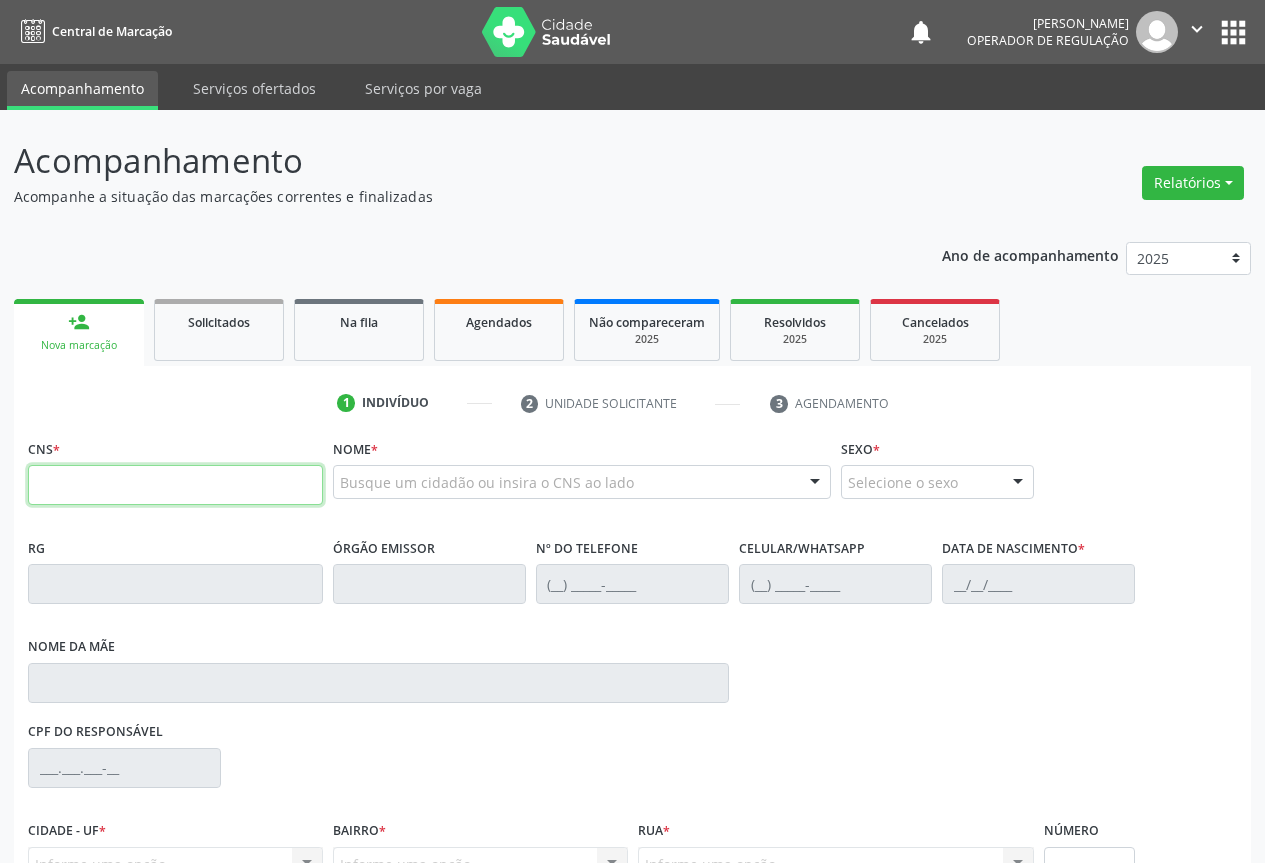 scroll, scrollTop: 0, scrollLeft: 0, axis: both 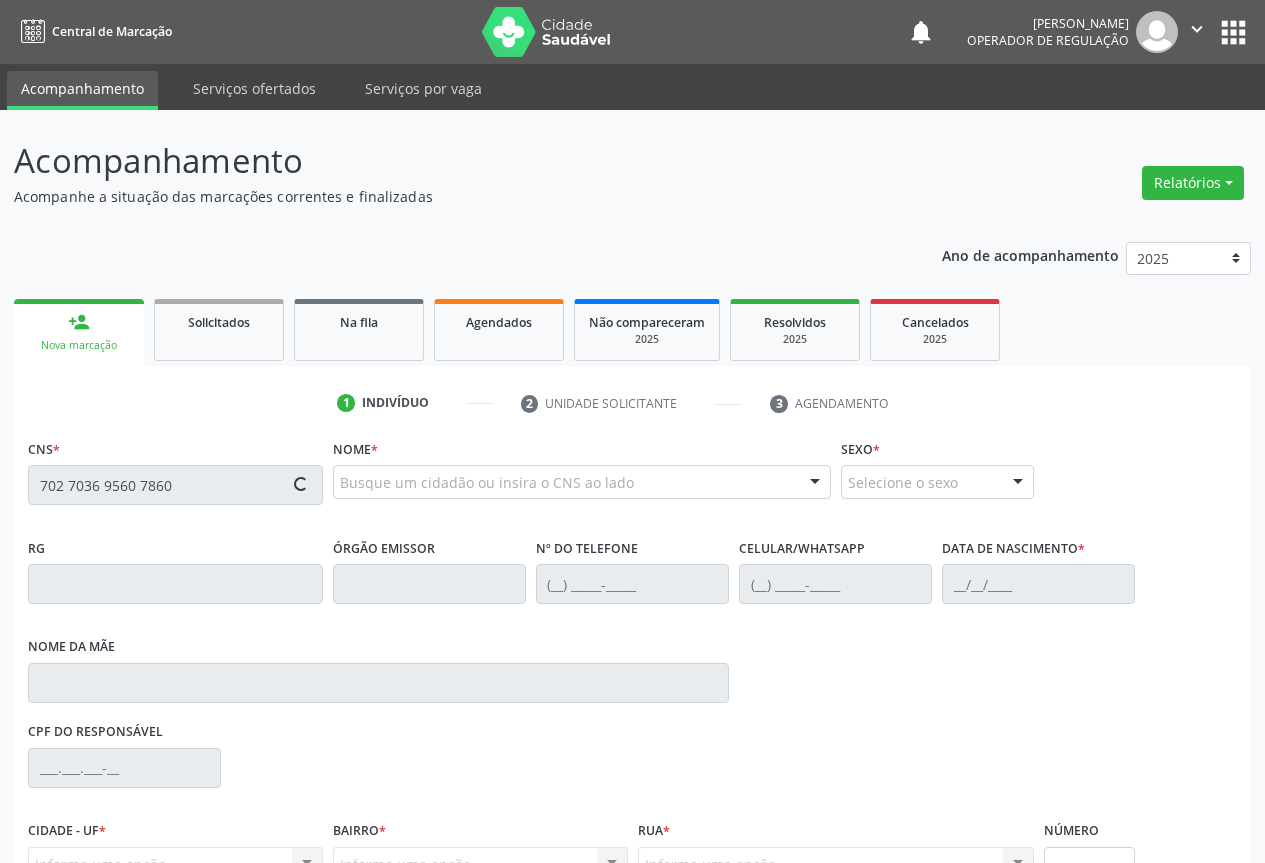 type on "702 7036 9560 7860" 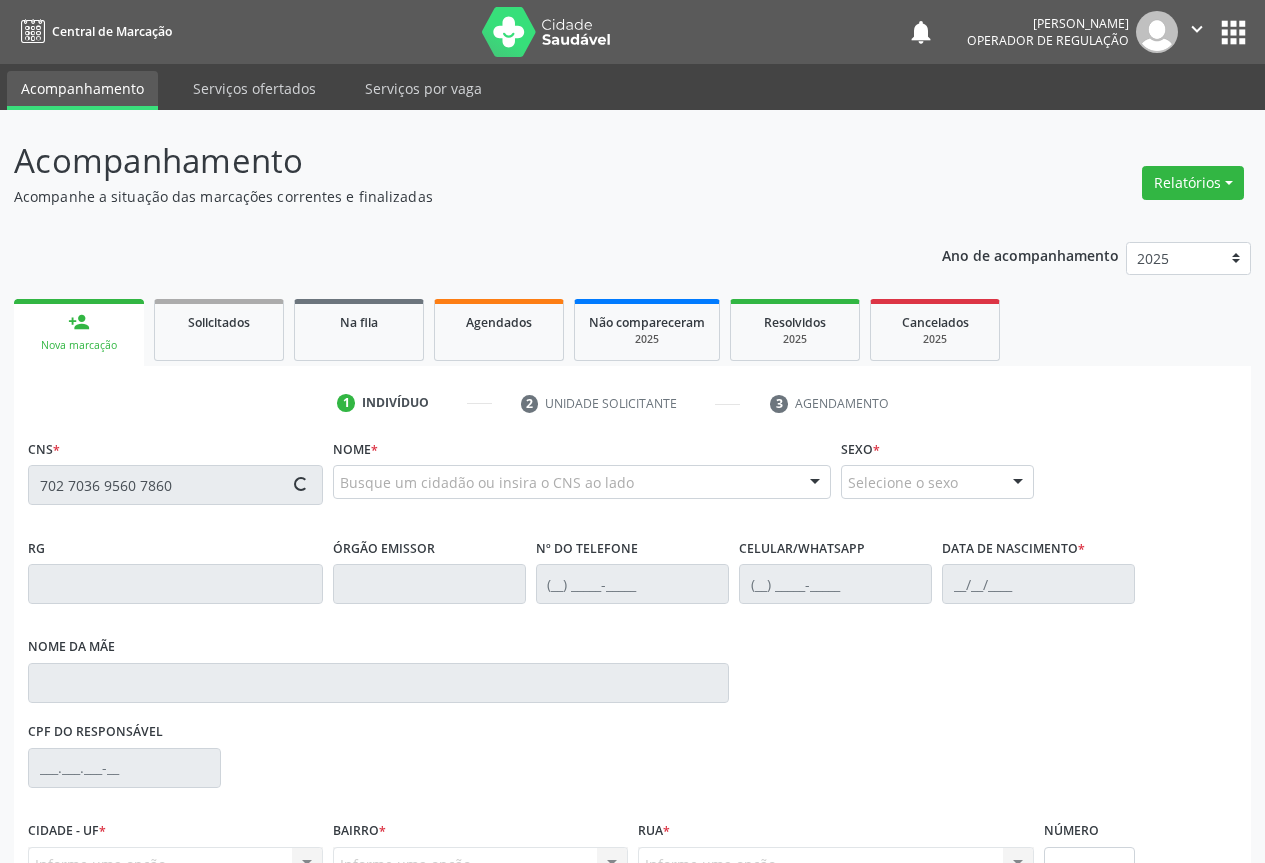 type 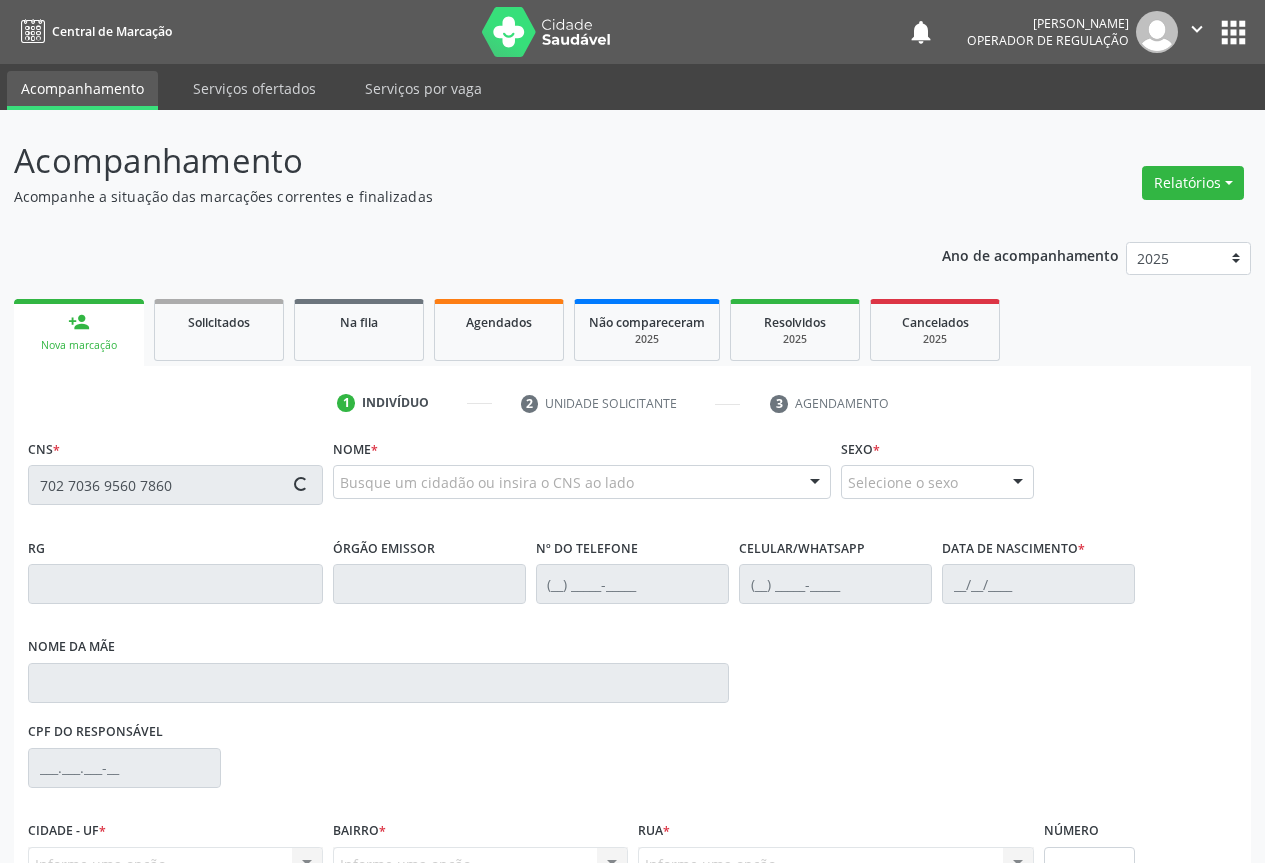 type 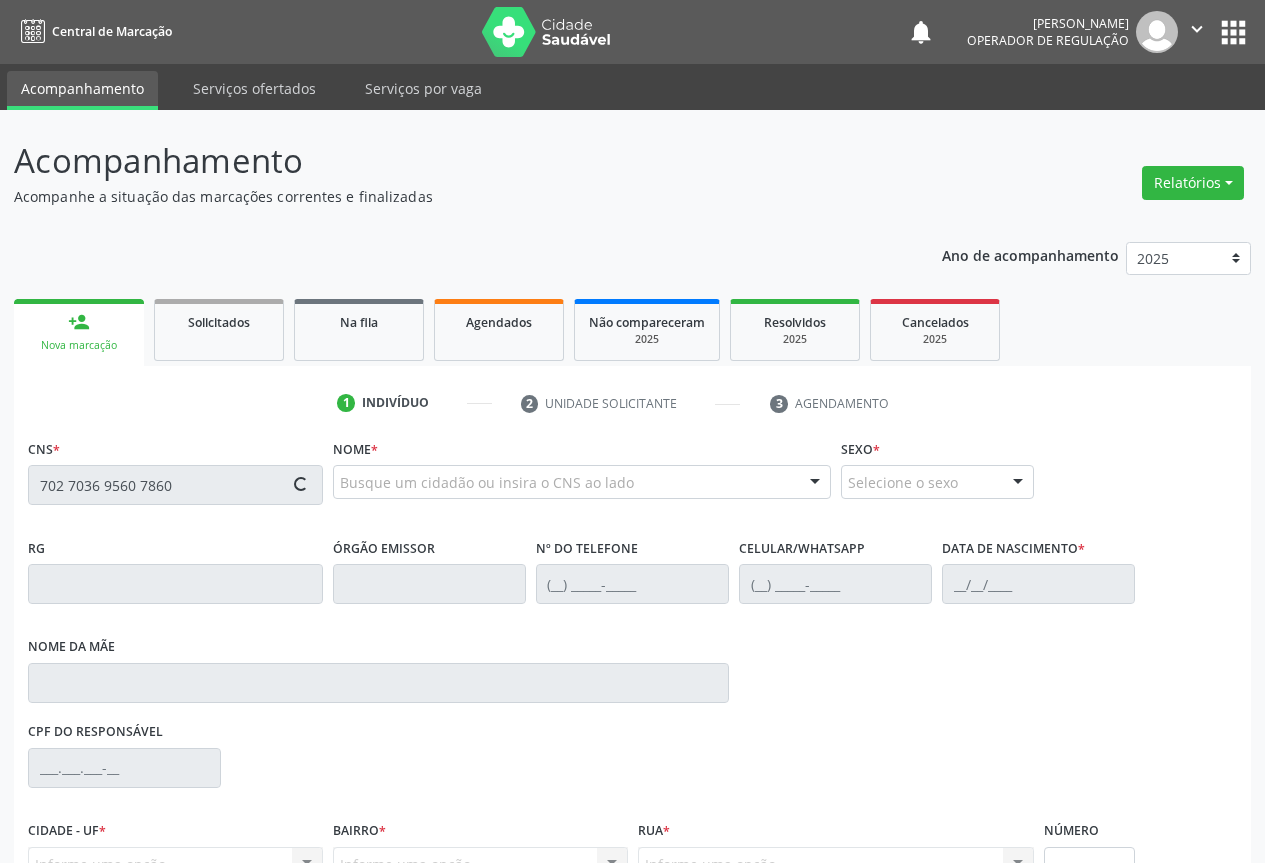 type 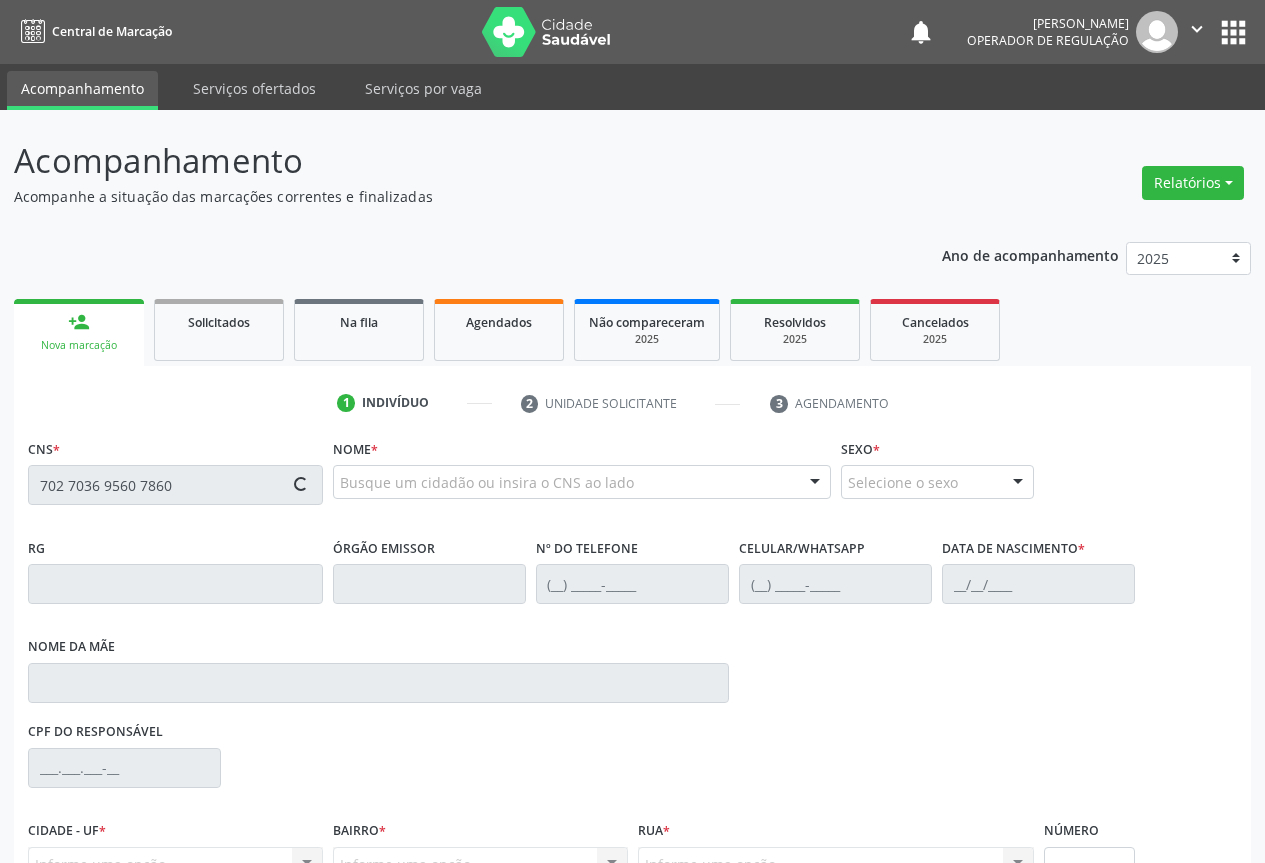 type 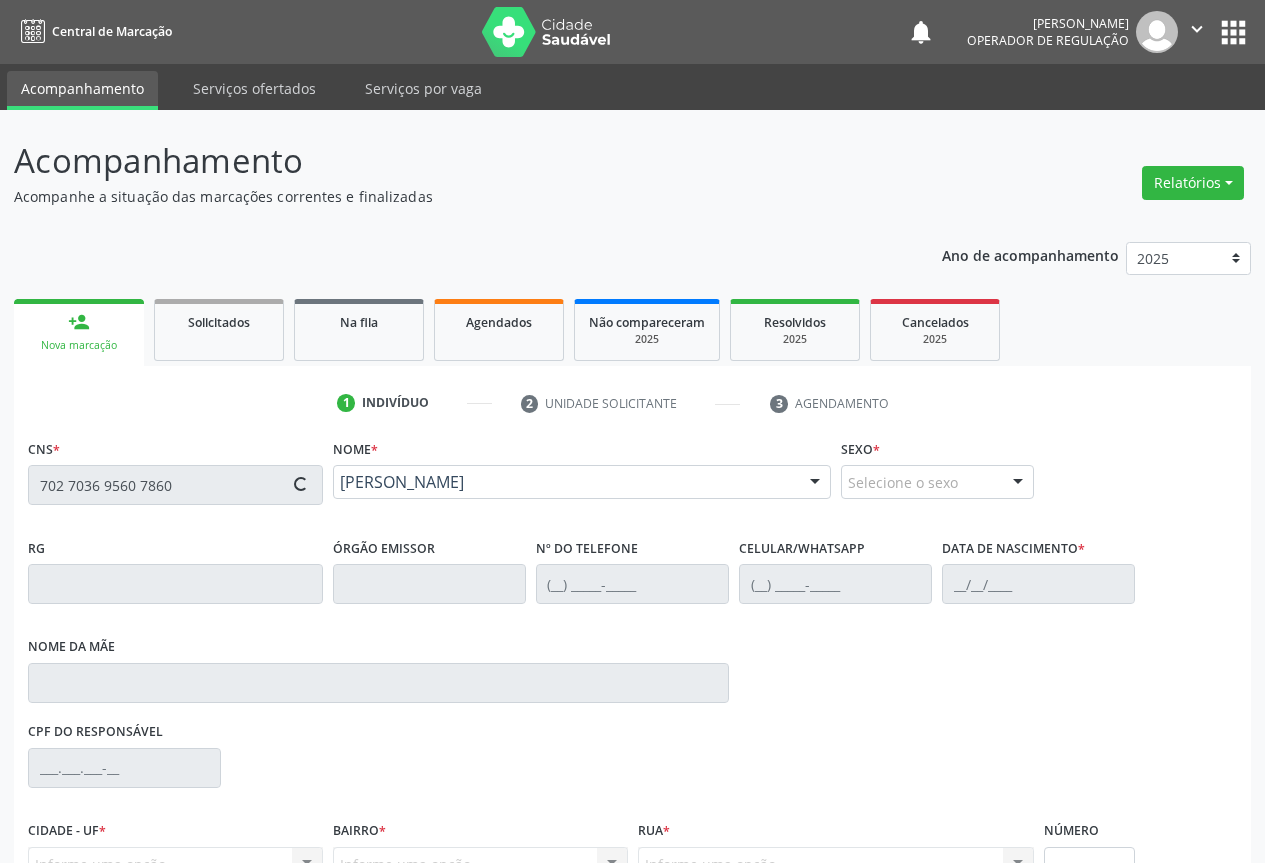 type on "0879052192" 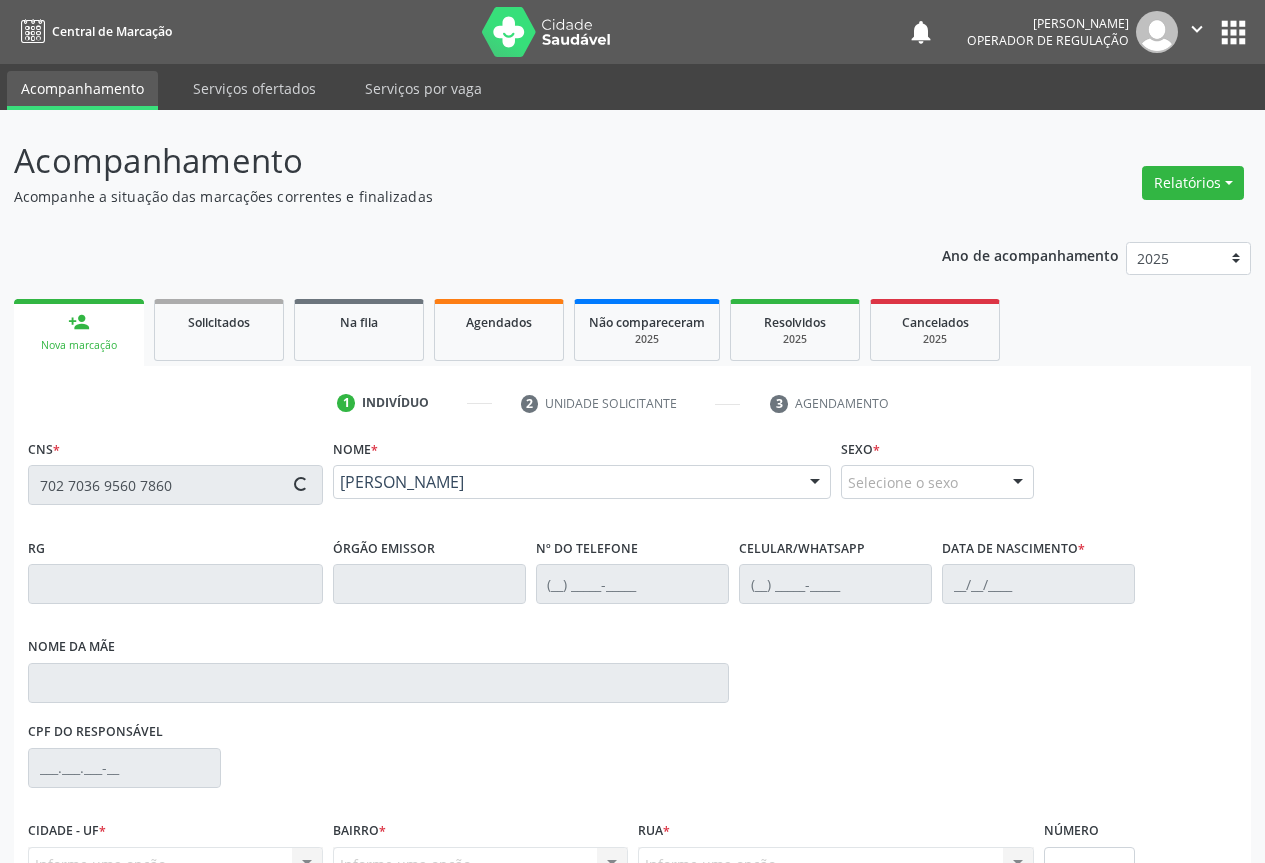type on "[PHONE_NUMBER]" 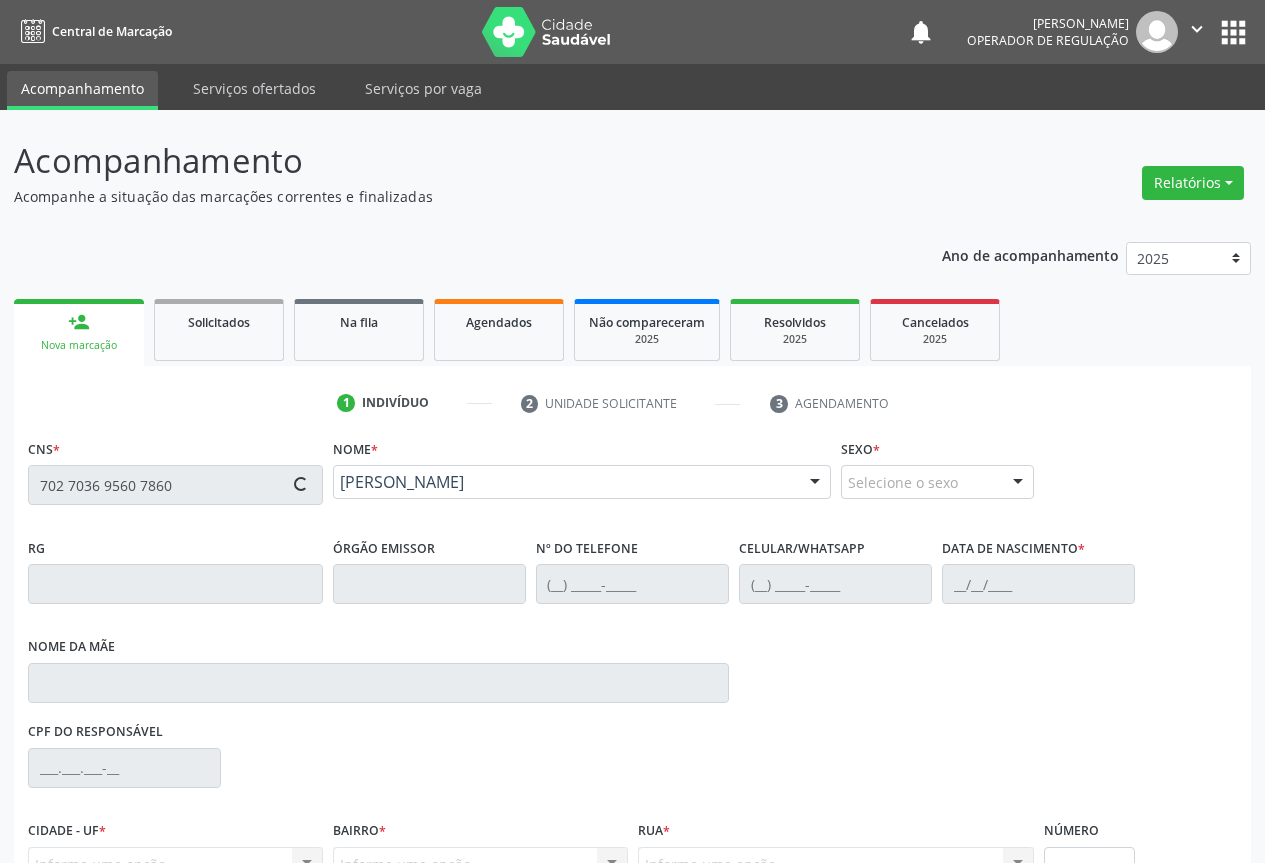 type on "[PHONE_NUMBER]" 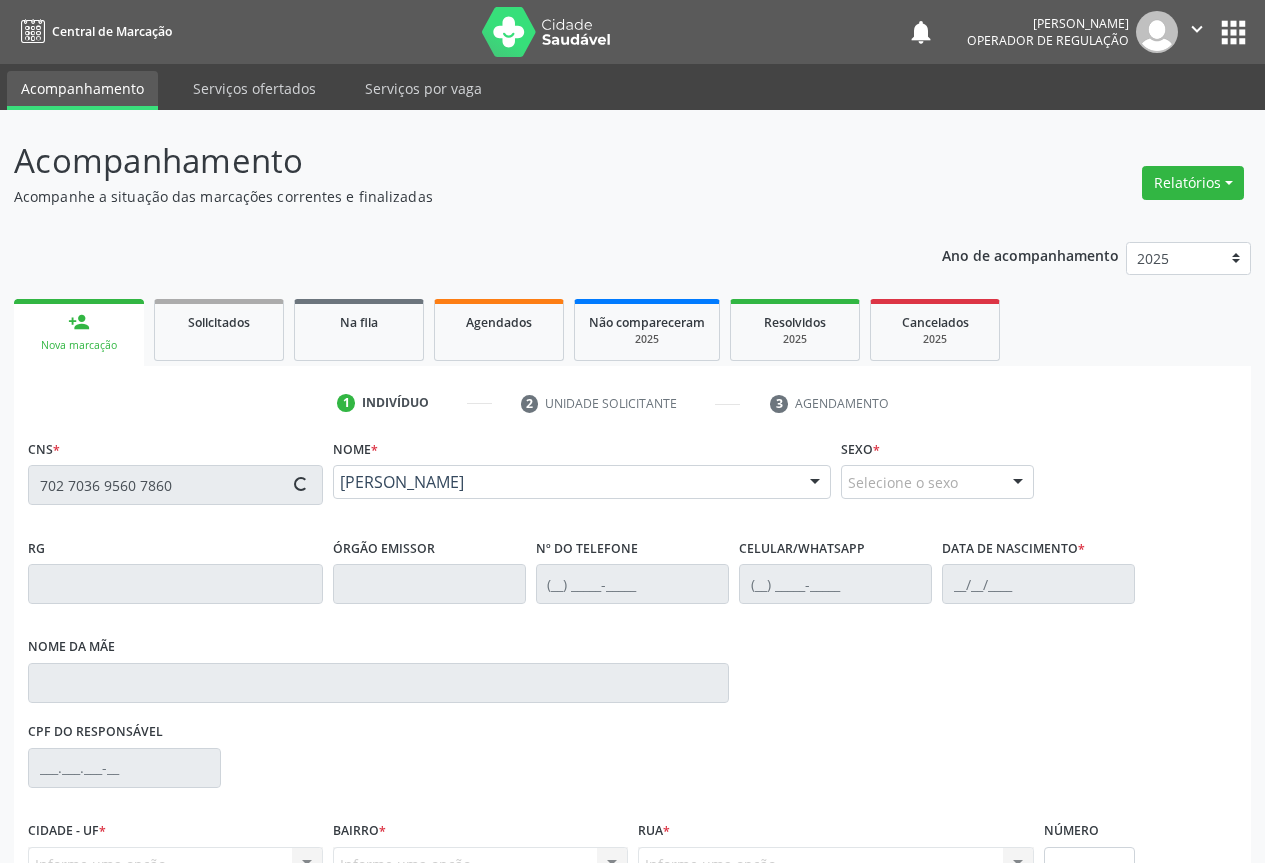 type on "011.026.045-77" 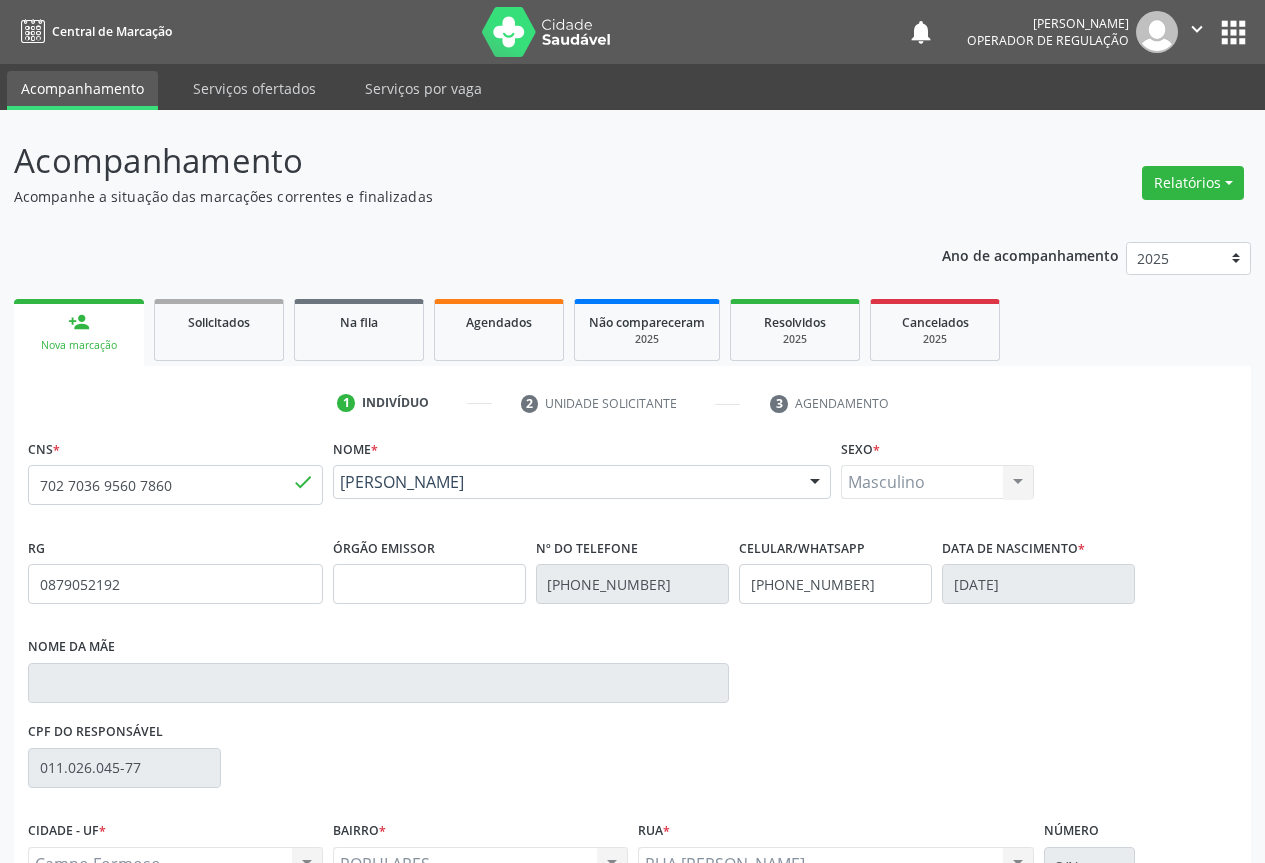 scroll, scrollTop: 207, scrollLeft: 0, axis: vertical 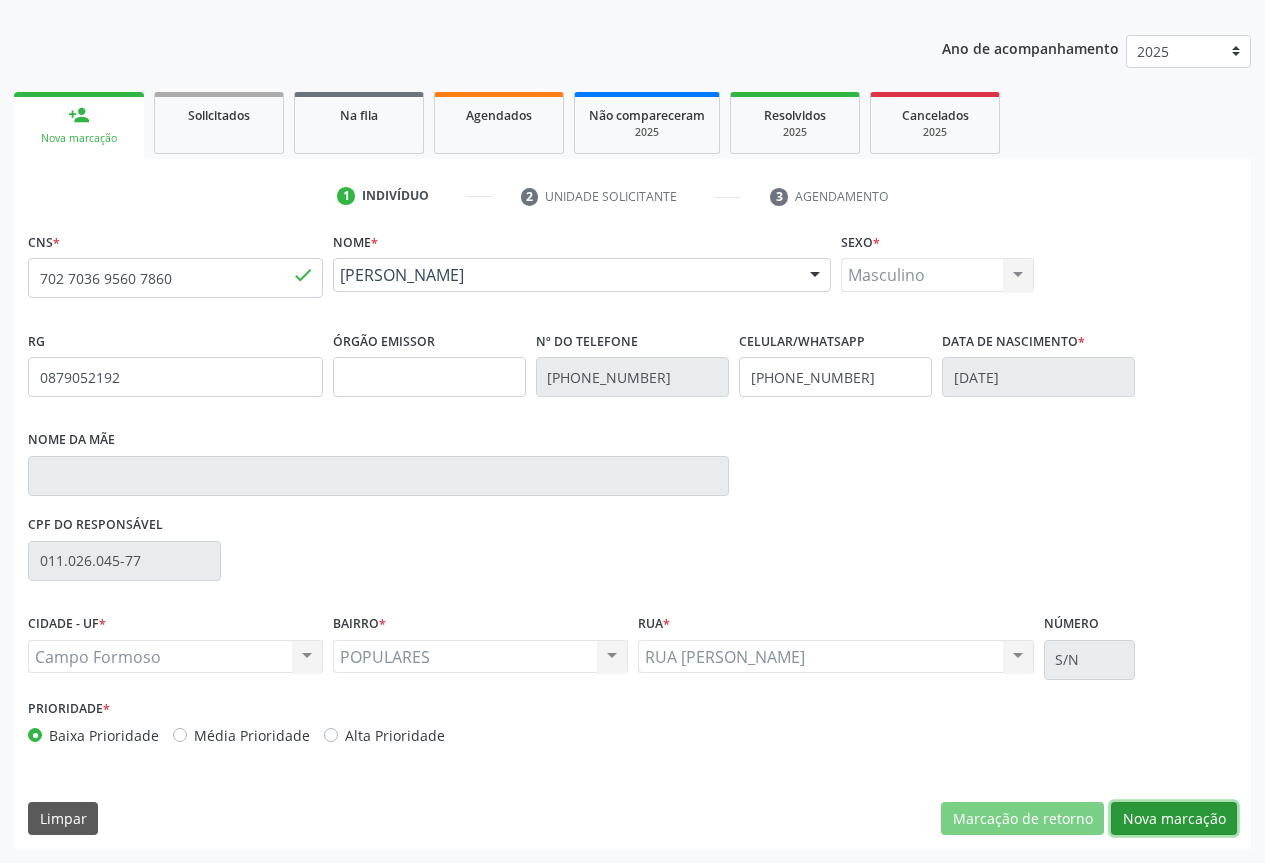 click on "Nova marcação" at bounding box center [1174, 819] 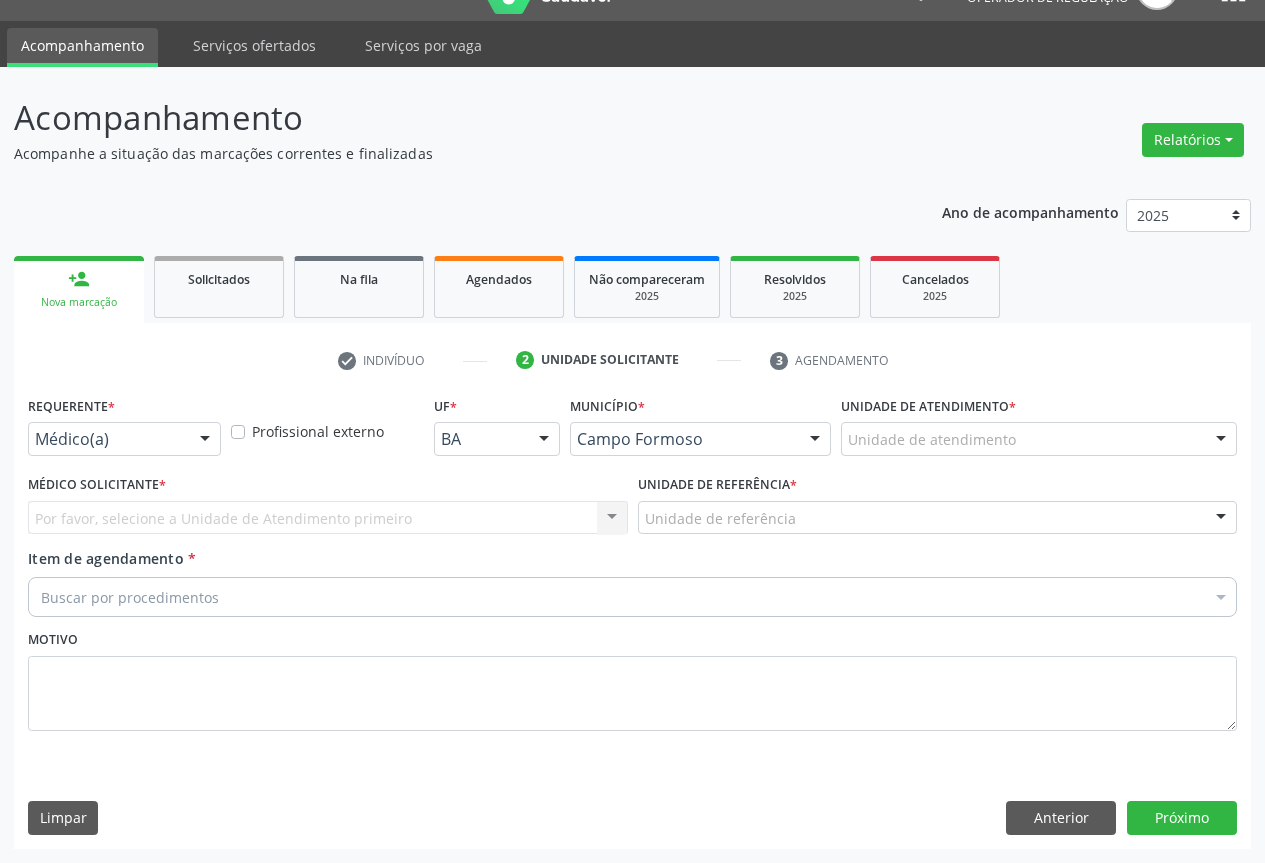 scroll, scrollTop: 43, scrollLeft: 0, axis: vertical 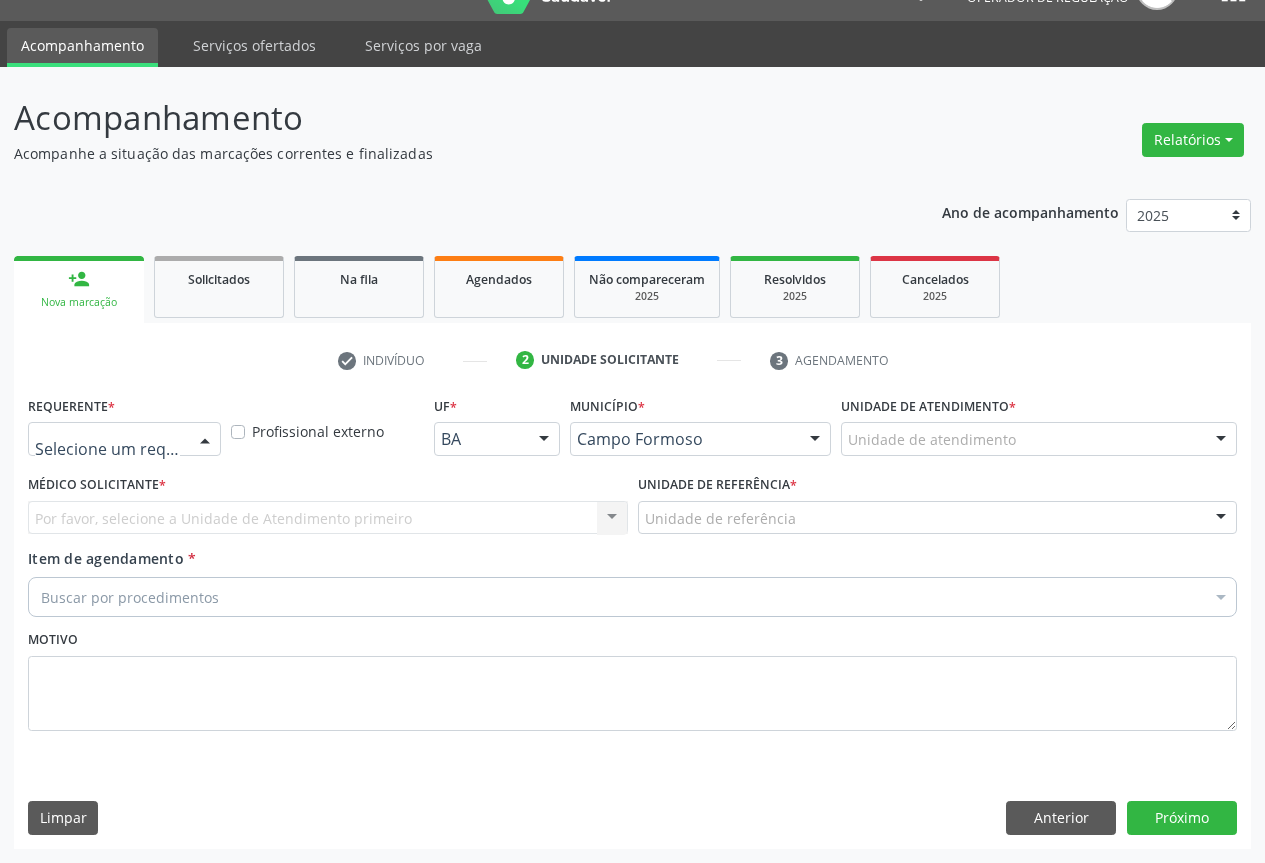 click on "Médico(a)   Enfermeiro(a)   Paciente
Nenhum resultado encontrado para: "   "
Não há nenhuma opção para ser exibida." at bounding box center (124, 439) 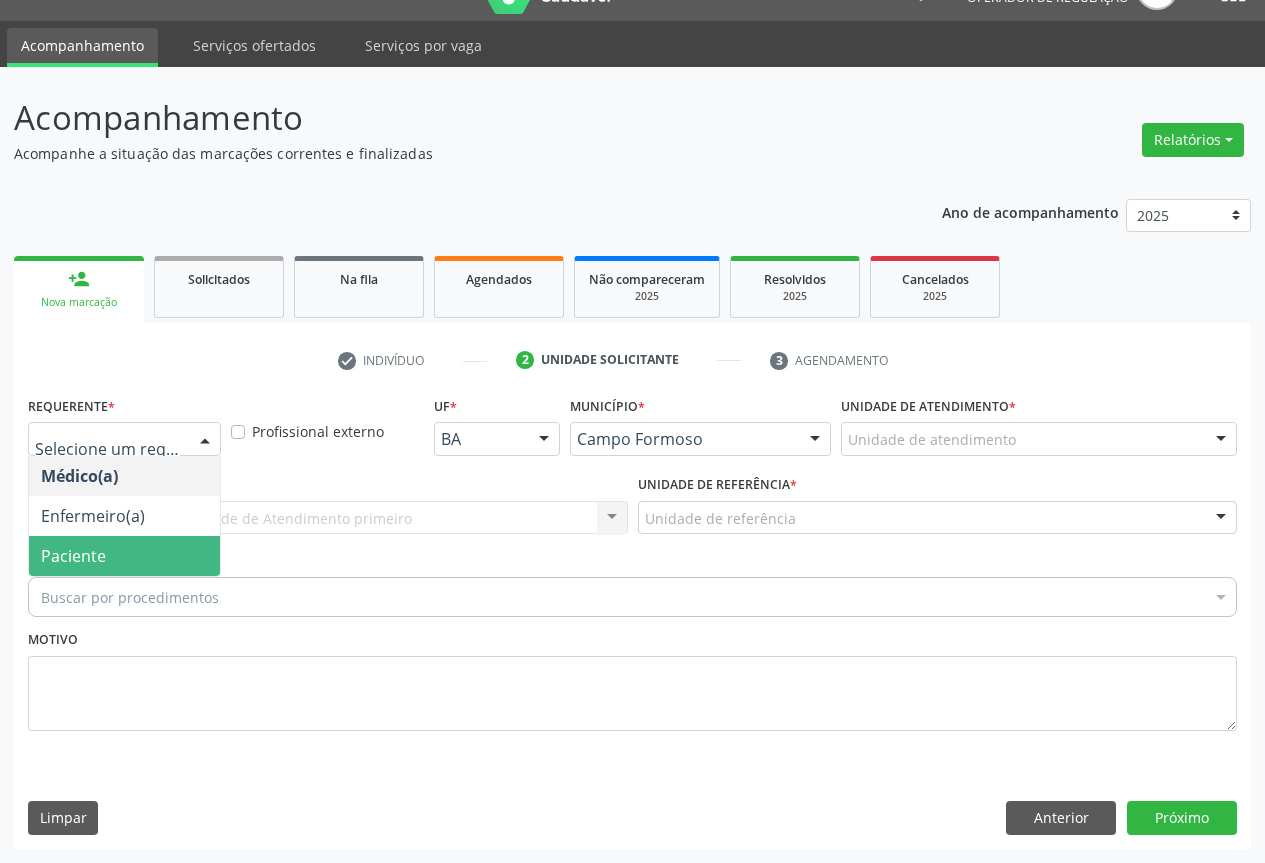click on "Paciente" at bounding box center [124, 556] 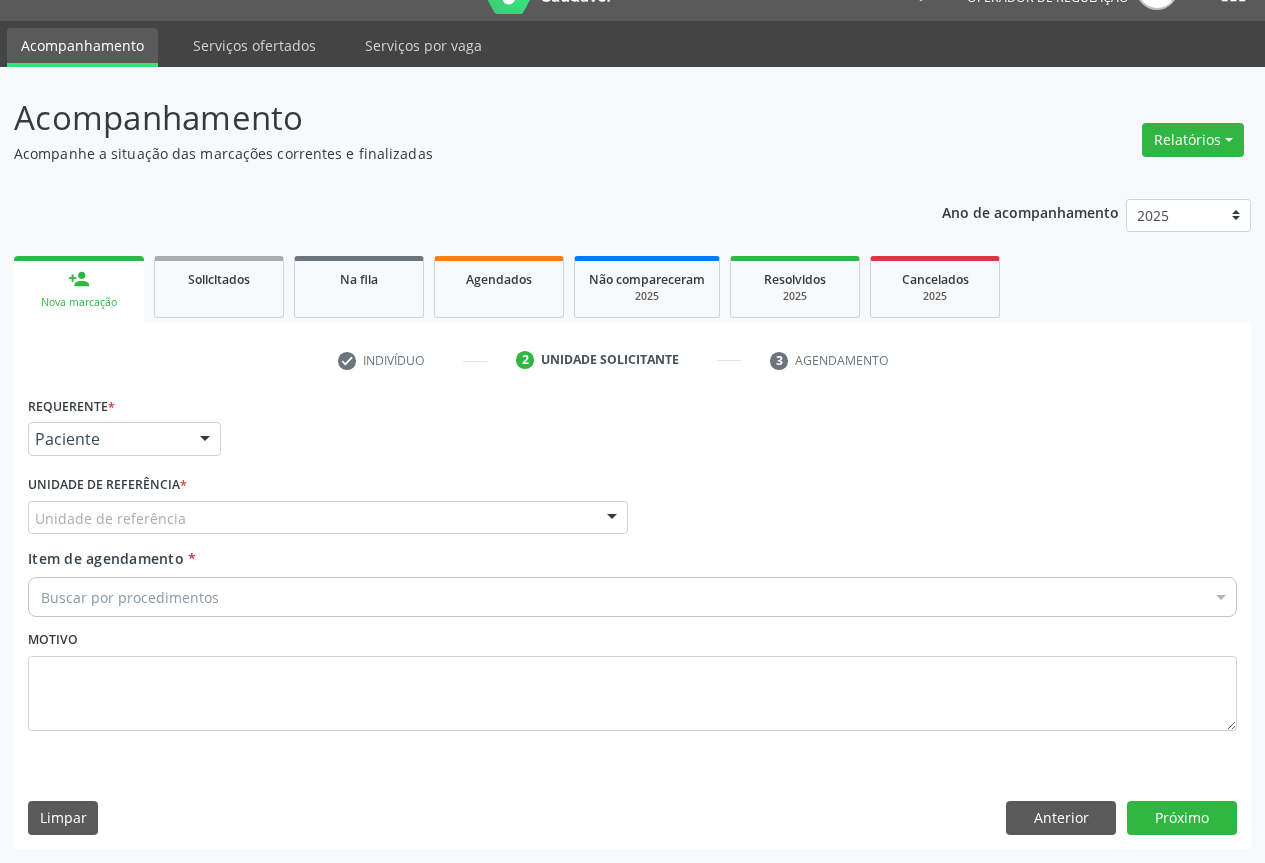 click at bounding box center [612, 519] 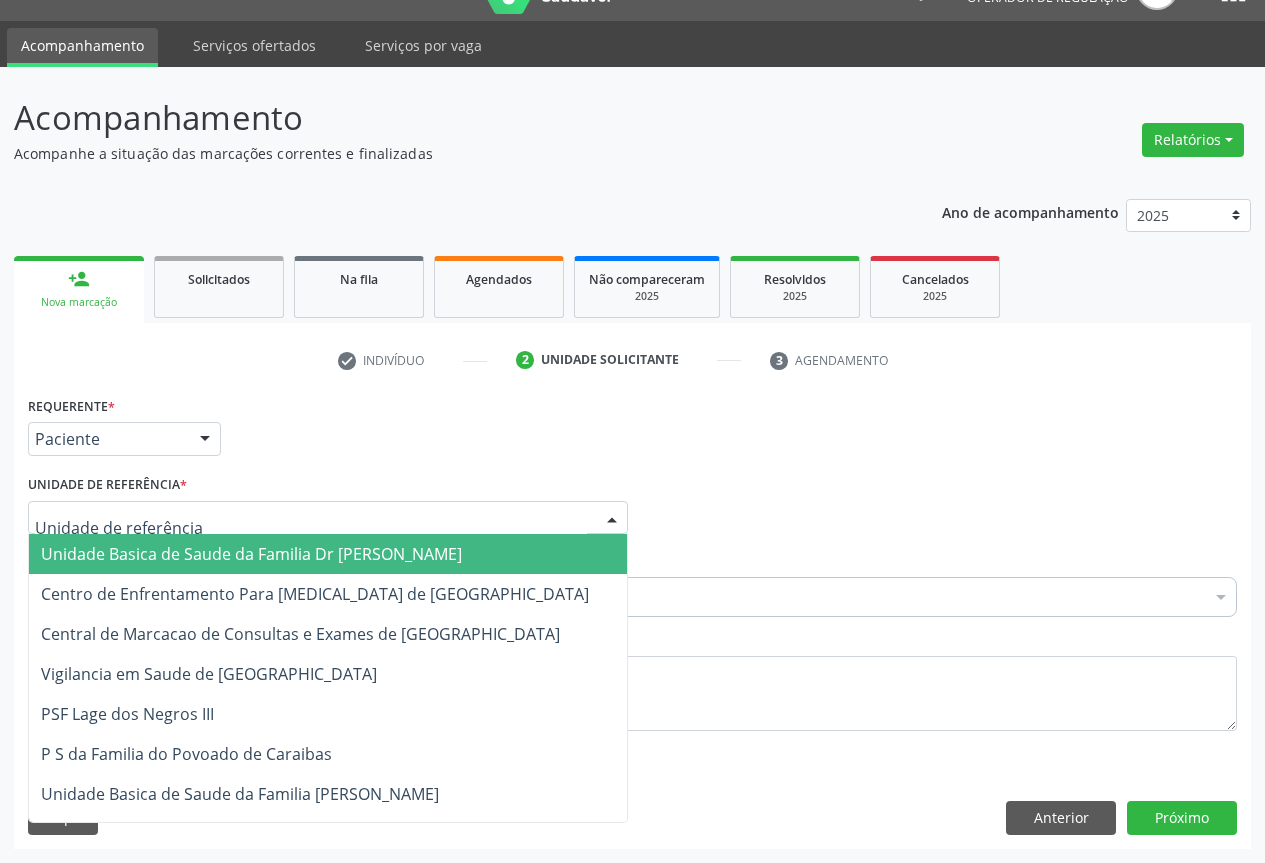 click on "Unidade Basica de Saude da Familia Dr [PERSON_NAME]" at bounding box center (251, 554) 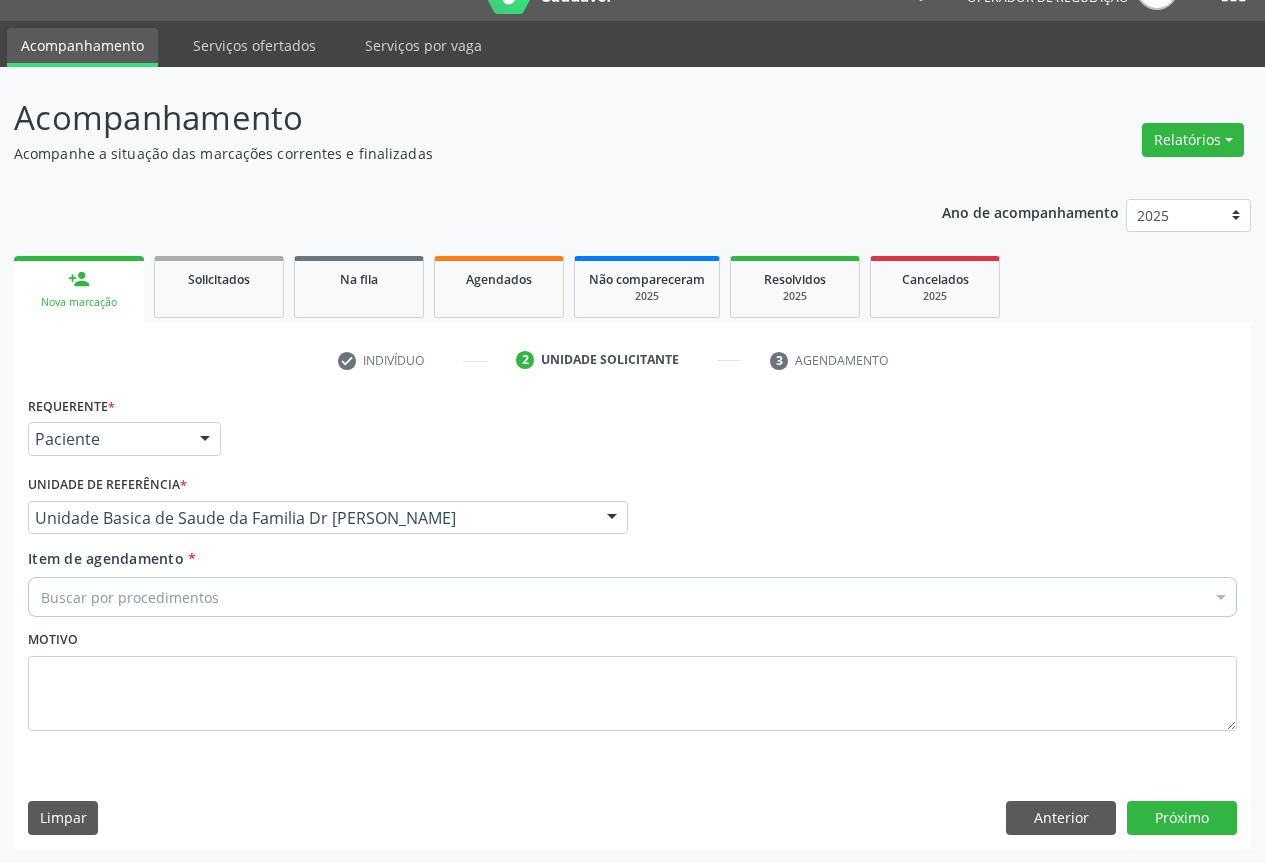 click on "Buscar por procedimentos" at bounding box center [632, 597] 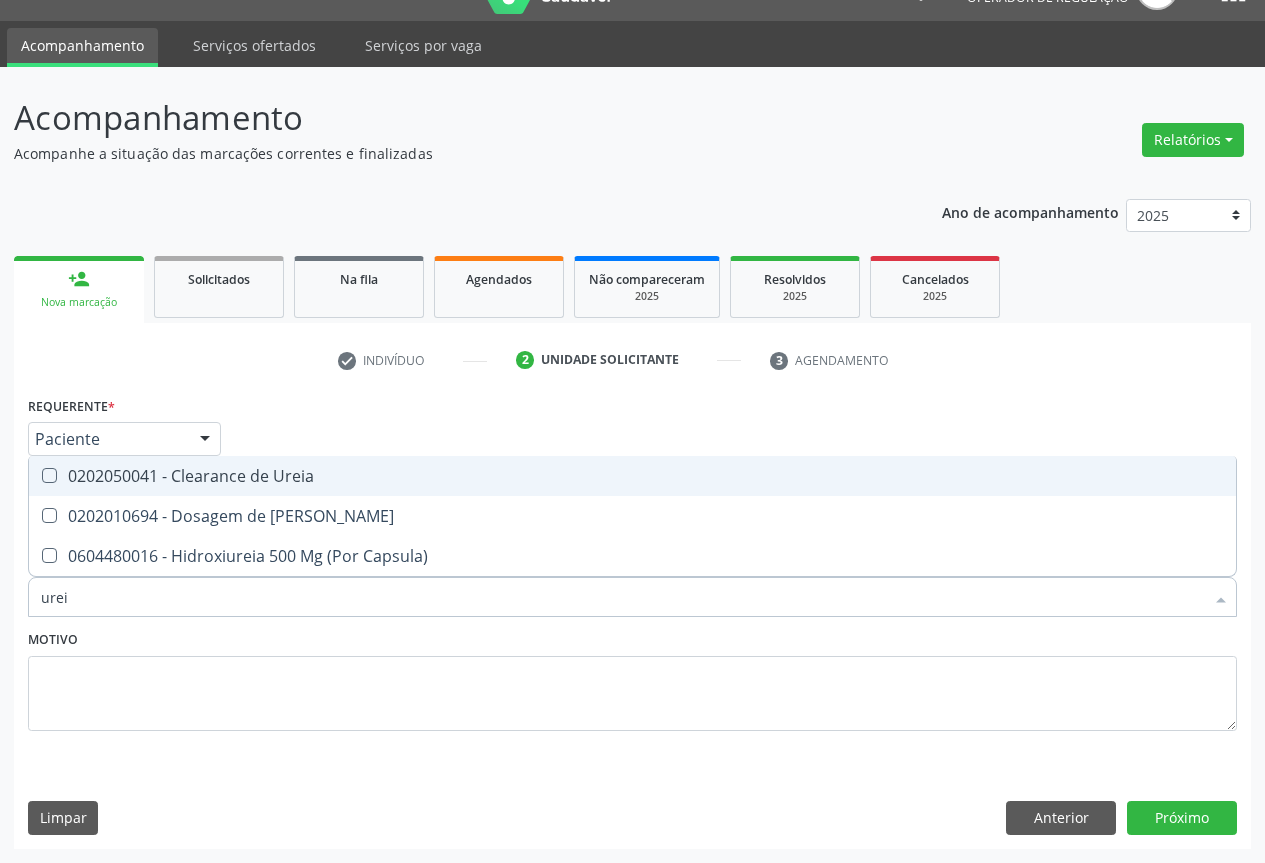 type on "ureia" 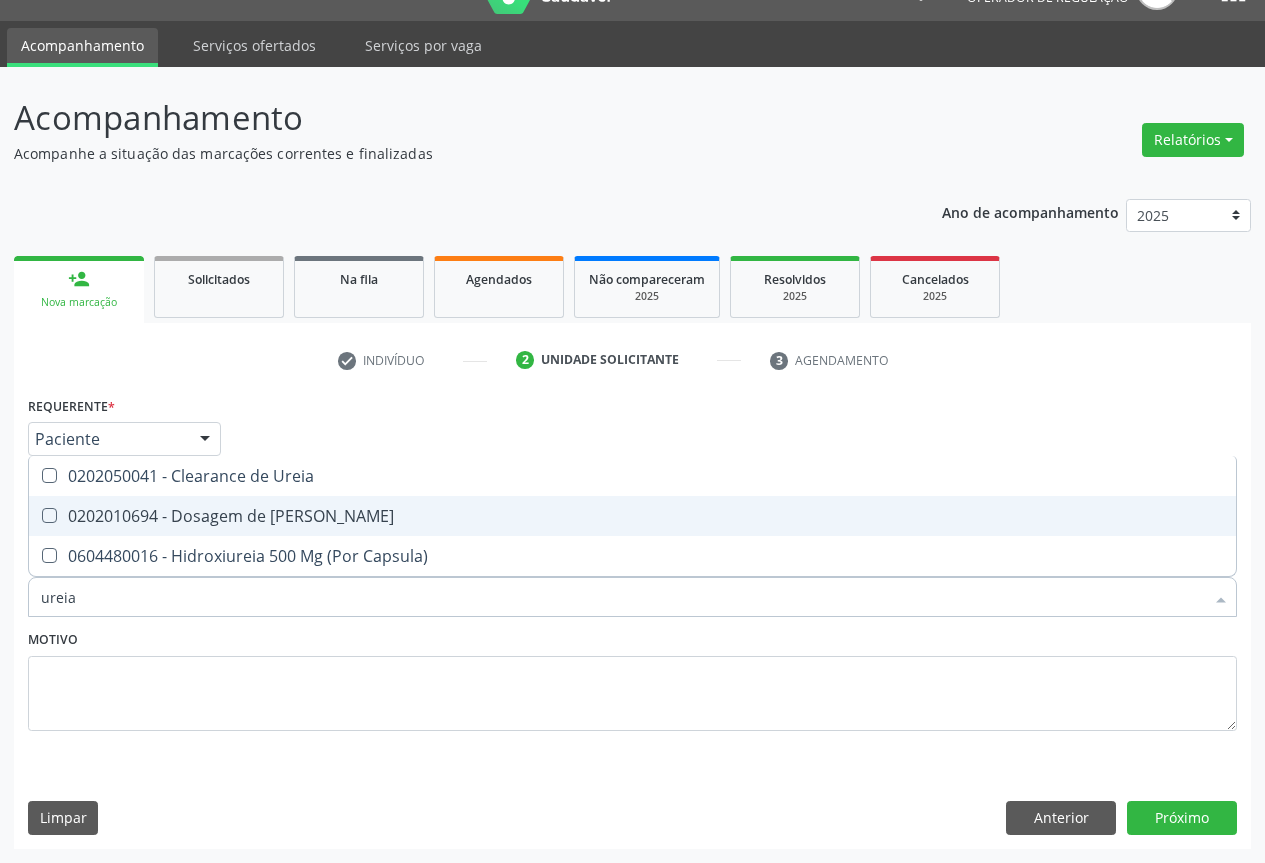 click on "0202010694 - Dosagem de [PERSON_NAME]" at bounding box center (632, 516) 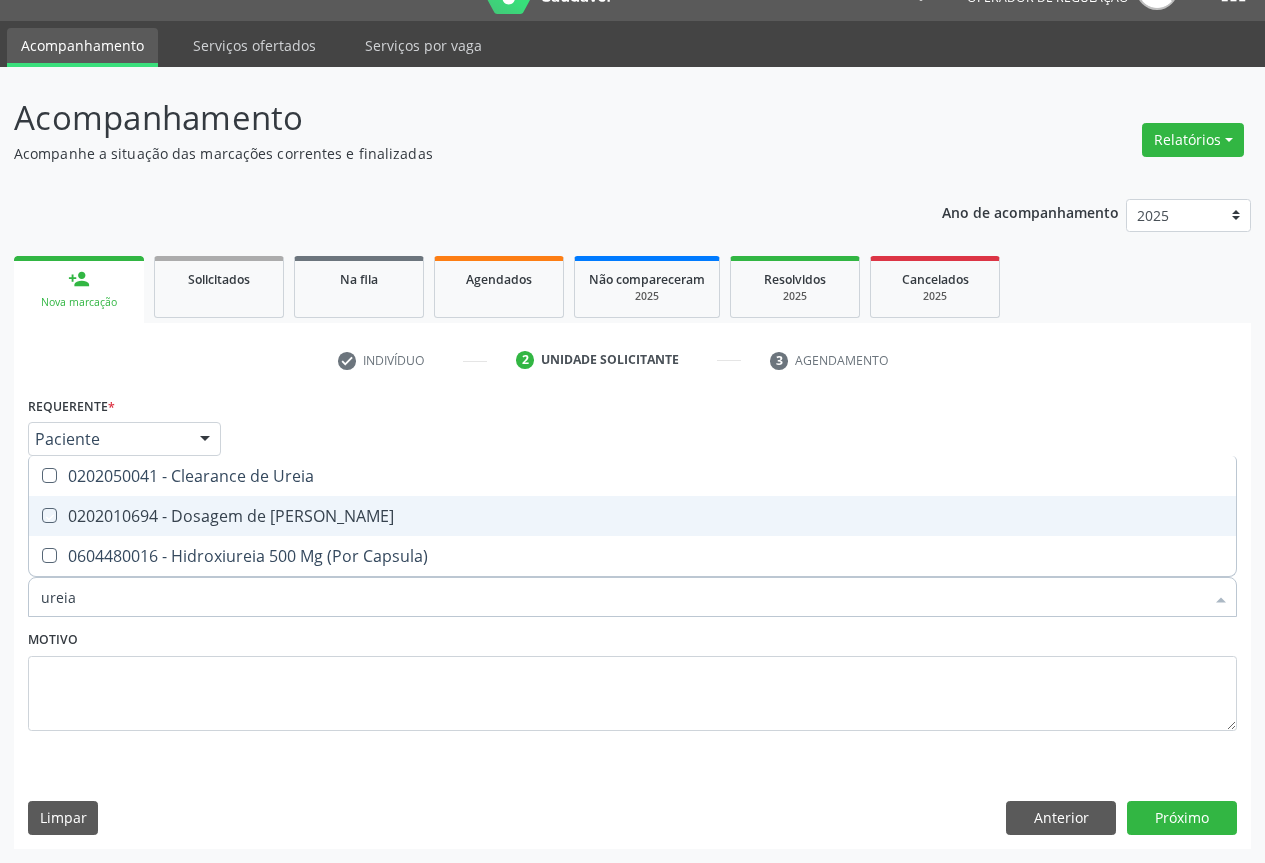 checkbox on "true" 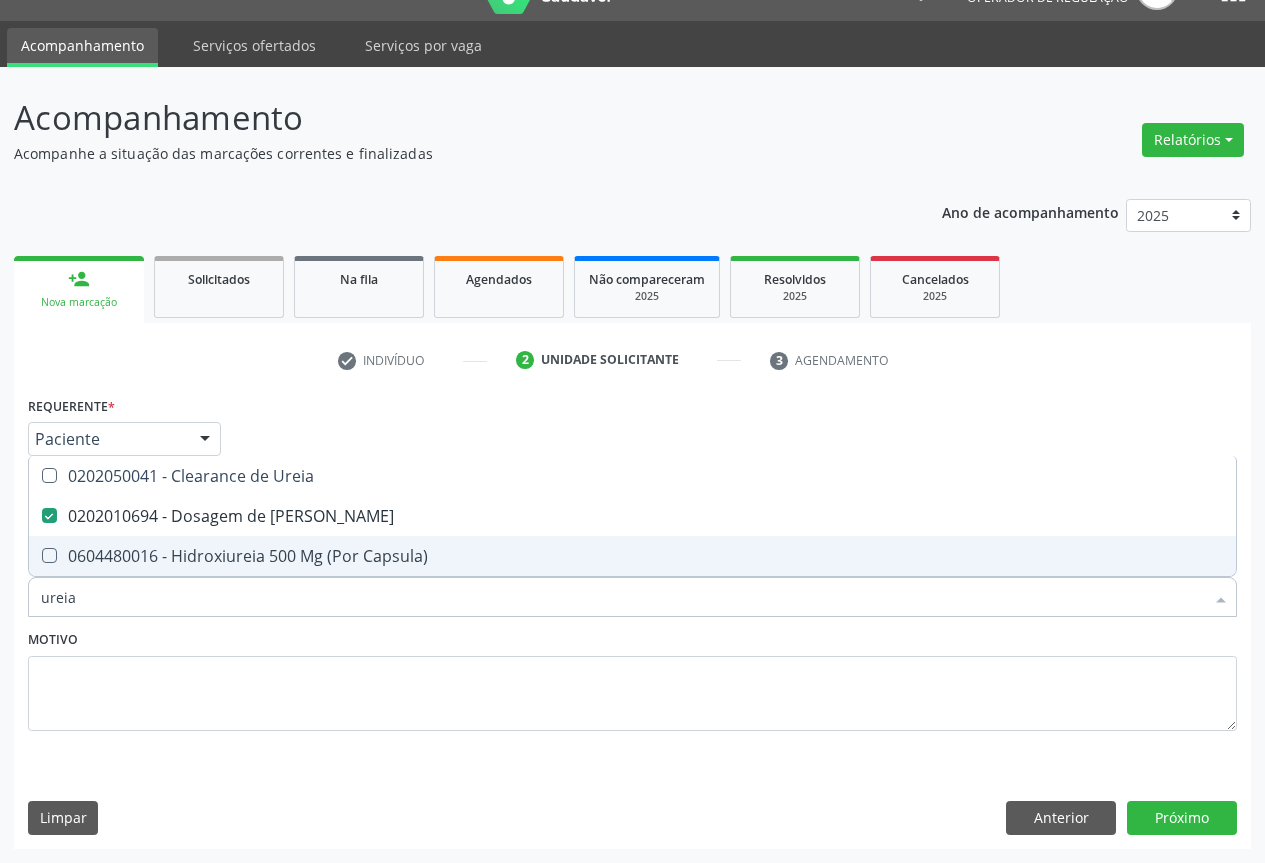 type on "ureia" 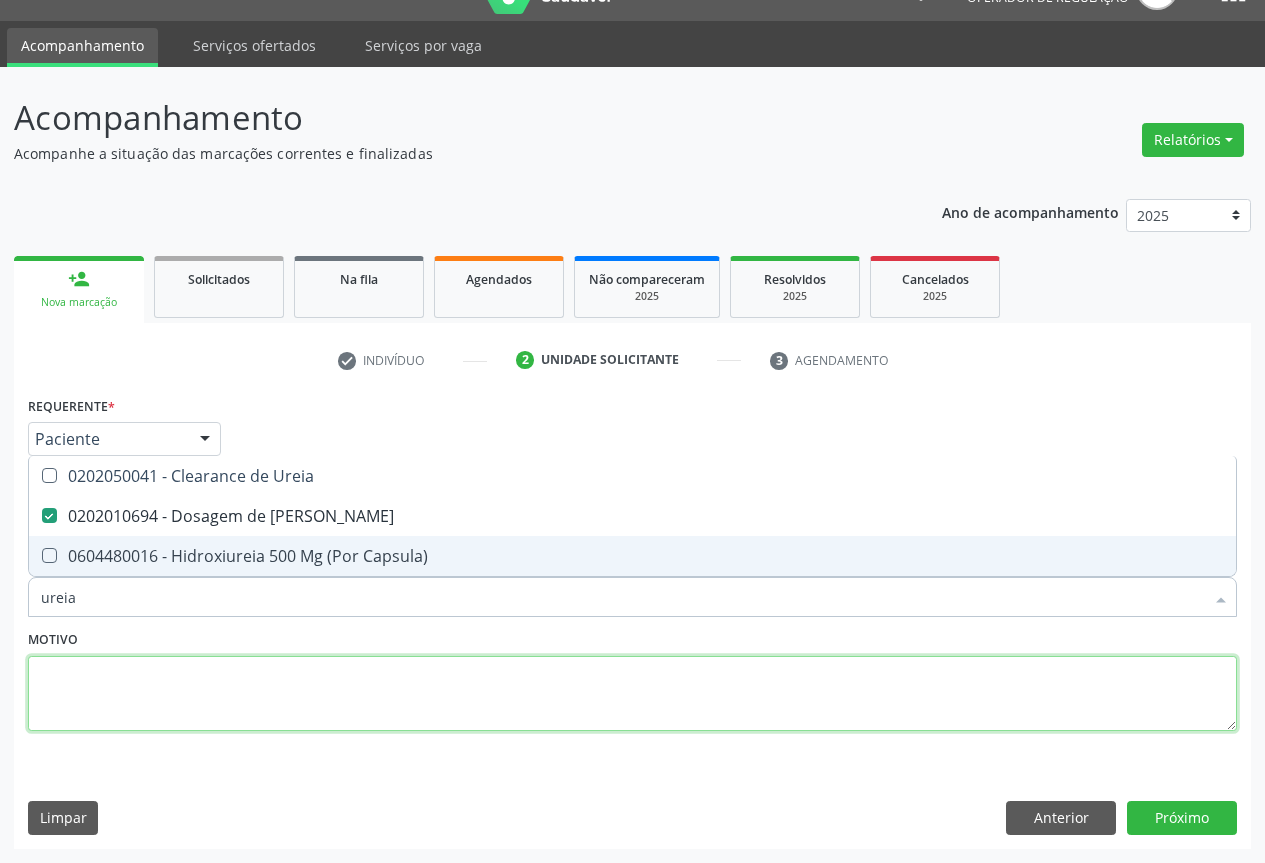 click at bounding box center [632, 694] 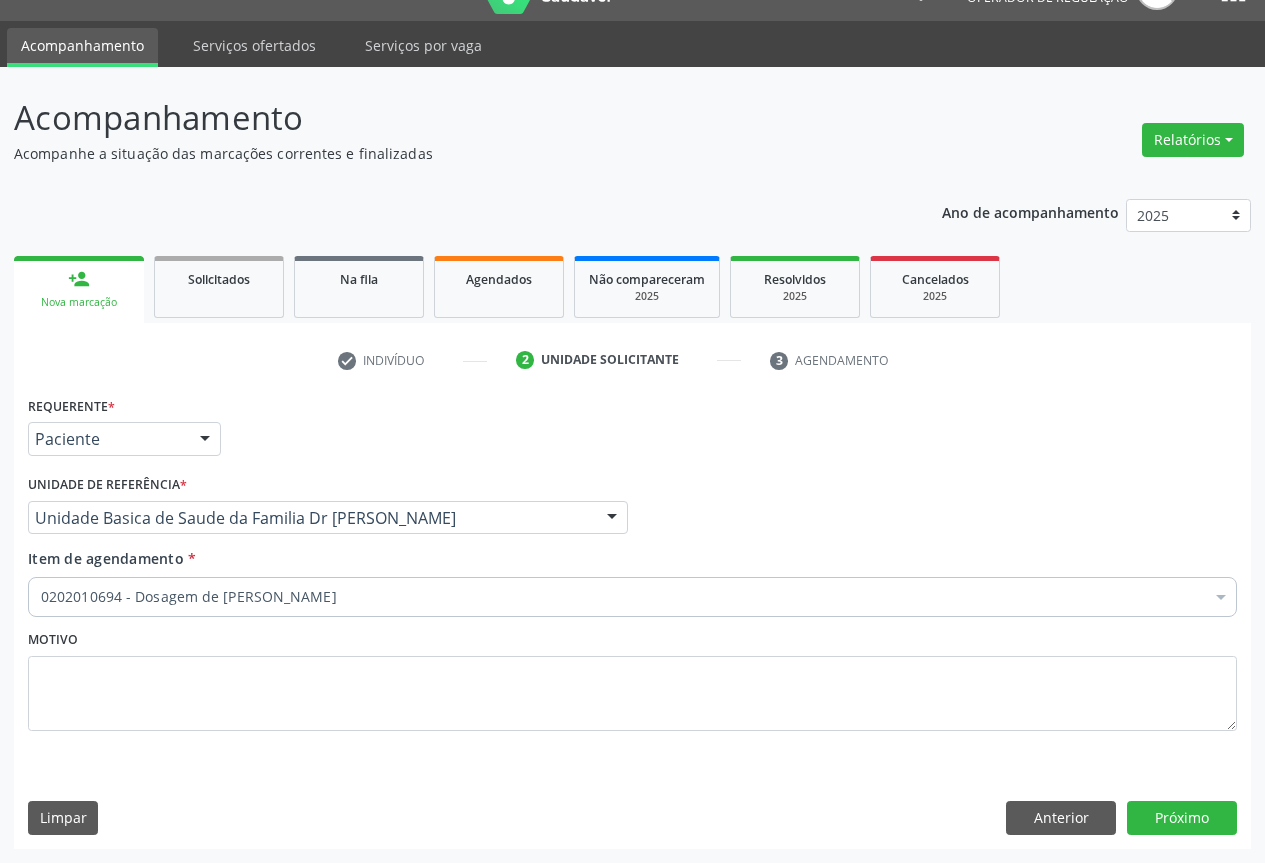 click on "0202010694 - Dosagem de [PERSON_NAME]" at bounding box center (632, 597) 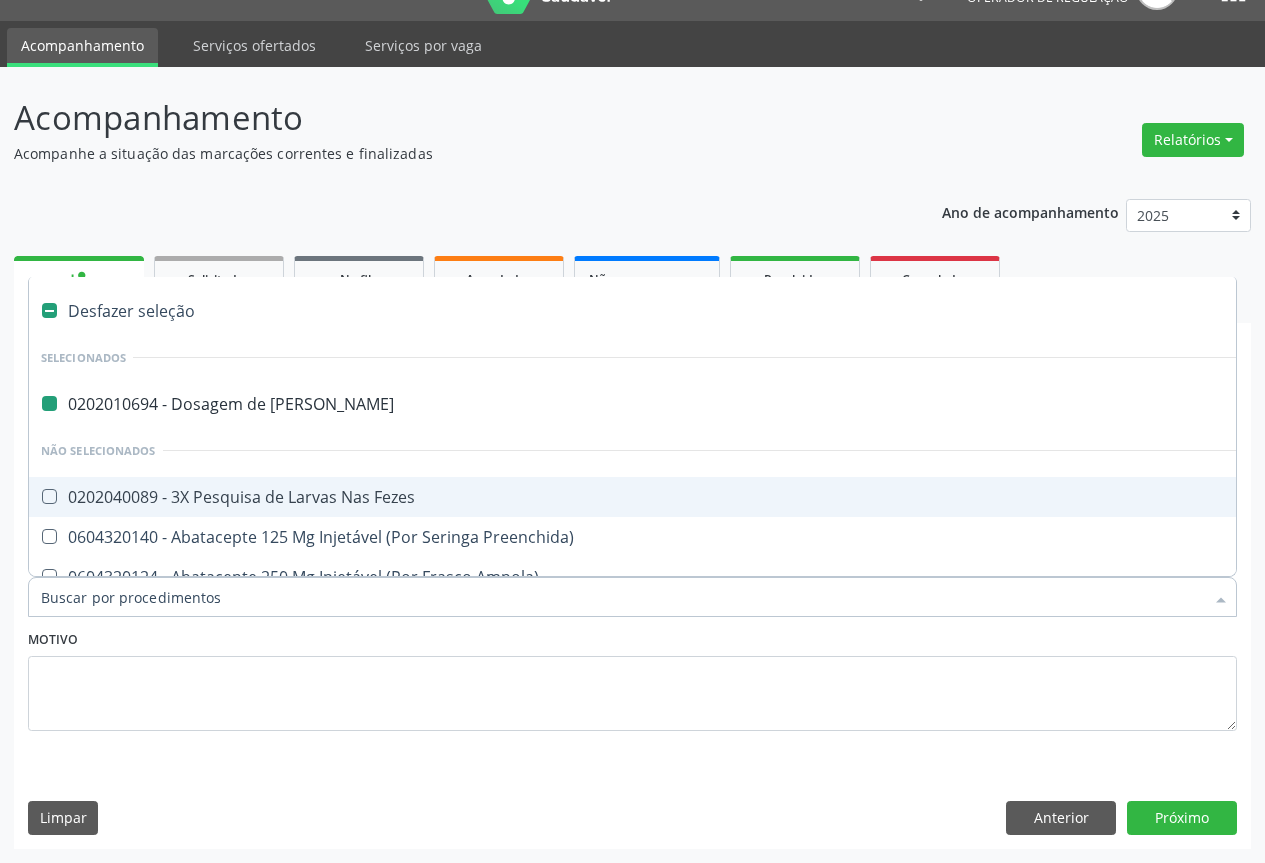 type on "c" 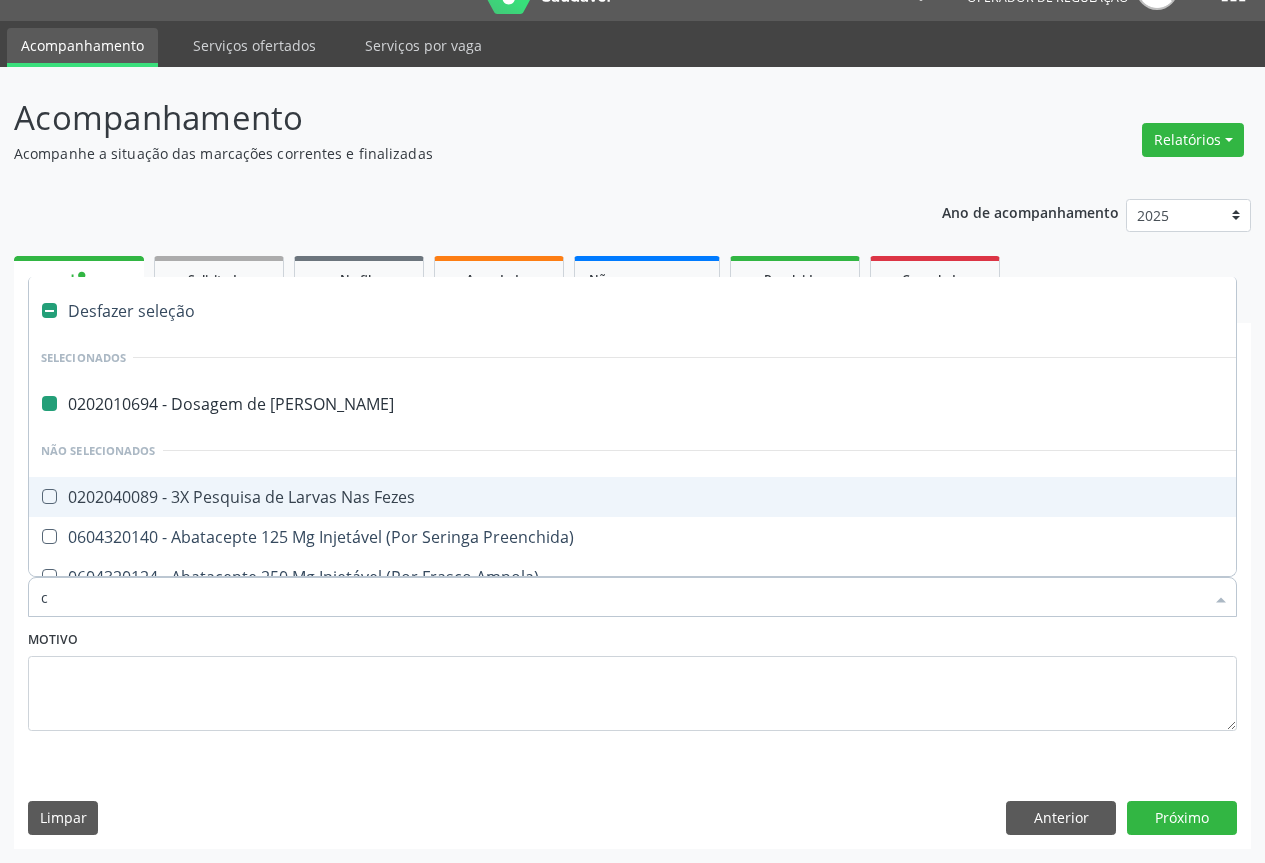 checkbox on "false" 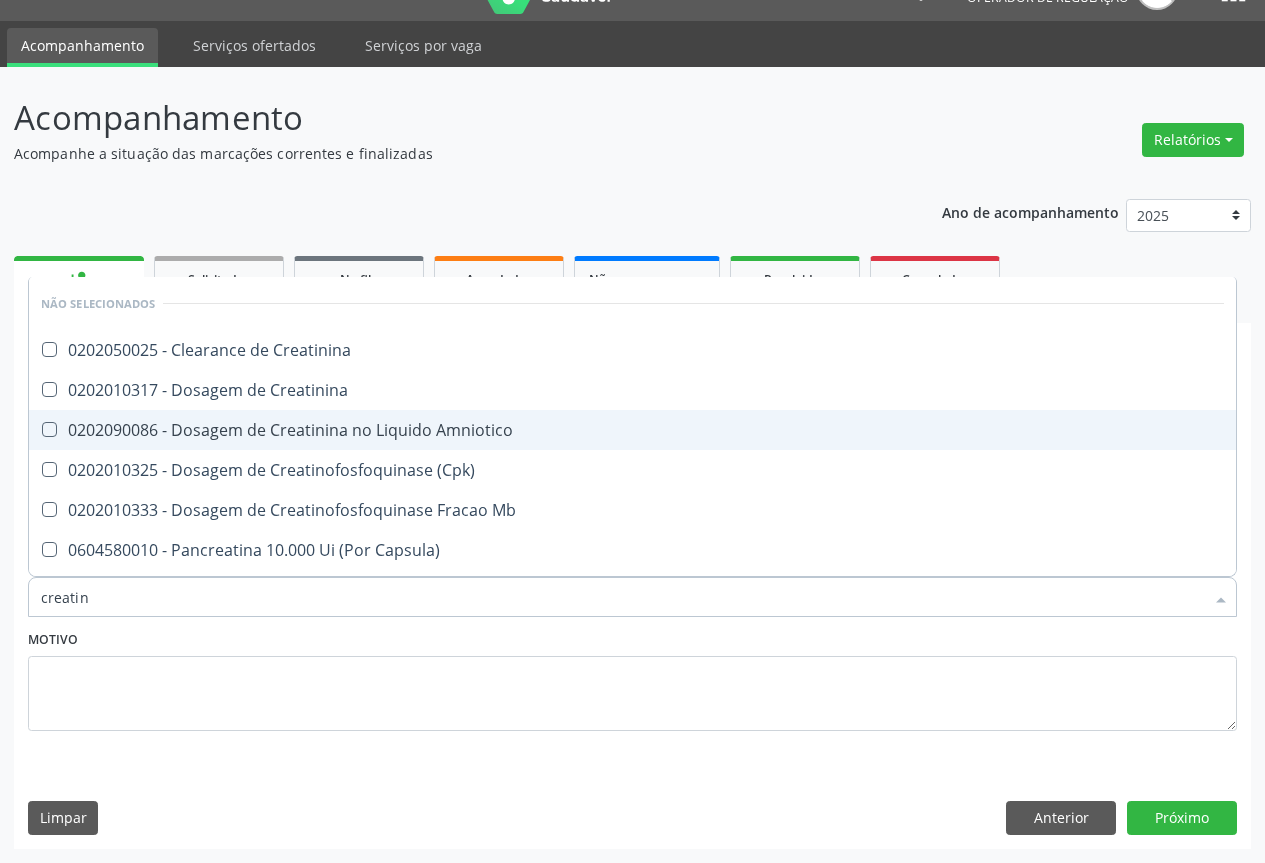 type on "creatini" 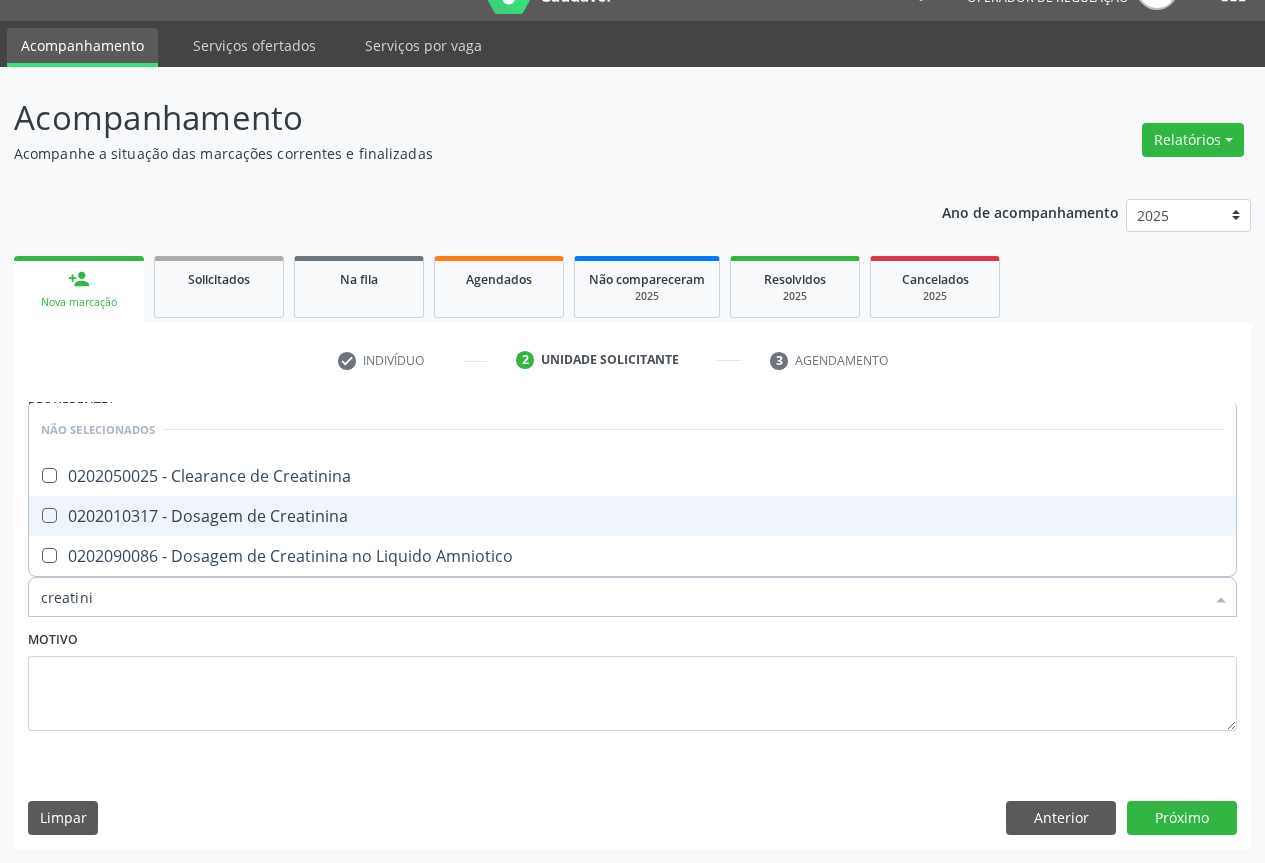 click on "0202010317 - Dosagem de Creatinina" at bounding box center [632, 516] 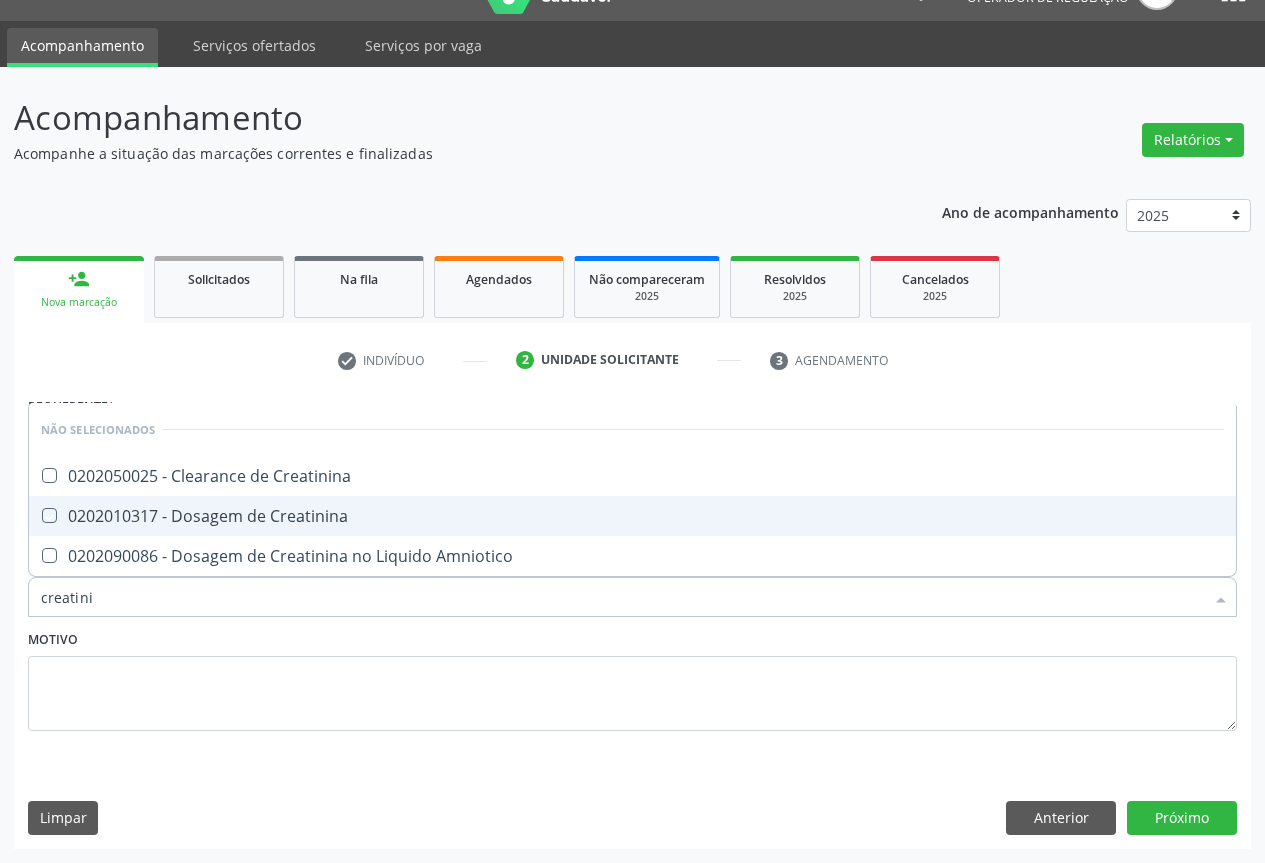 checkbox on "true" 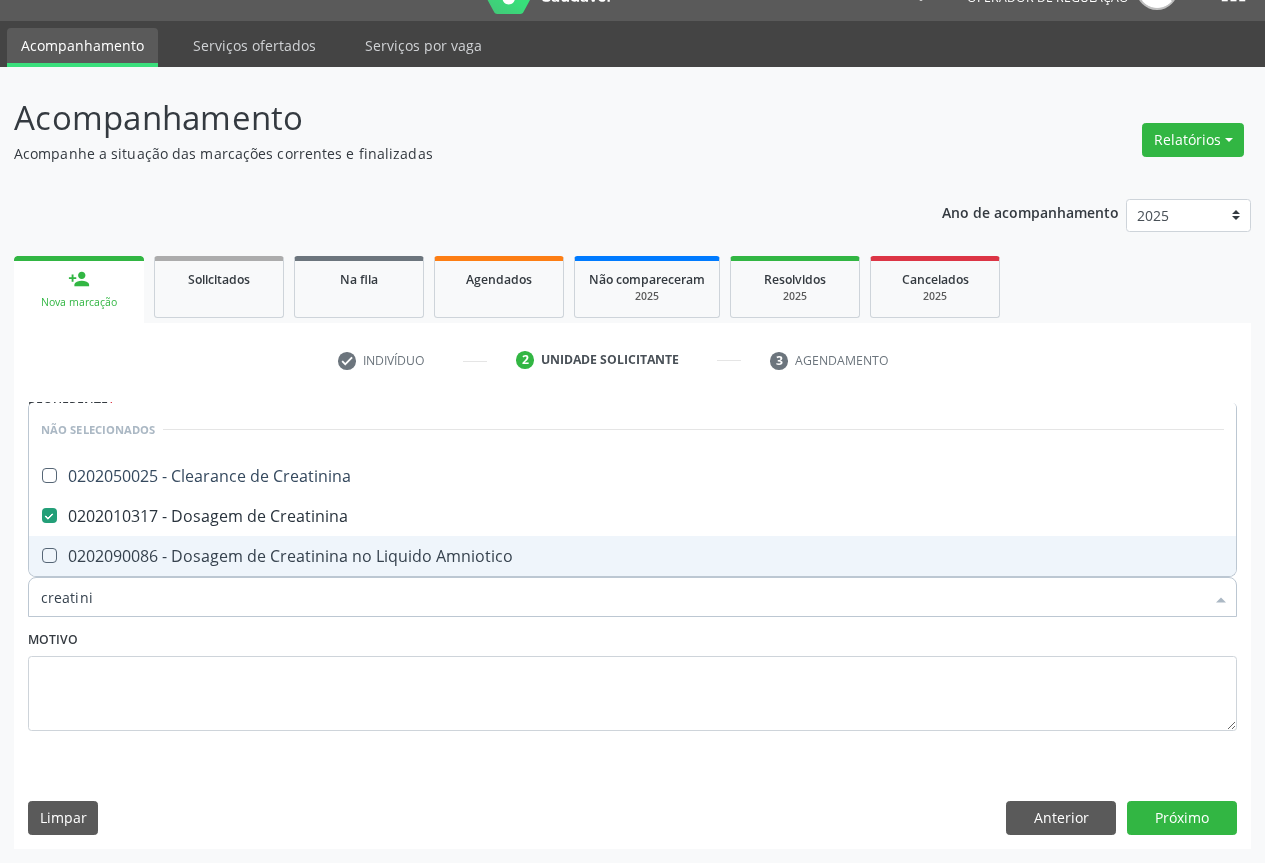 type on "creatini" 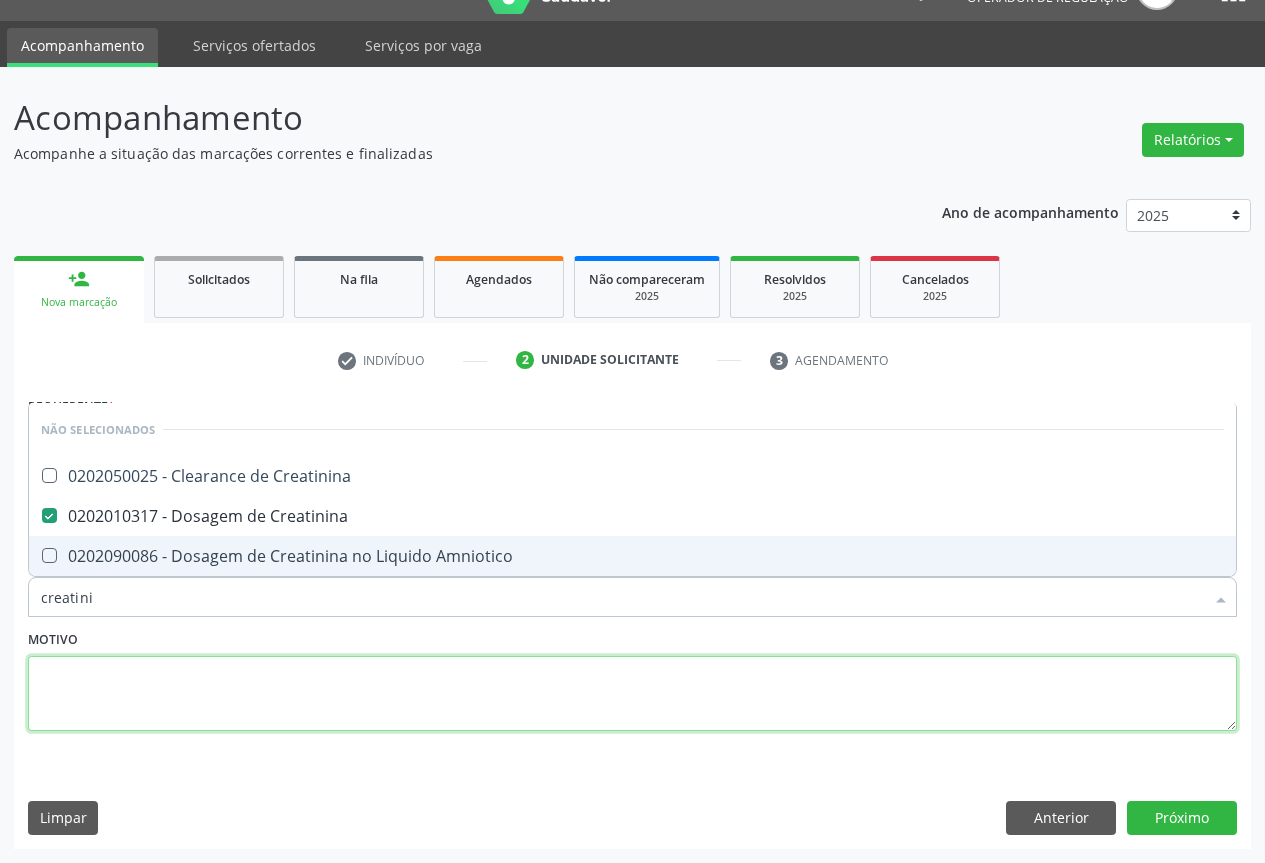 click at bounding box center [632, 694] 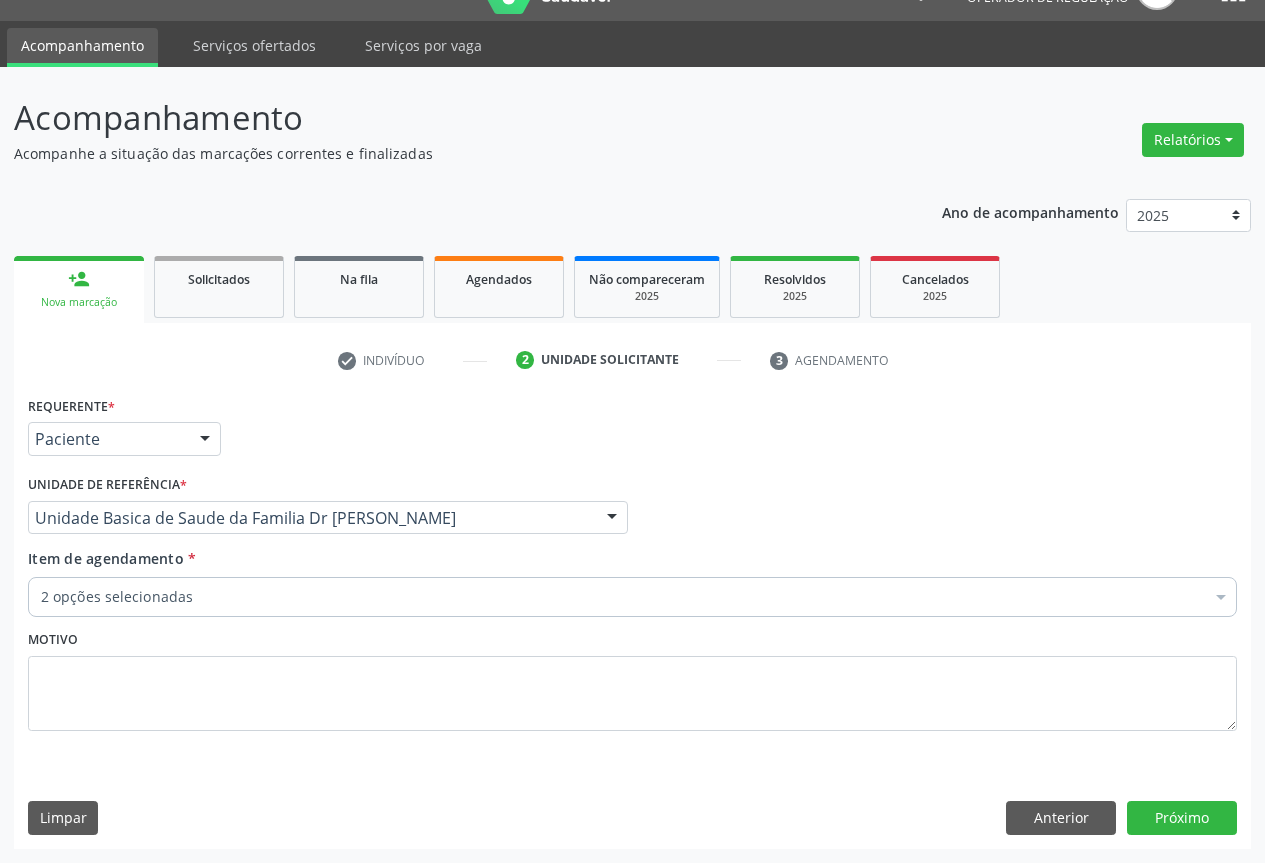 click on "2 opções selecionadas" at bounding box center [632, 597] 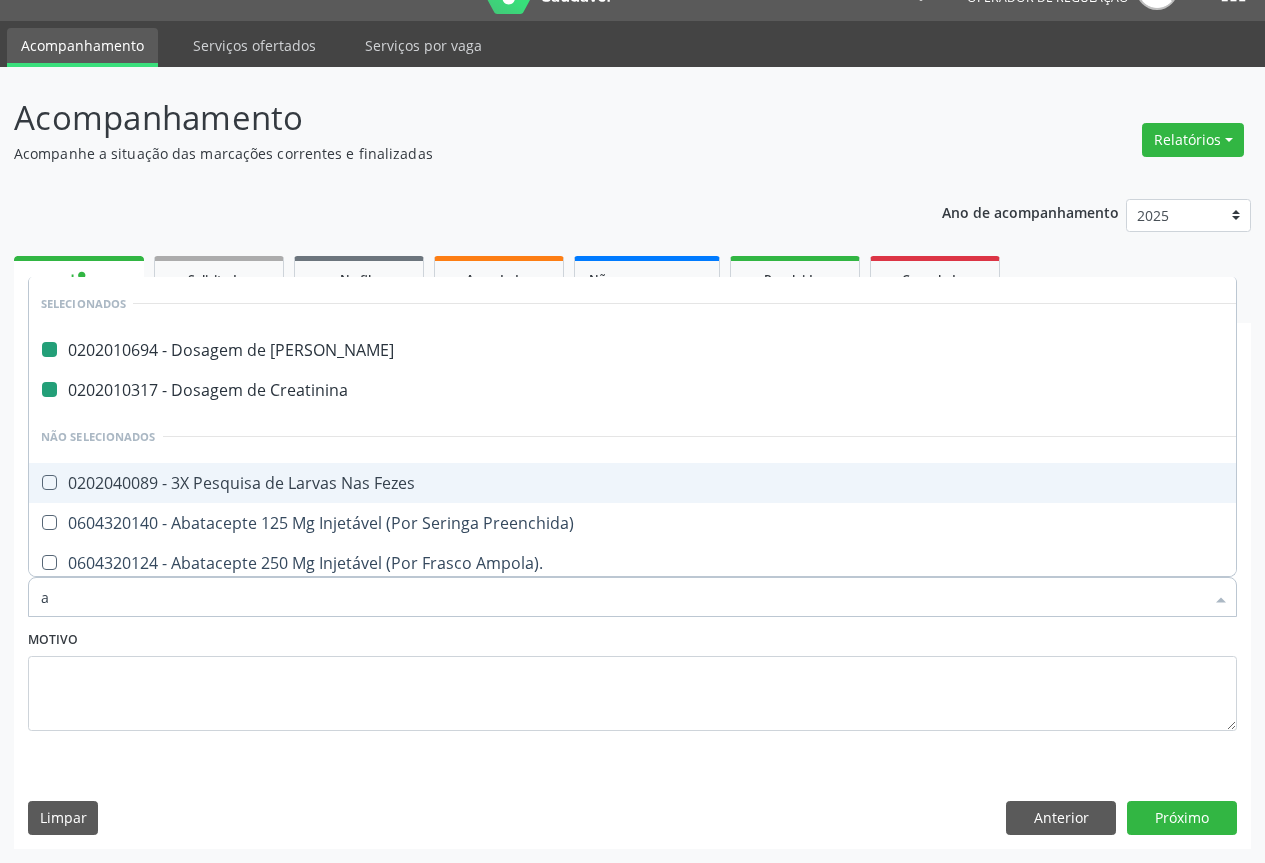 type on "ac" 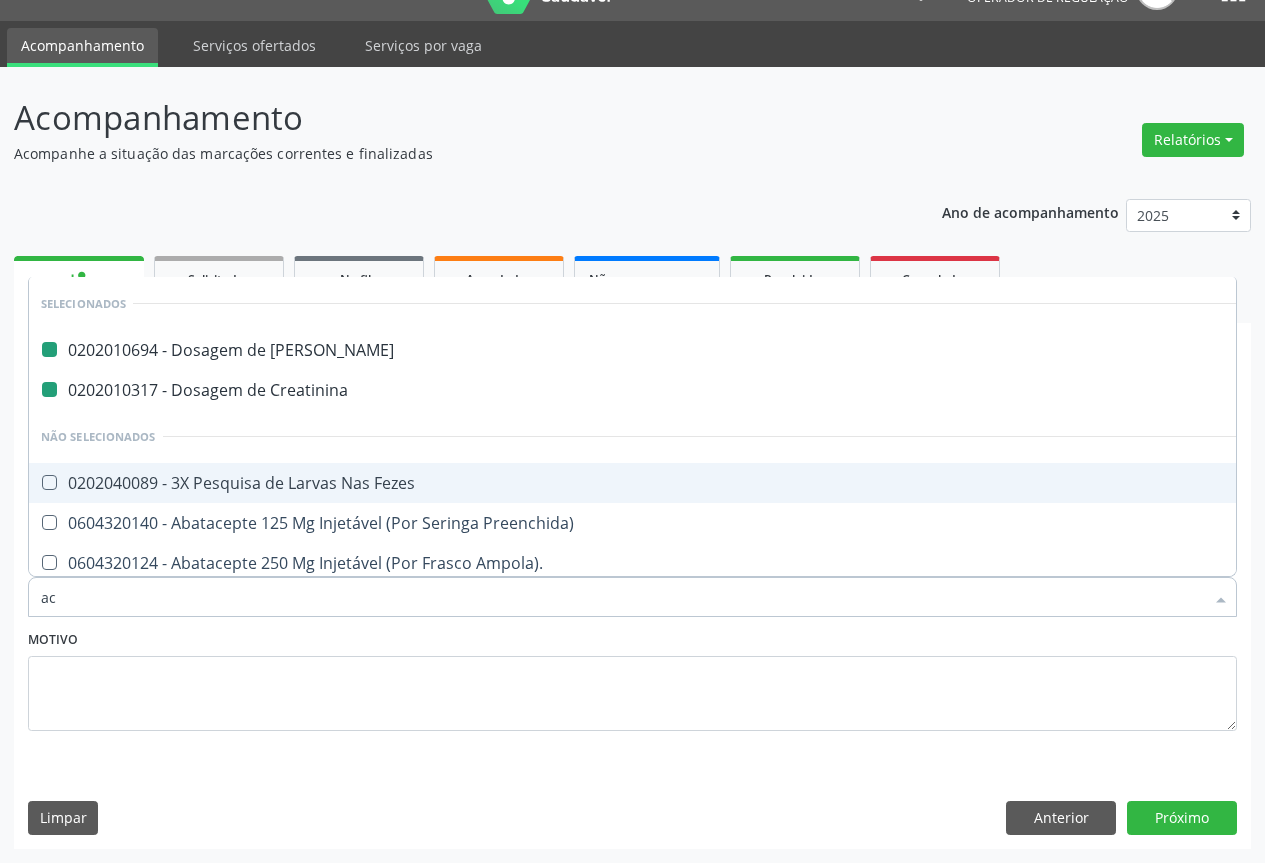 checkbox on "false" 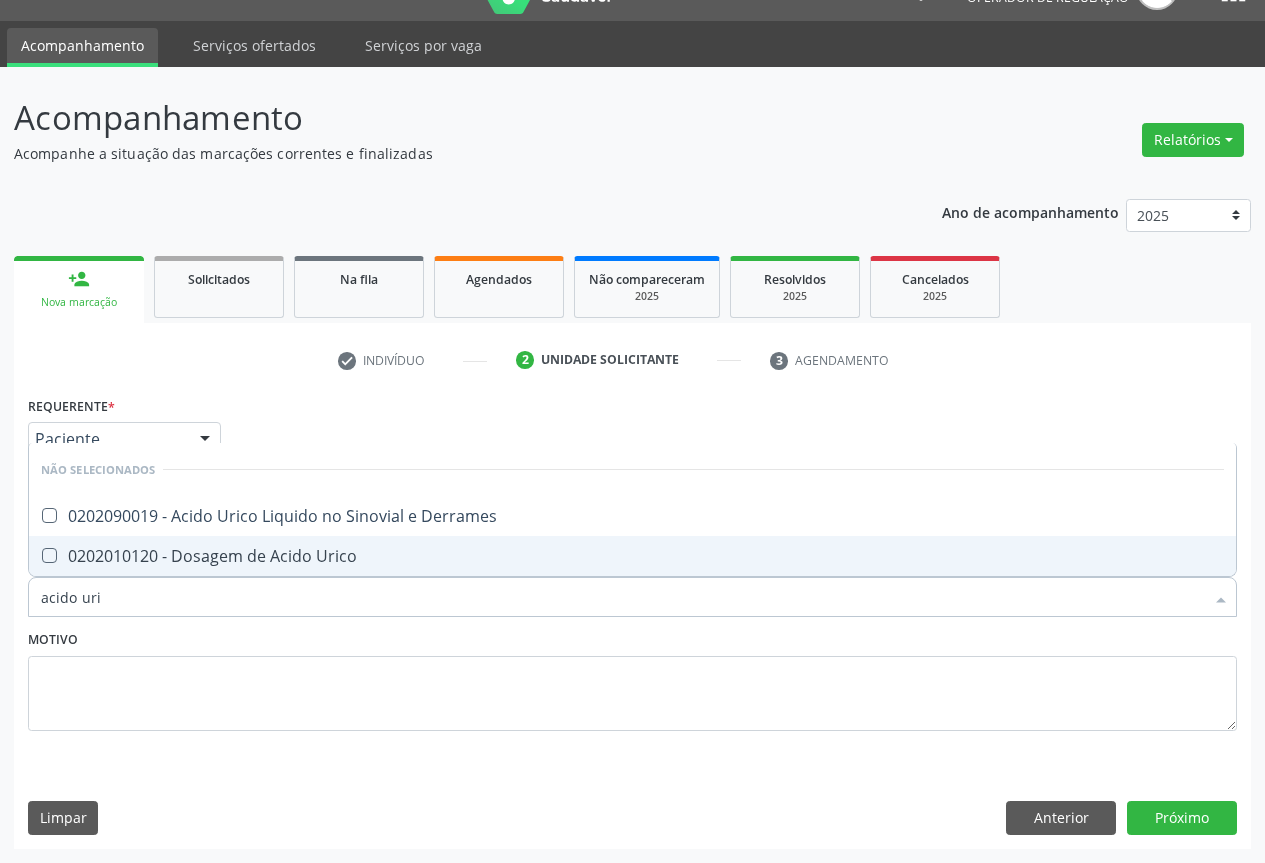 type on "acido uric" 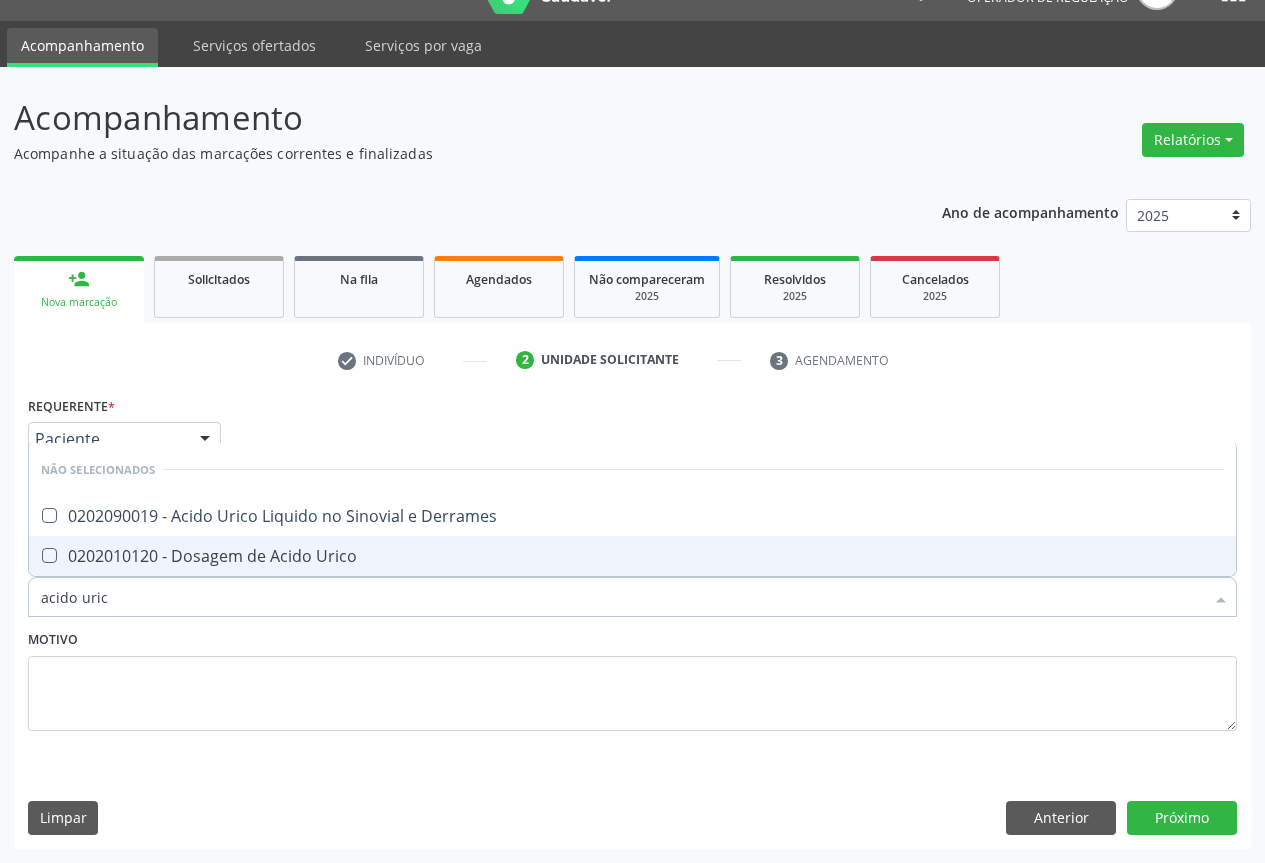 click on "0202010120 - Dosagem de Acido Urico" at bounding box center (632, 556) 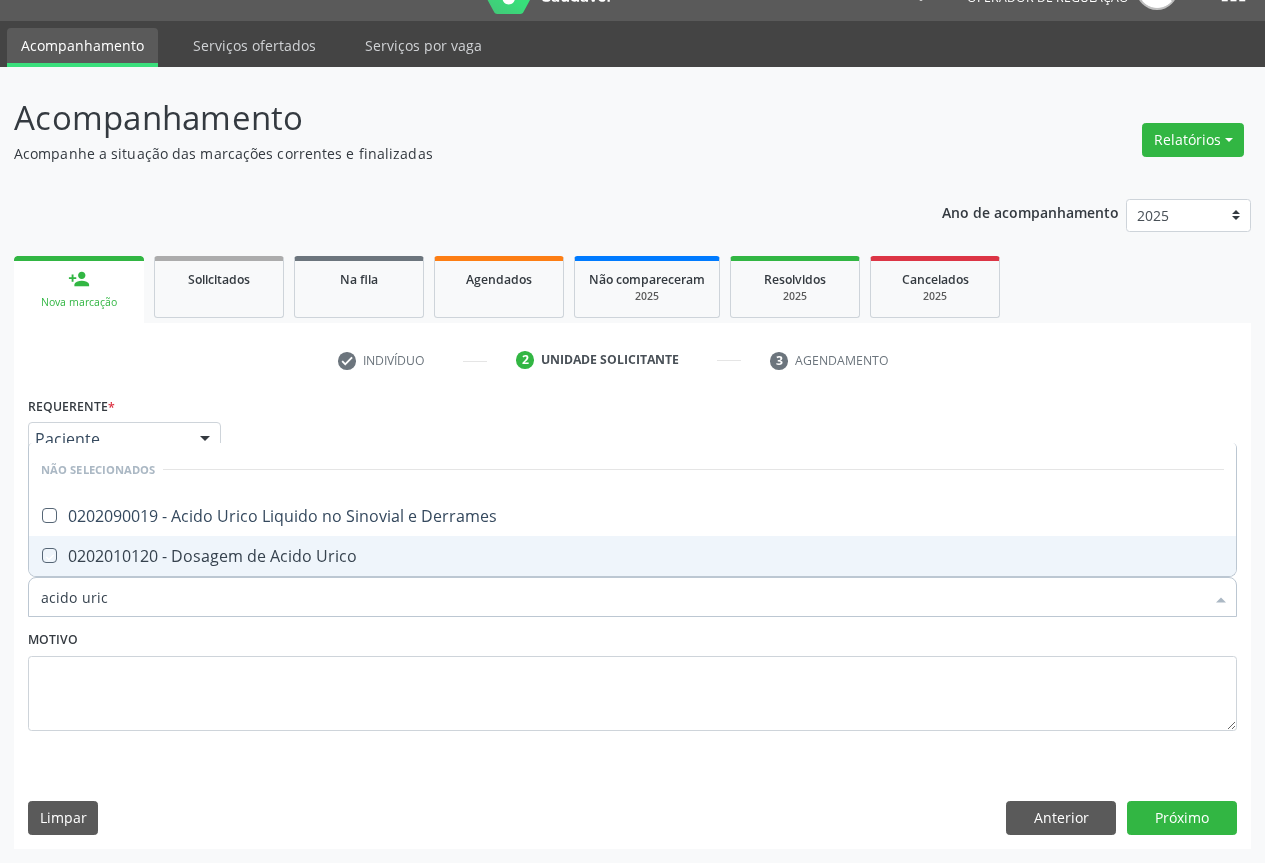 checkbox on "true" 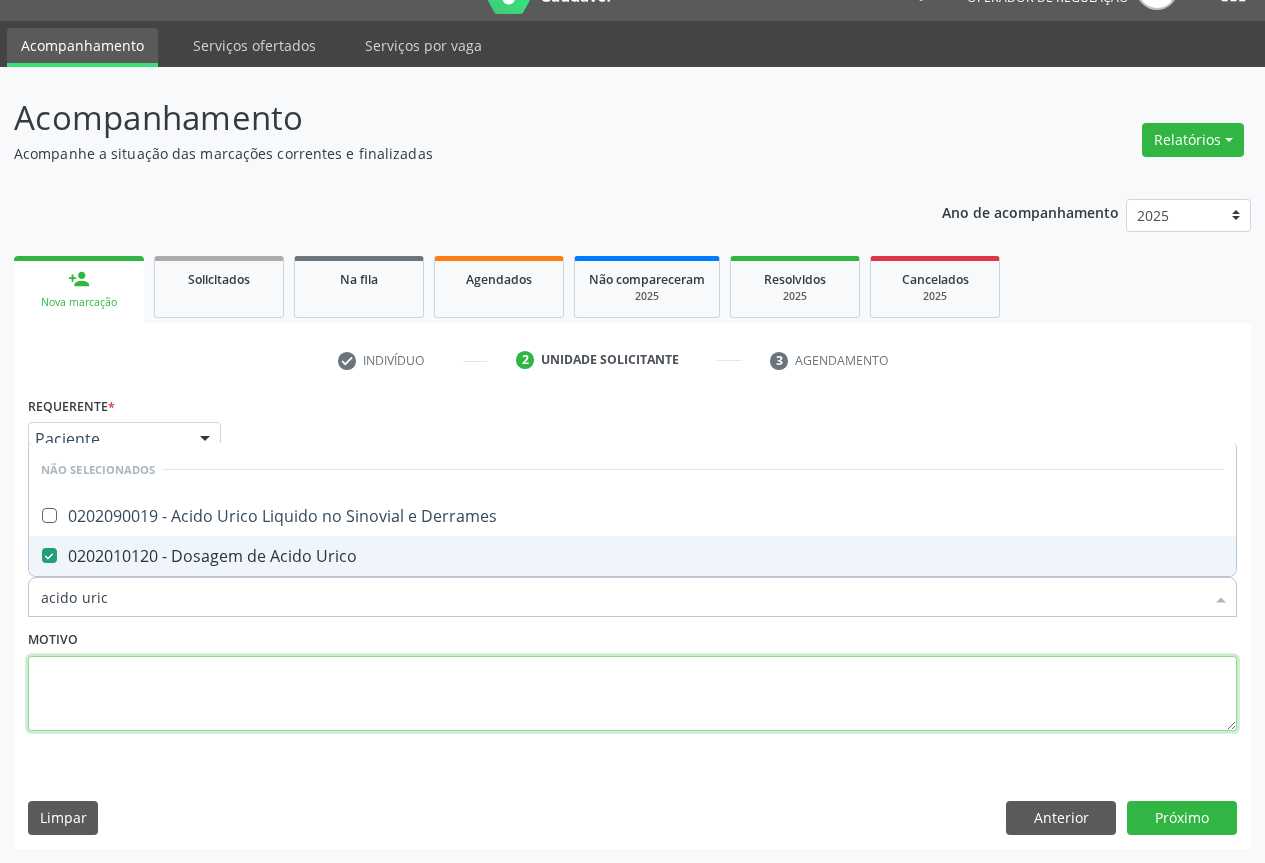 click at bounding box center [632, 694] 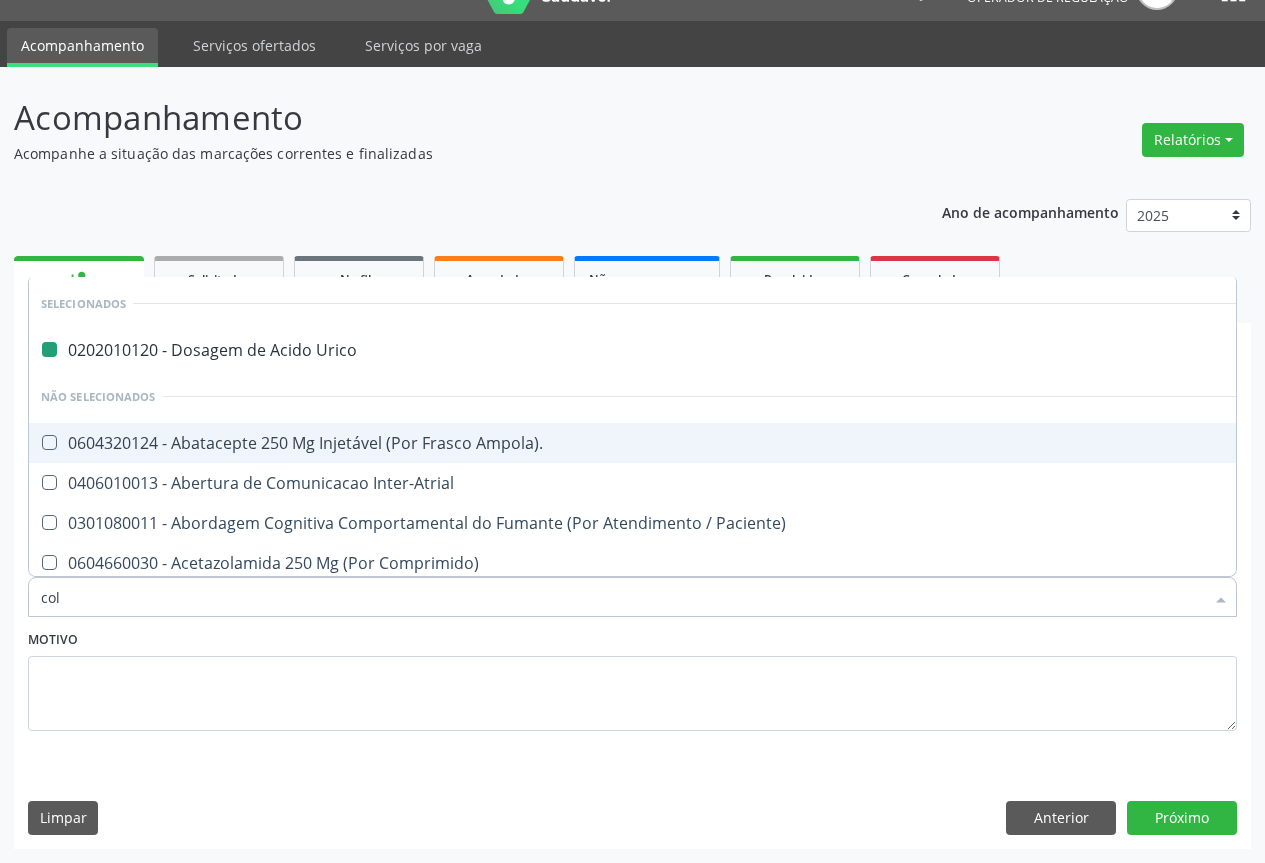 type on "cole" 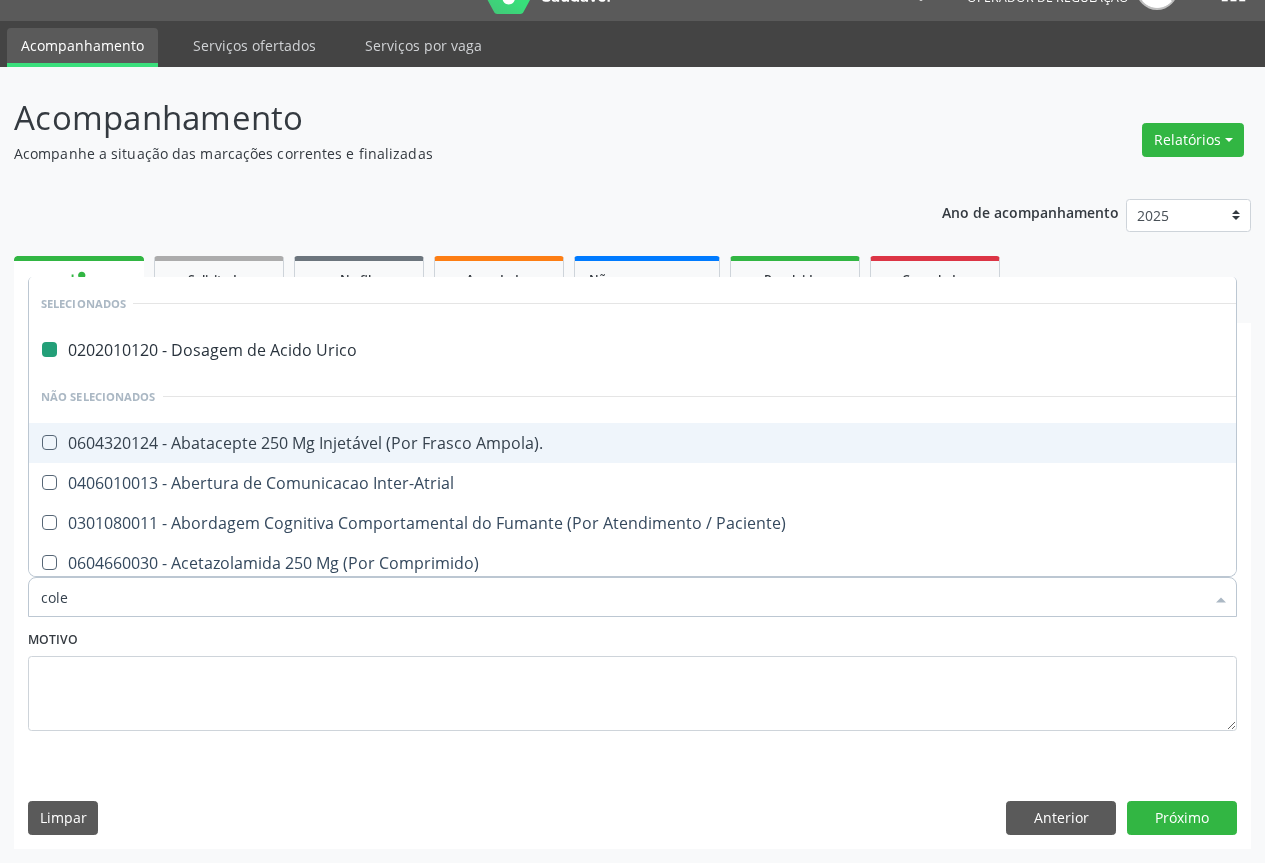 checkbox on "false" 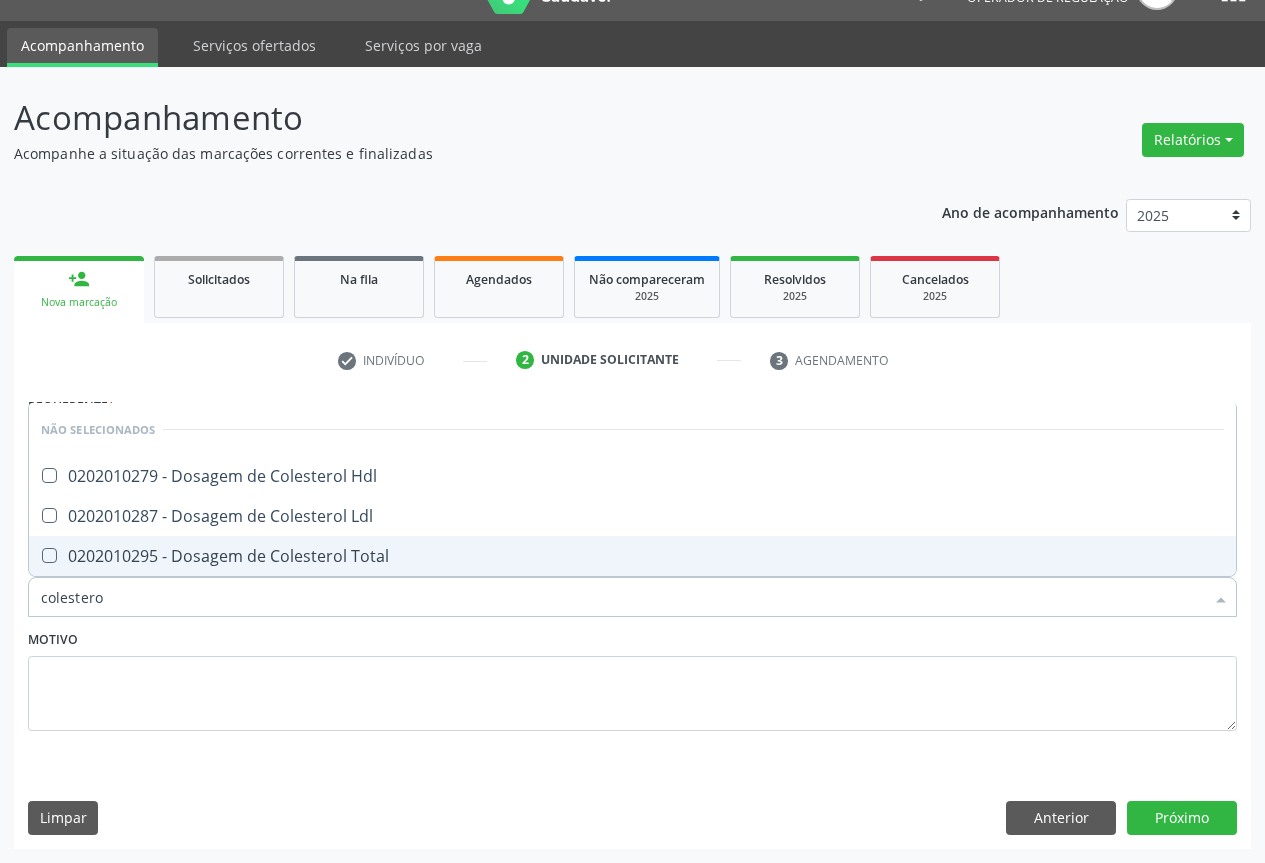 type on "colesterol" 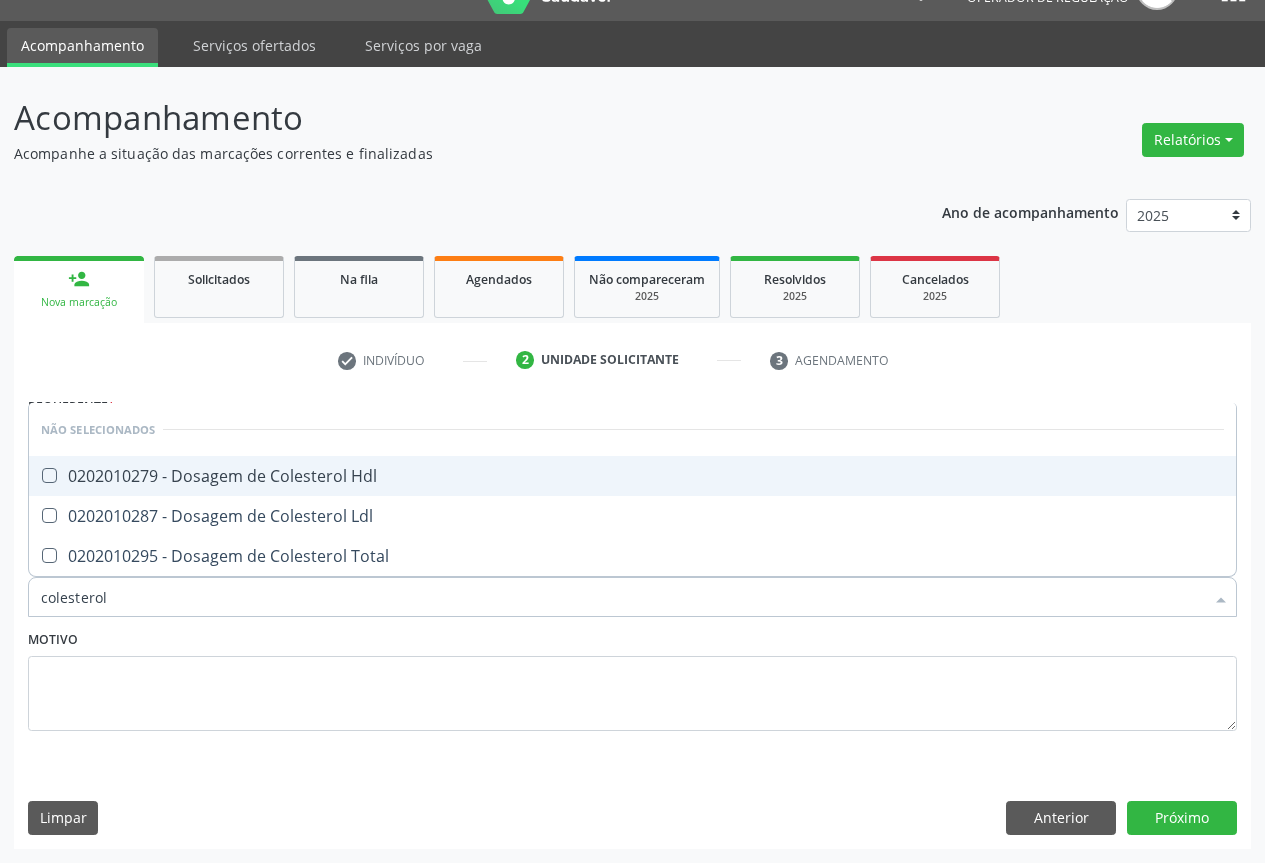 click on "0202010279 - Dosagem de Colesterol Hdl" at bounding box center [632, 476] 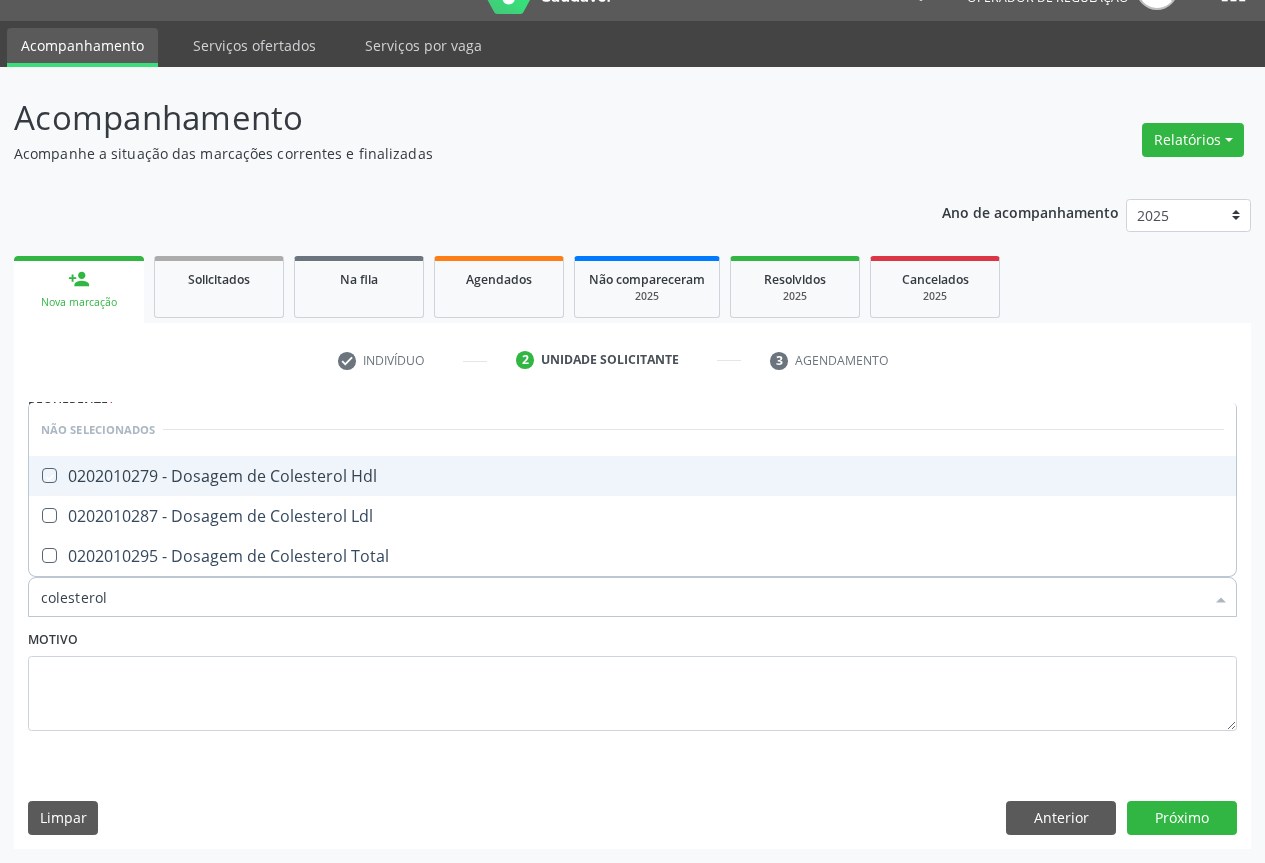 checkbox on "true" 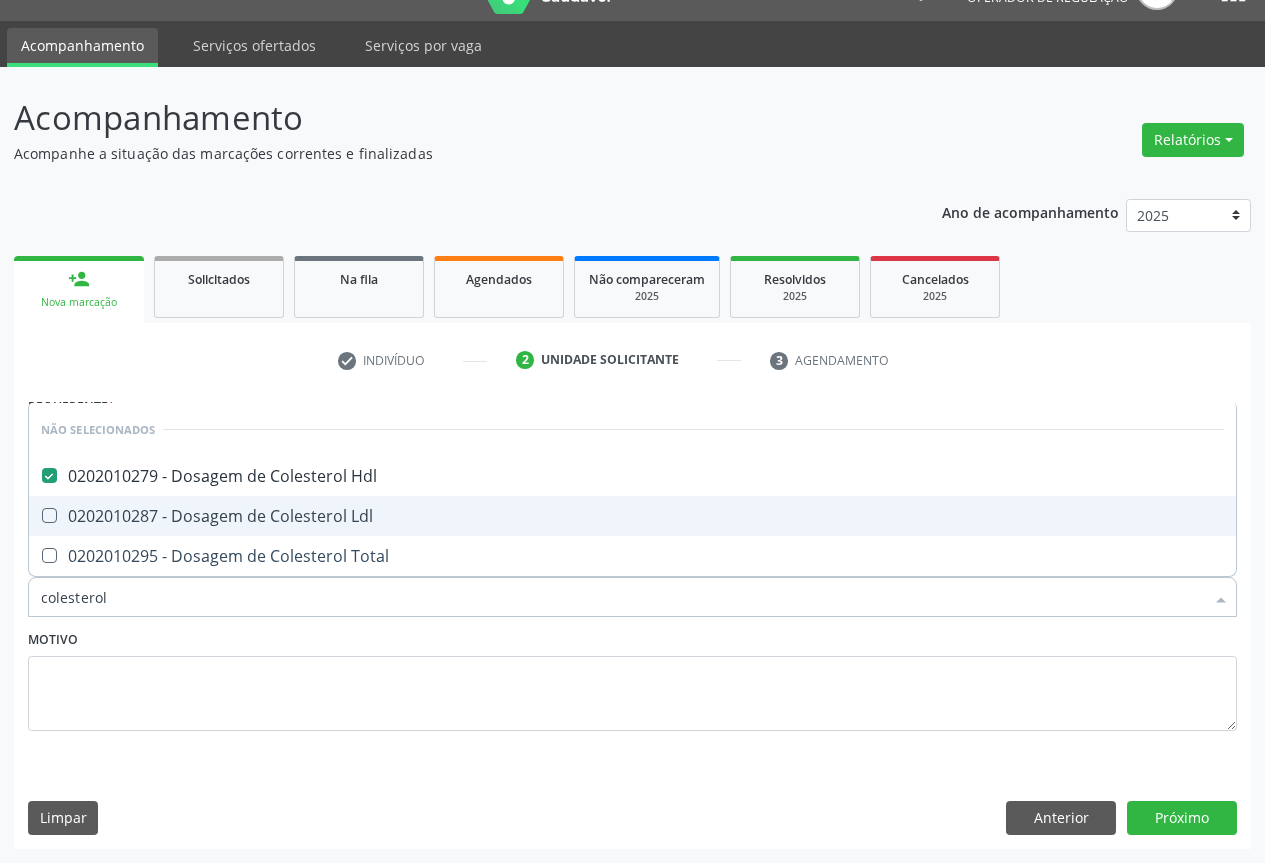 click on "0202010287 - Dosagem de Colesterol Ldl" at bounding box center (632, 516) 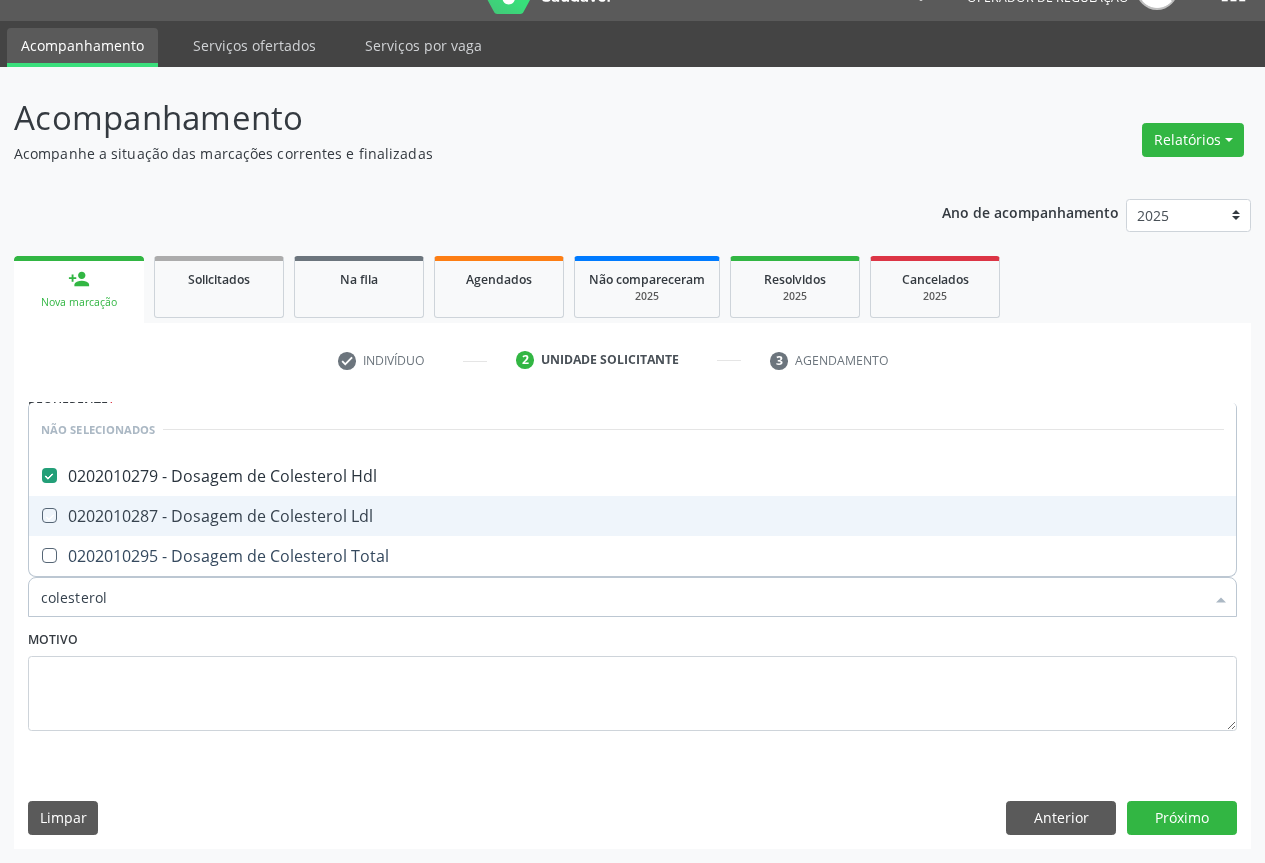 checkbox on "true" 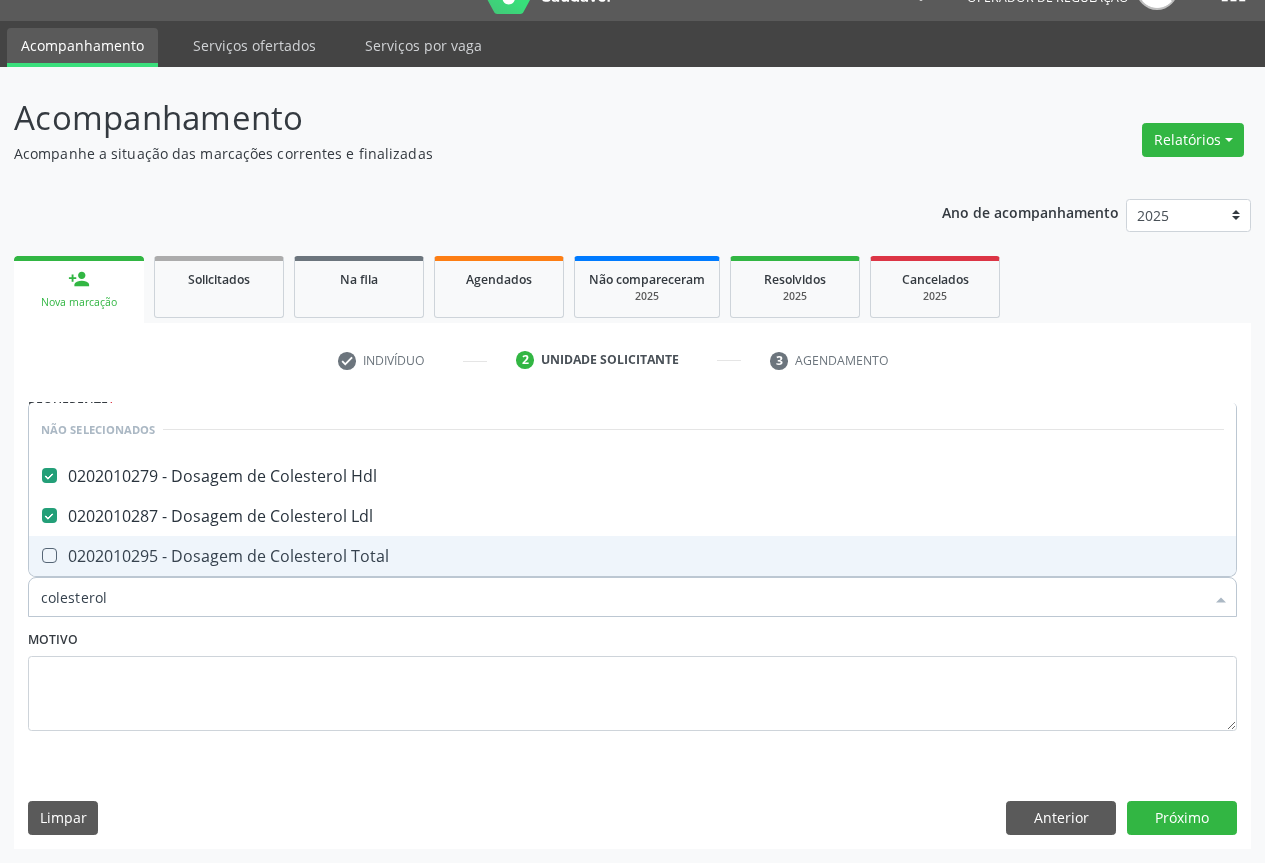 click on "0202010295 - Dosagem de Colesterol Total" at bounding box center (632, 556) 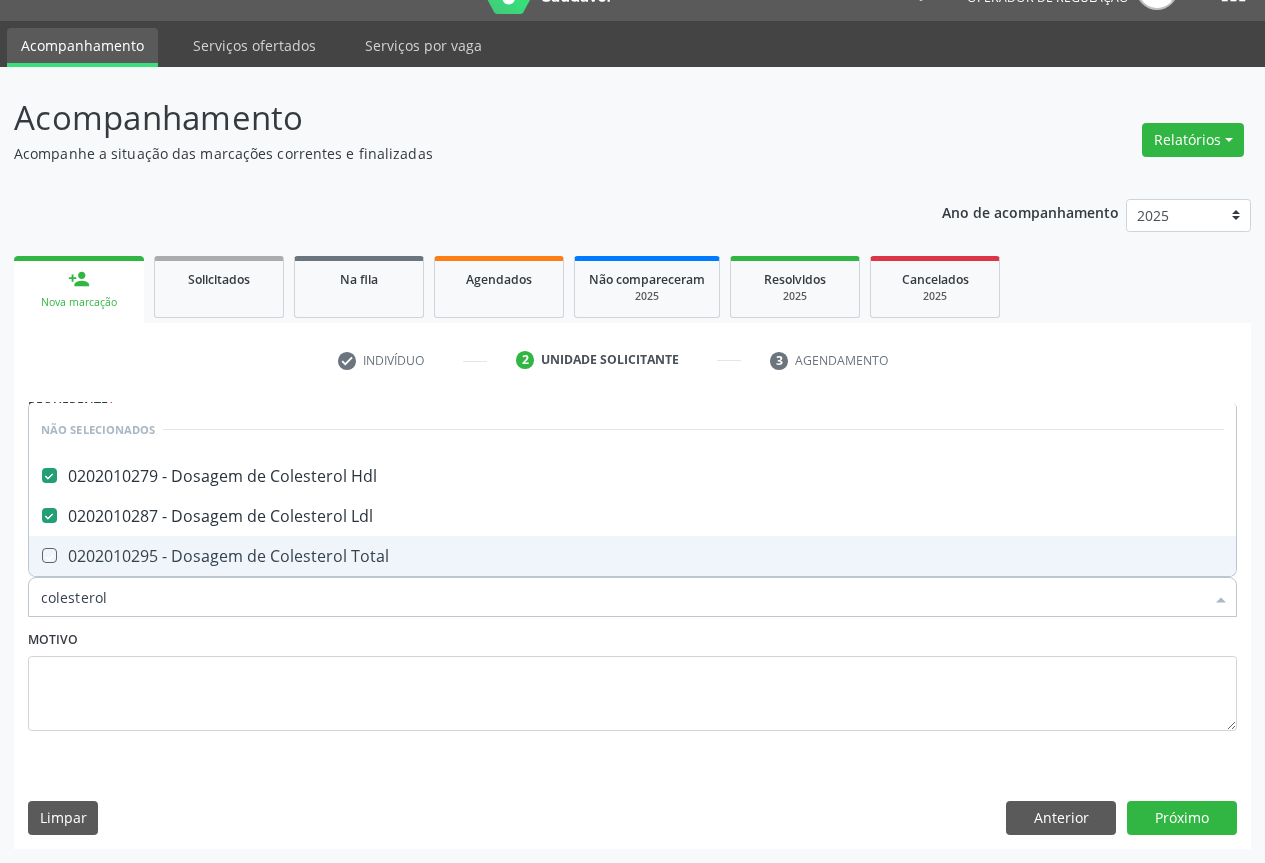 checkbox on "true" 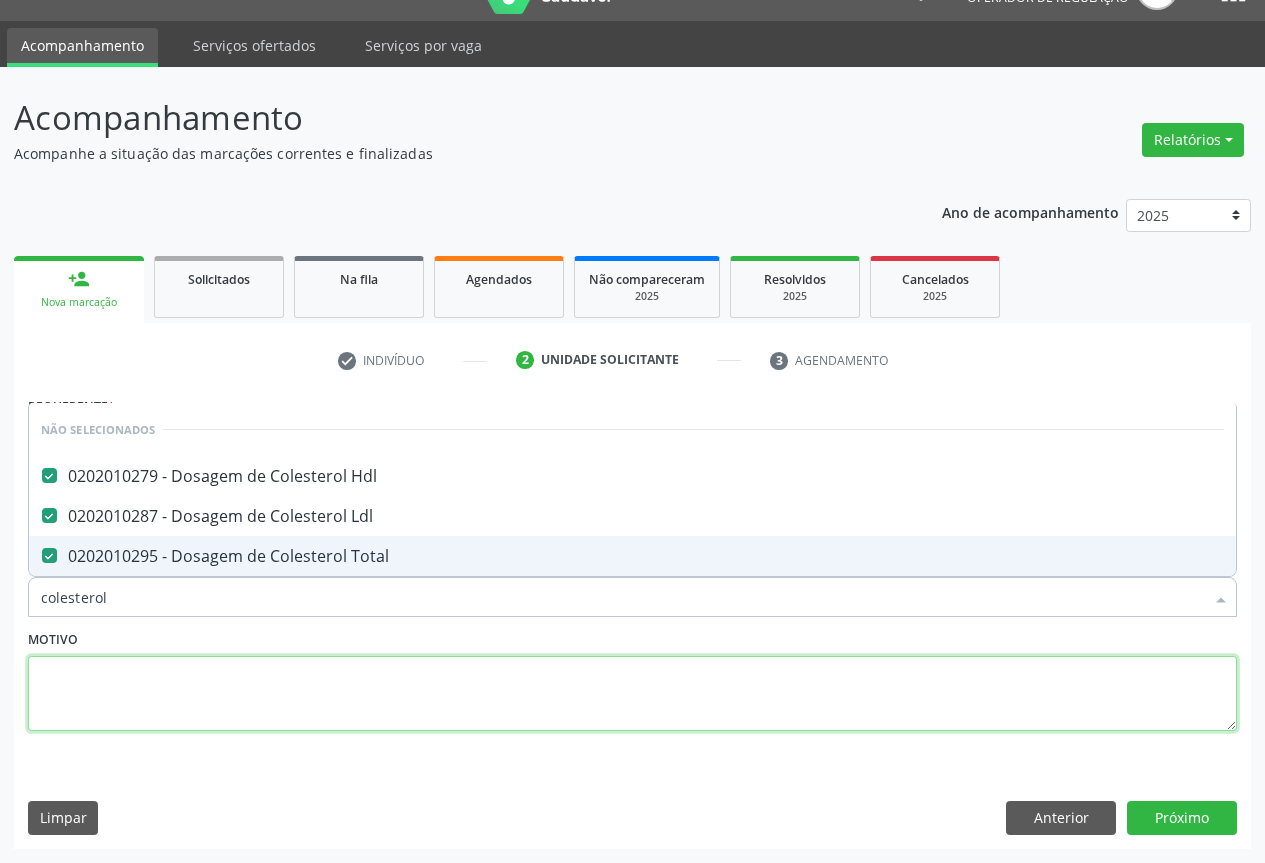 drag, startPoint x: 249, startPoint y: 667, endPoint x: 243, endPoint y: 681, distance: 15.231546 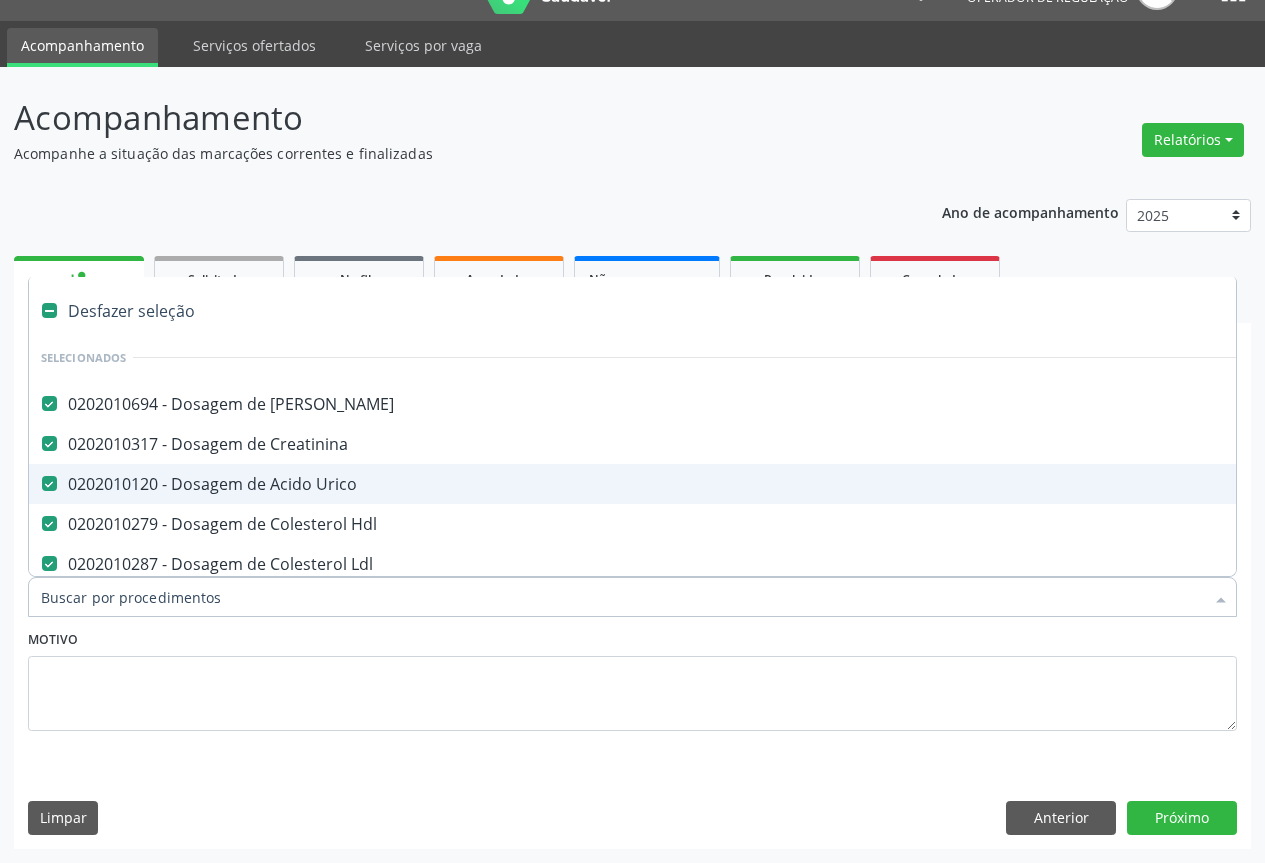 type on "t" 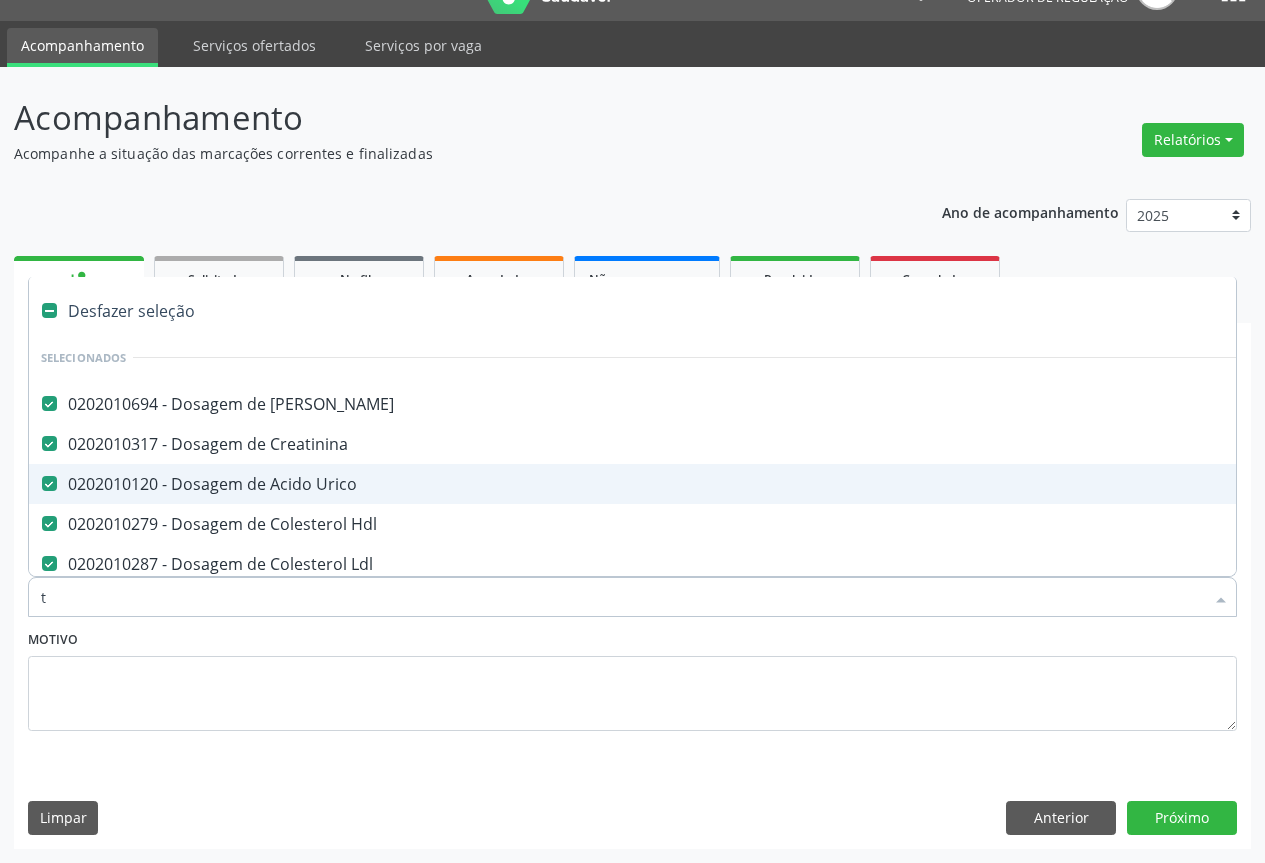 checkbox on "false" 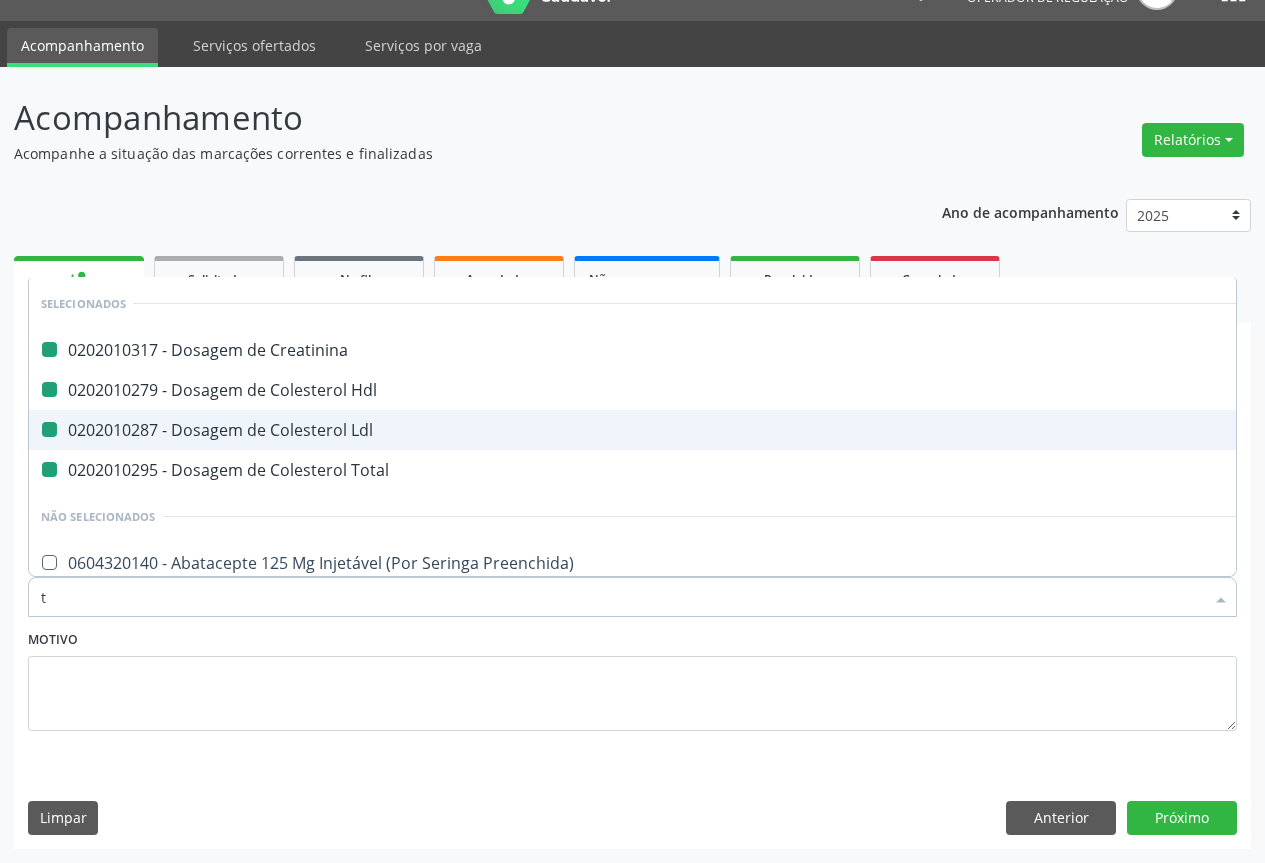 type on "tr" 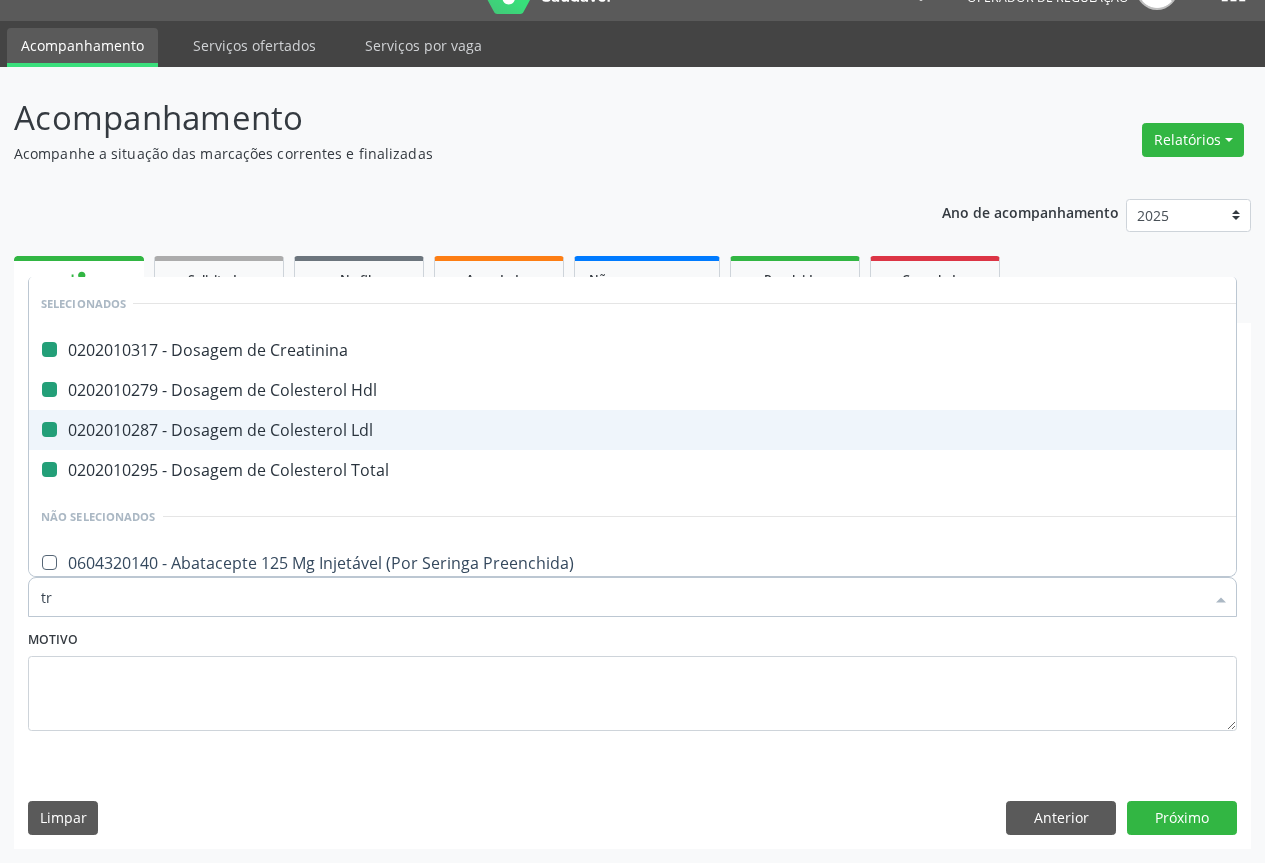 checkbox on "false" 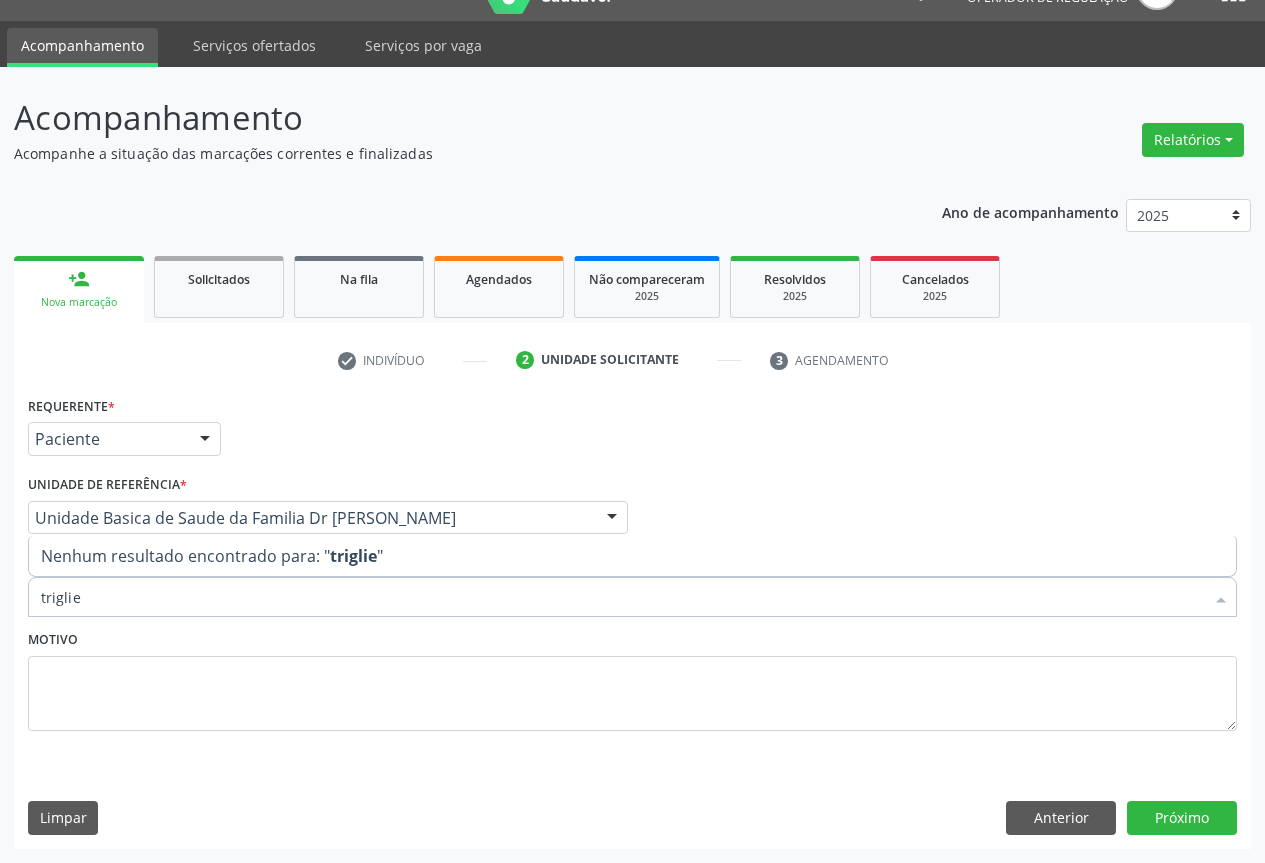 type on "trigli" 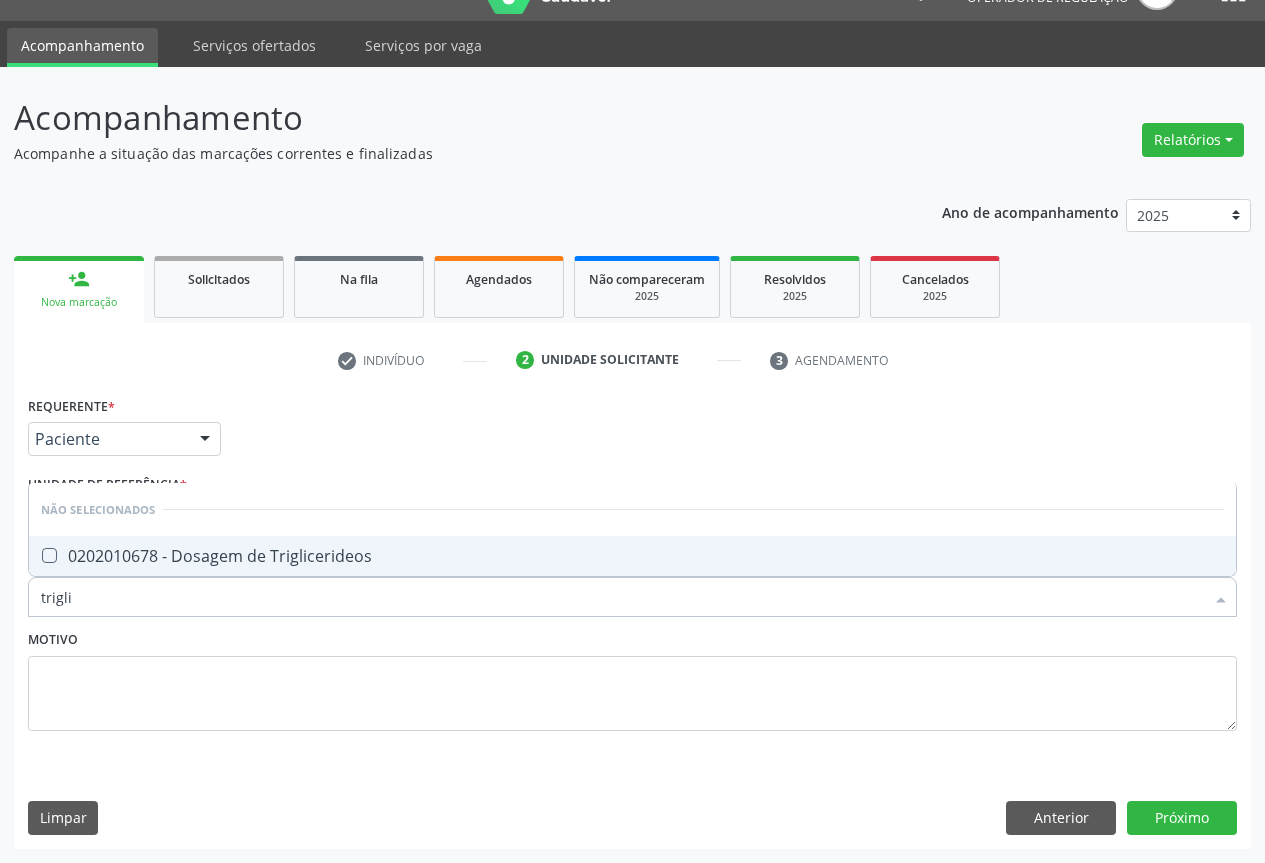 click on "0202010678 - Dosagem de Triglicerideos" at bounding box center [632, 556] 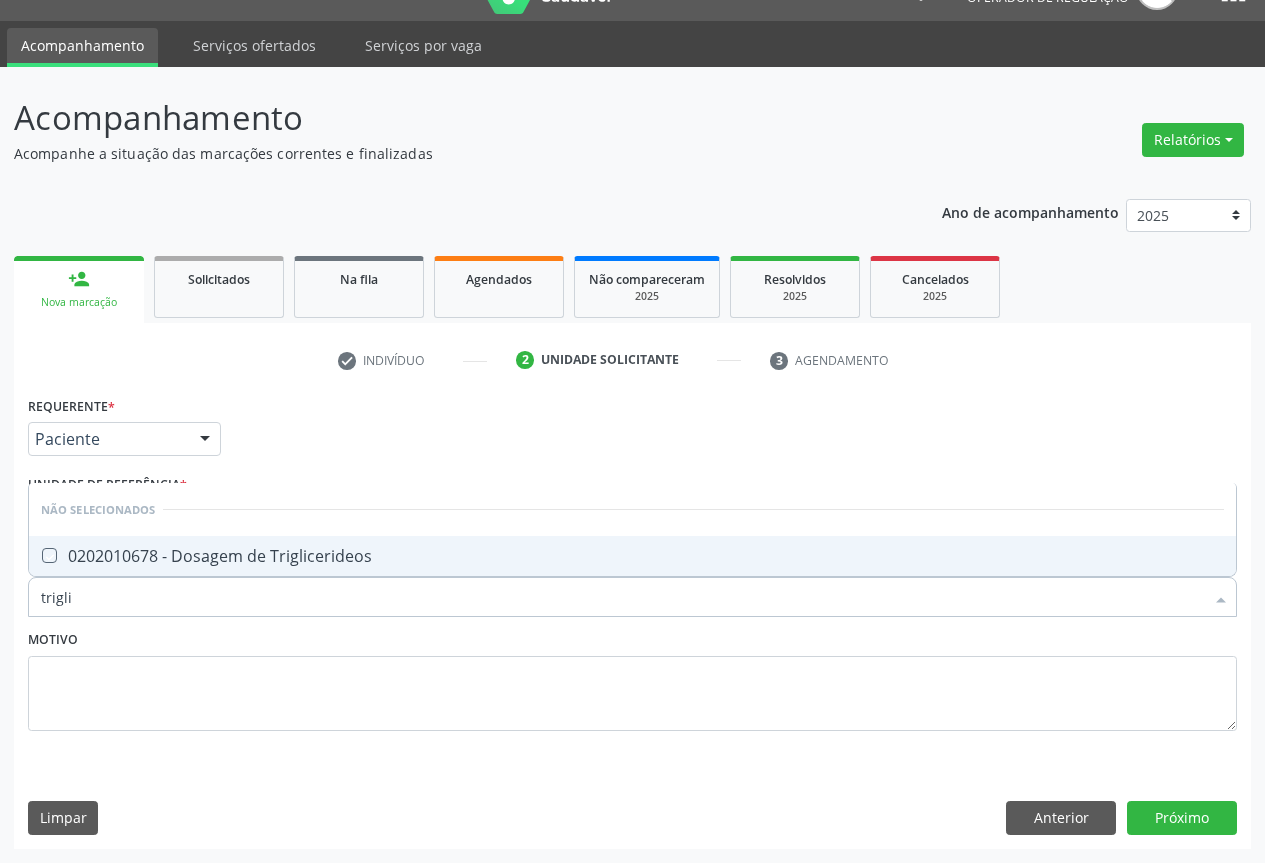 checkbox on "true" 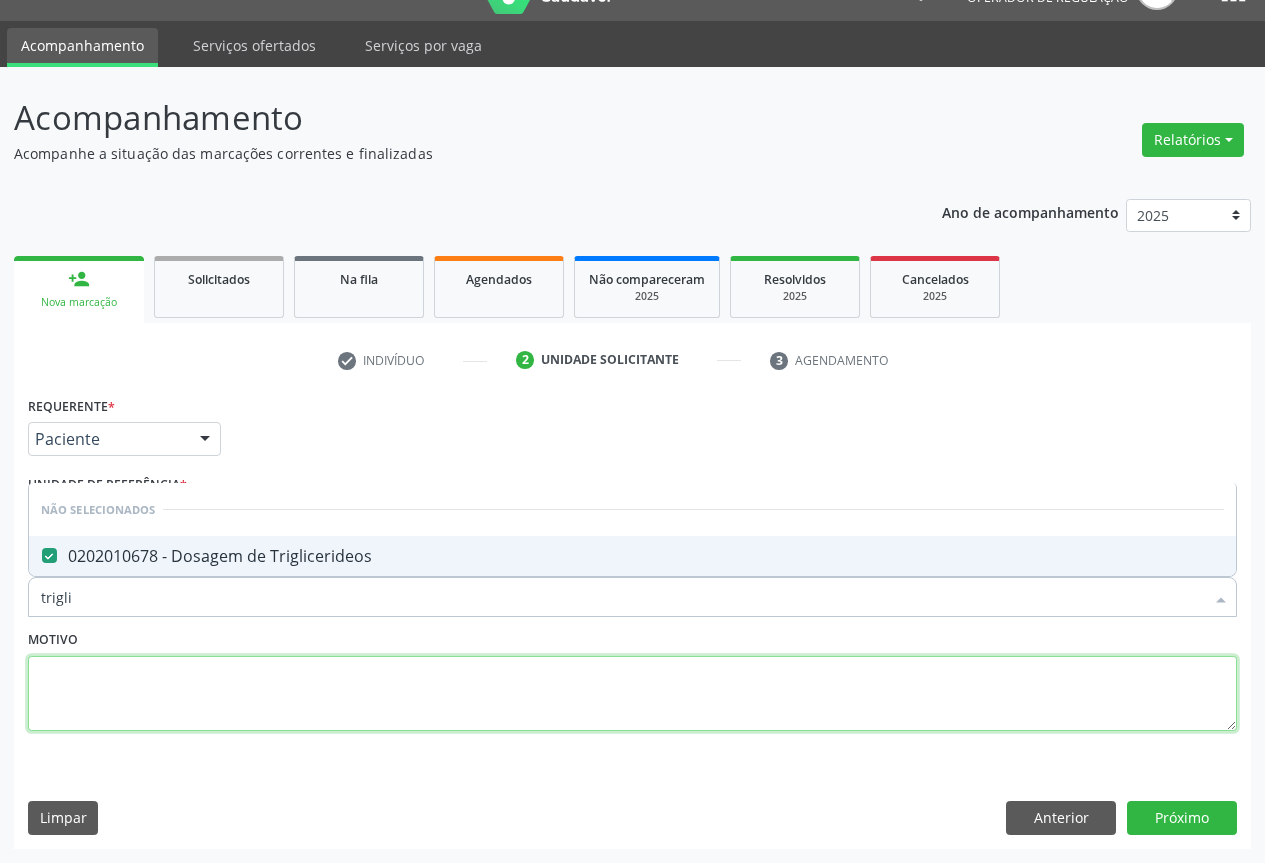click at bounding box center [632, 694] 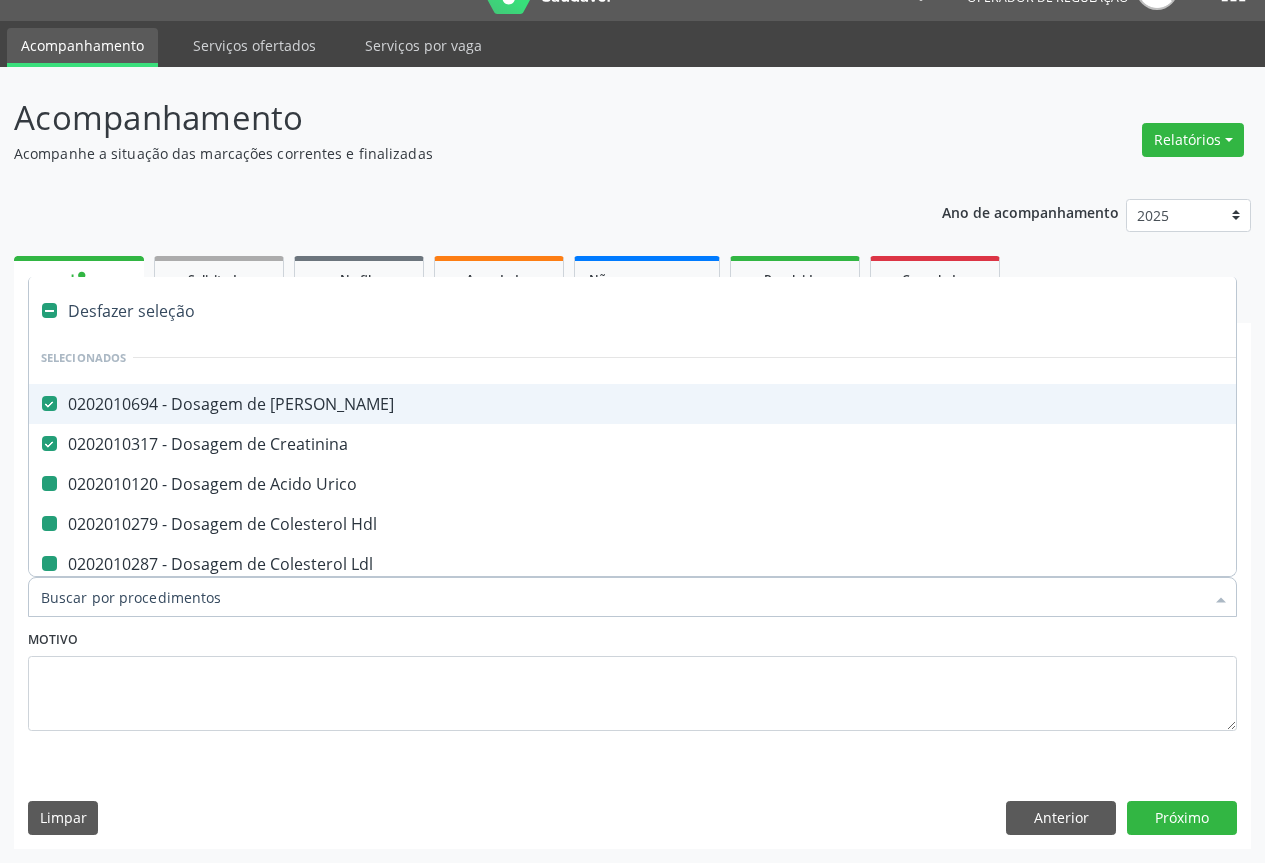 type on "h" 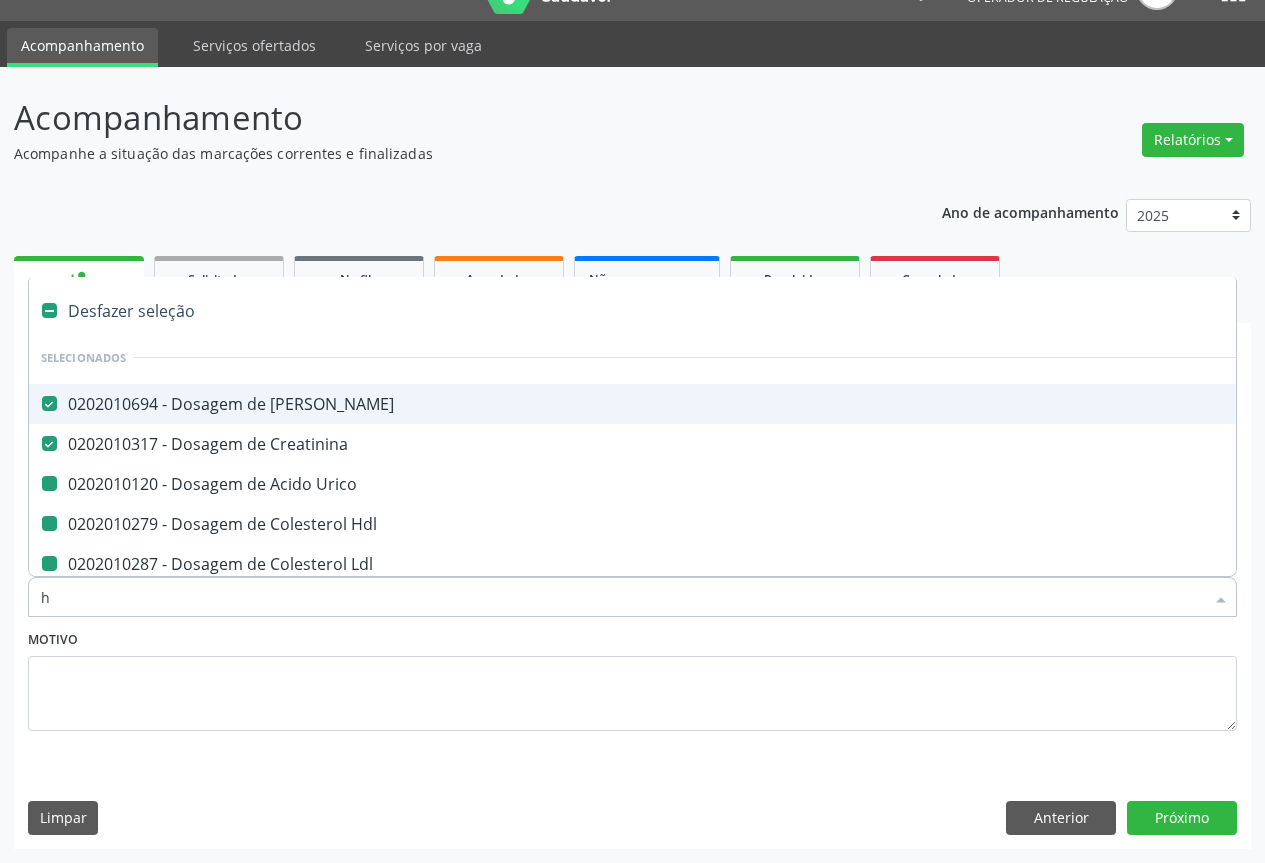 checkbox on "false" 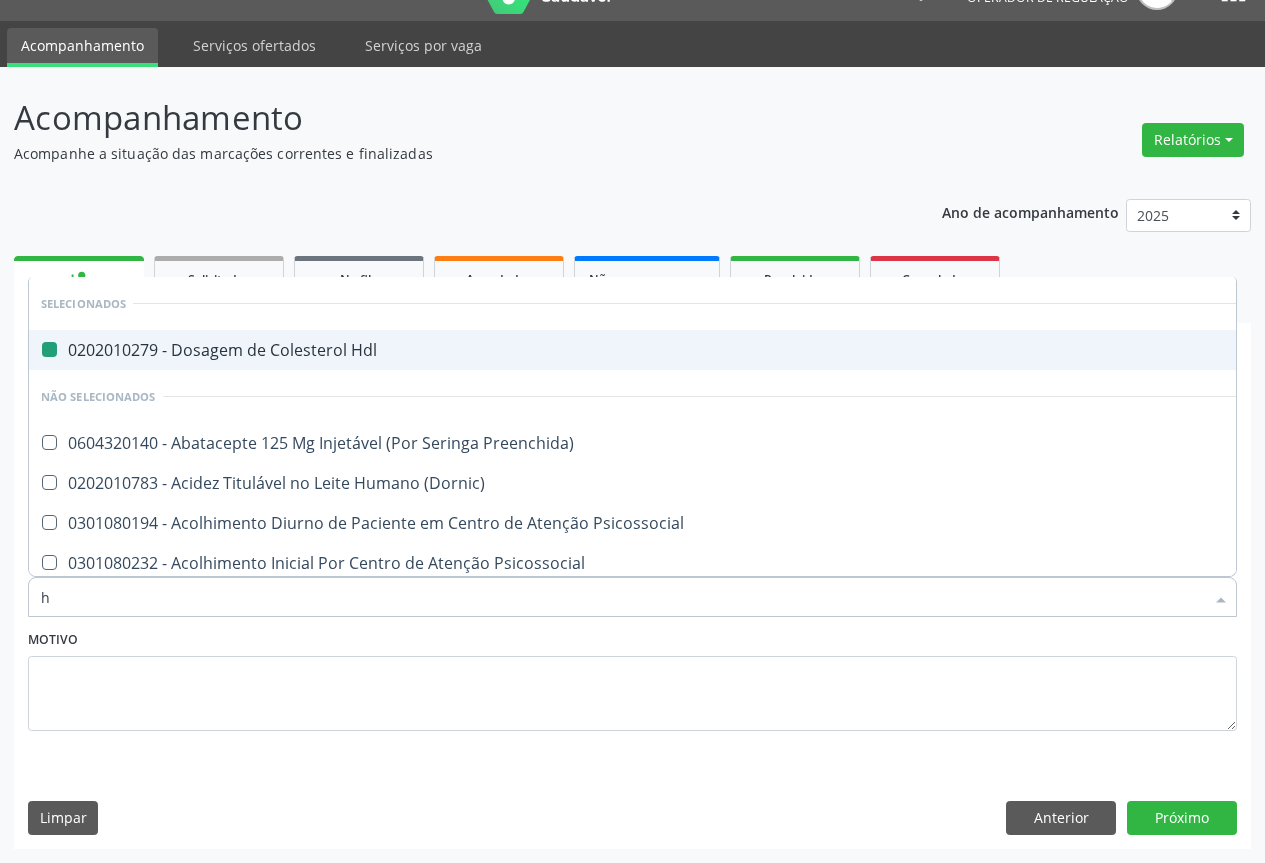 type on "he" 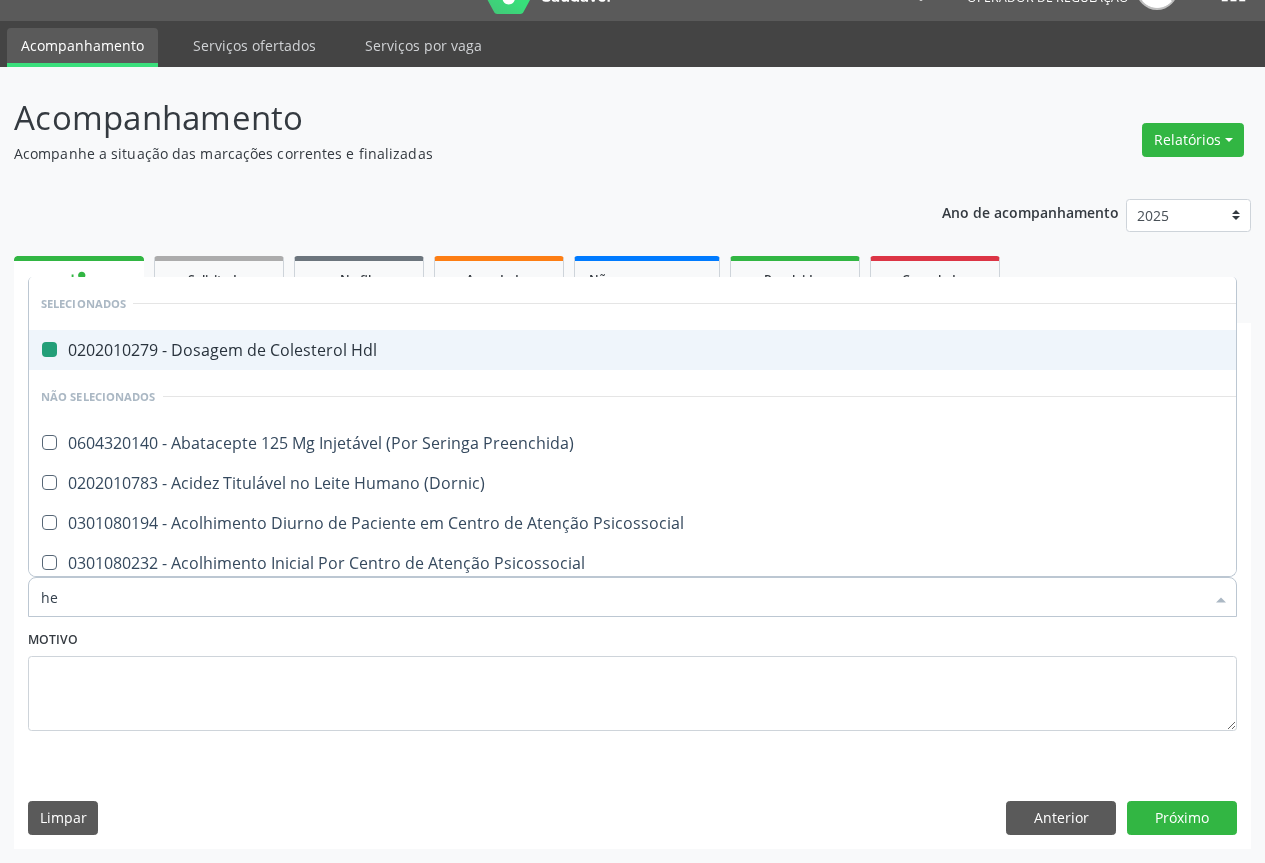 checkbox on "false" 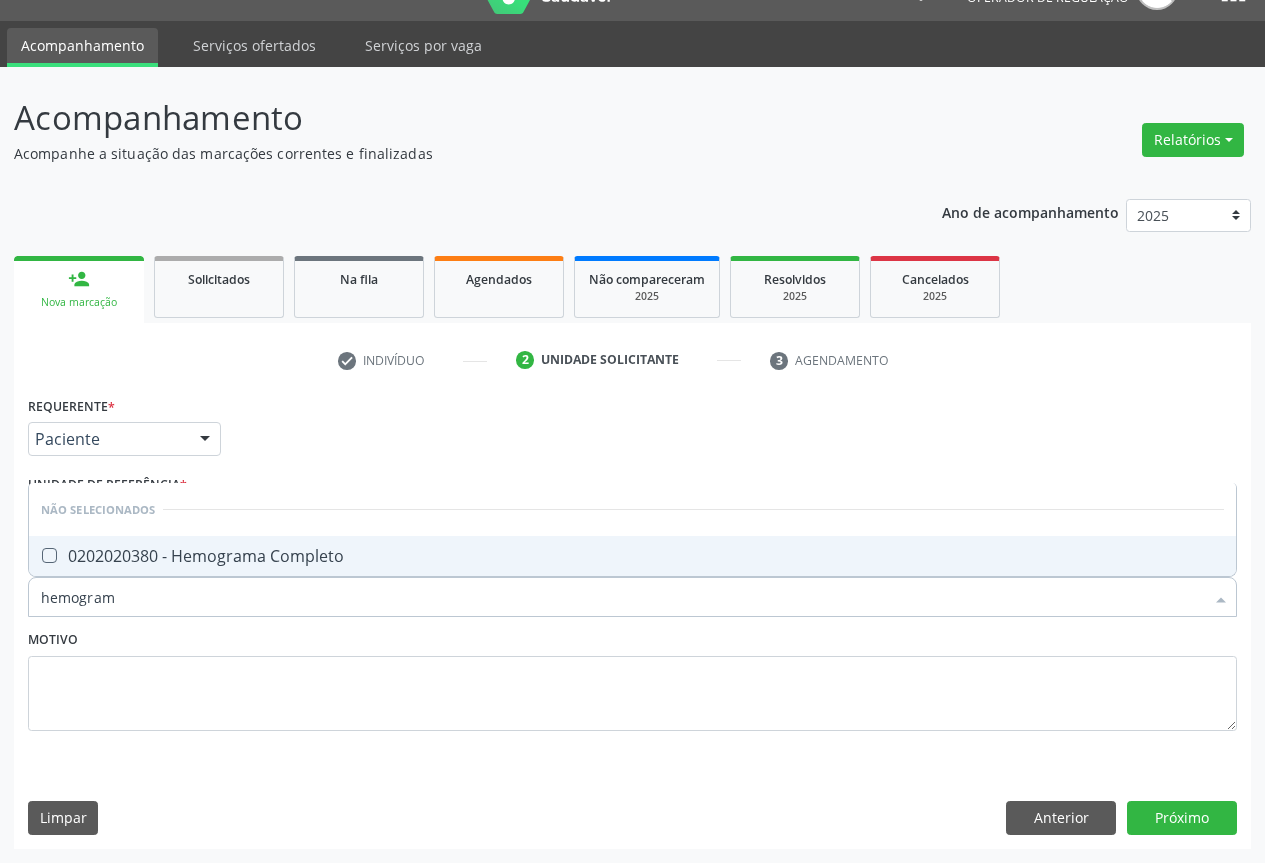 type on "hemograma" 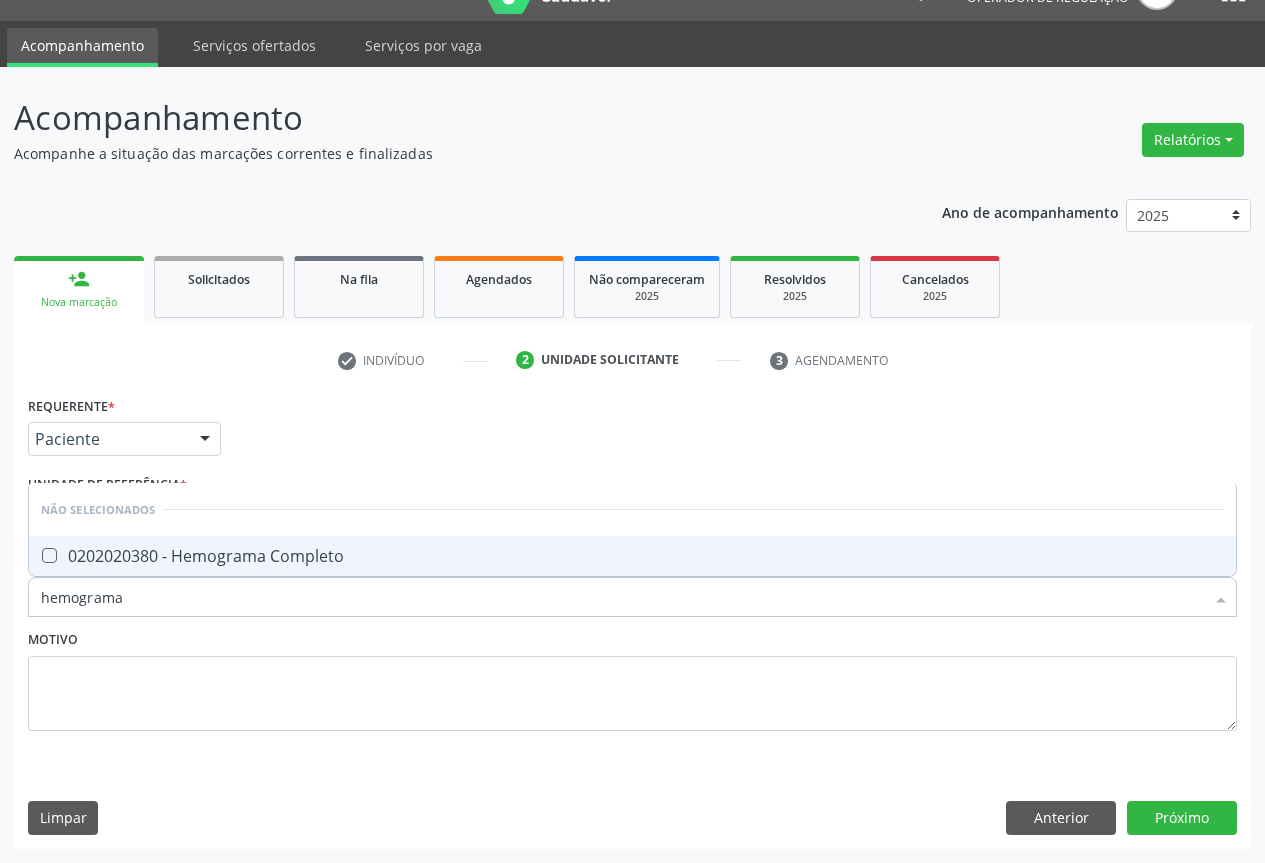 click on "0202020380 - Hemograma Completo" at bounding box center (632, 556) 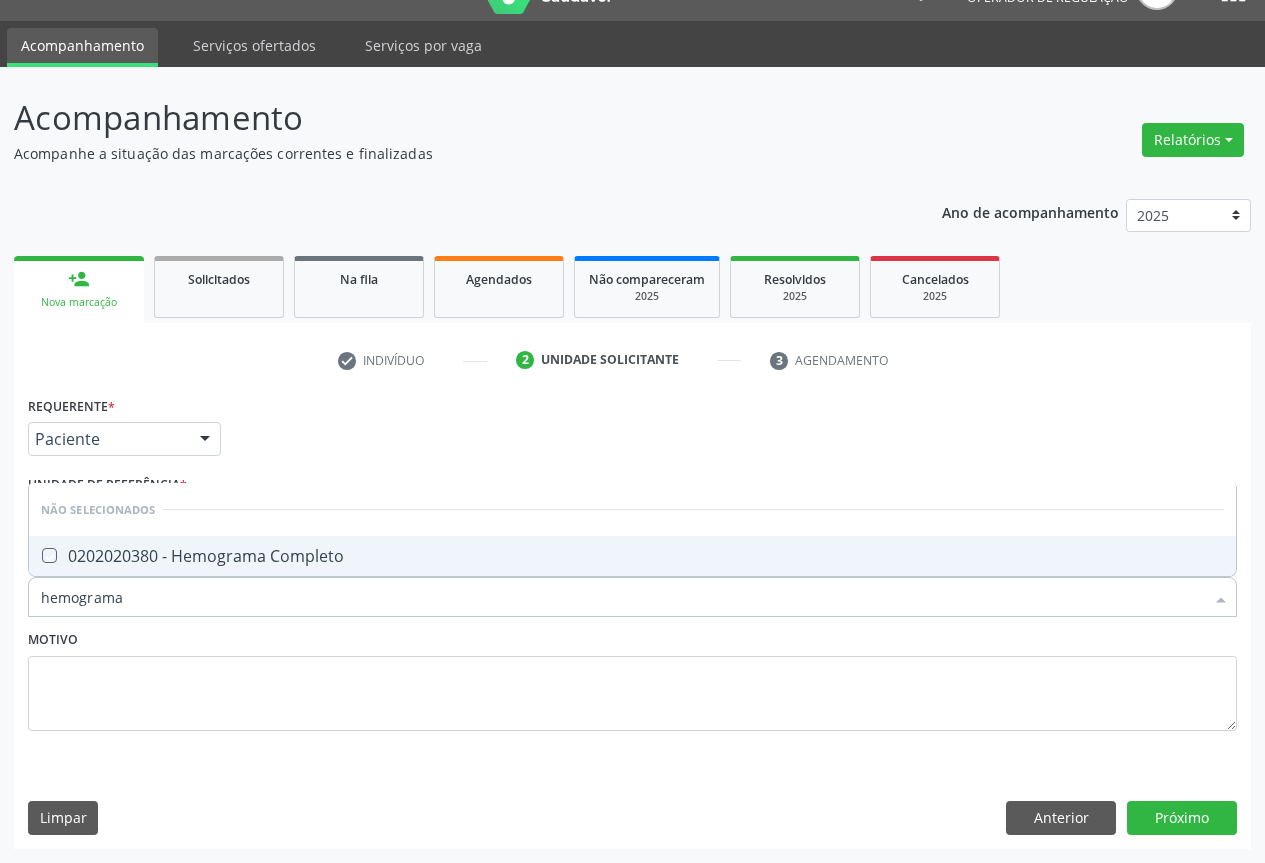 checkbox on "true" 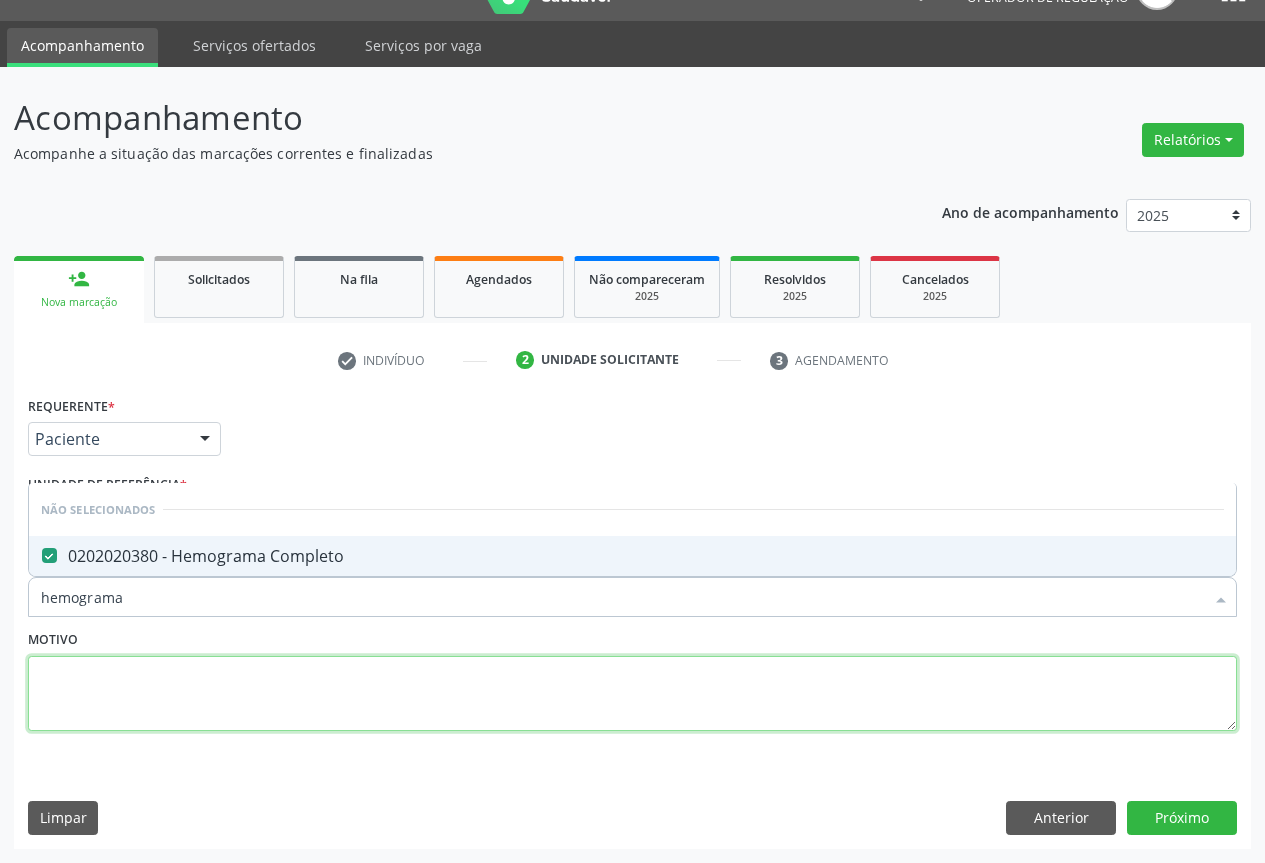 click at bounding box center [632, 694] 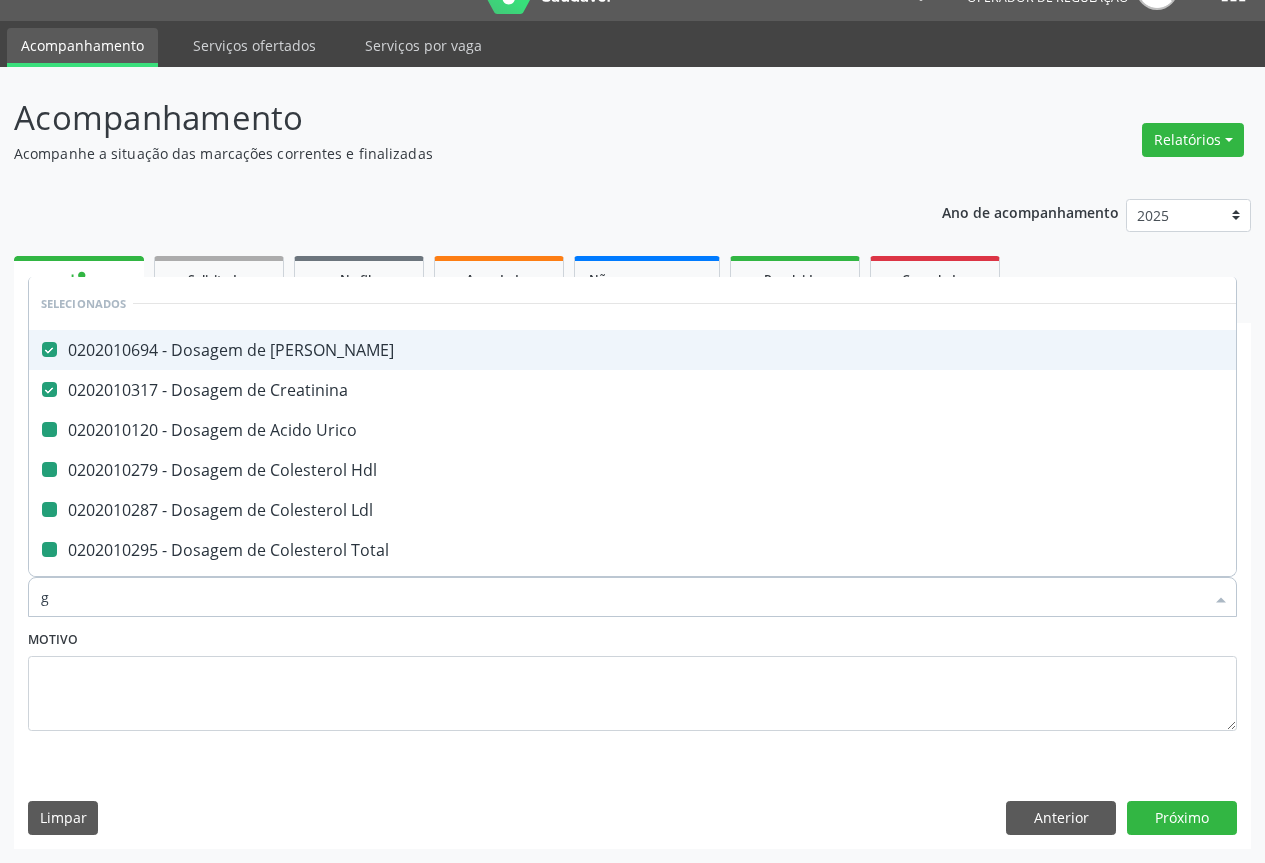 type on "gl" 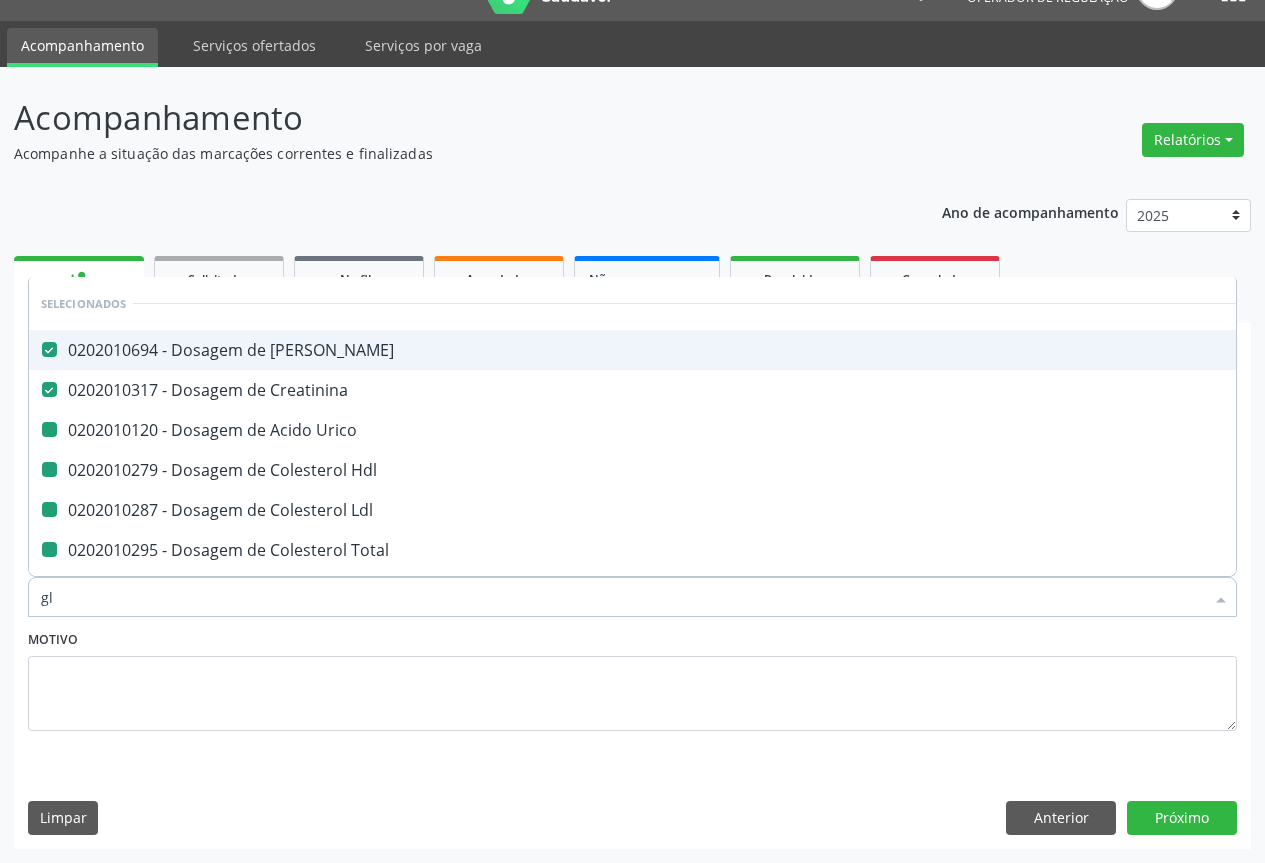 checkbox on "false" 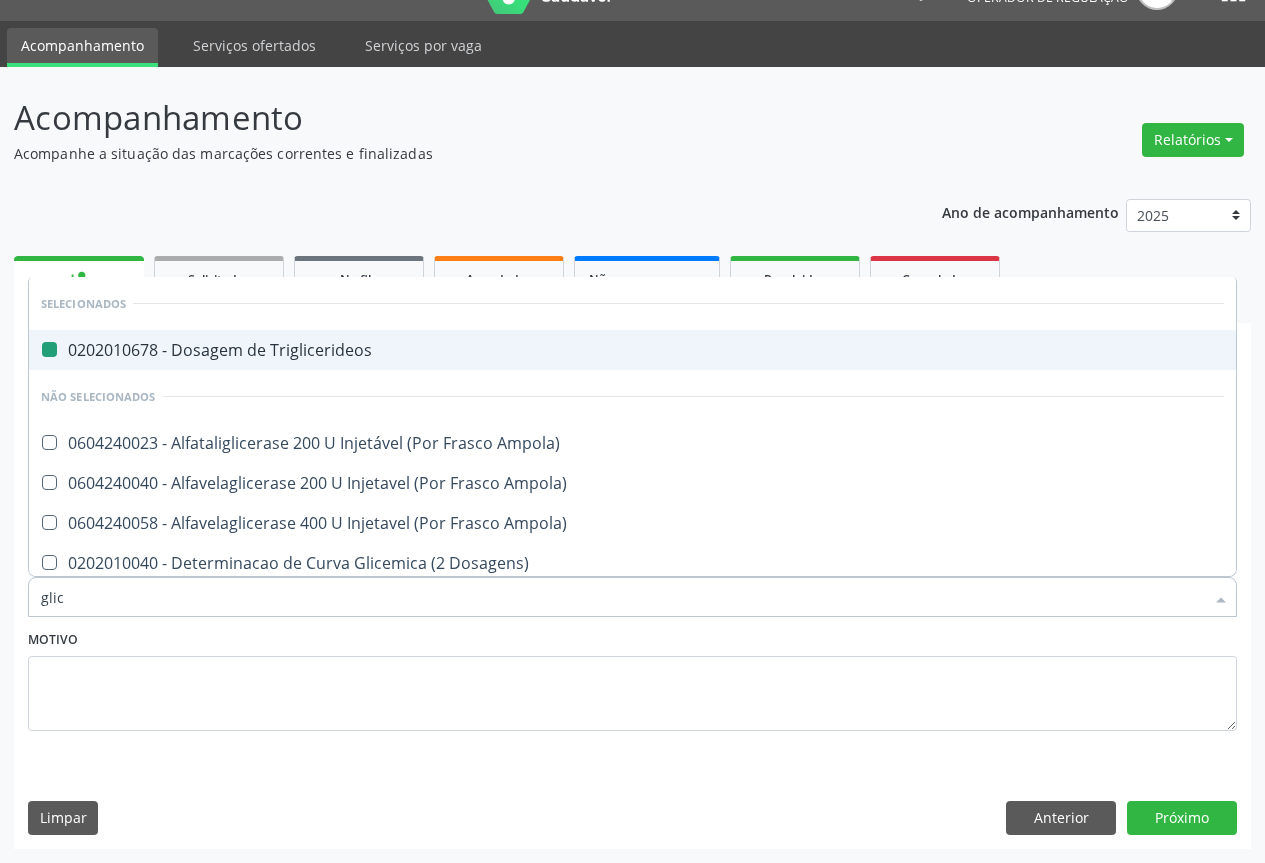 type on "glico" 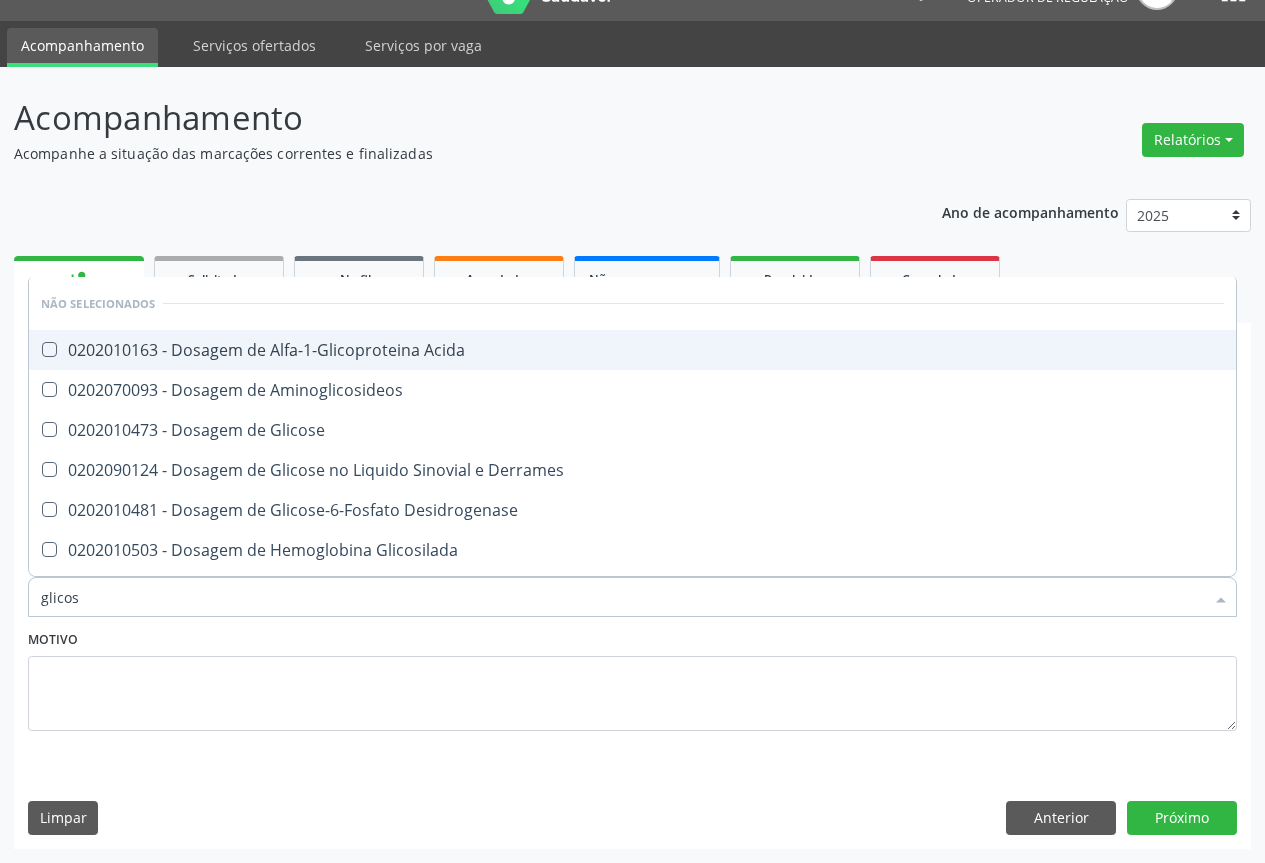 type on "glicose" 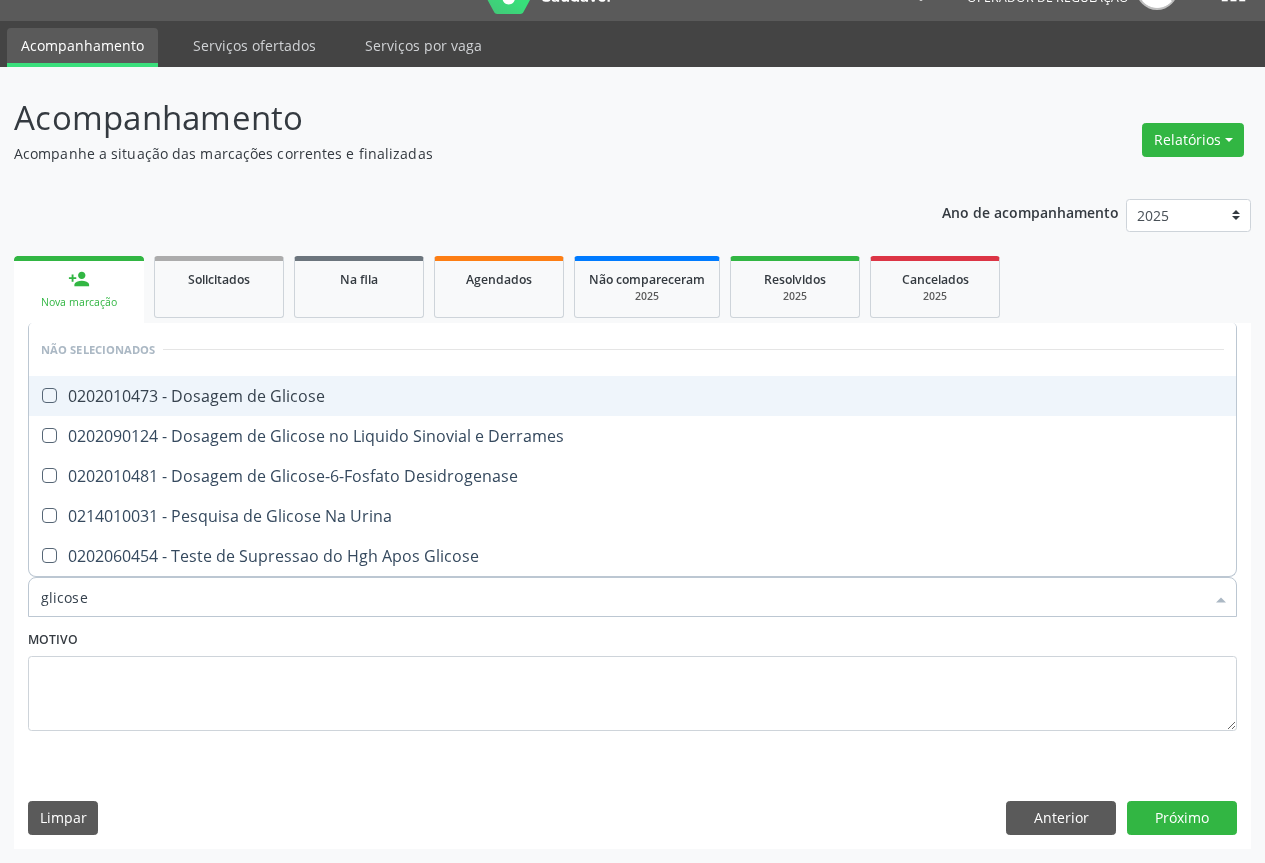 click on "0202010473 - Dosagem de Glicose" at bounding box center (632, 396) 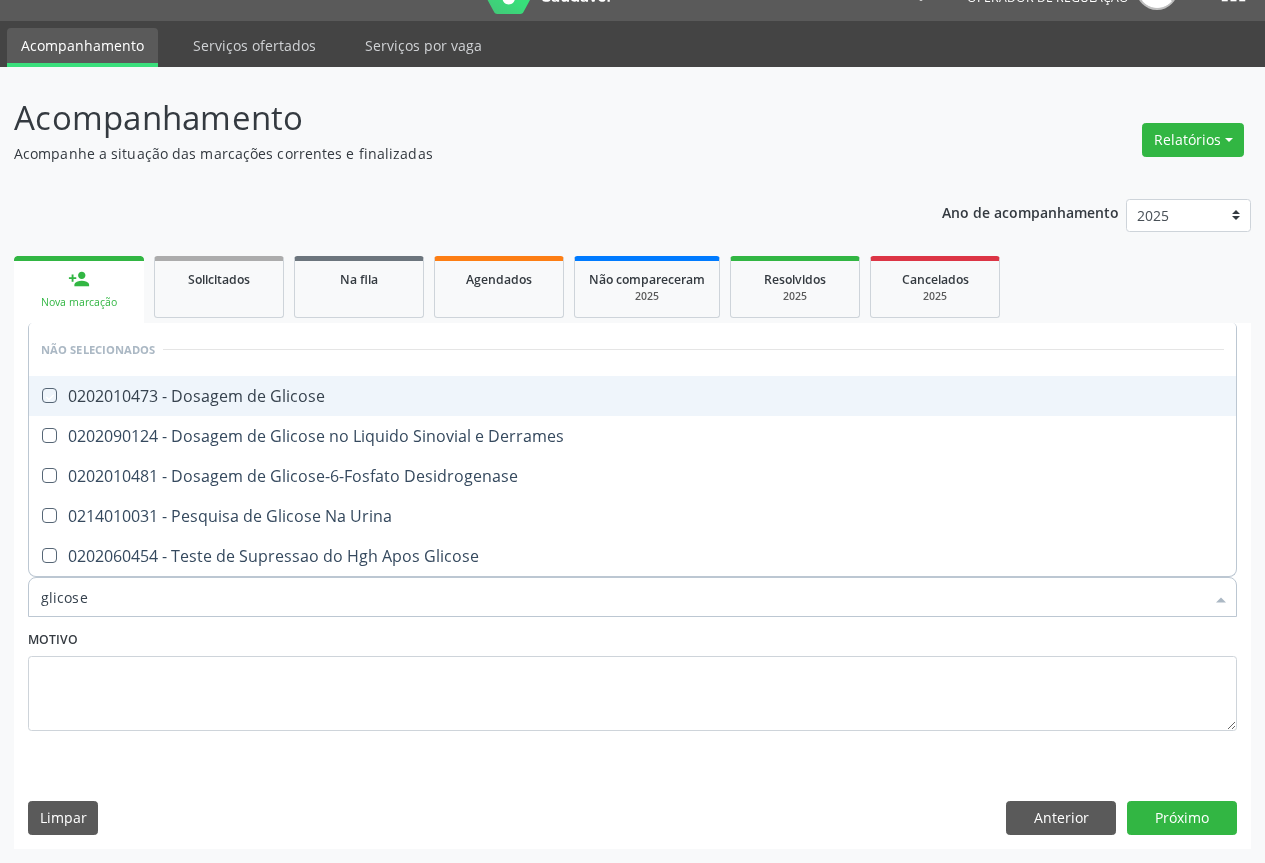 checkbox on "true" 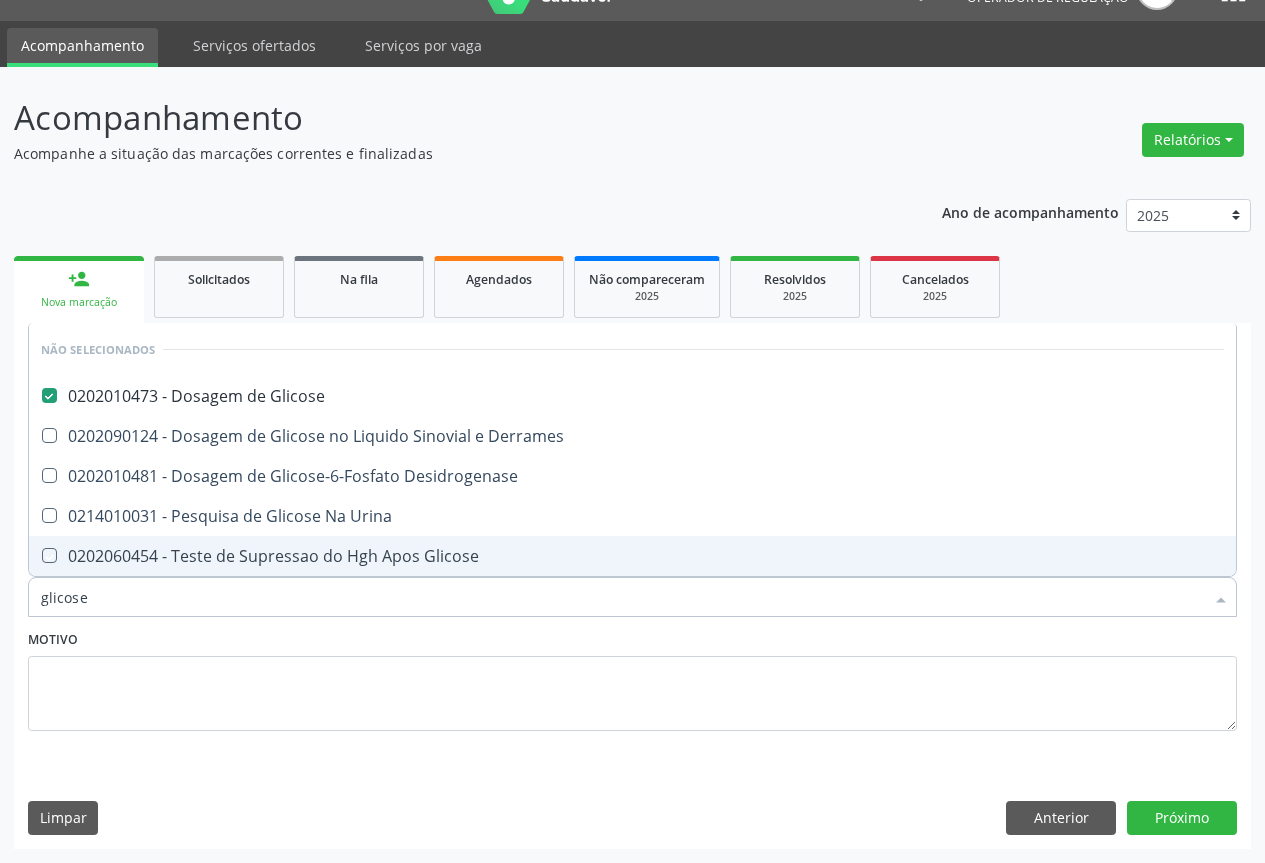 click on "Motivo" at bounding box center [632, 678] 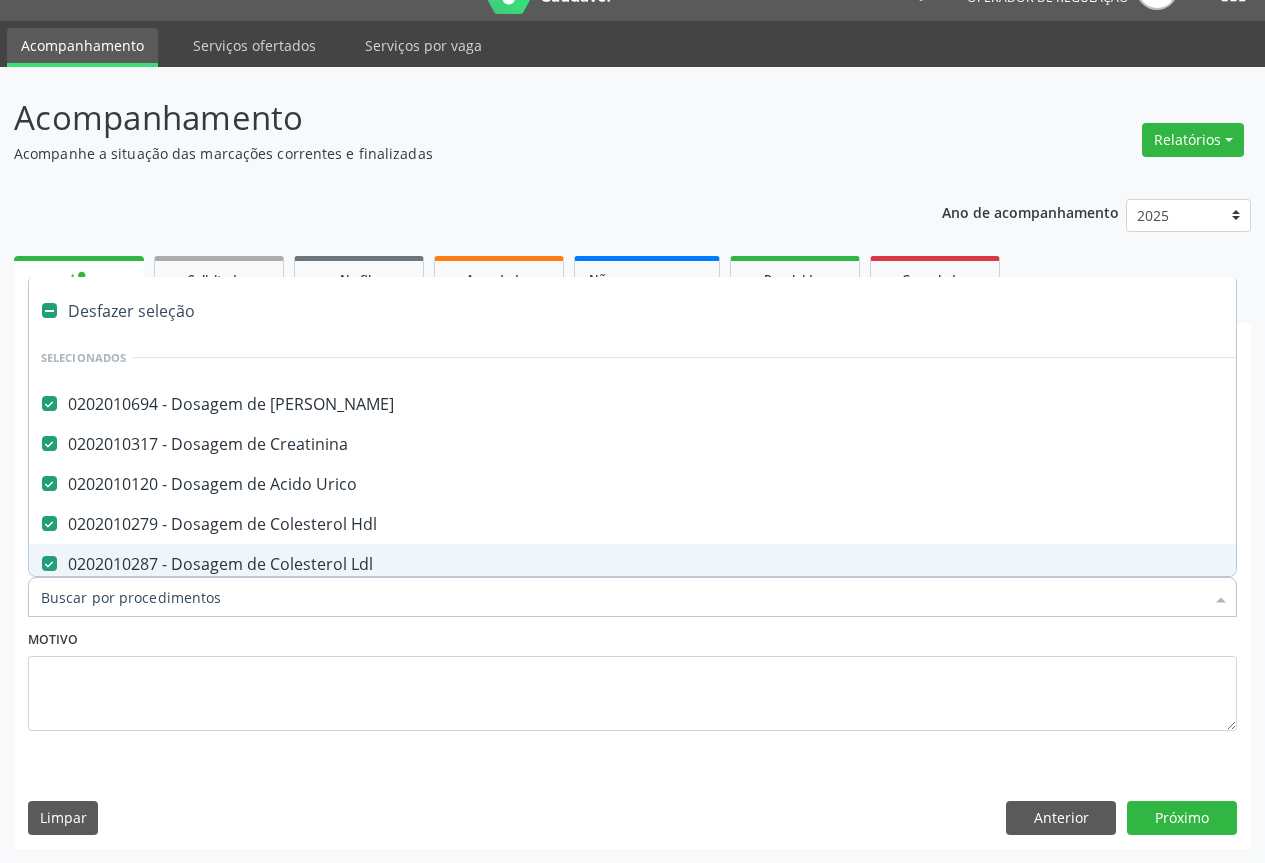 type on "t" 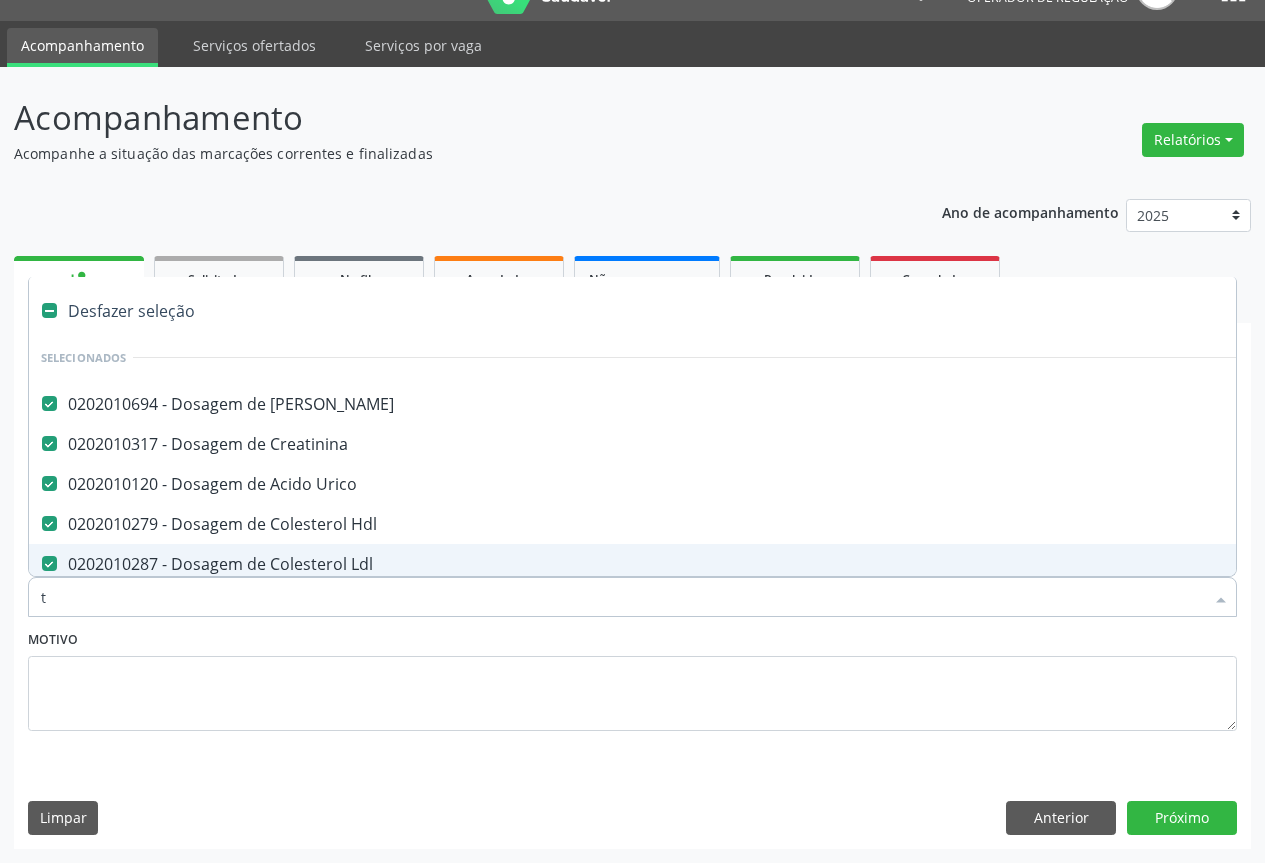 checkbox on "false" 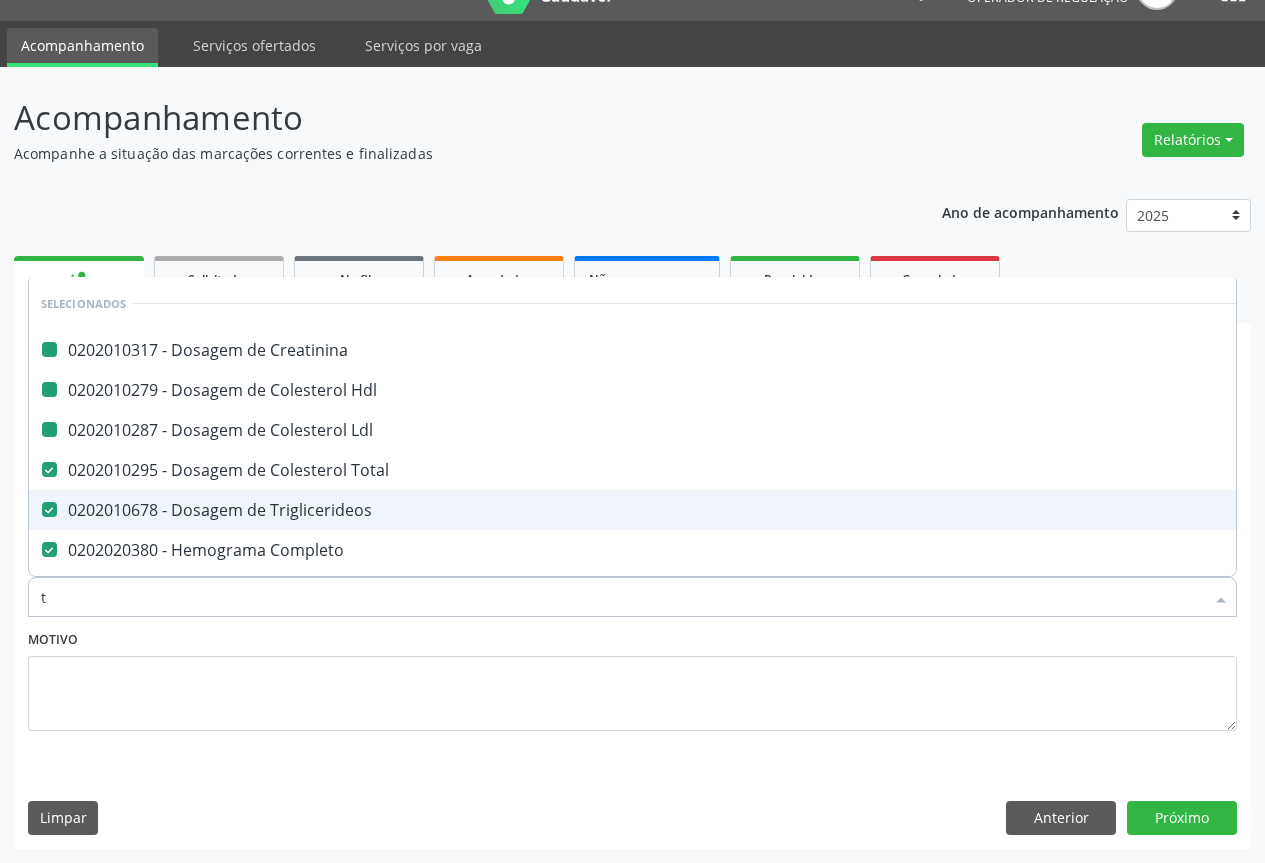 type on "tg" 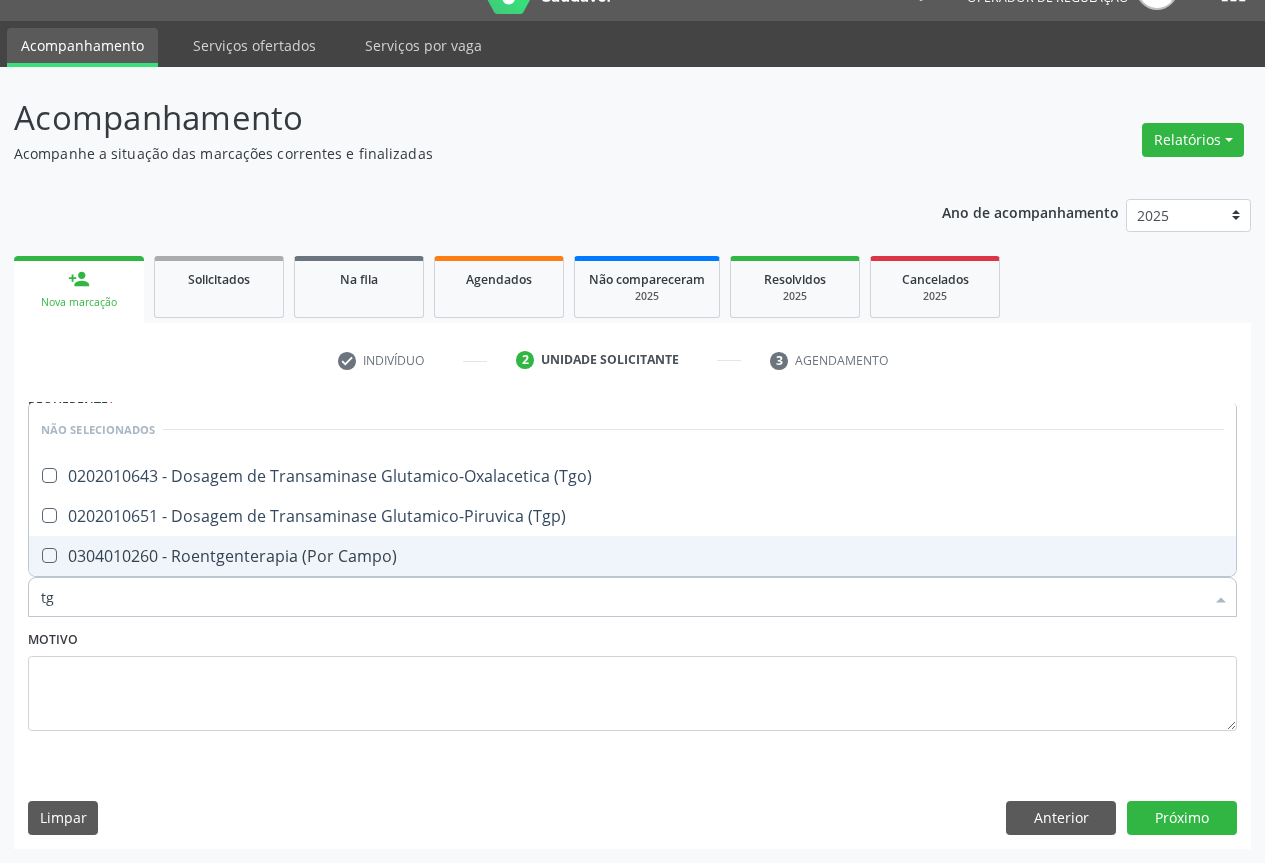 type on "tgo" 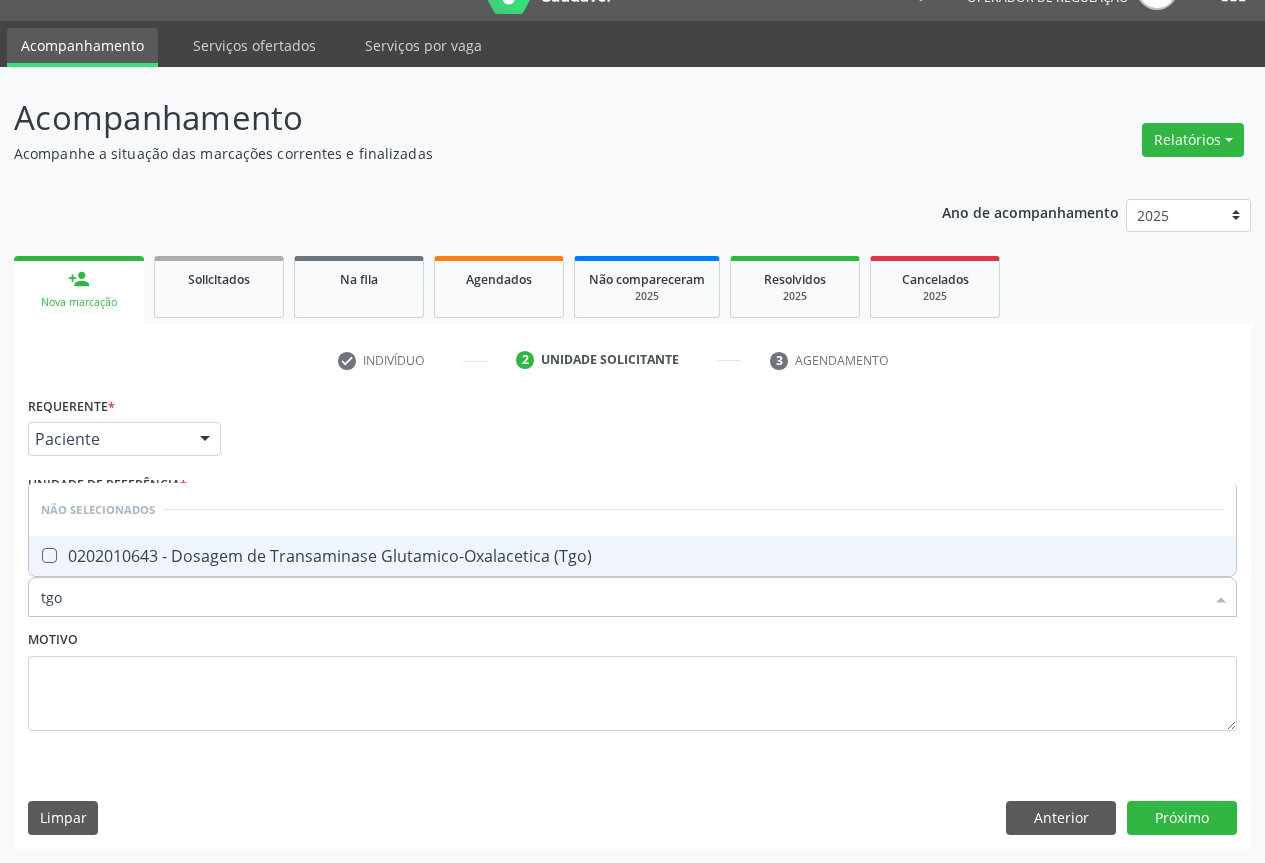 click on "0202010643 - Dosagem de Transaminase Glutamico-Oxalacetica (Tgo)" at bounding box center (632, 556) 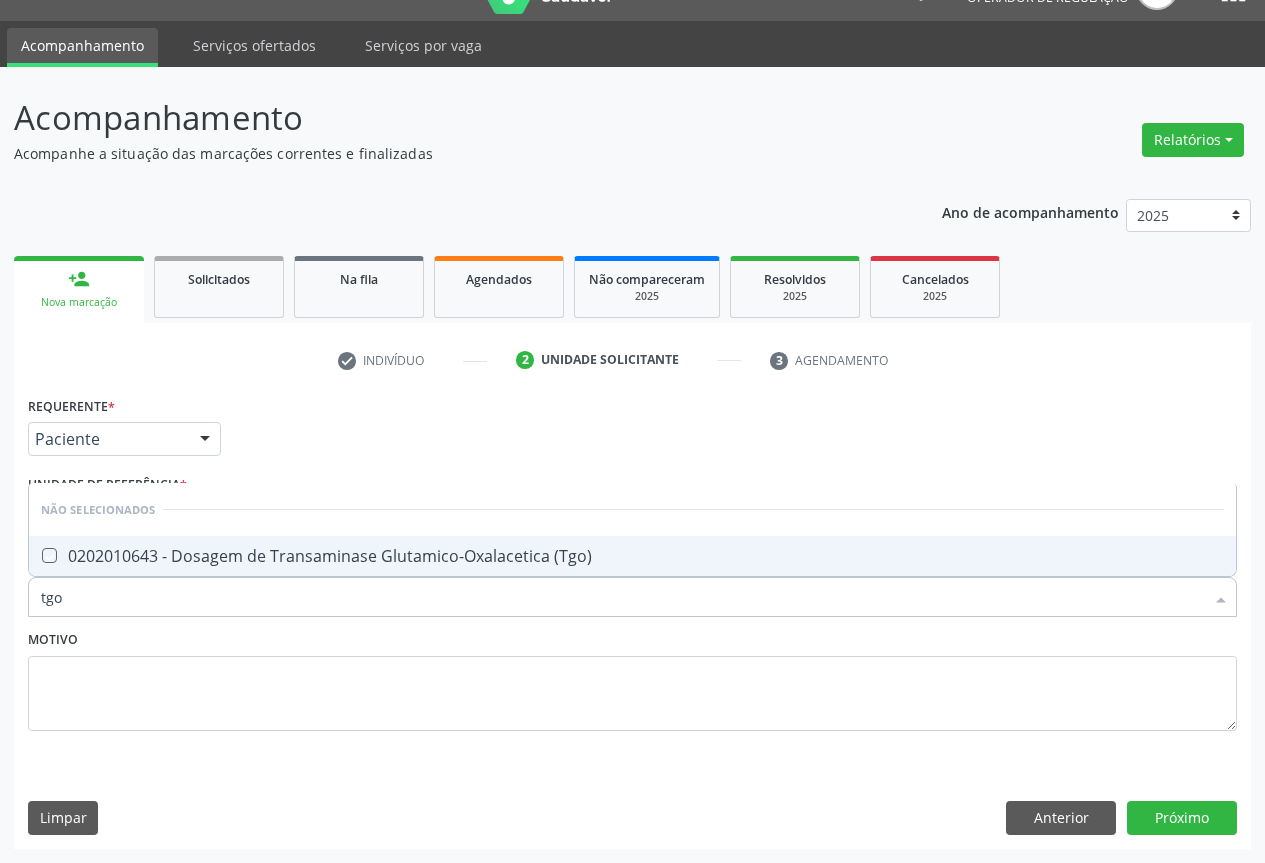 checkbox on "true" 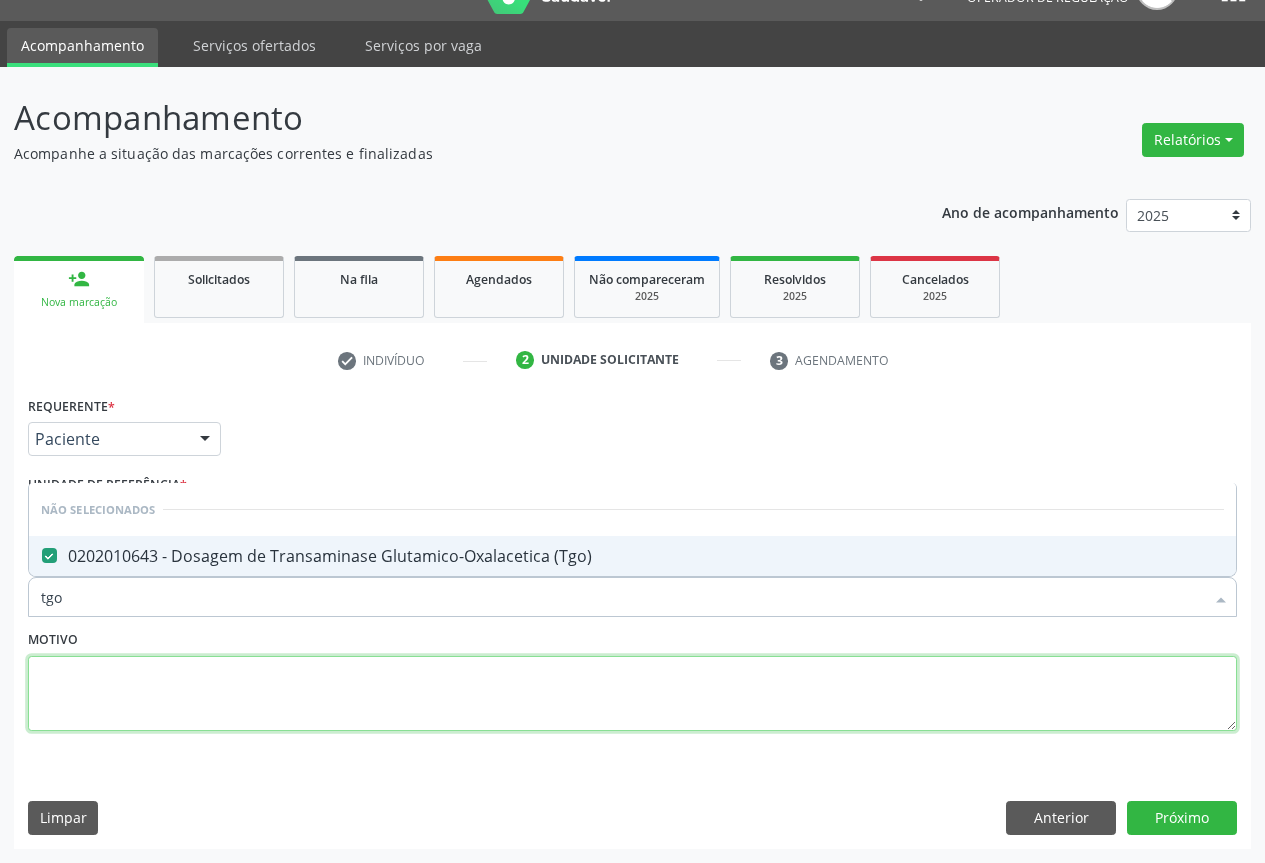 drag, startPoint x: 169, startPoint y: 692, endPoint x: 152, endPoint y: 638, distance: 56.61272 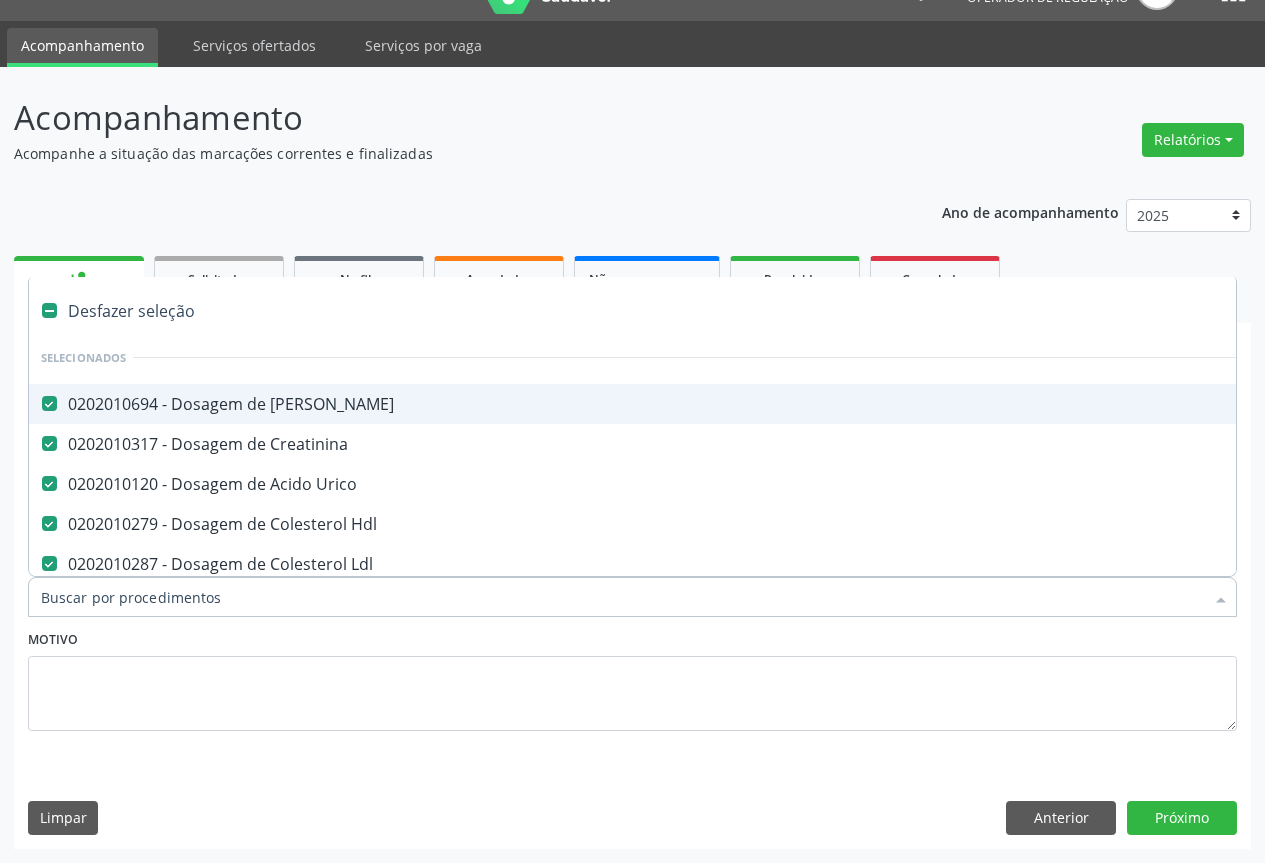 type on "t" 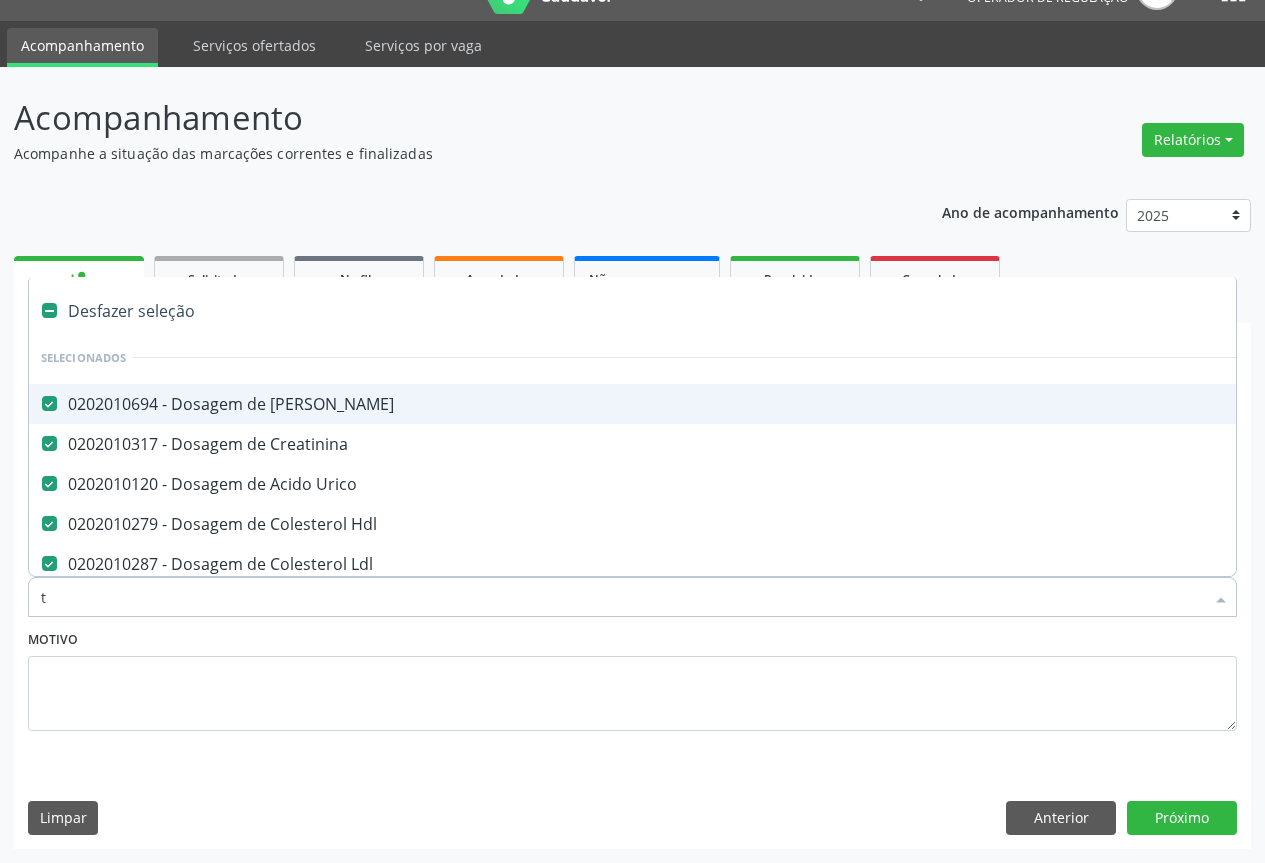 checkbox on "false" 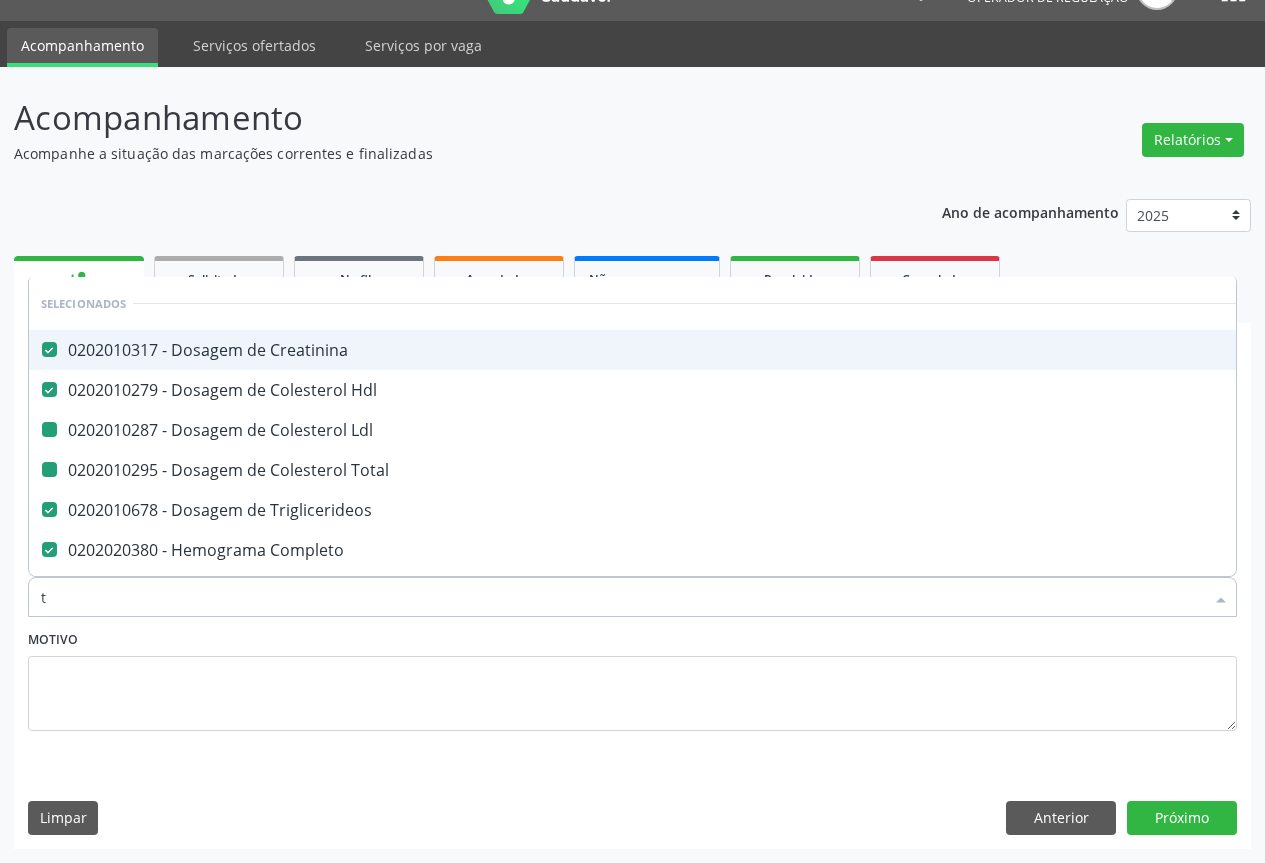 type on "tg" 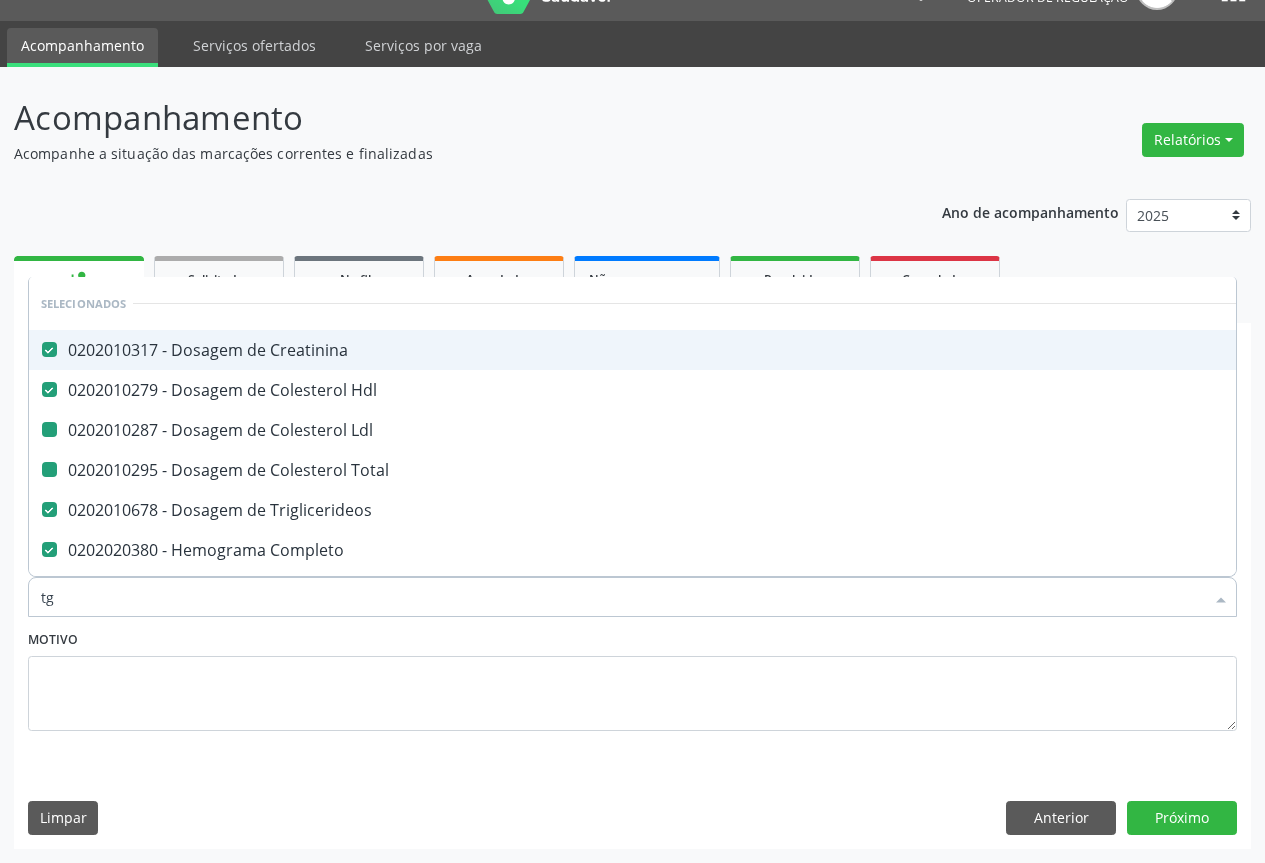 checkbox on "false" 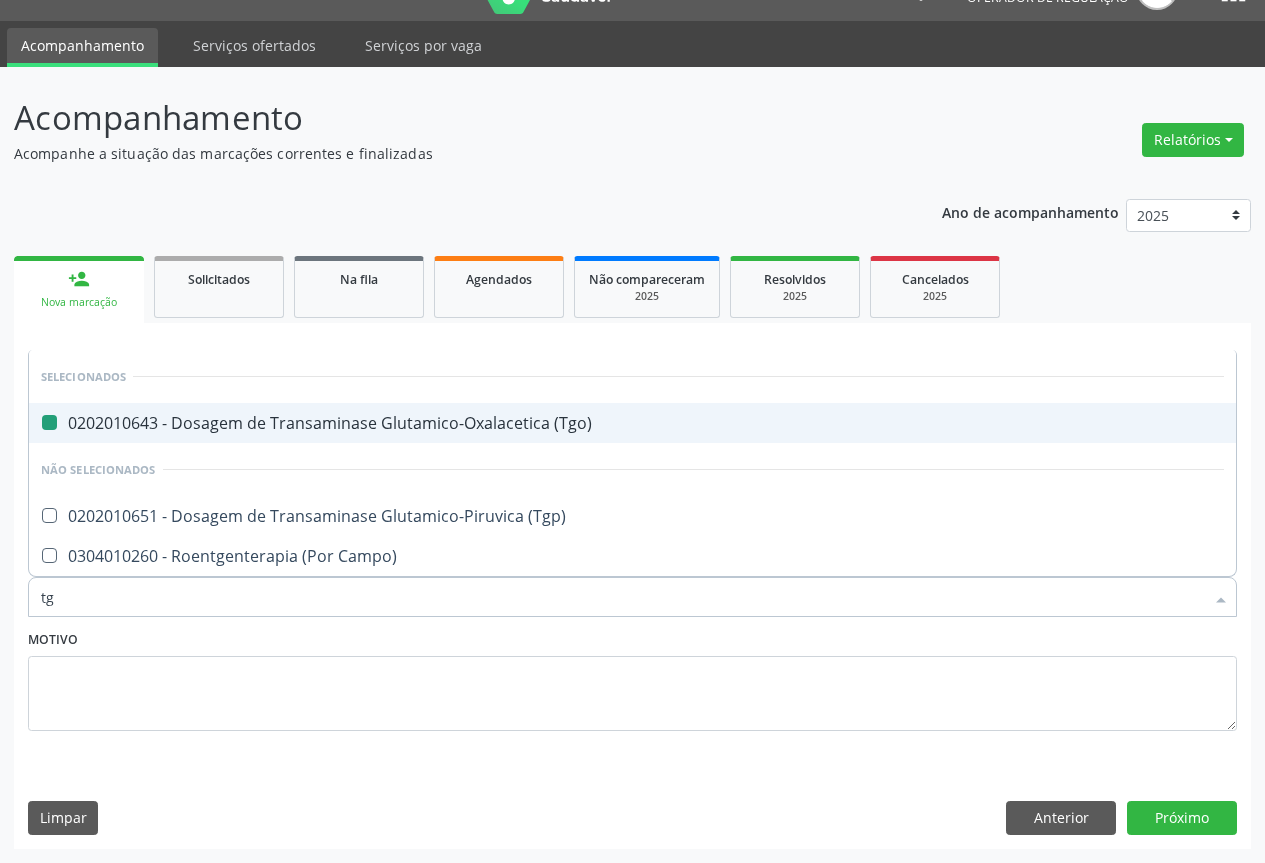 type on "tgp" 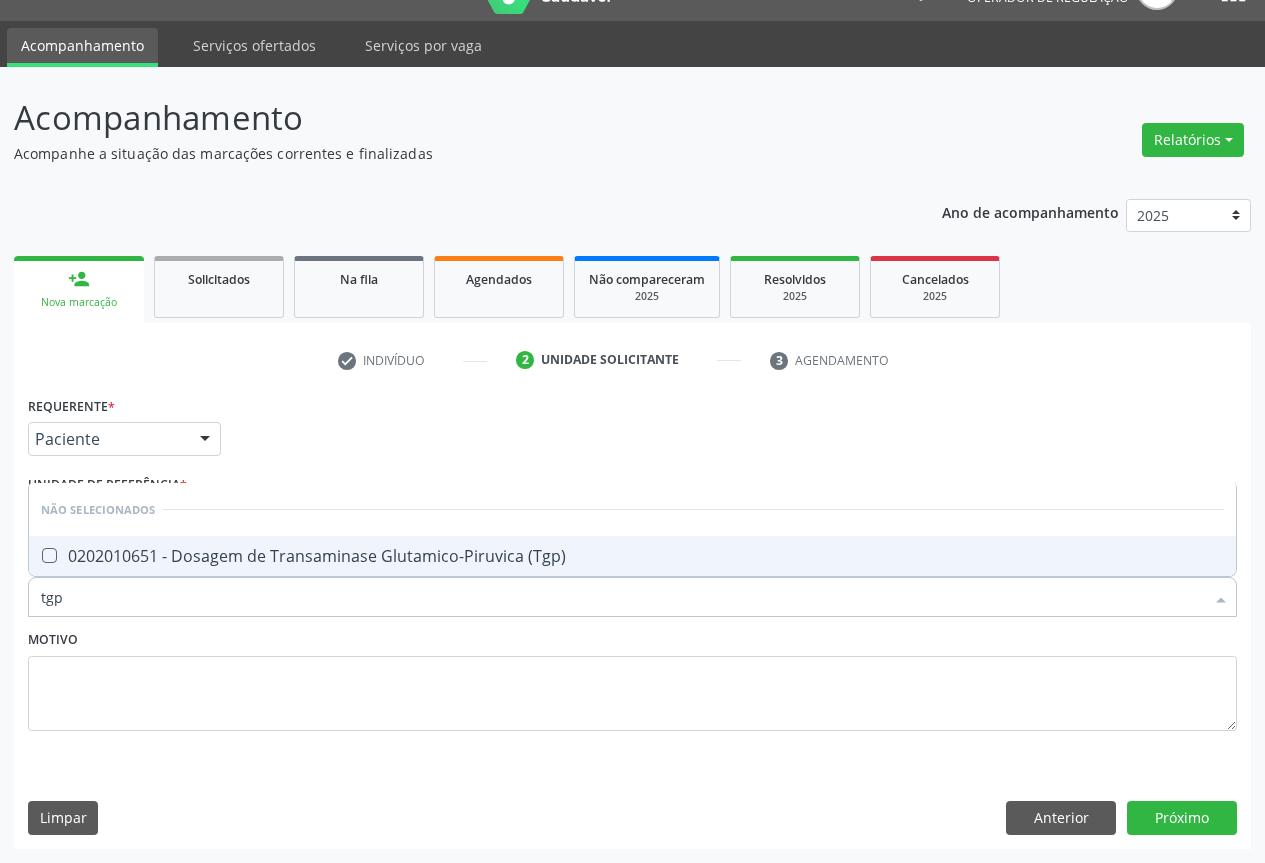 click on "0202010651 - Dosagem de Transaminase Glutamico-Piruvica (Tgp)" at bounding box center [632, 556] 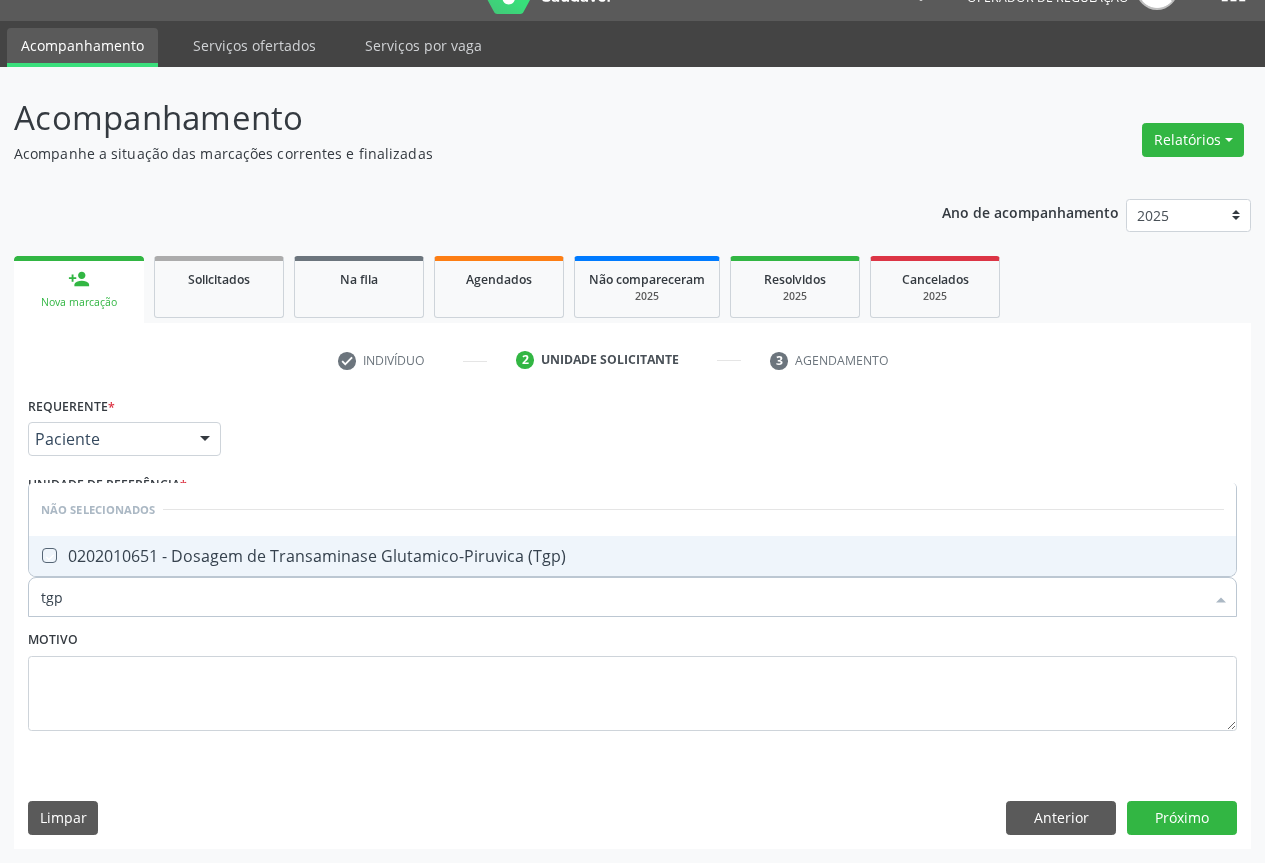 checkbox on "true" 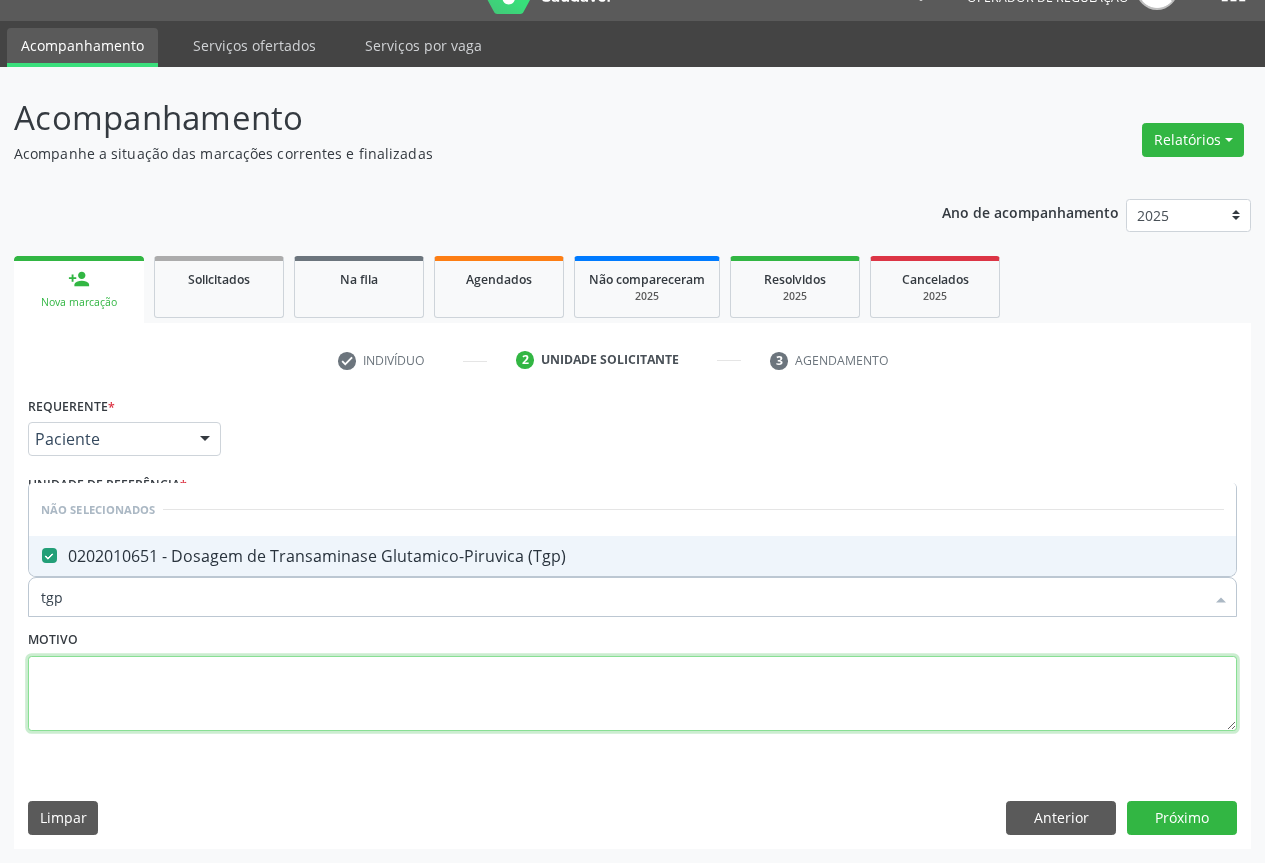 click at bounding box center (632, 694) 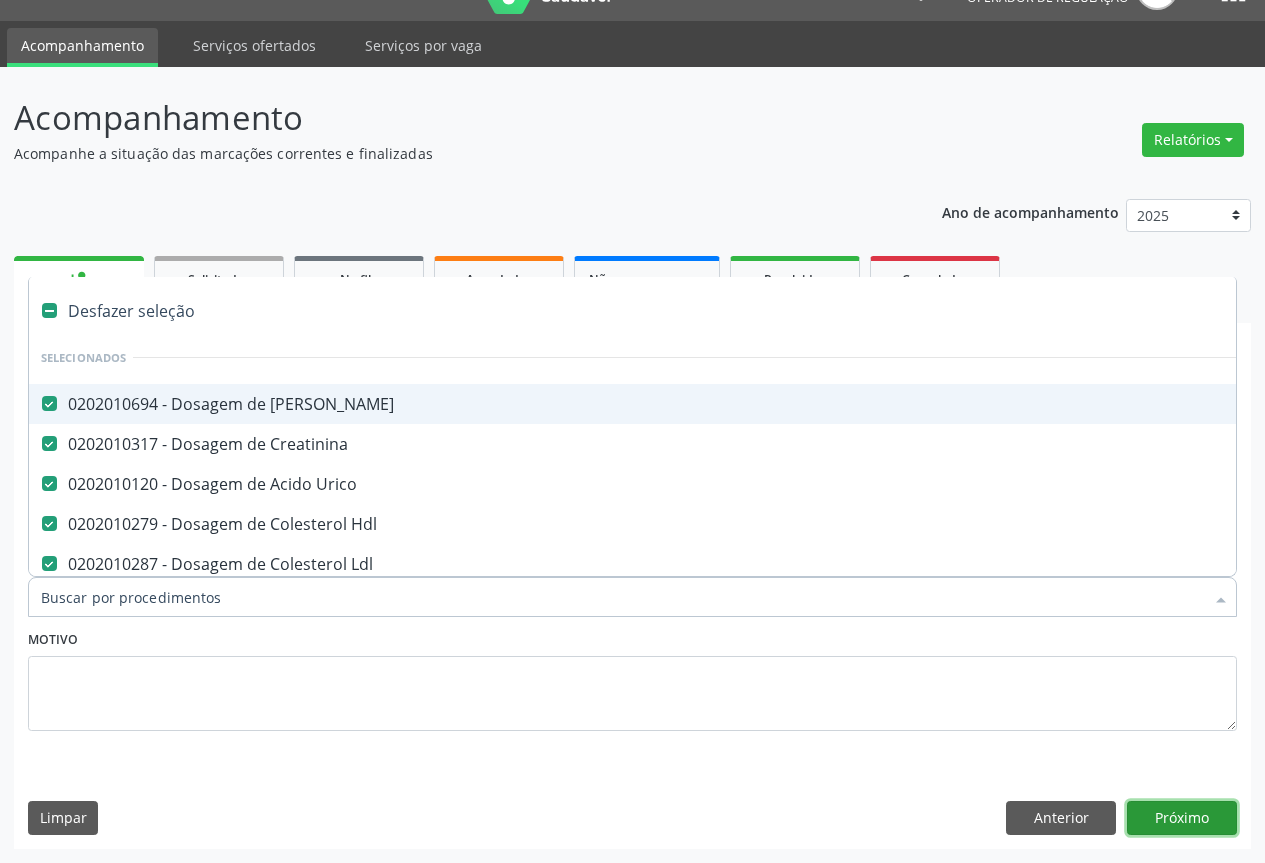 click on "Próximo" at bounding box center (1182, 818) 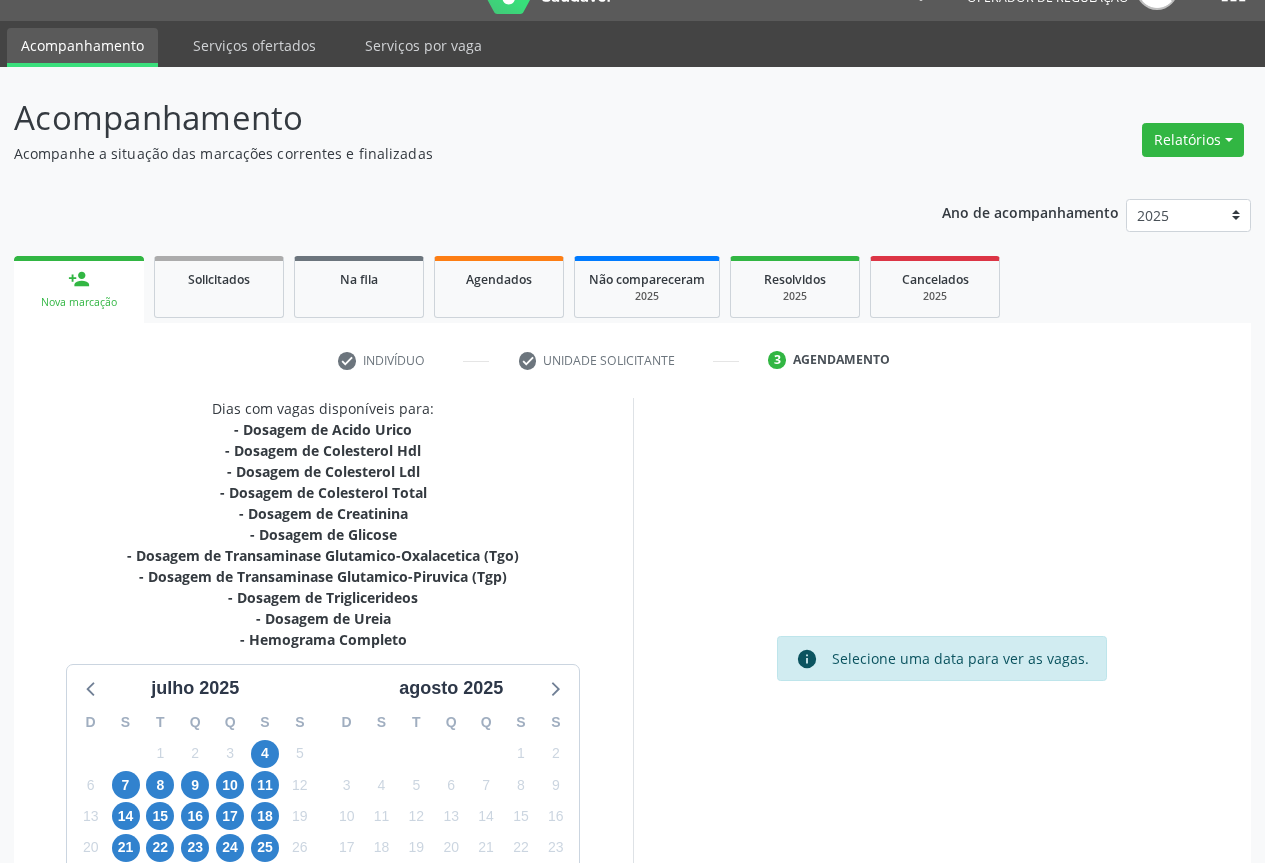 scroll, scrollTop: 217, scrollLeft: 0, axis: vertical 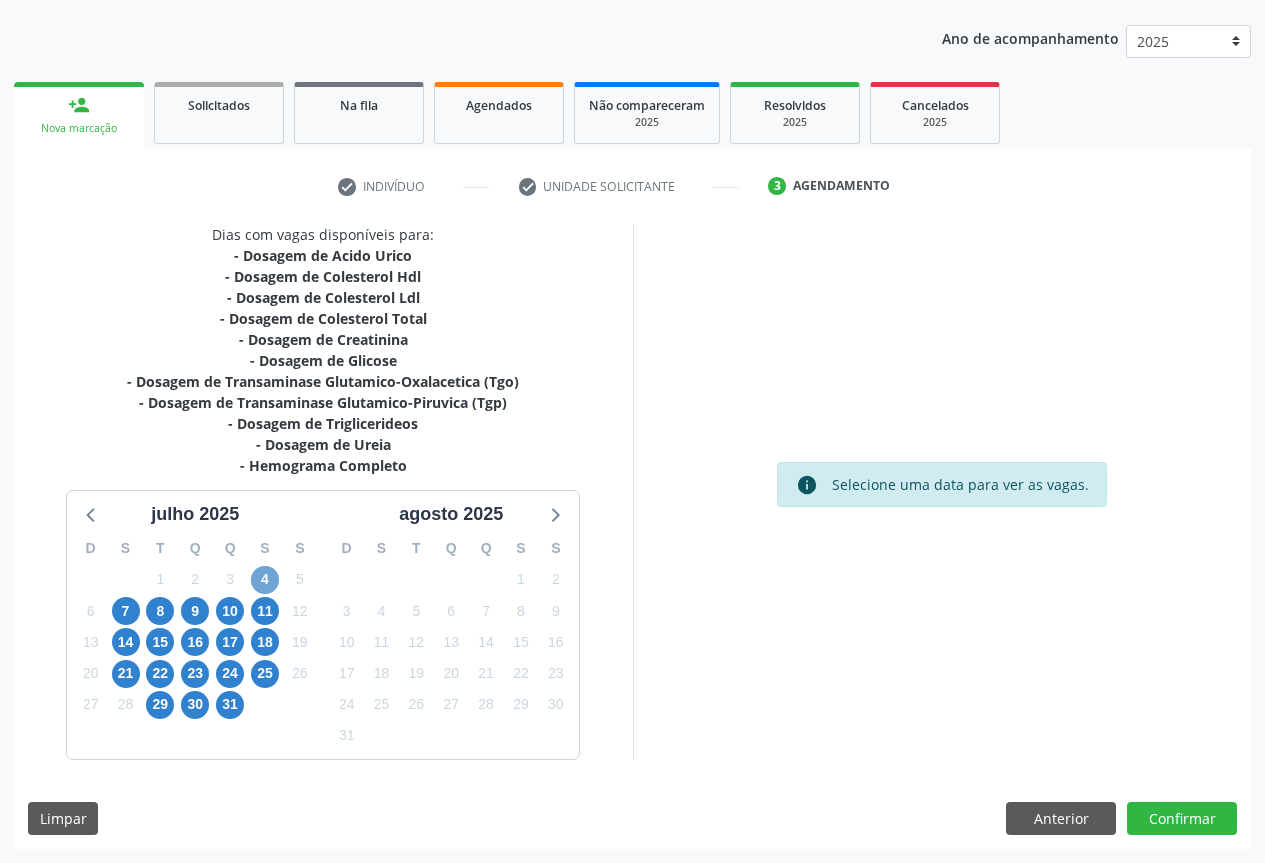 click on "4" at bounding box center (265, 580) 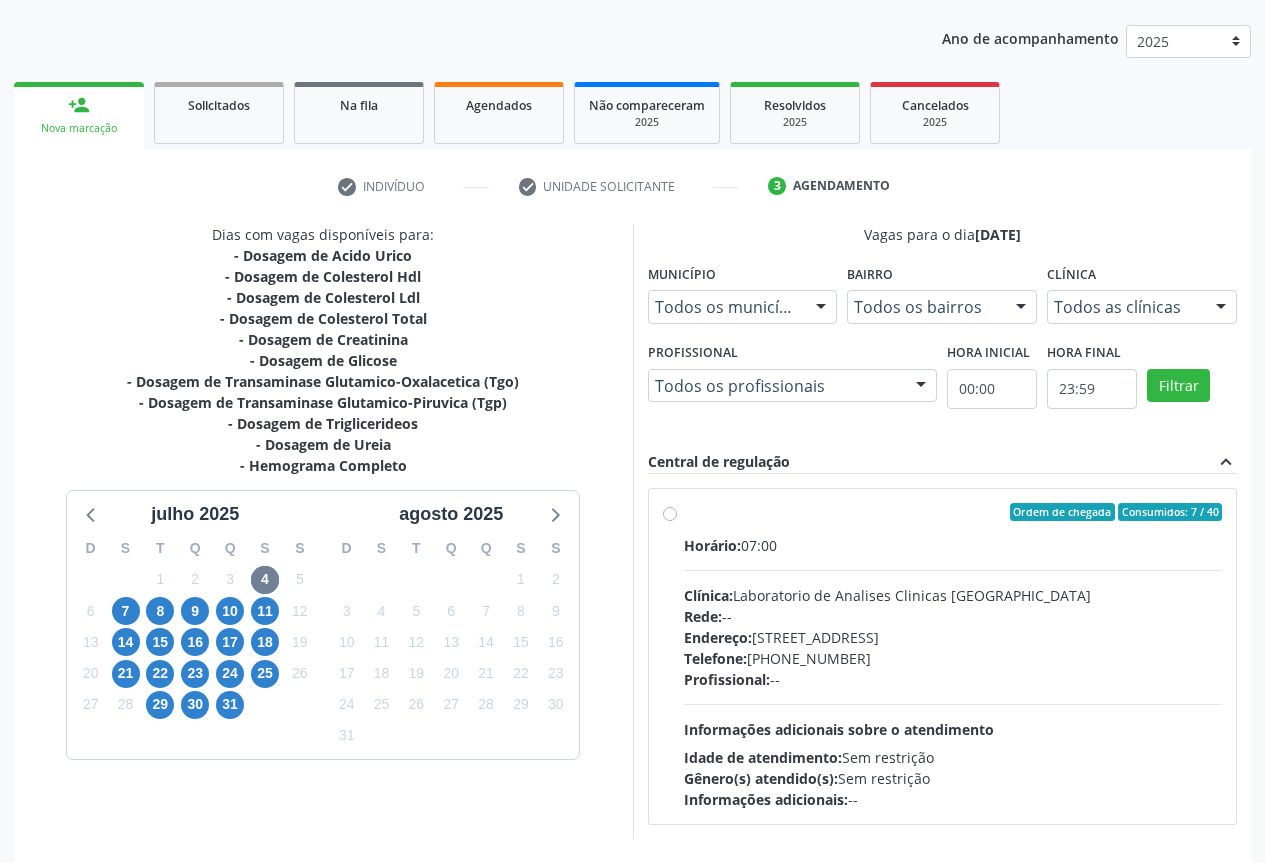 click on "Ordem de chegada
Consumidos: 7 / 40
Horário:   07:00
Clínica:  Laboratorio de Analises Clinicas Sao Francisco
Rede:
--
Endereço:   Terreo, nº 258, Centro, Campo Formoso - BA
Telefone:   (74) 36453588
Profissional:
--
Informações adicionais sobre o atendimento
Idade de atendimento:
Sem restrição
Gênero(s) atendido(s):
Sem restrição
Informações adicionais:
--" at bounding box center (953, 656) 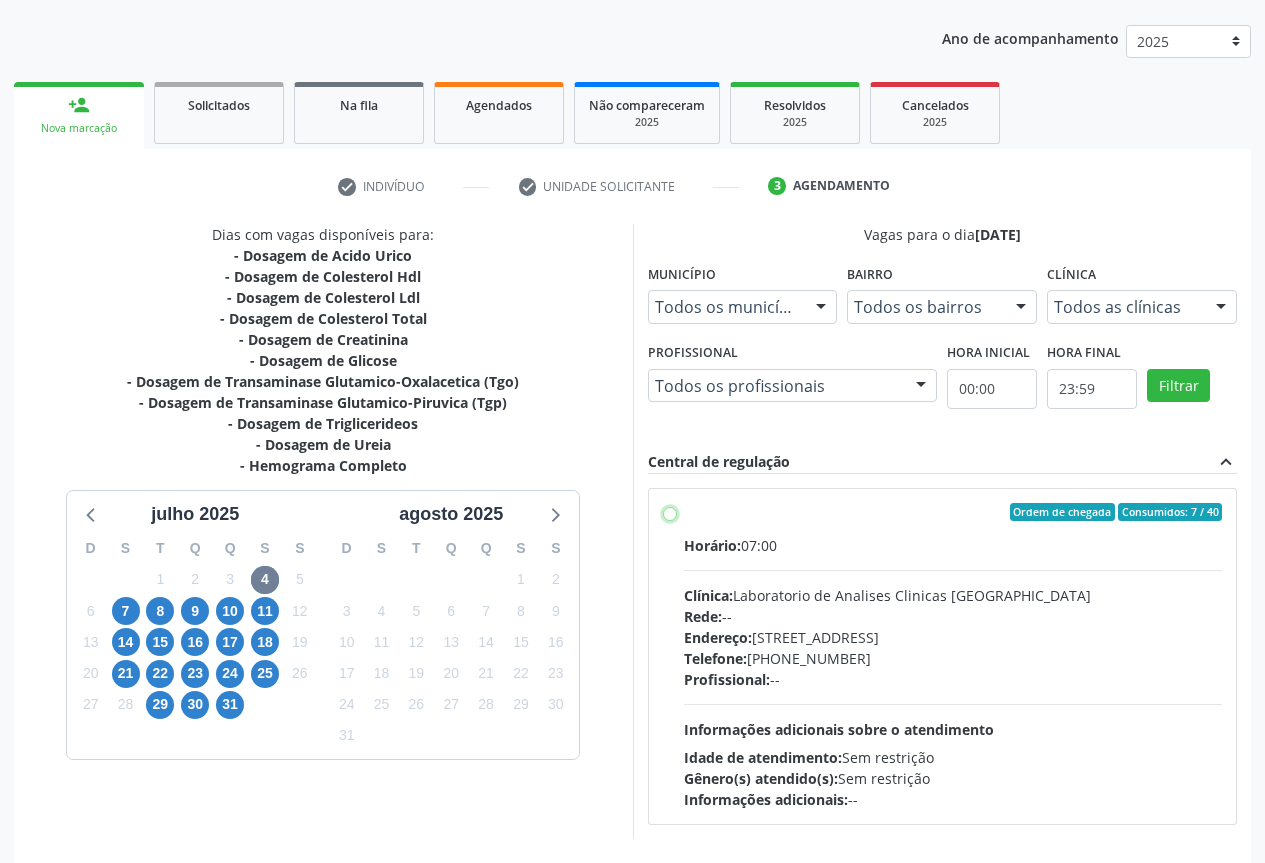 click on "Ordem de chegada
Consumidos: 7 / 40
Horário:   07:00
Clínica:  Laboratorio de Analises Clinicas Sao Francisco
Rede:
--
Endereço:   Terreo, nº 258, Centro, Campo Formoso - BA
Telefone:   (74) 36453588
Profissional:
--
Informações adicionais sobre o atendimento
Idade de atendimento:
Sem restrição
Gênero(s) atendido(s):
Sem restrição
Informações adicionais:
--" at bounding box center [670, 512] 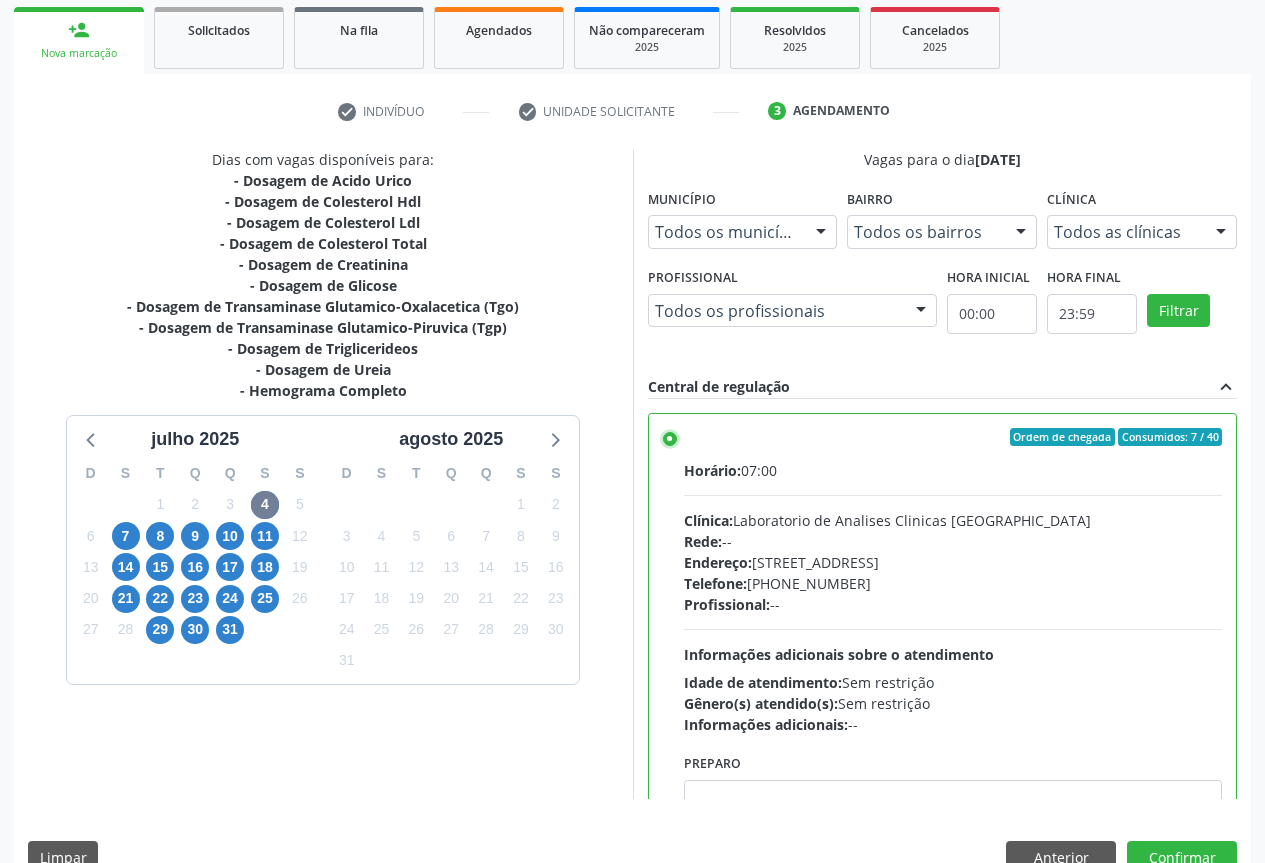 scroll, scrollTop: 332, scrollLeft: 0, axis: vertical 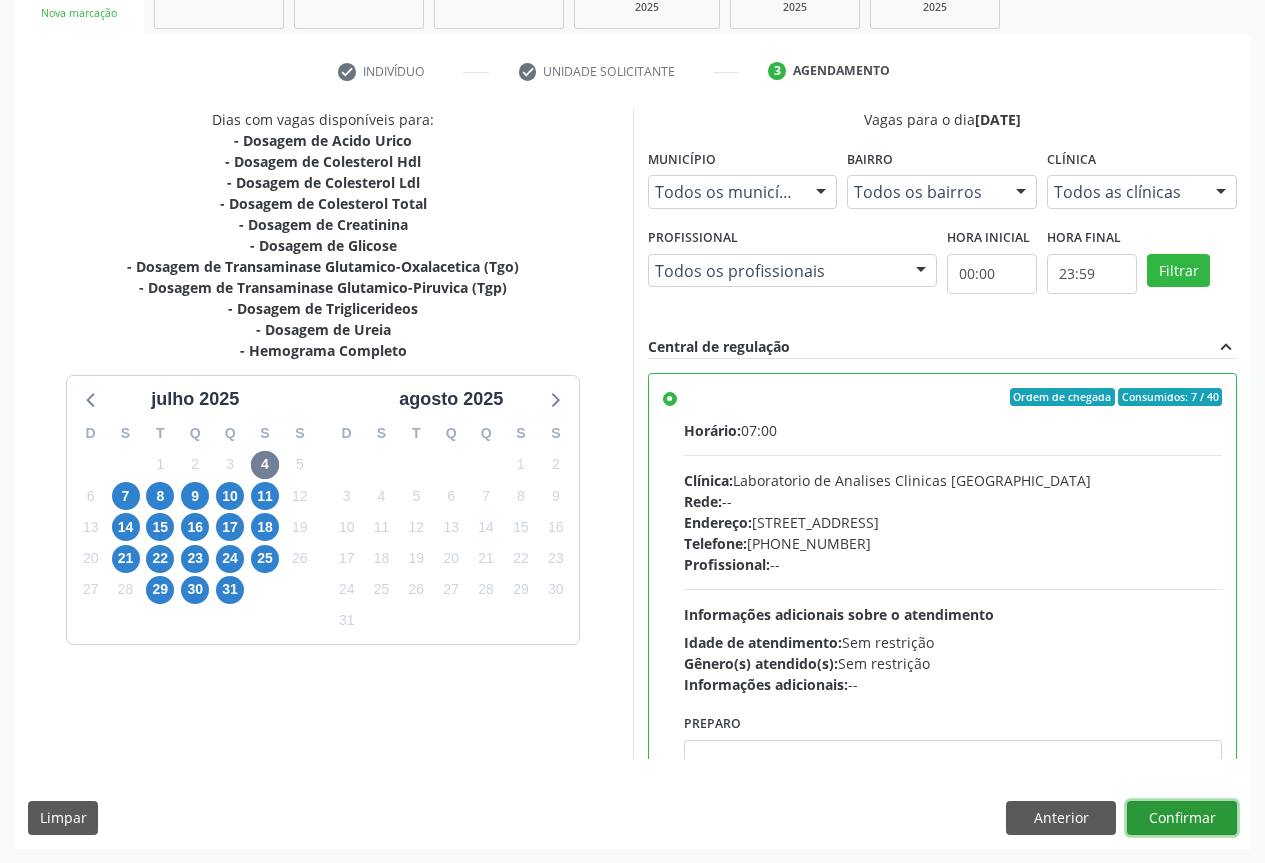click on "Confirmar" at bounding box center (1182, 818) 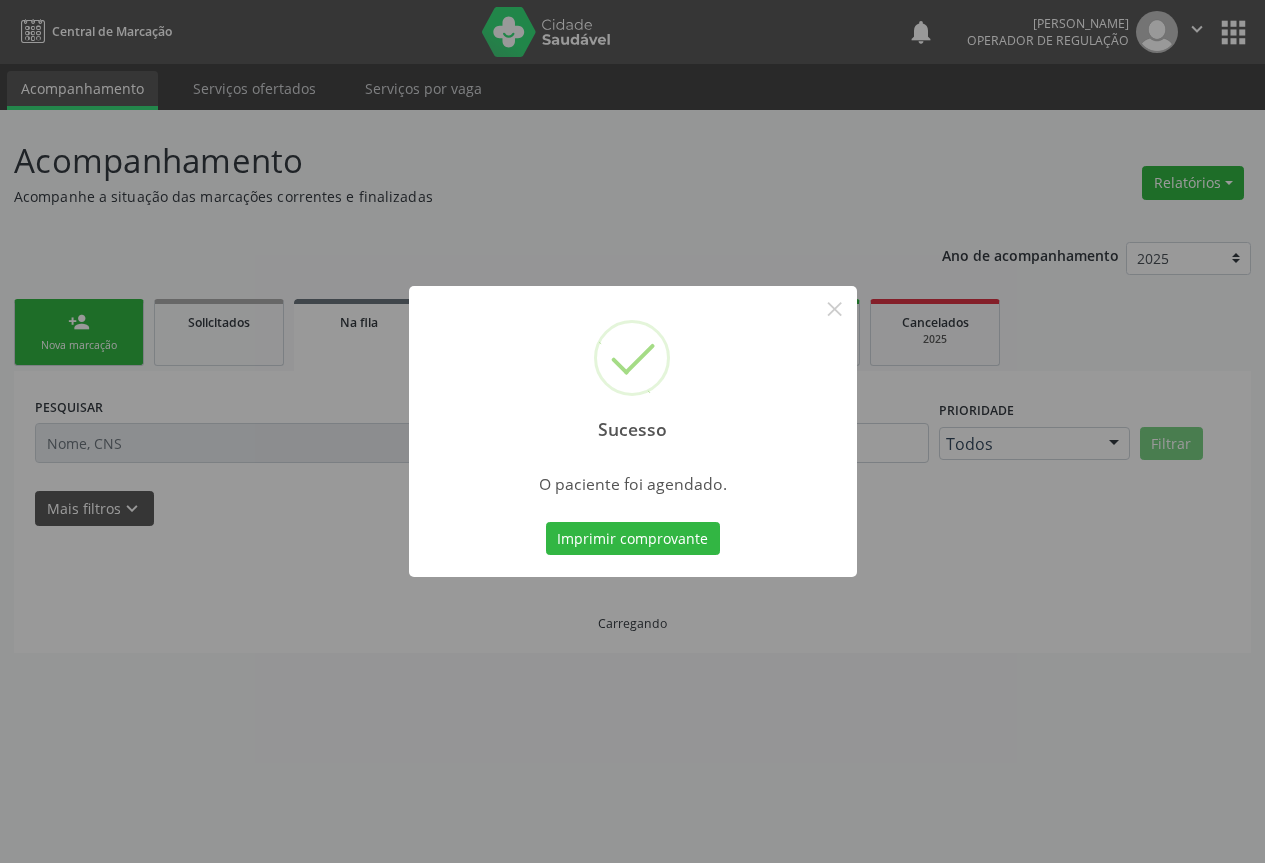 scroll, scrollTop: 0, scrollLeft: 0, axis: both 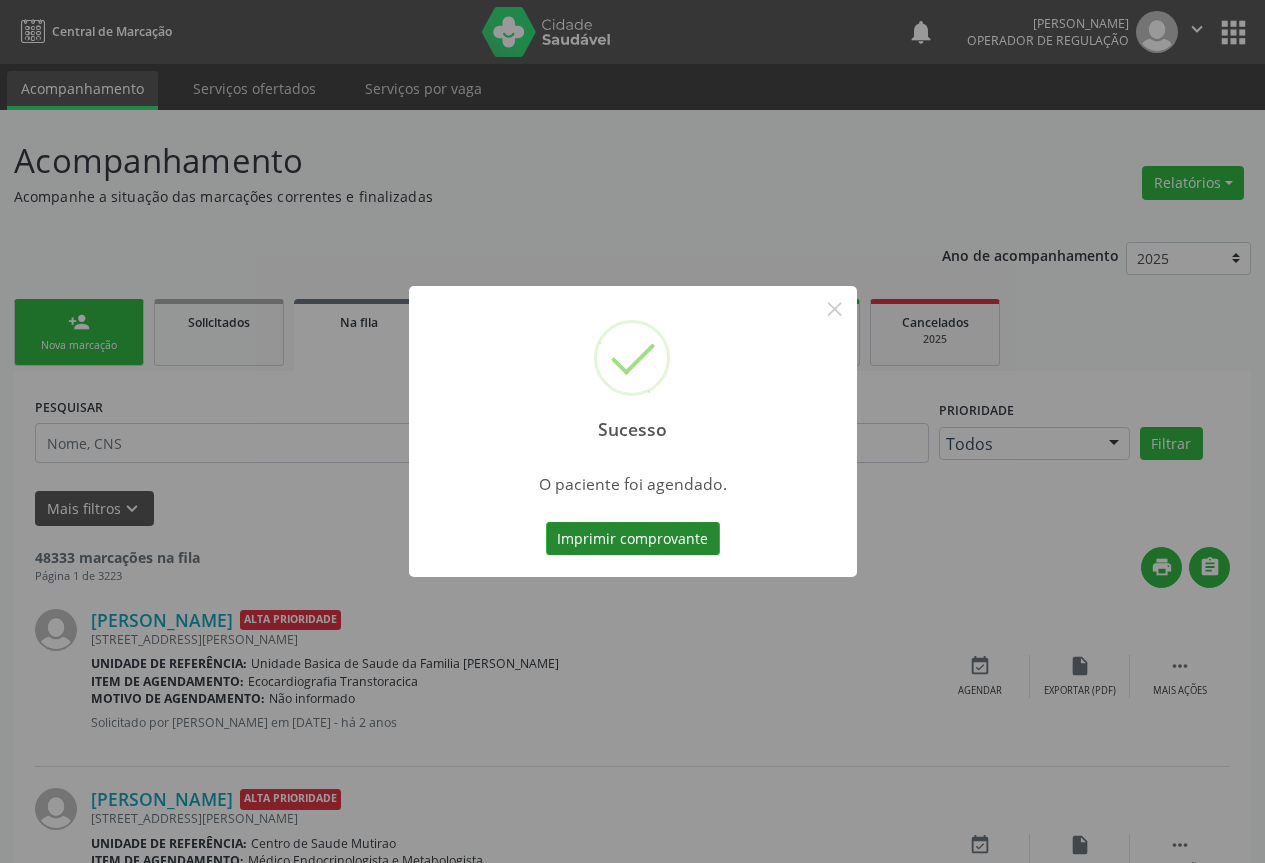 click on "Imprimir comprovante" at bounding box center (633, 539) 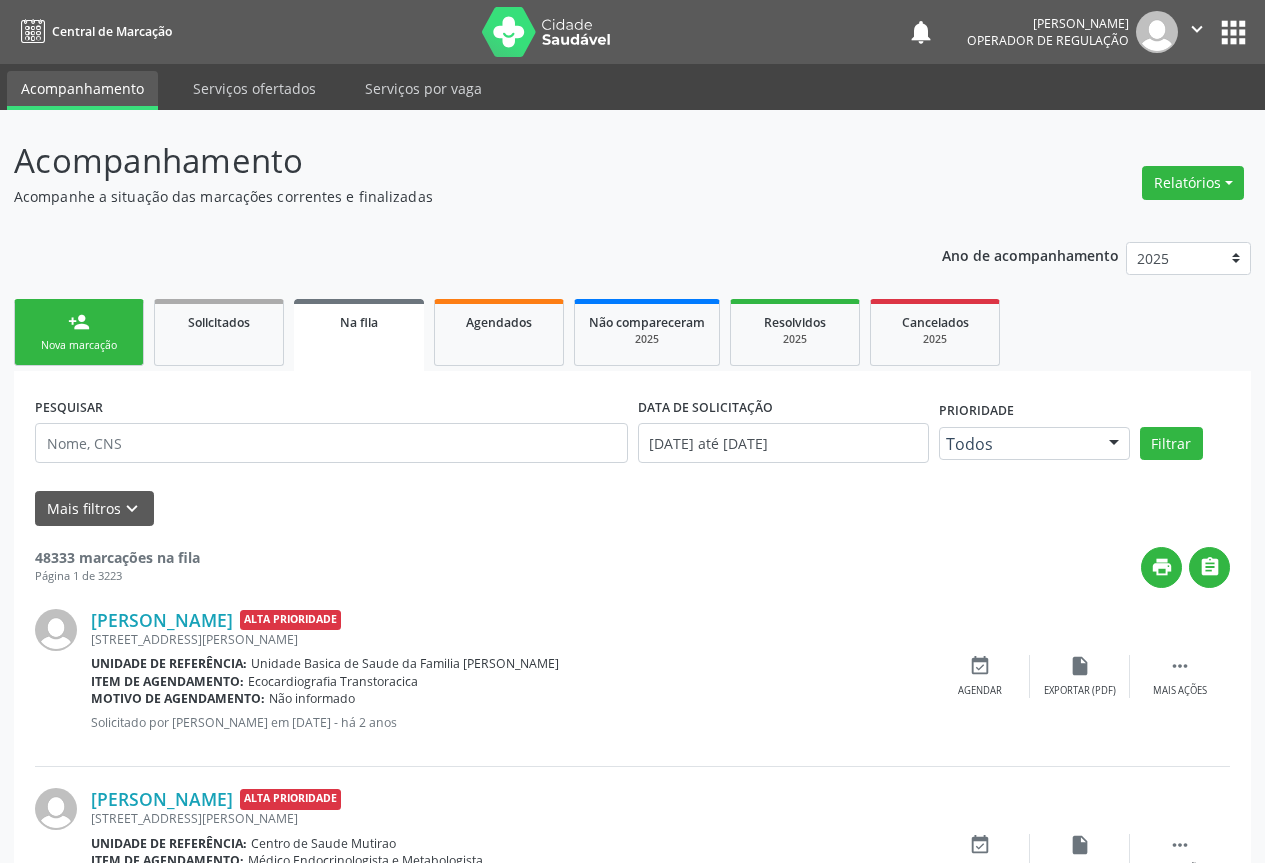 click on "person_add
Nova marcação" at bounding box center (79, 332) 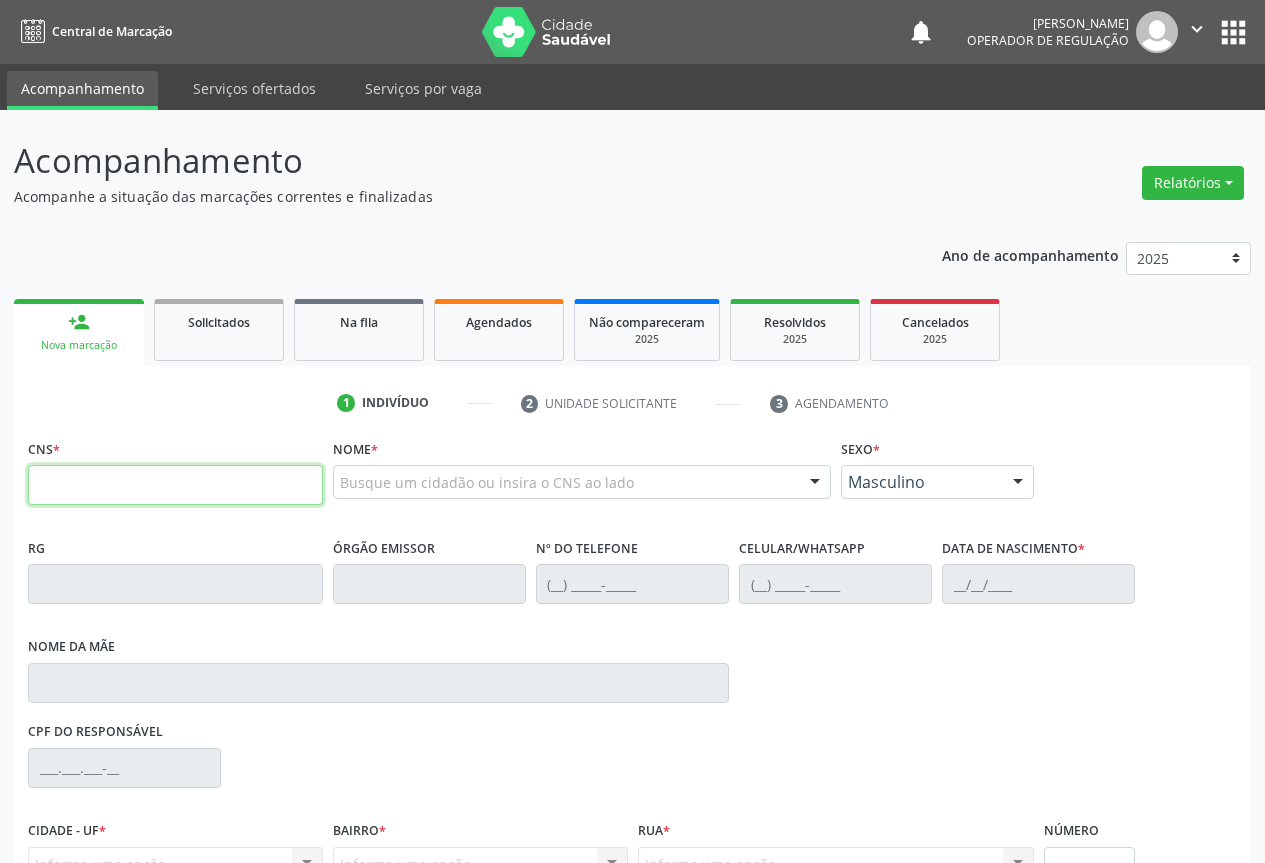 click at bounding box center (175, 485) 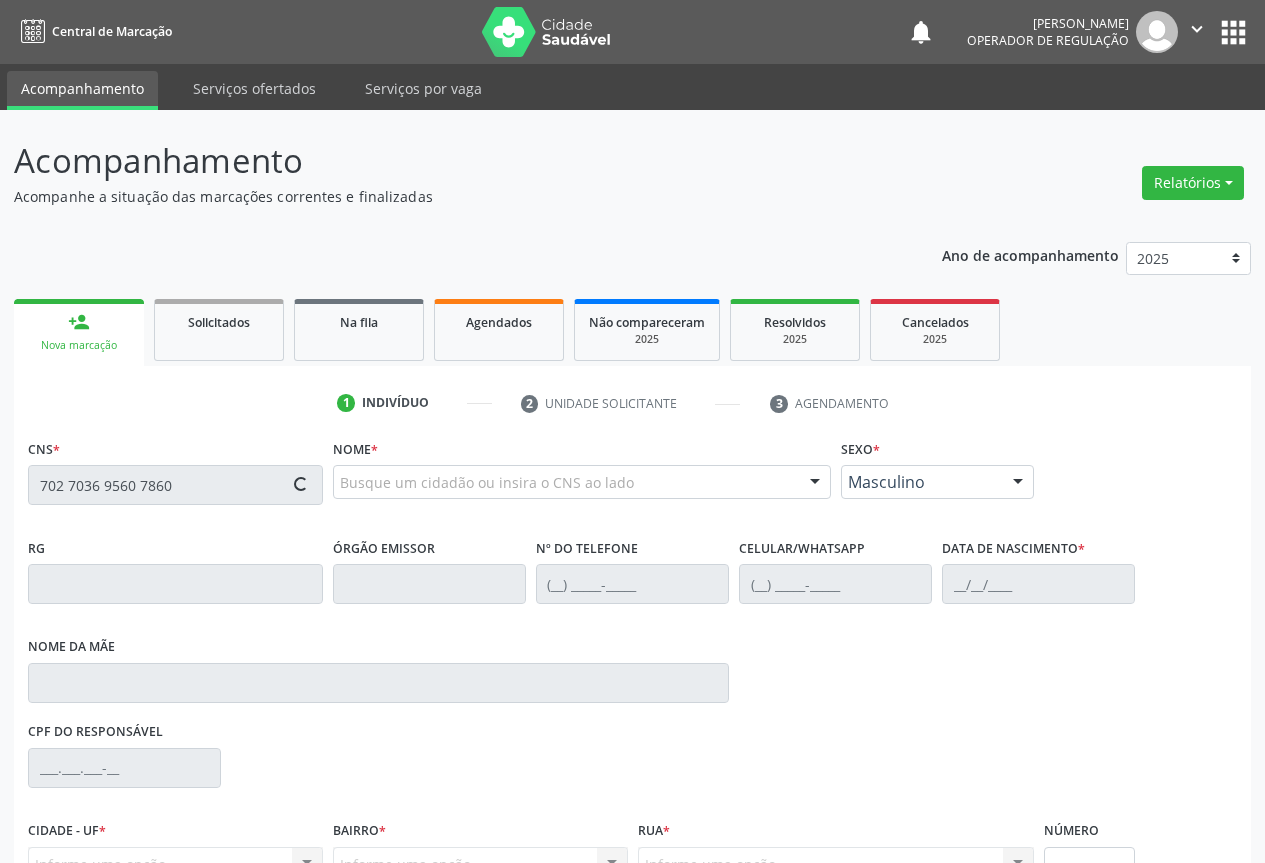 type on "702 7036 9560 7860" 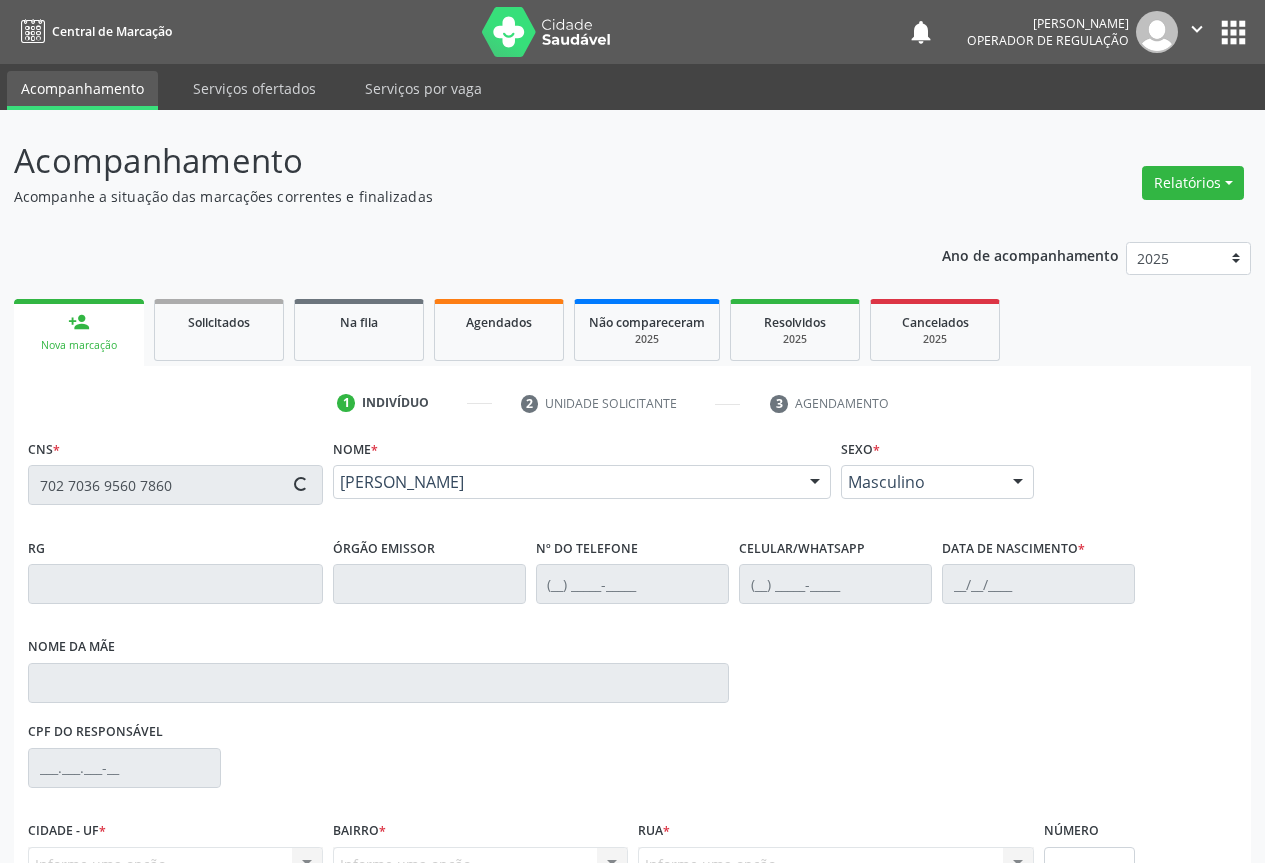 type on "0879052192" 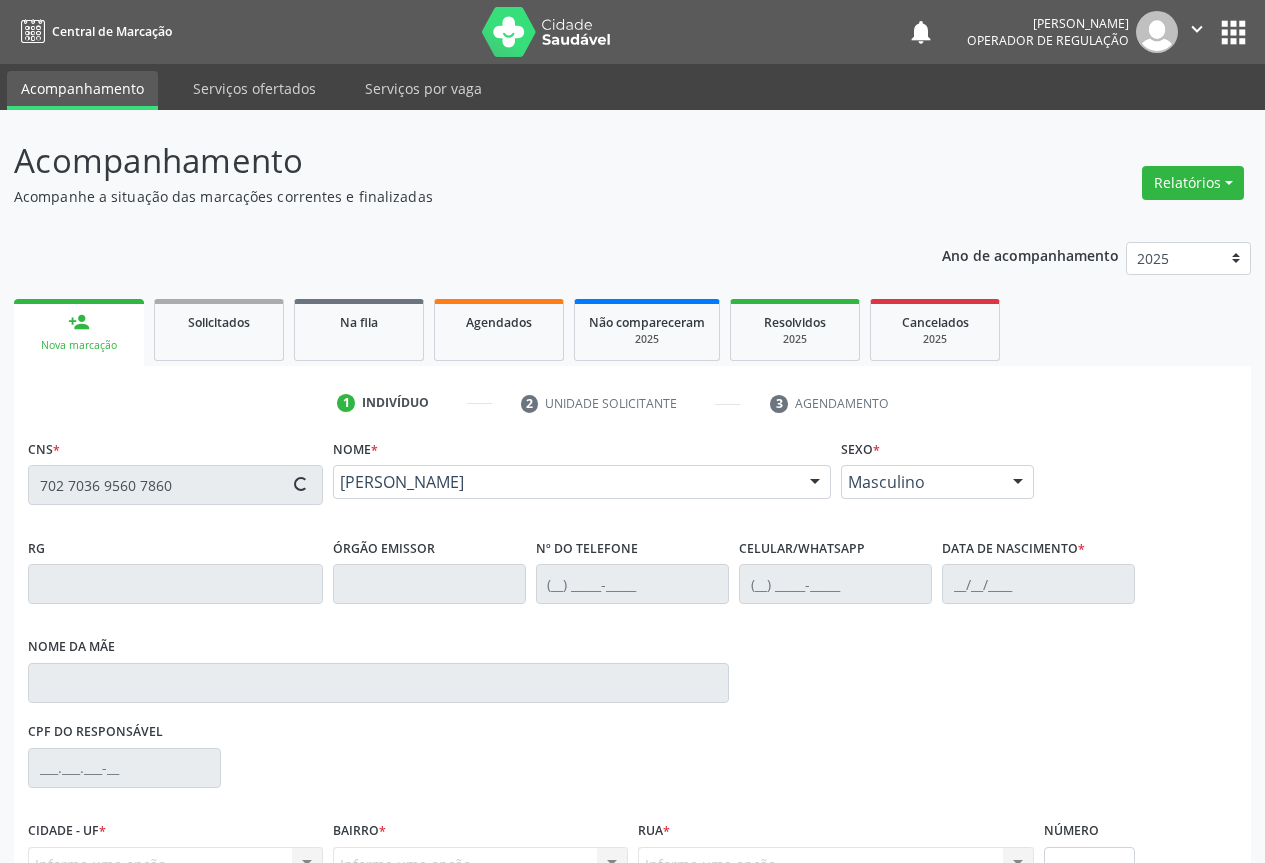 type on "[PHONE_NUMBER]" 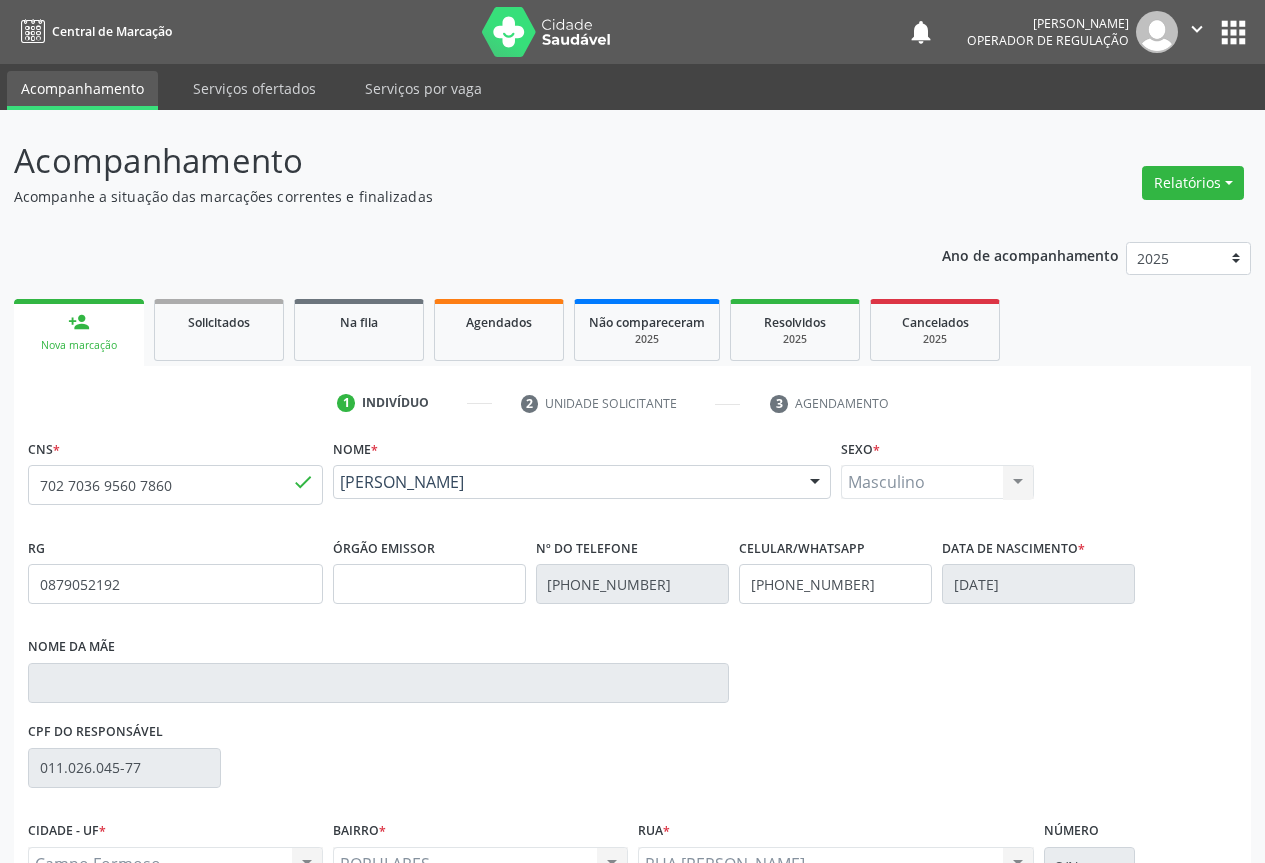 scroll, scrollTop: 207, scrollLeft: 0, axis: vertical 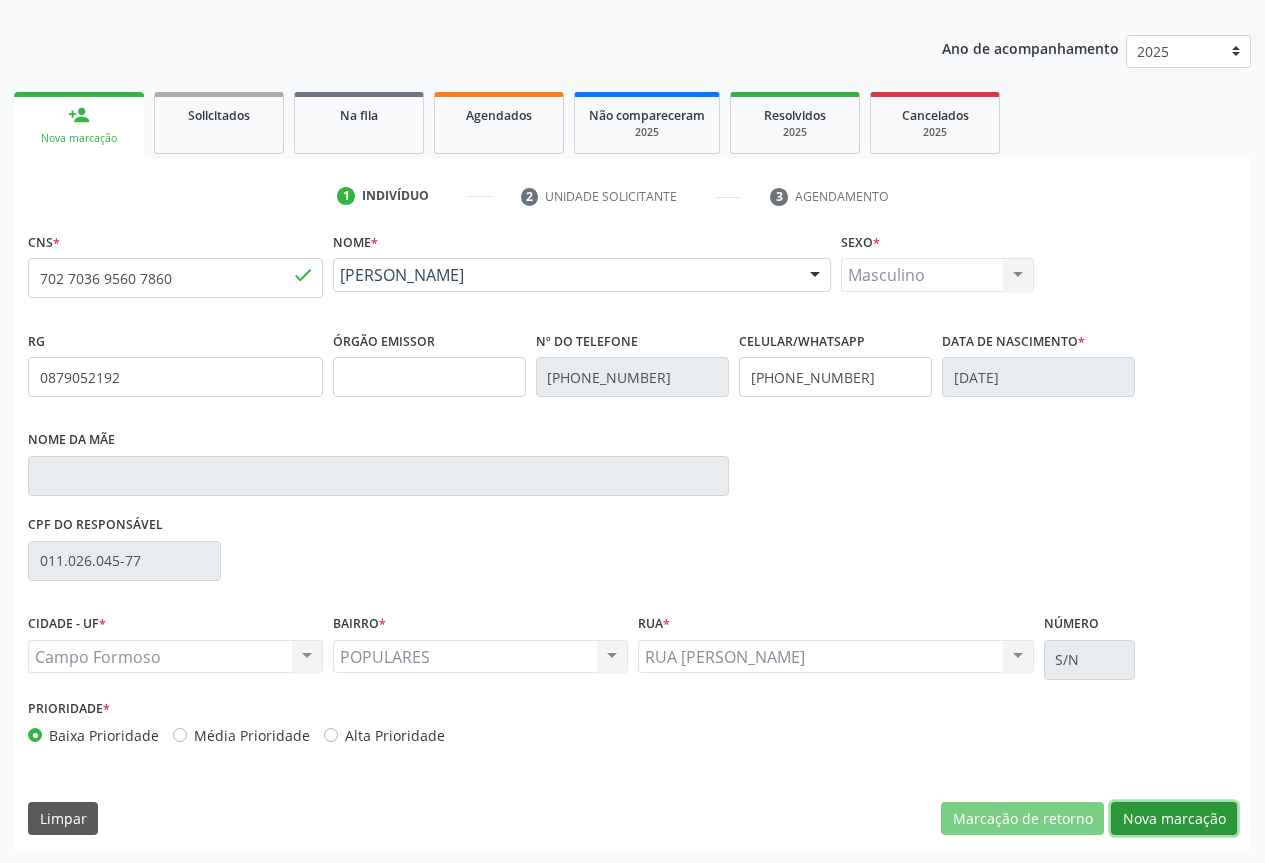 drag, startPoint x: 1139, startPoint y: 809, endPoint x: 1007, endPoint y: 748, distance: 145.41321 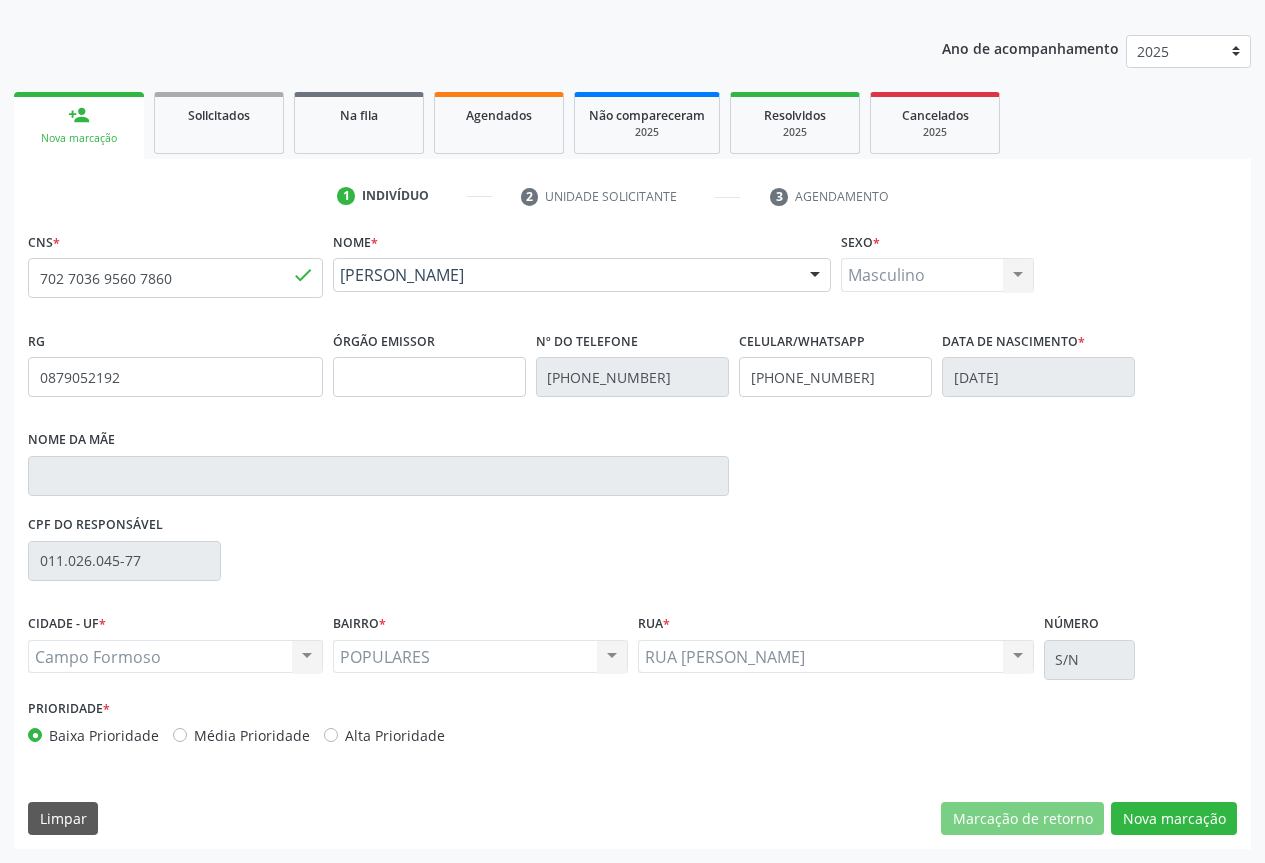 scroll, scrollTop: 43, scrollLeft: 0, axis: vertical 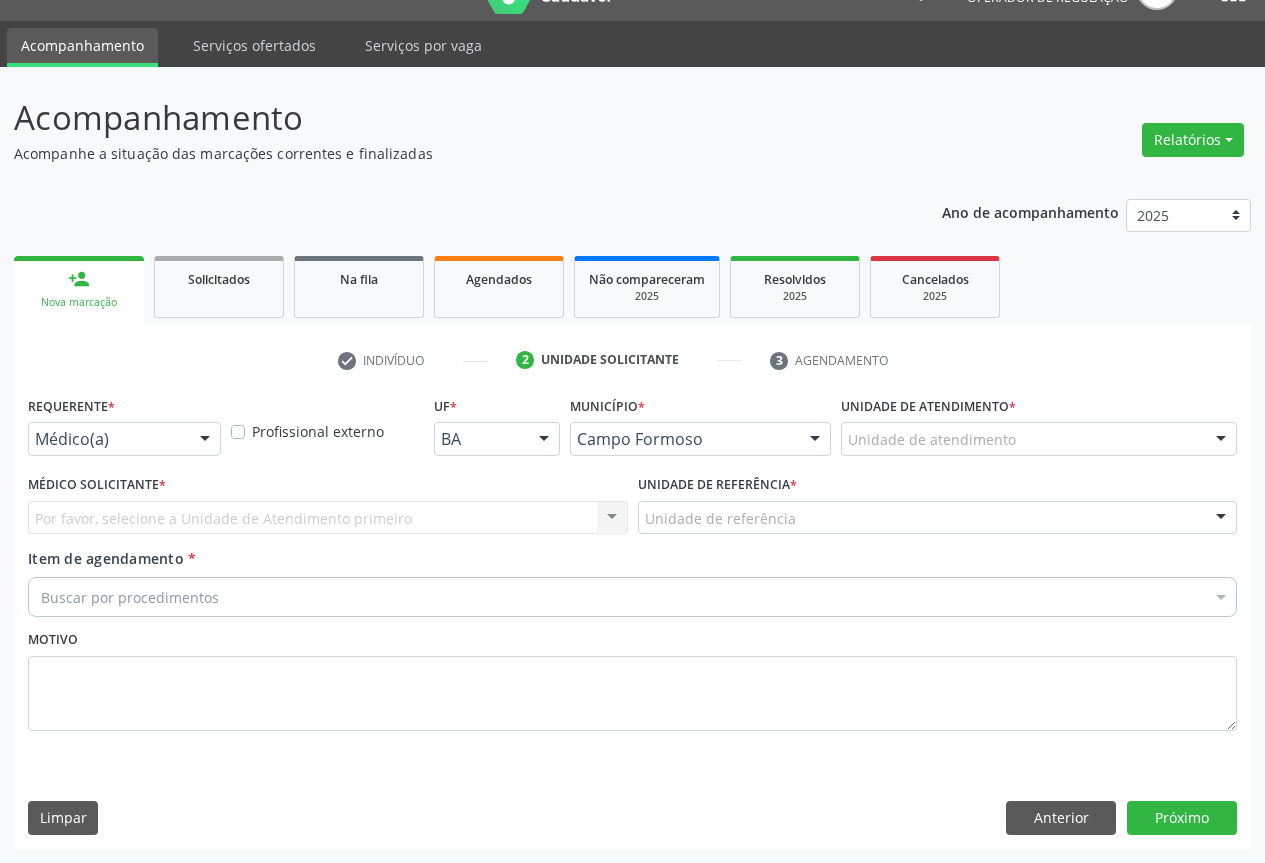click at bounding box center (205, 440) 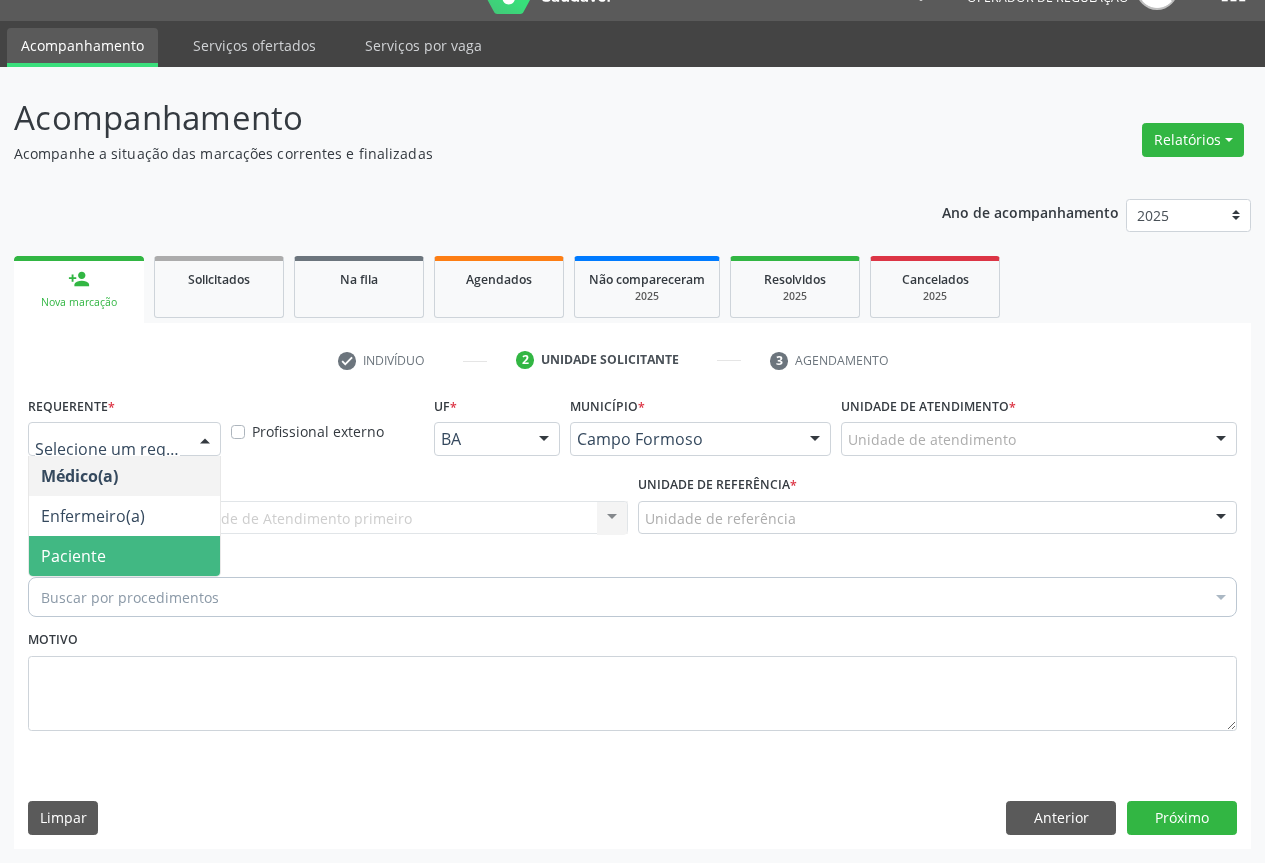 click on "Paciente" at bounding box center [73, 556] 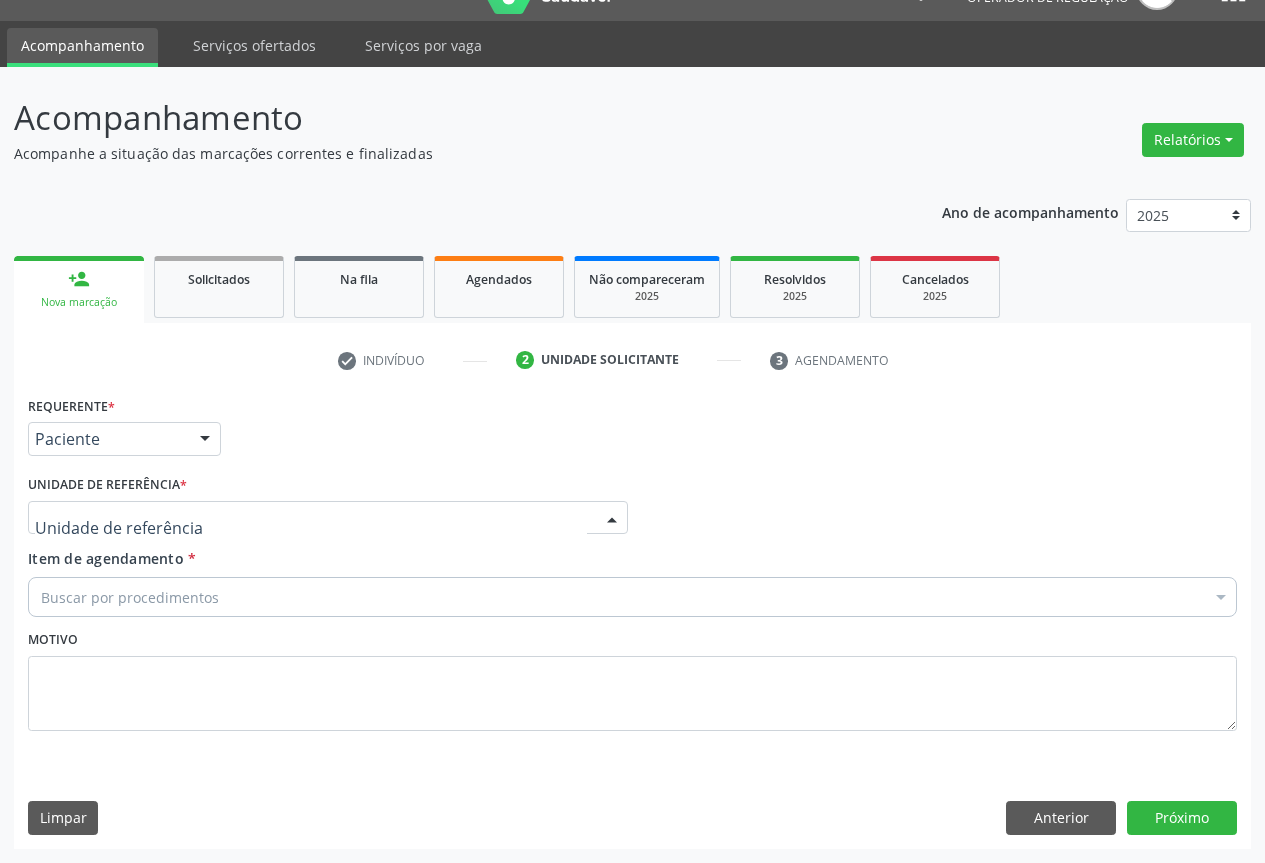 click at bounding box center [612, 519] 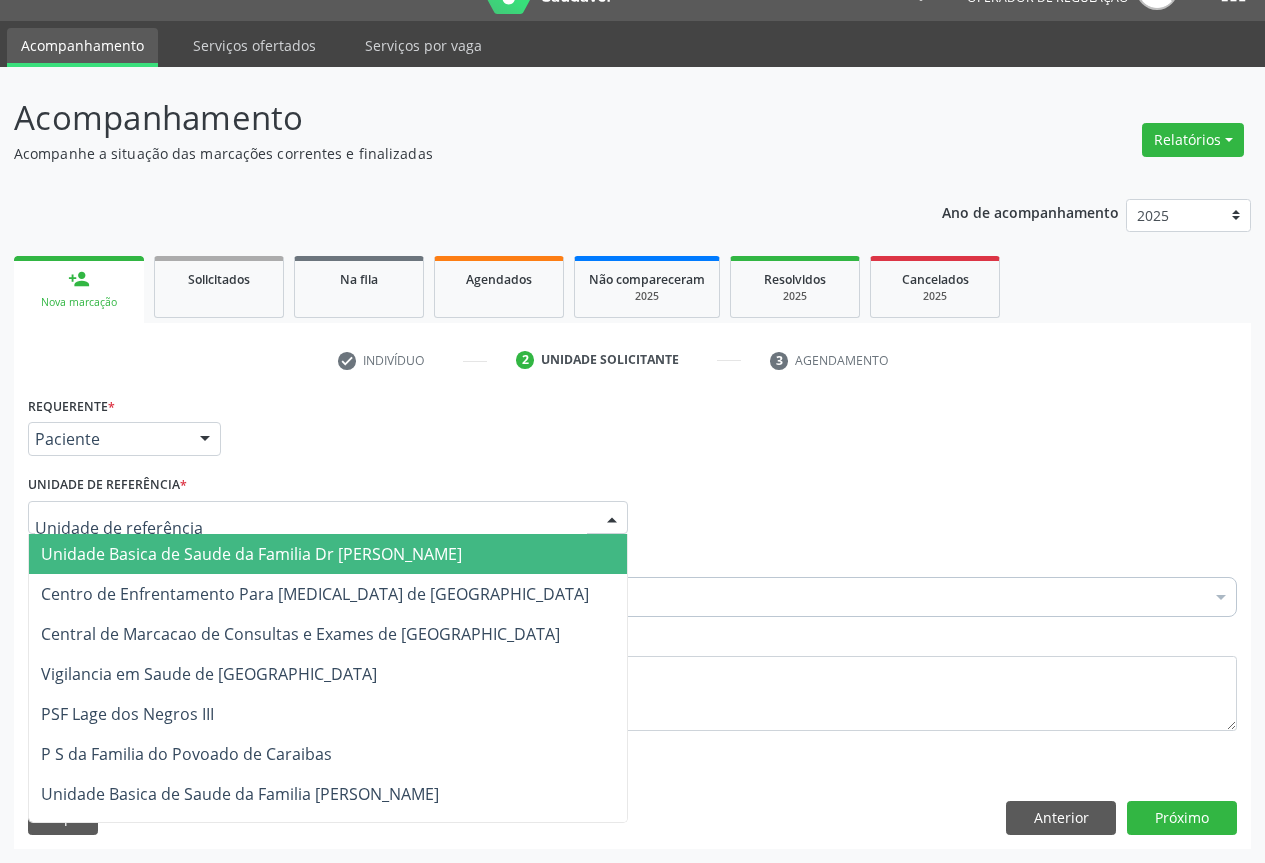click on "Unidade Basica de Saude da Familia Dr [PERSON_NAME]" at bounding box center (251, 554) 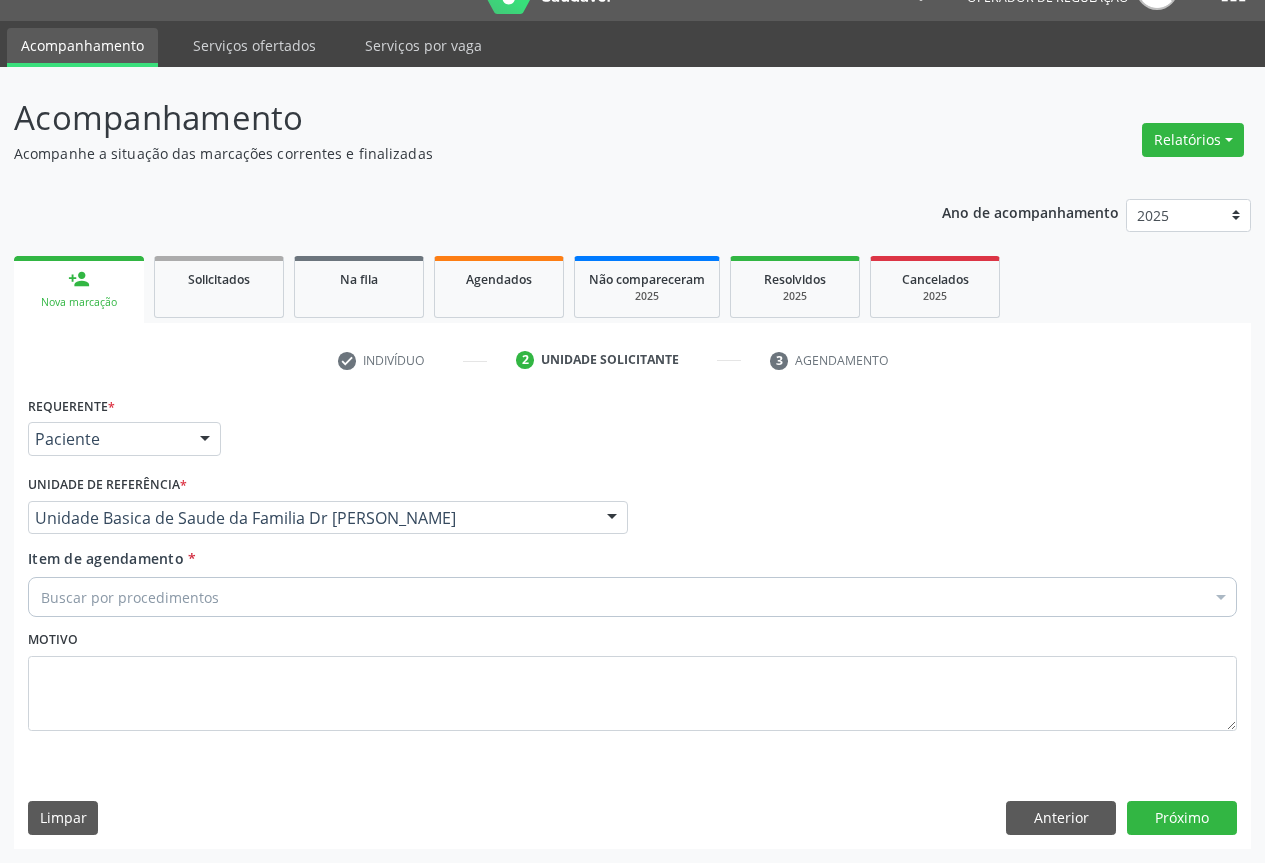 click on "Buscar por procedimentos" at bounding box center [632, 597] 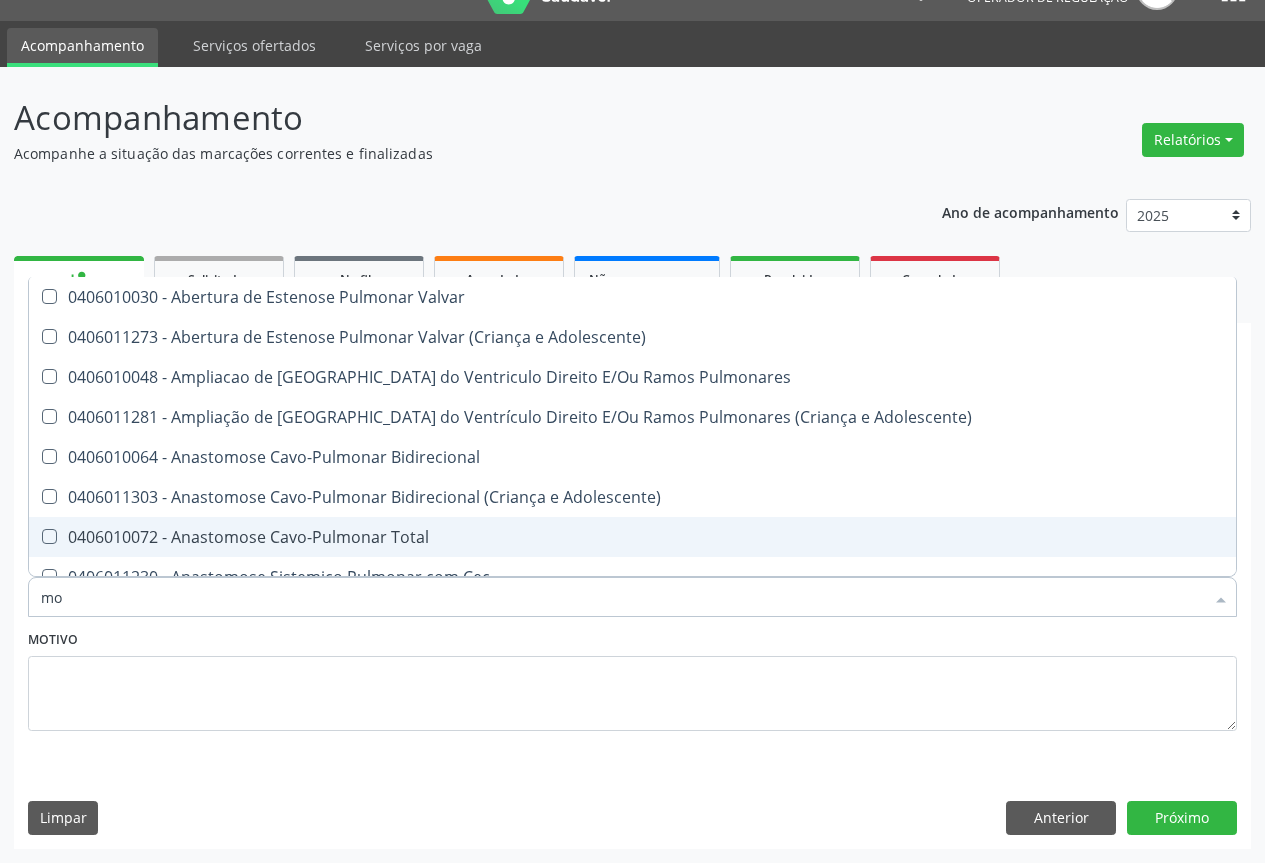 type on "m" 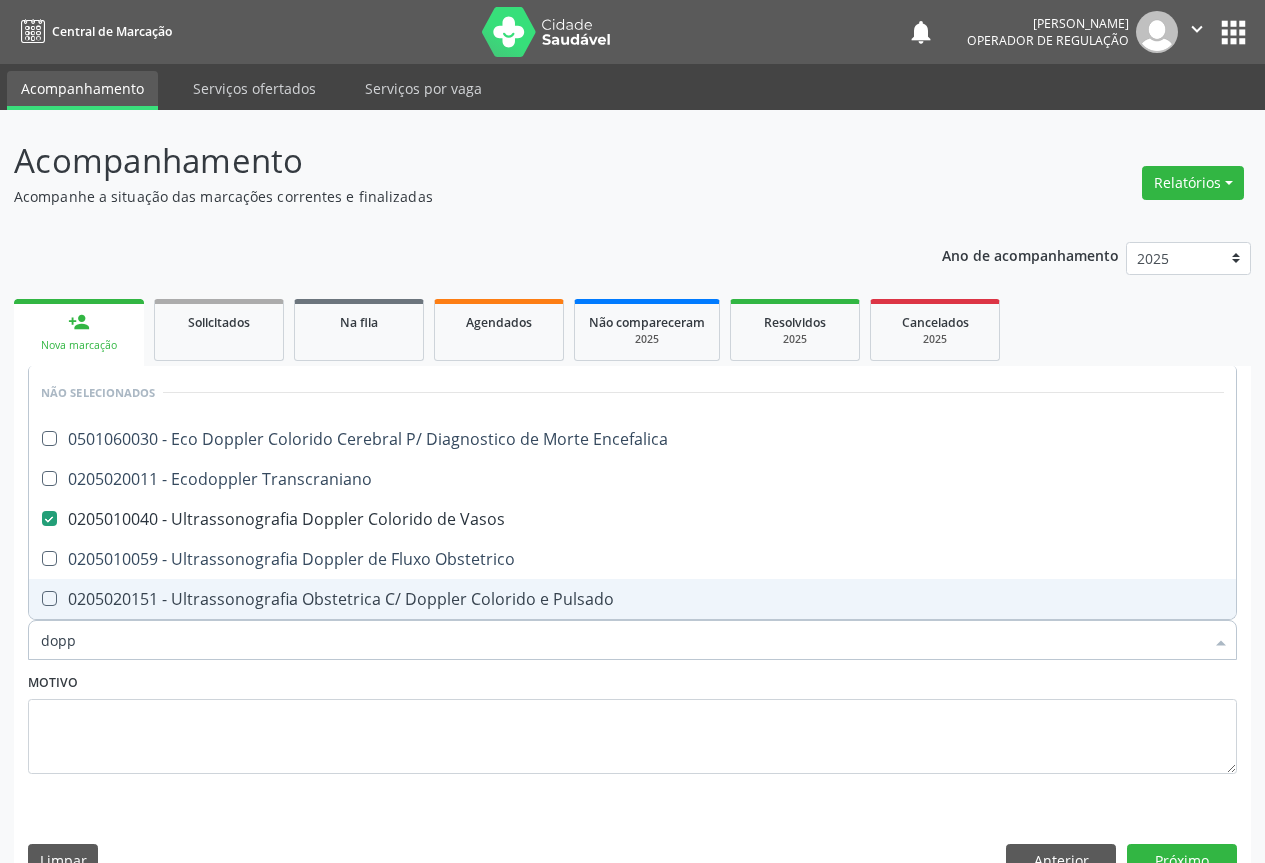 scroll, scrollTop: 43, scrollLeft: 0, axis: vertical 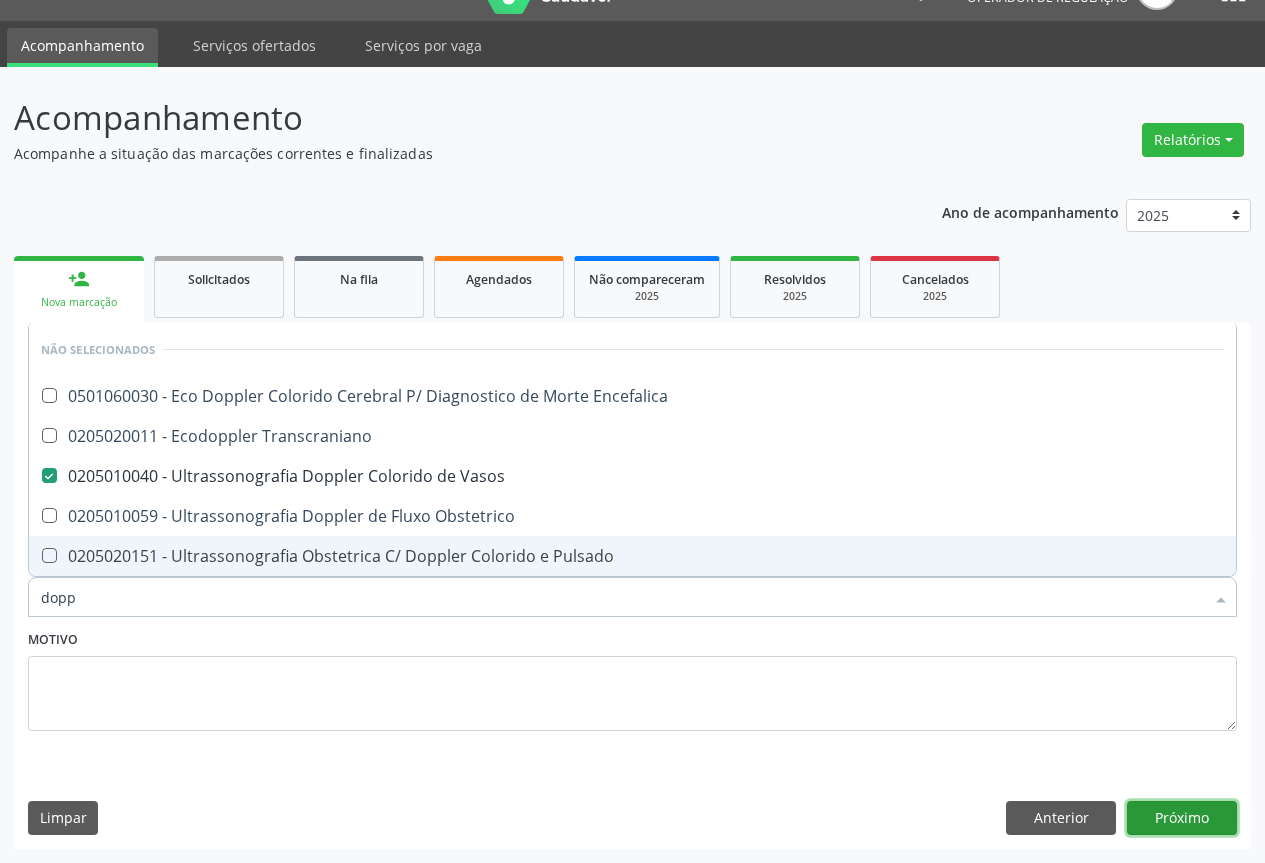 click on "Próximo" at bounding box center (1182, 818) 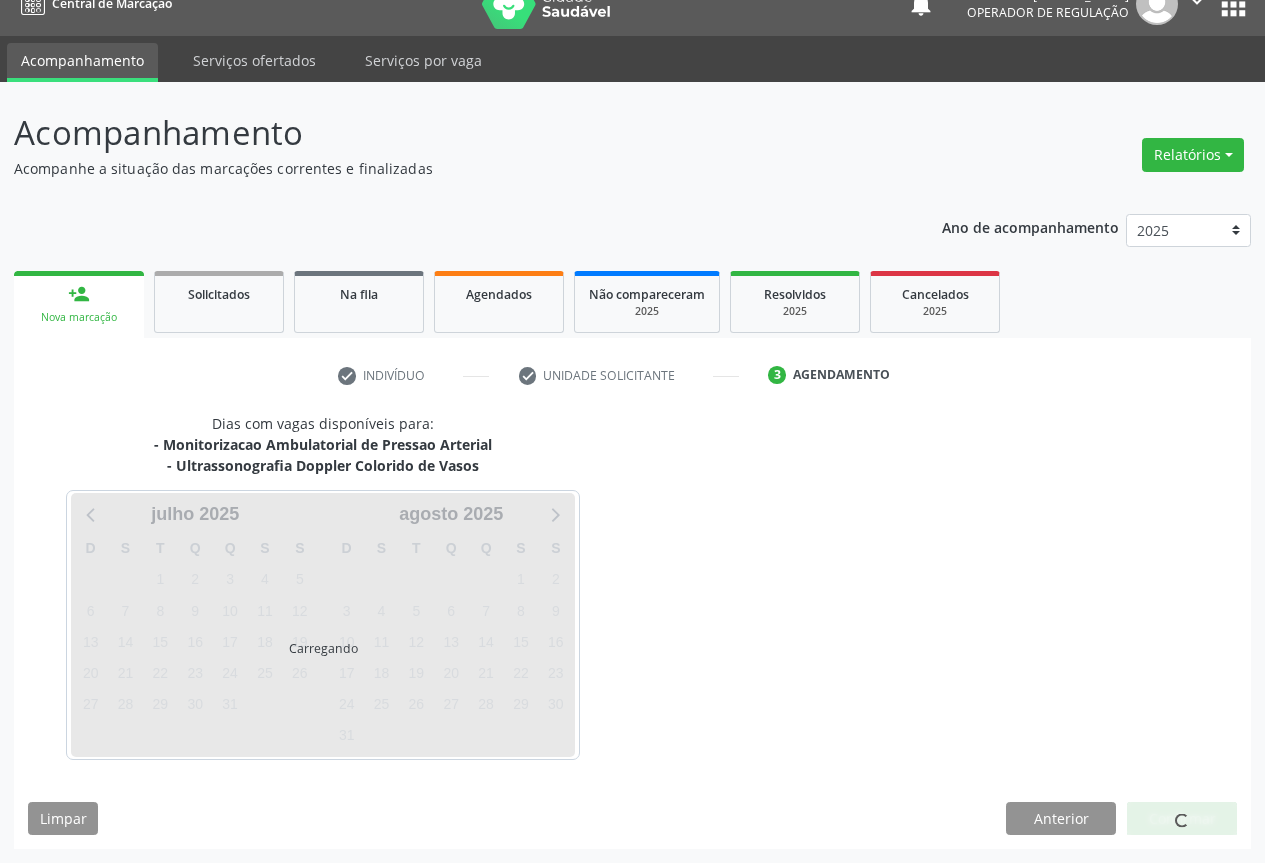 scroll, scrollTop: 43, scrollLeft: 0, axis: vertical 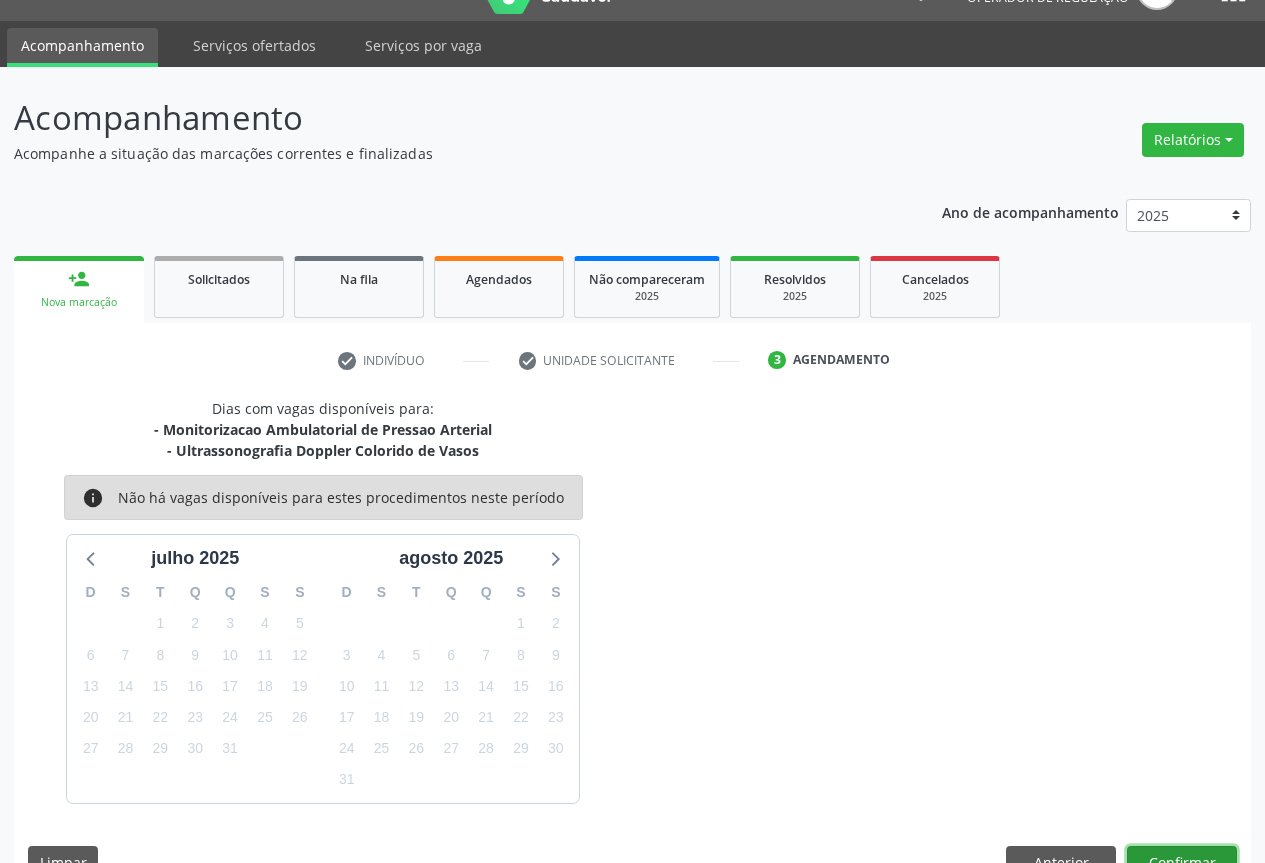 click on "Confirmar" at bounding box center [1182, 863] 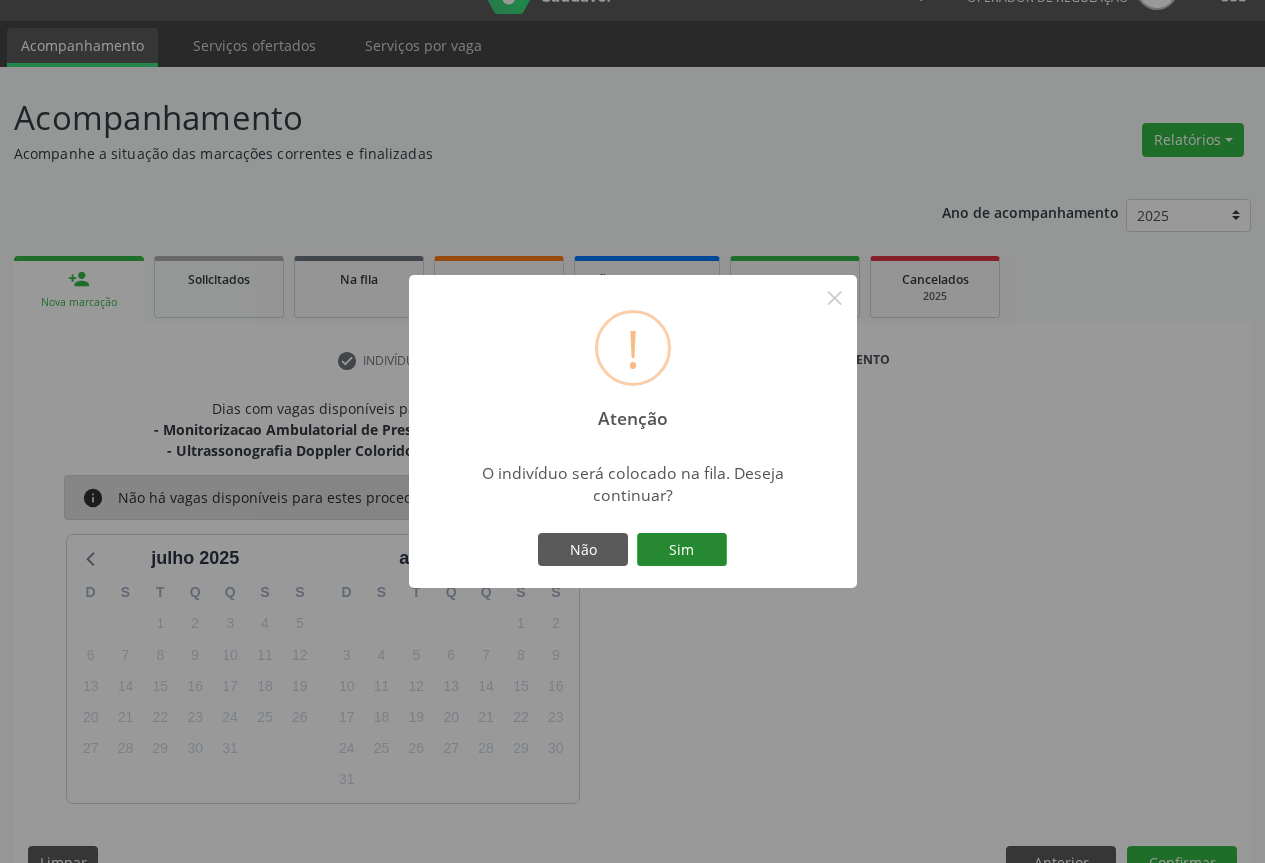 click on "Sim" at bounding box center (682, 550) 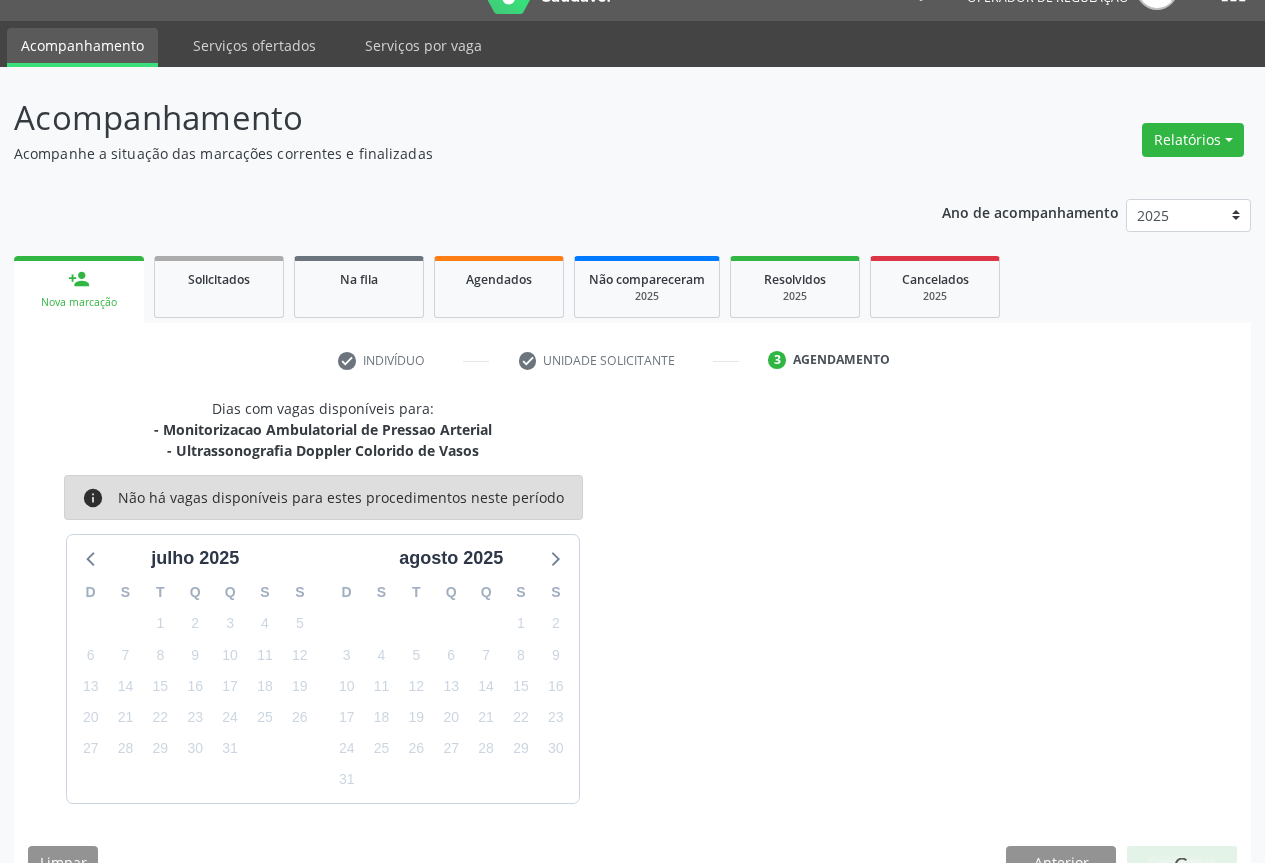 scroll, scrollTop: 0, scrollLeft: 0, axis: both 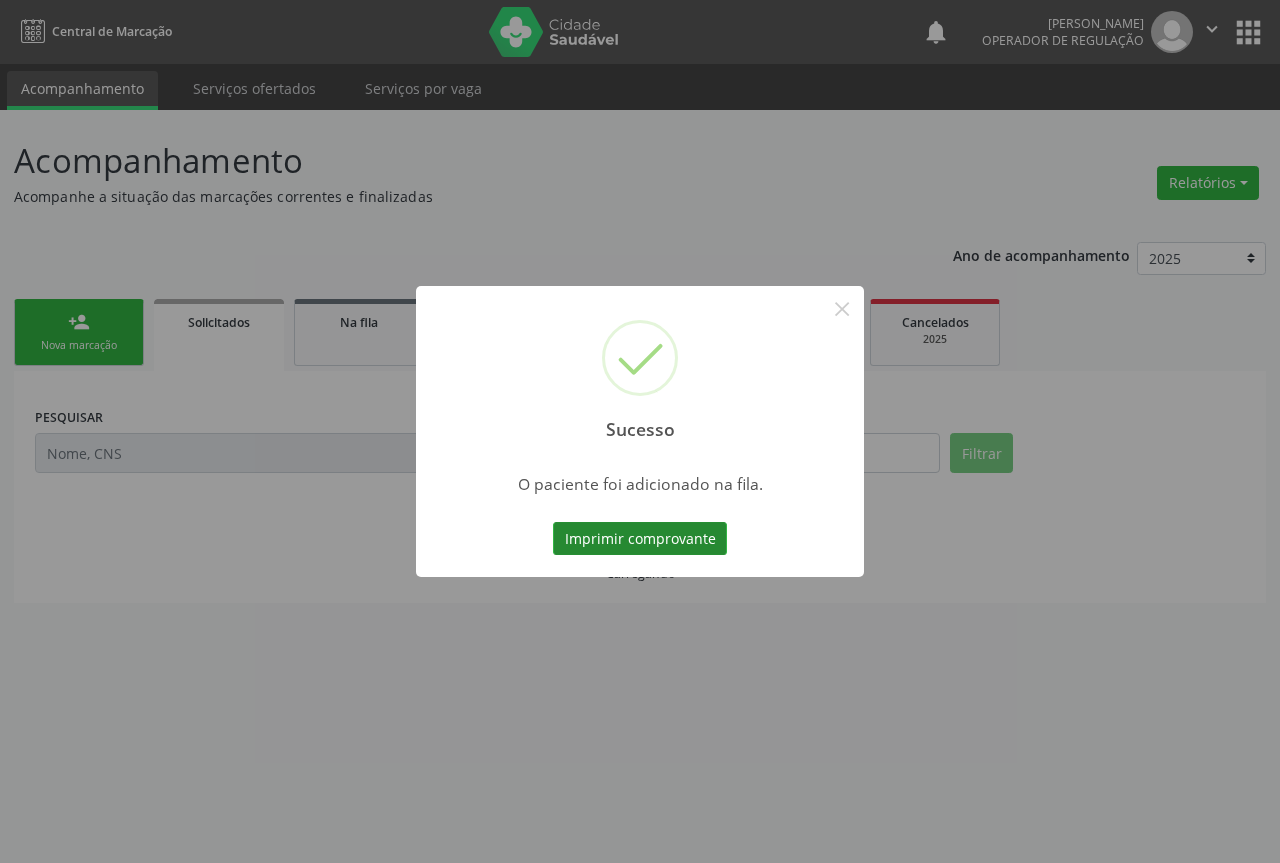 click on "Imprimir comprovante" at bounding box center (640, 539) 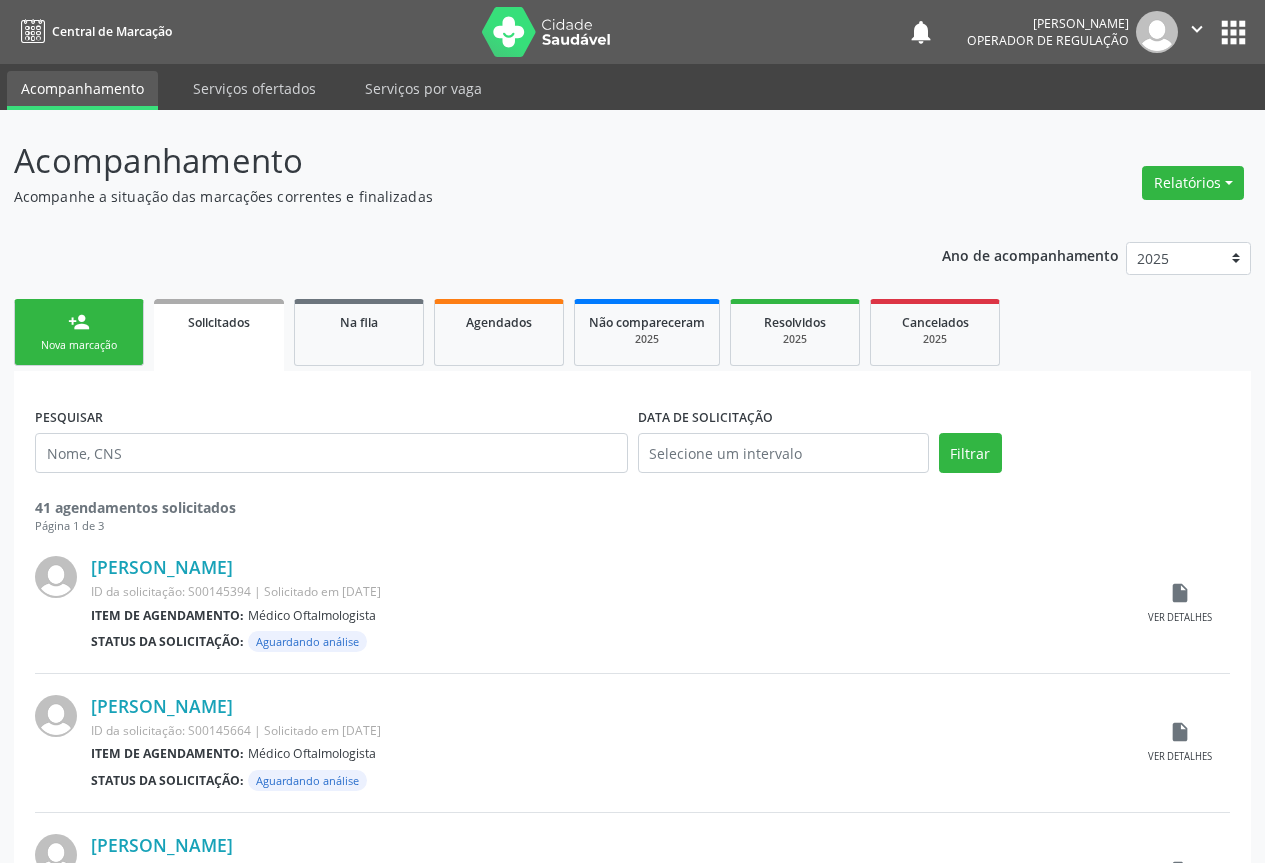 click on "person_add
Nova marcação" at bounding box center (79, 332) 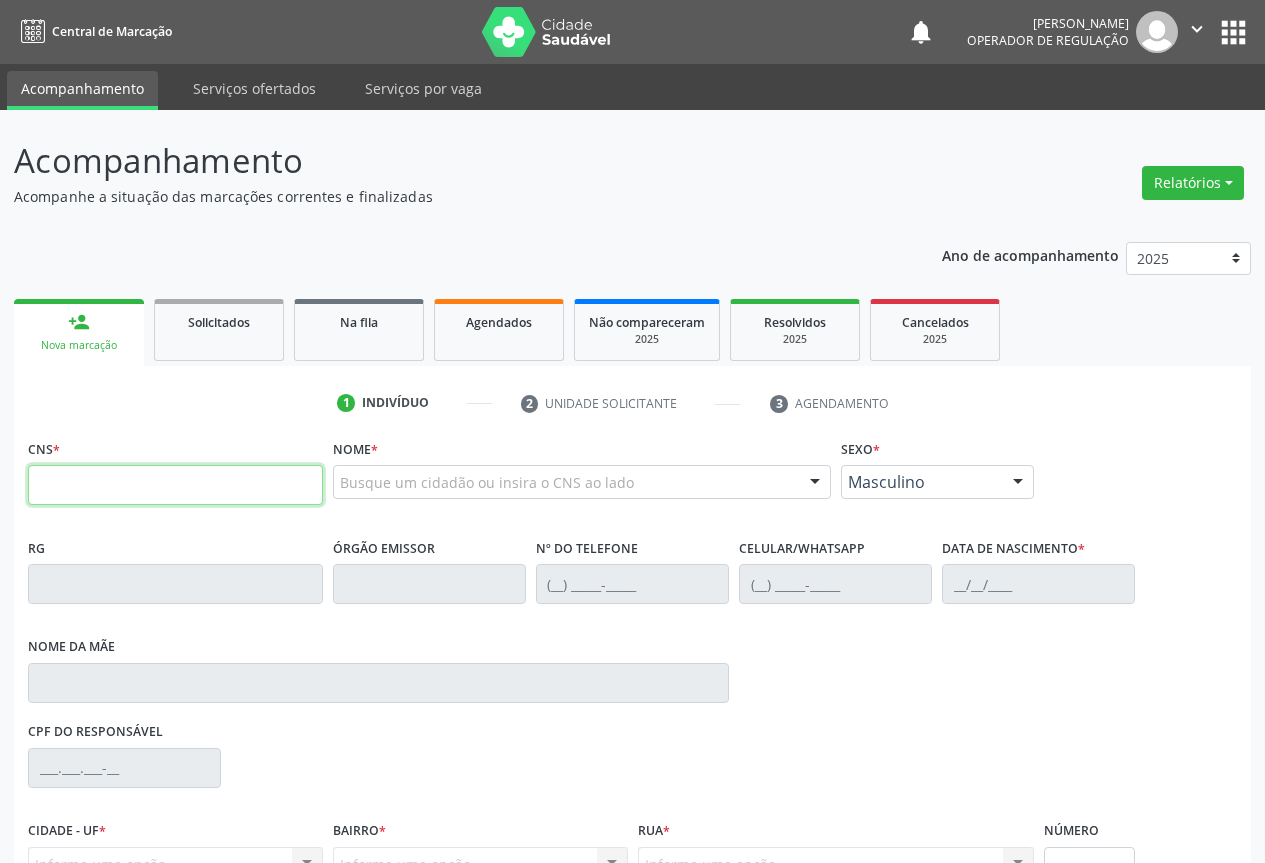 click at bounding box center [175, 485] 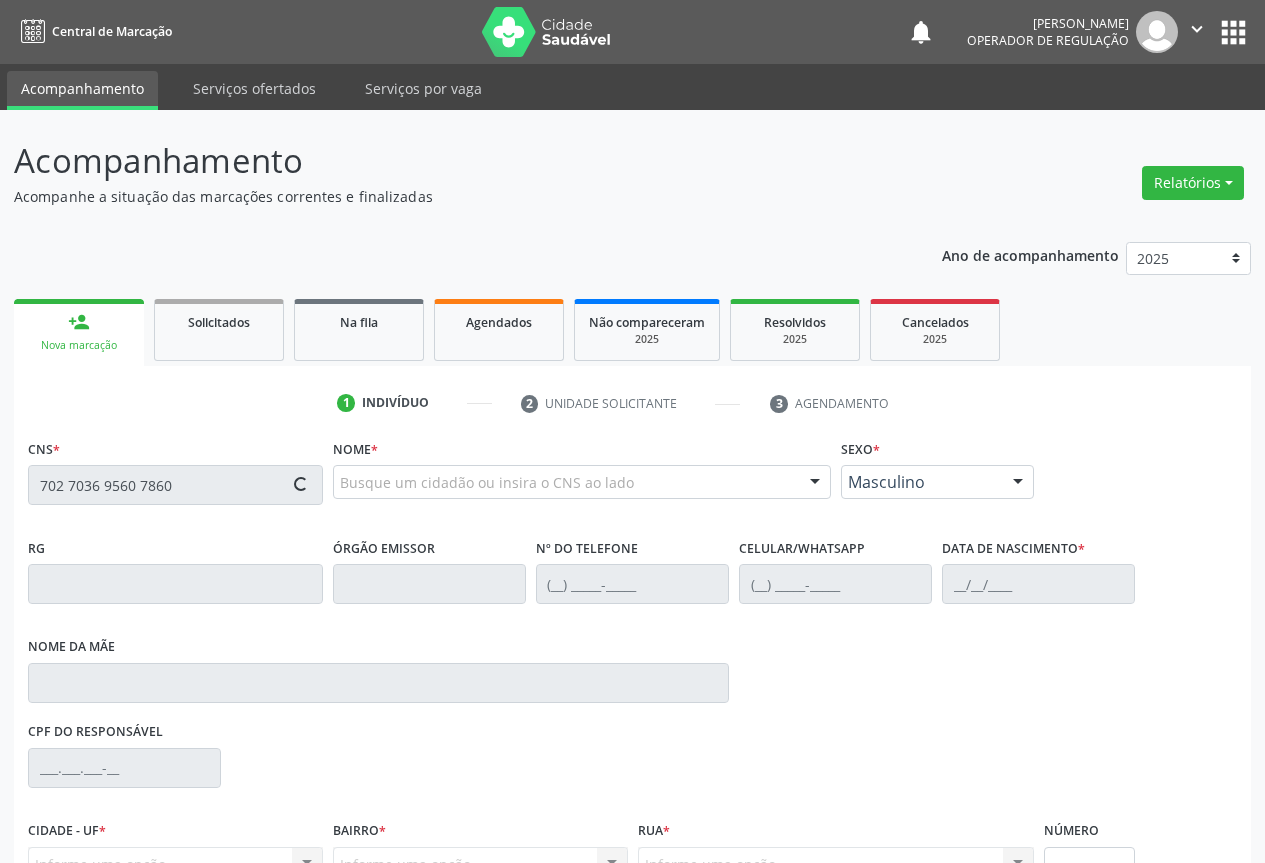 type on "702 7036 9560 7860" 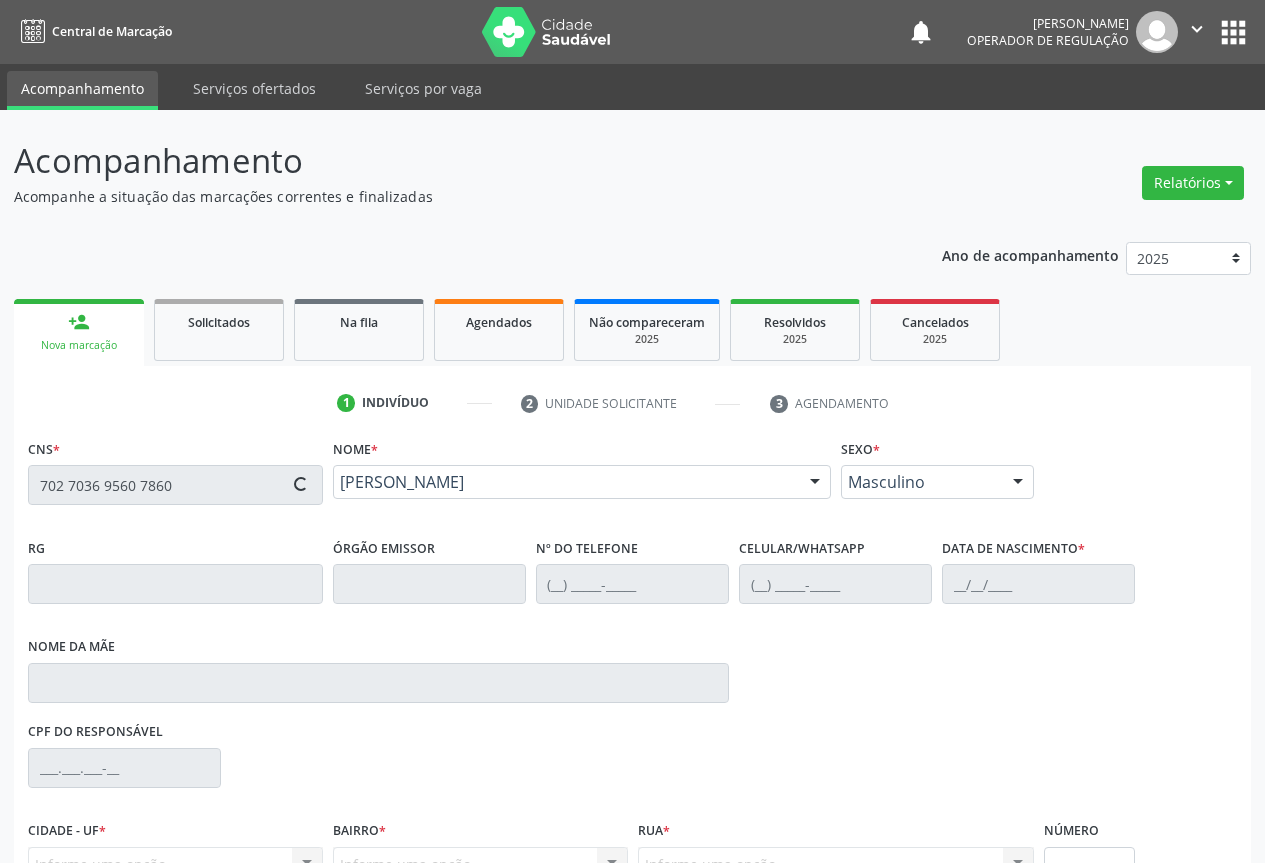 type on "0879052192" 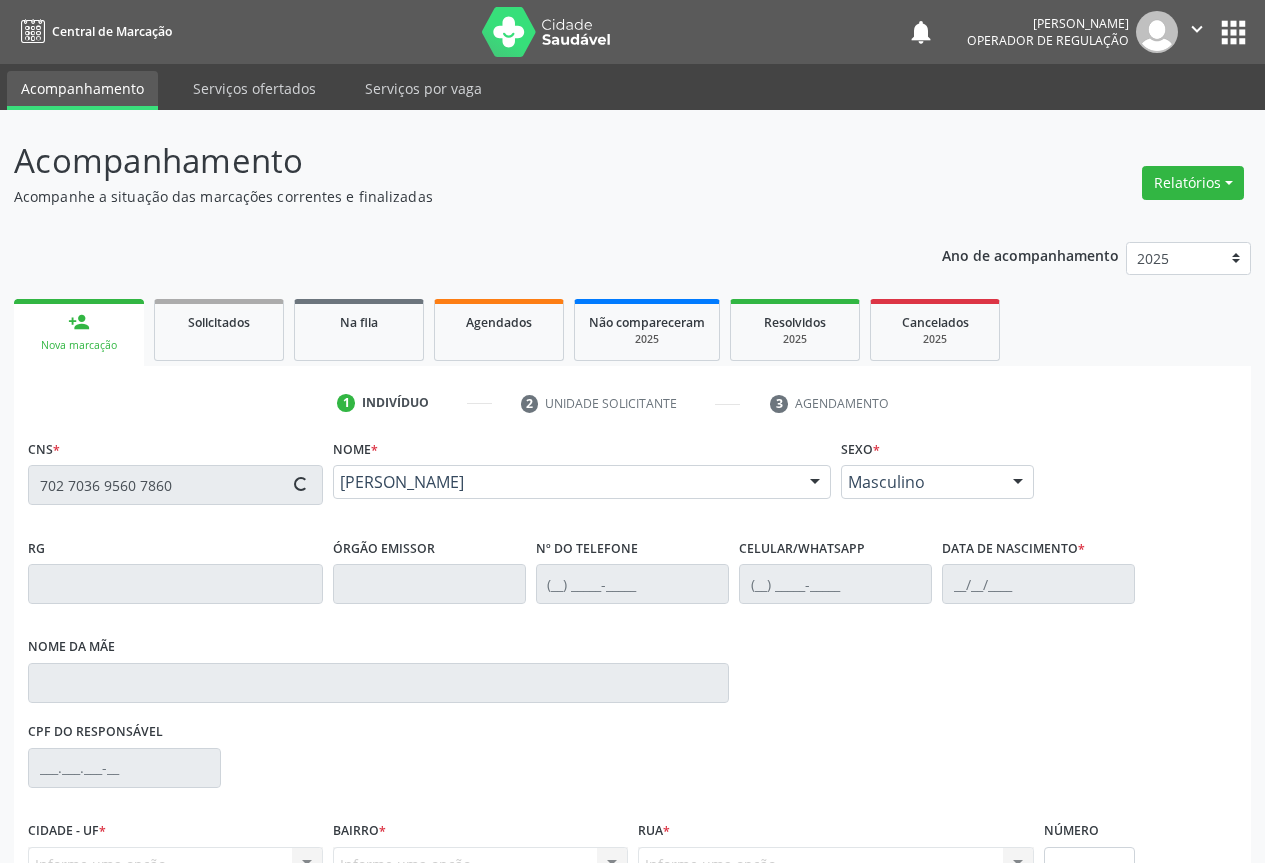 type on "[PHONE_NUMBER]" 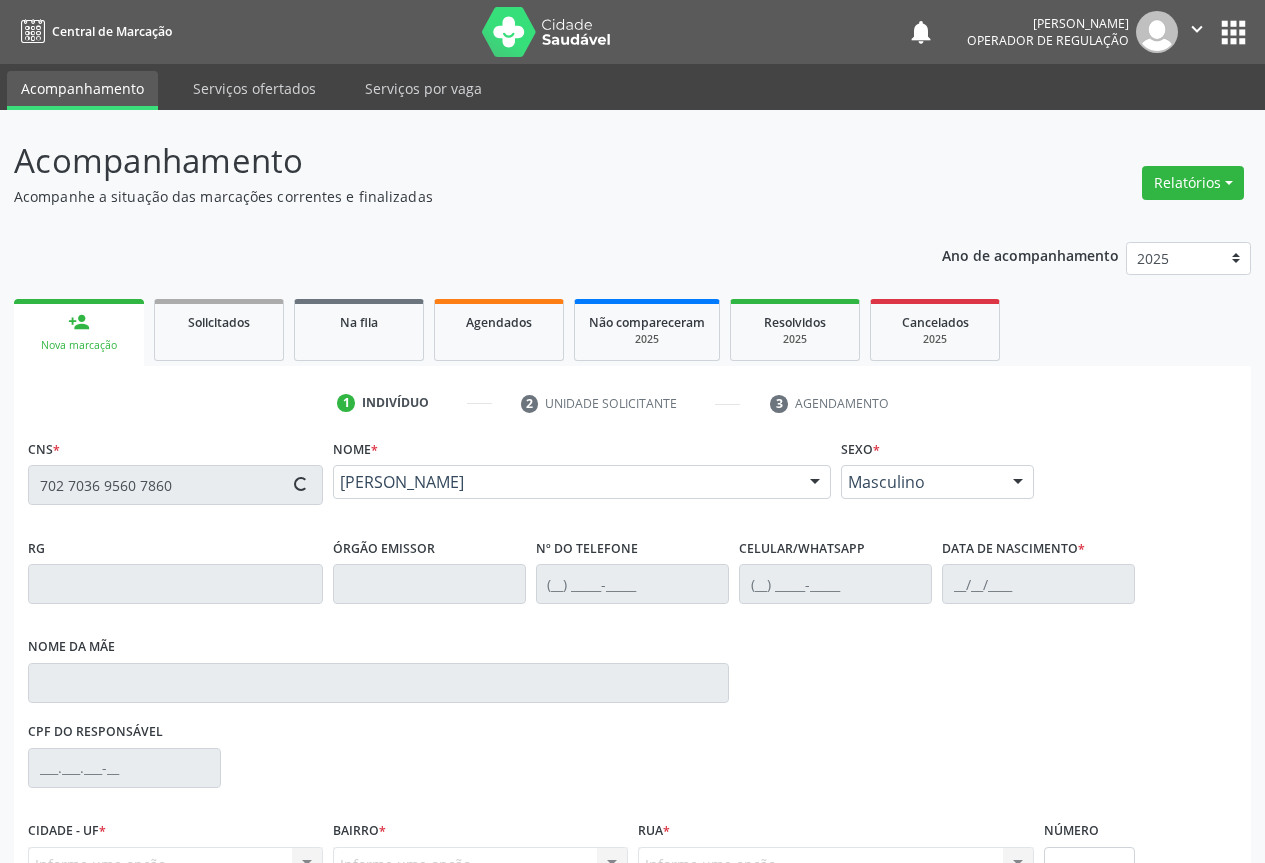 type on "[DATE]" 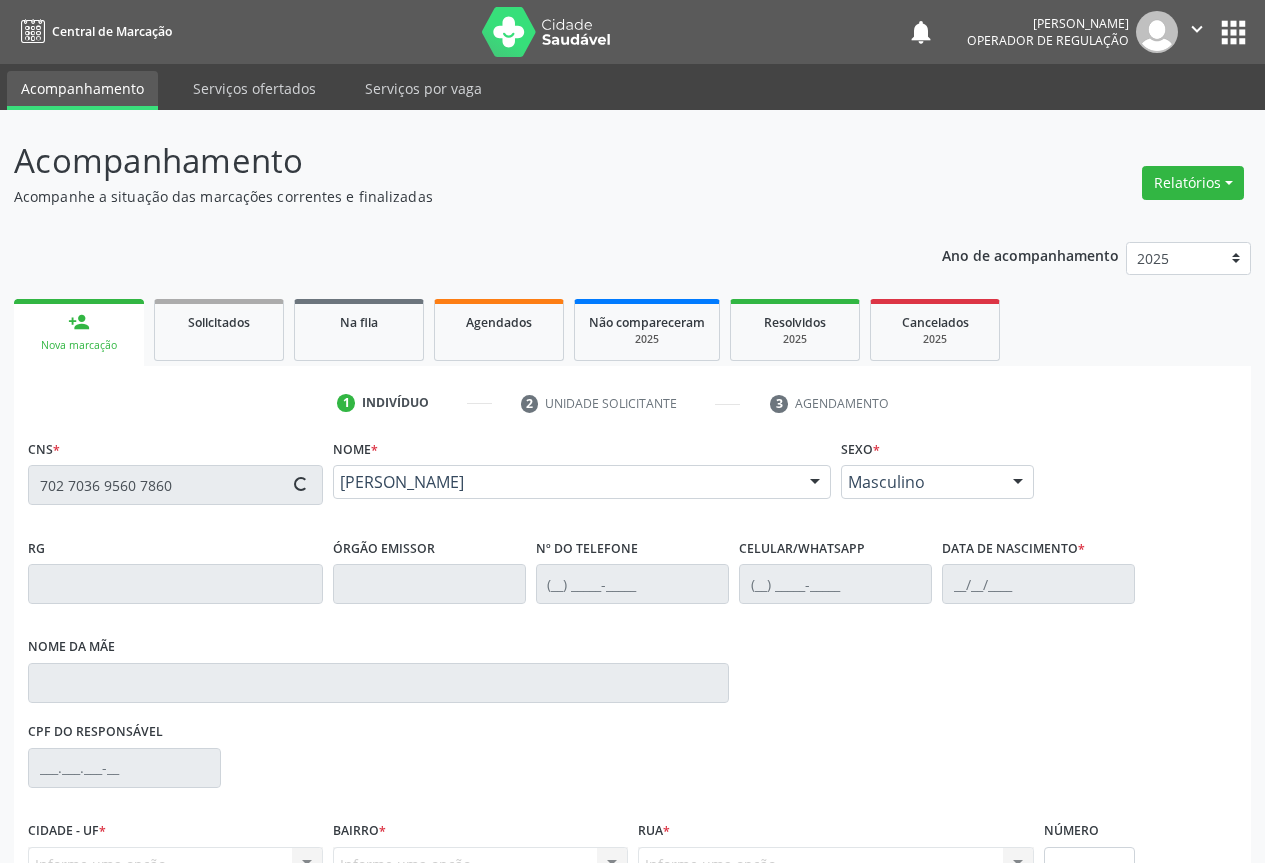type on "011.026.045-77" 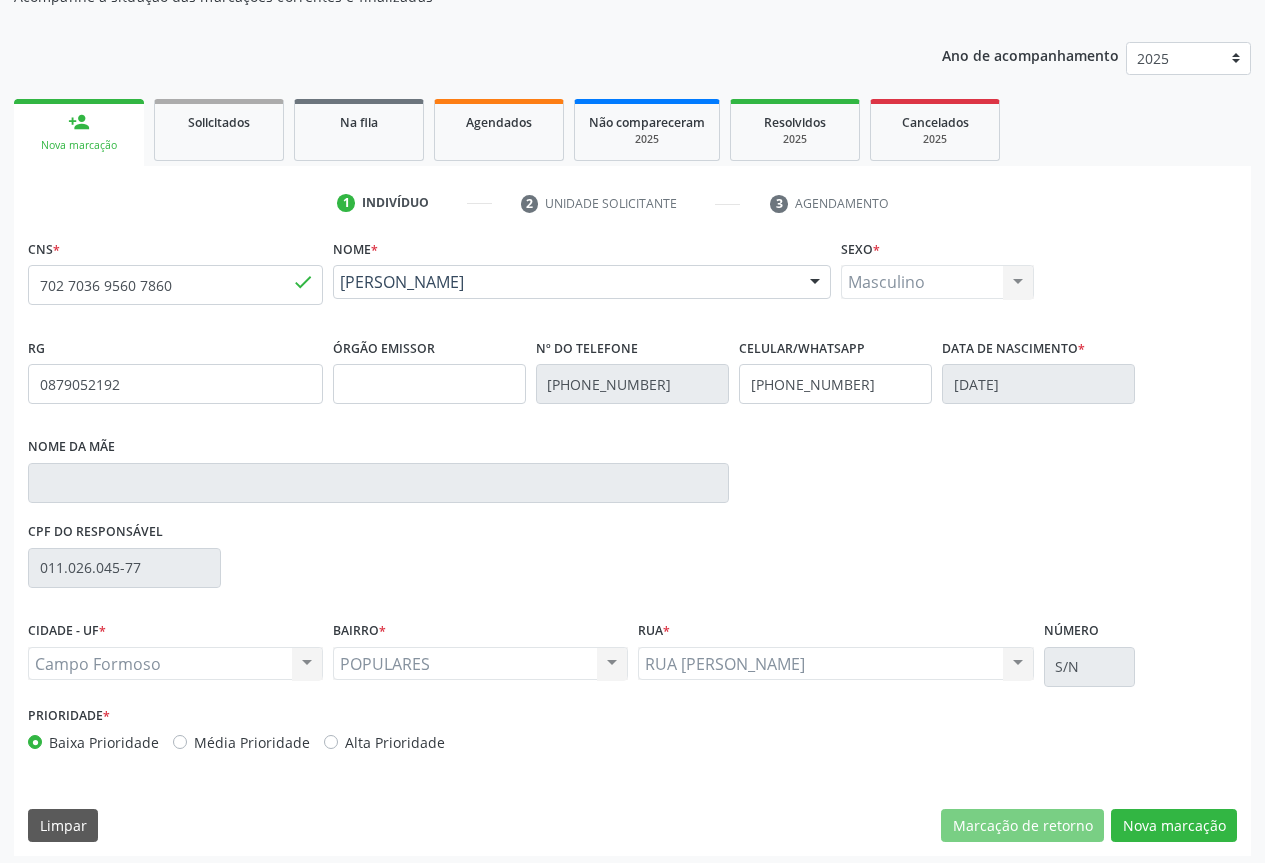 scroll, scrollTop: 207, scrollLeft: 0, axis: vertical 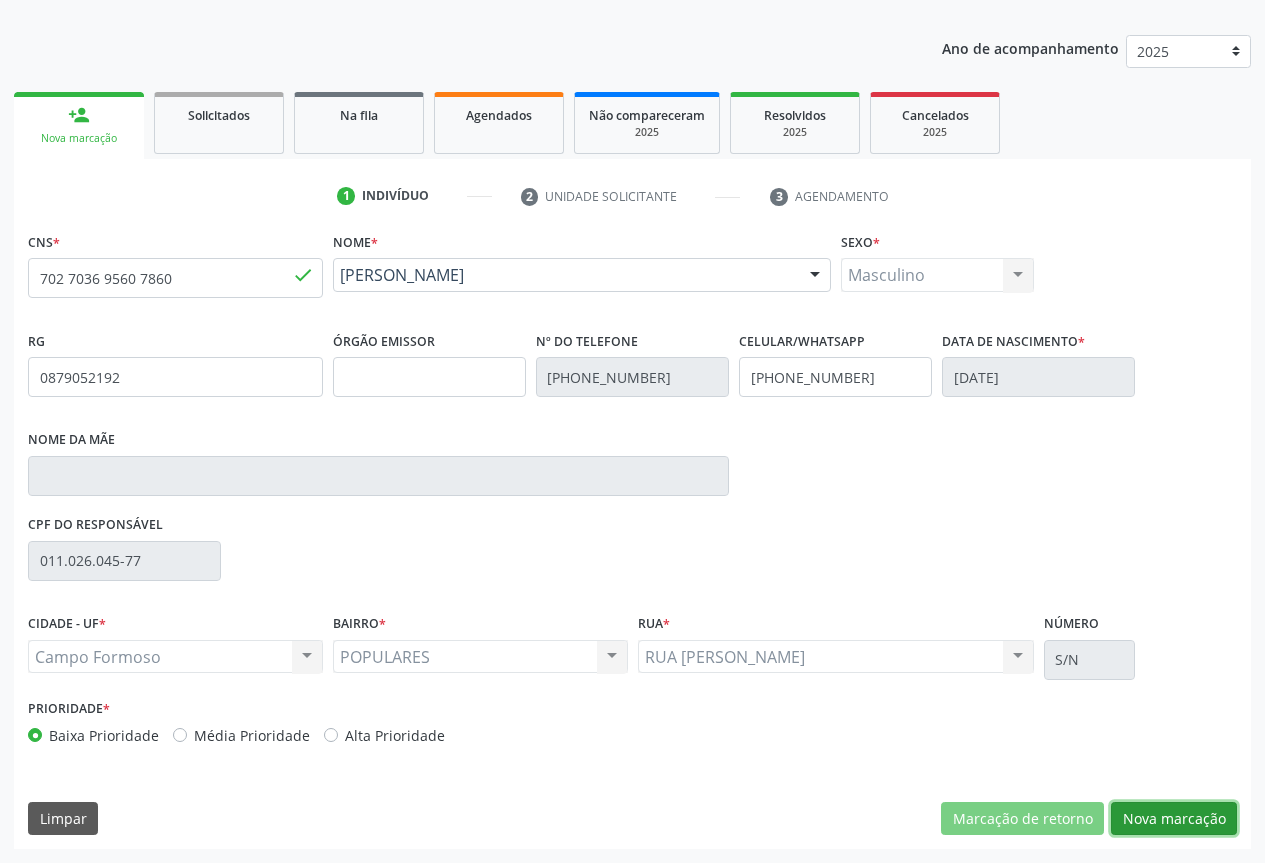 click on "Nova marcação" at bounding box center (1174, 819) 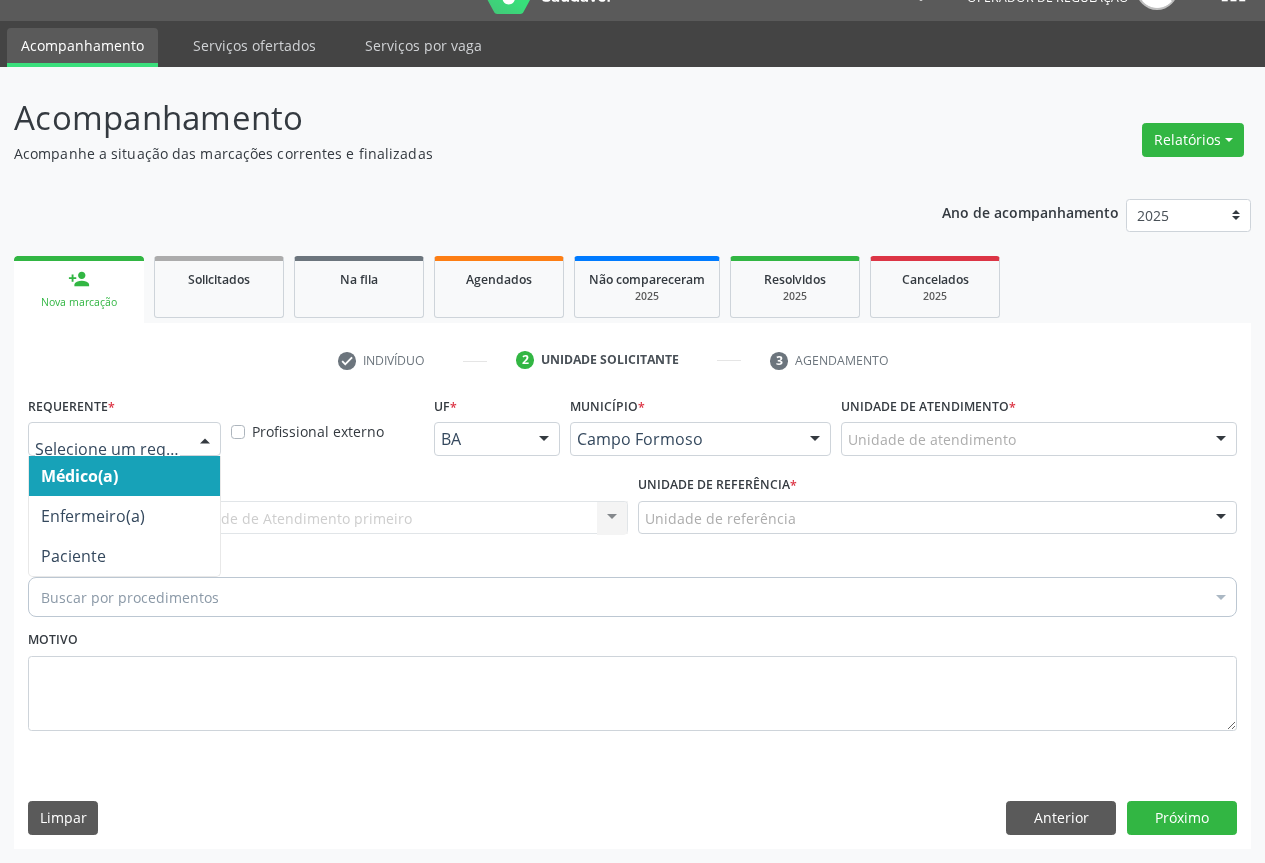 click at bounding box center [205, 440] 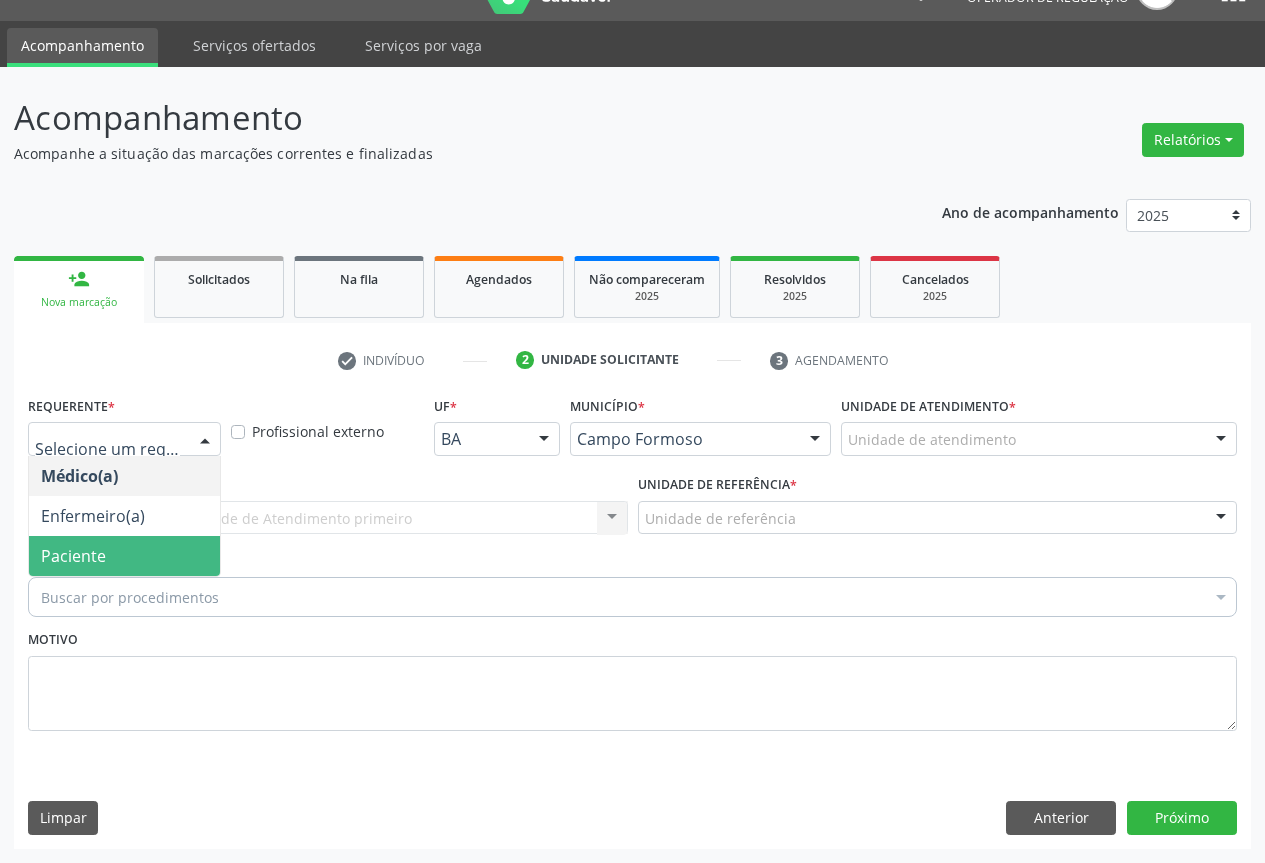 click on "Paciente" at bounding box center (124, 556) 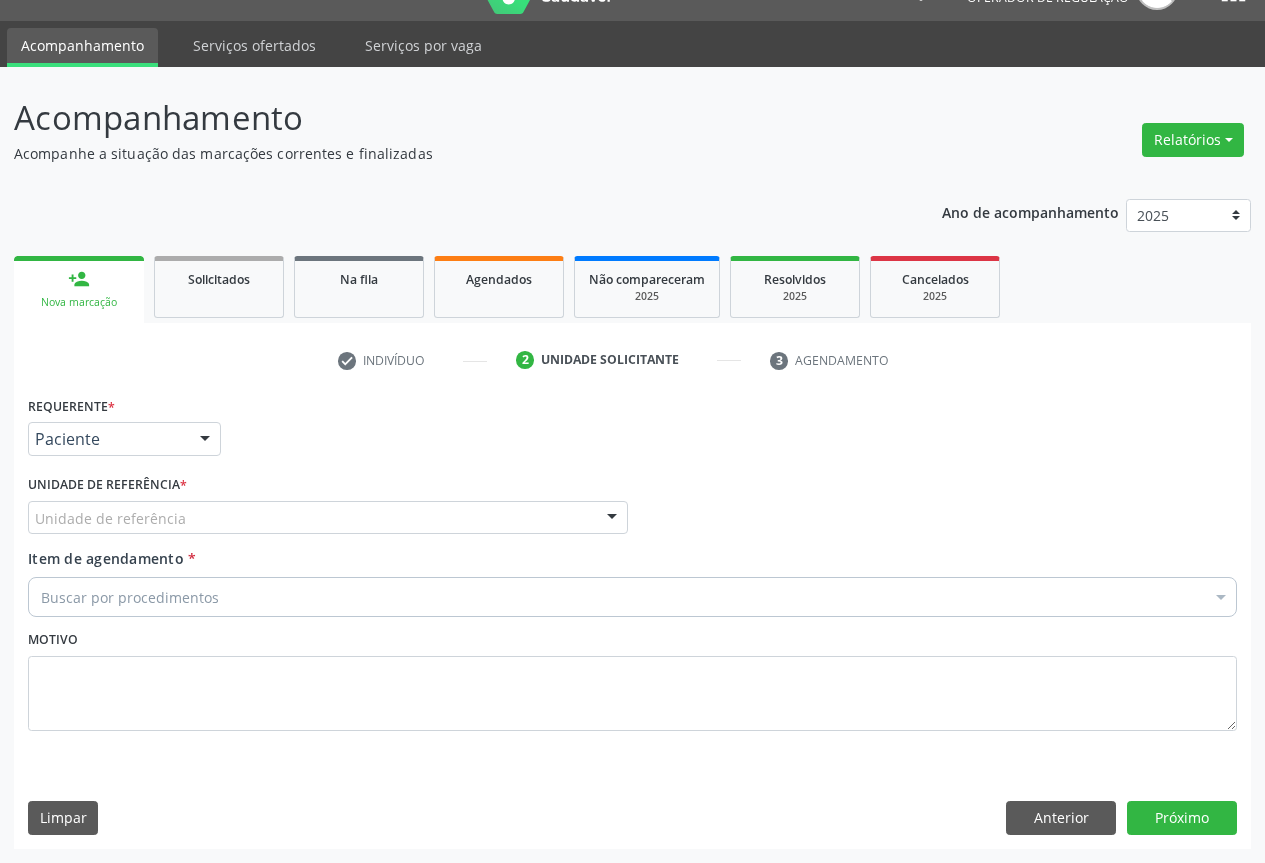 click at bounding box center [612, 519] 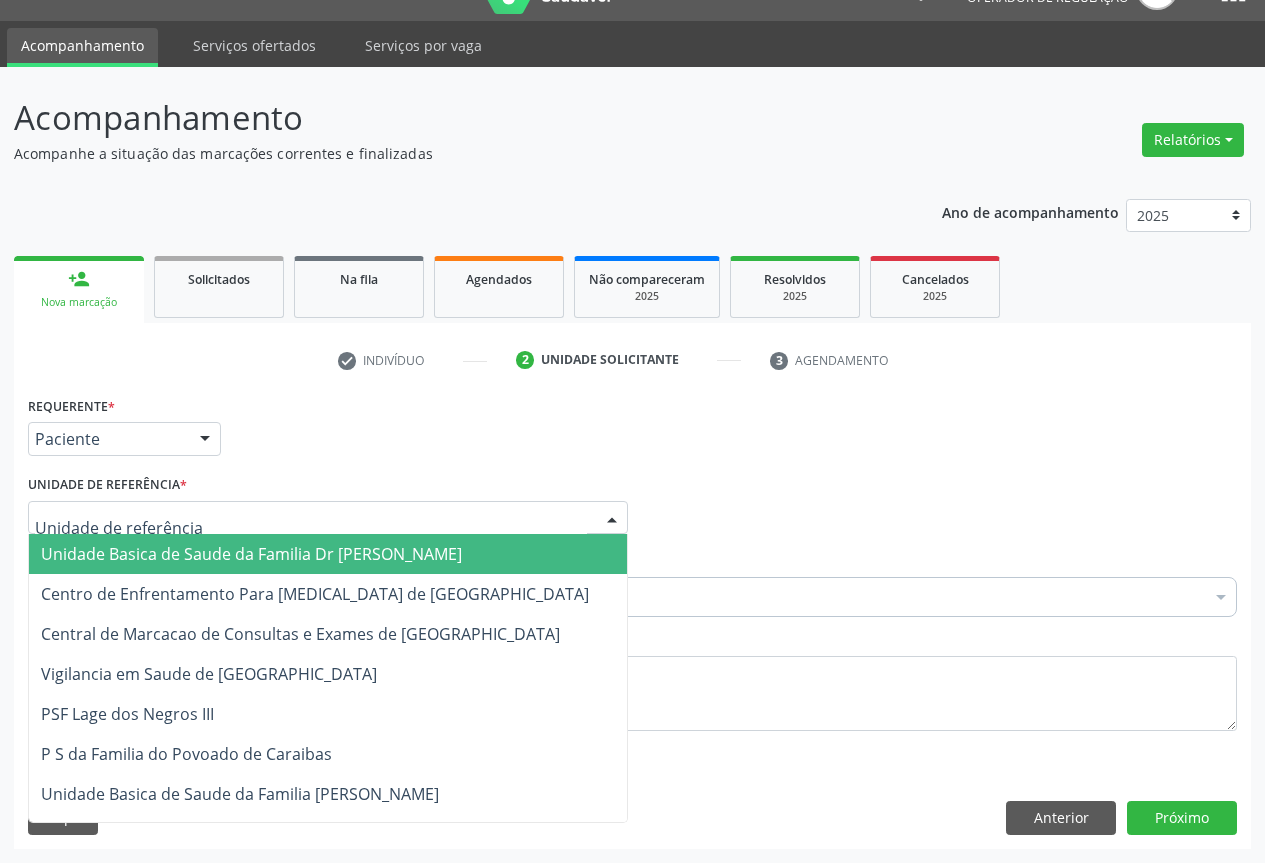 click on "Unidade Basica de Saude da Familia Dr [PERSON_NAME]" at bounding box center (328, 554) 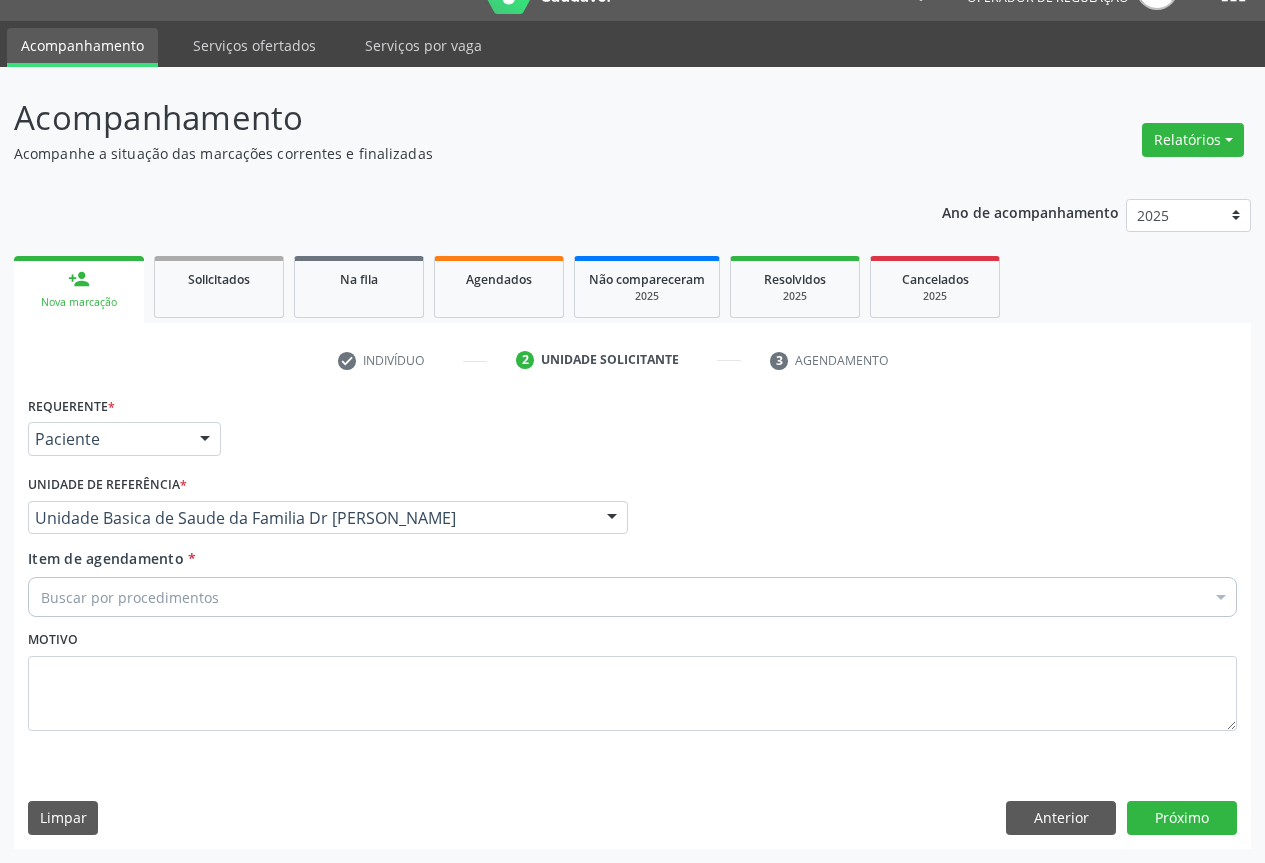 click on "Buscar por procedimentos" at bounding box center [632, 597] 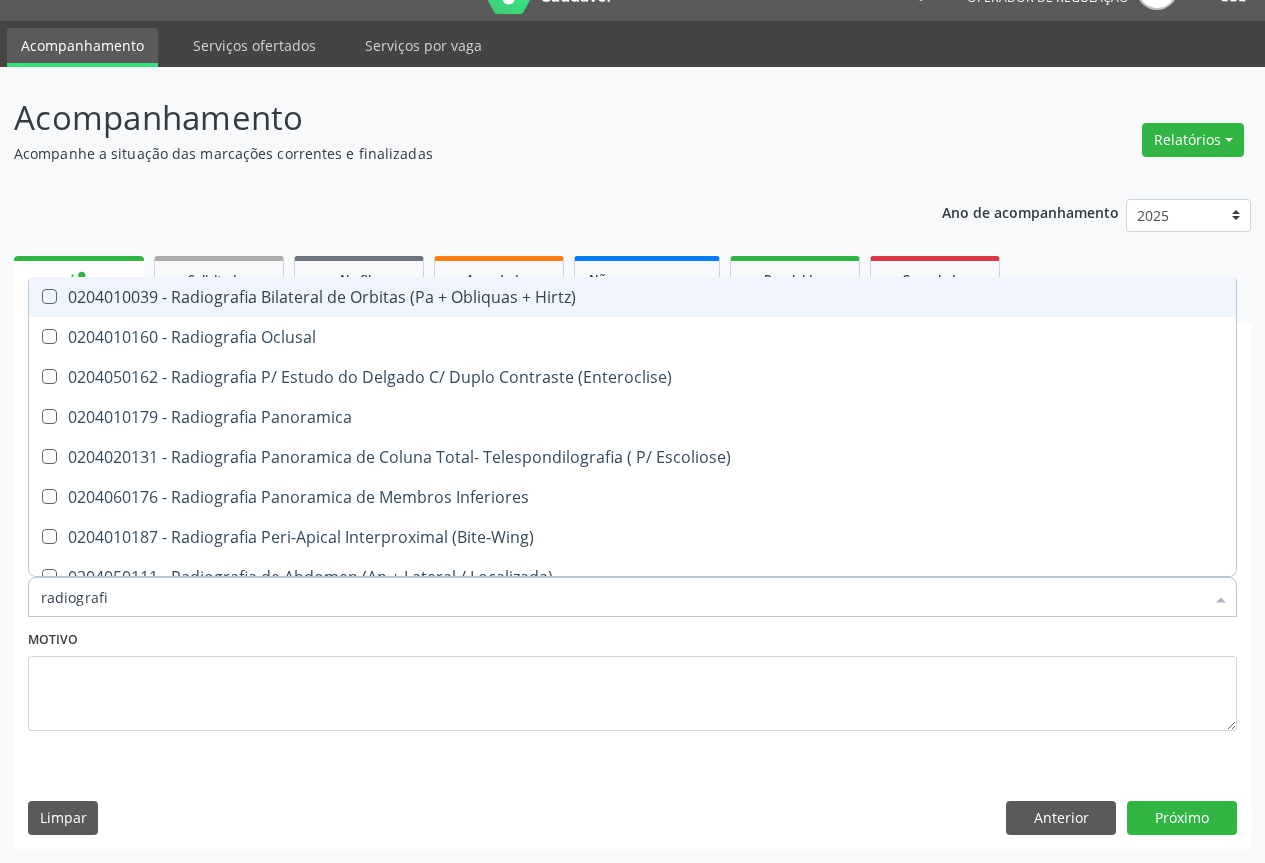 type on "radiografia" 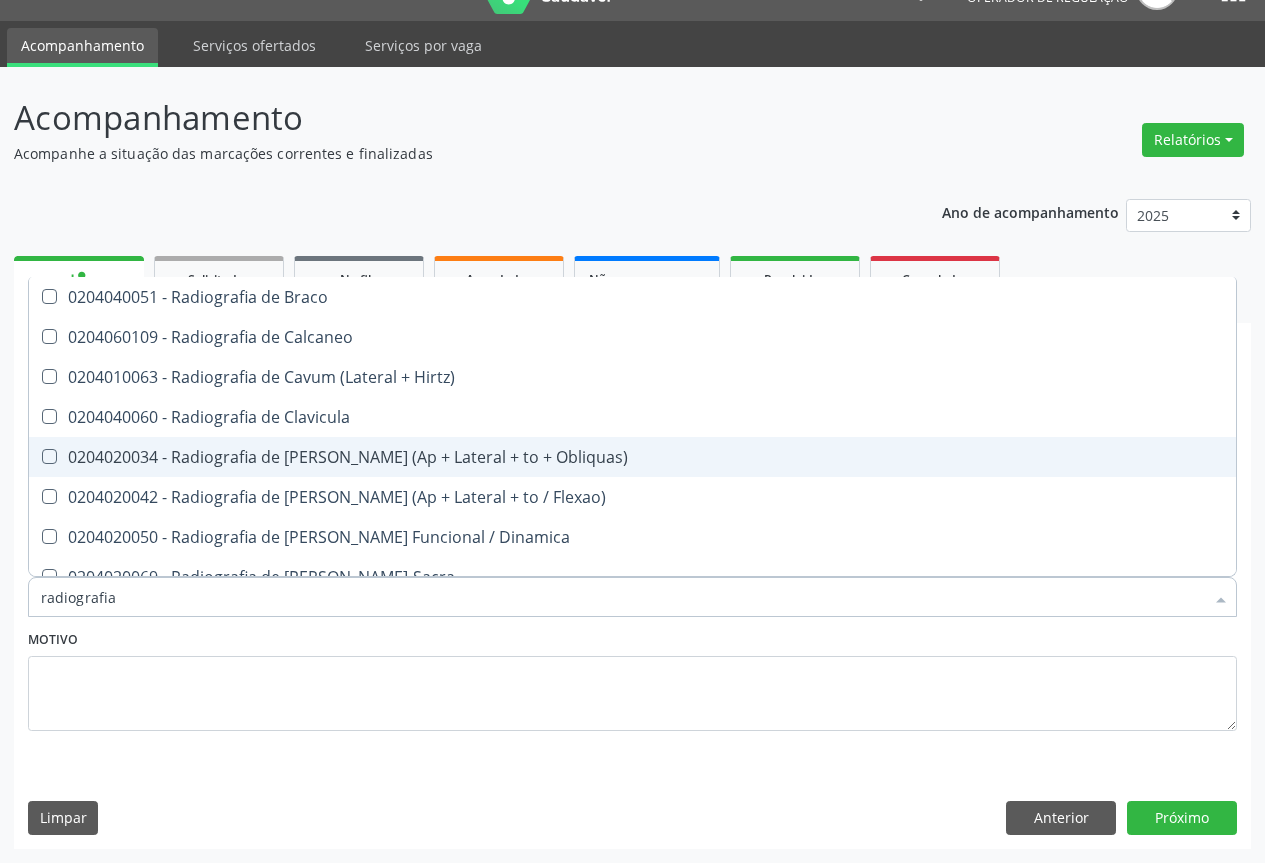 scroll, scrollTop: 900, scrollLeft: 0, axis: vertical 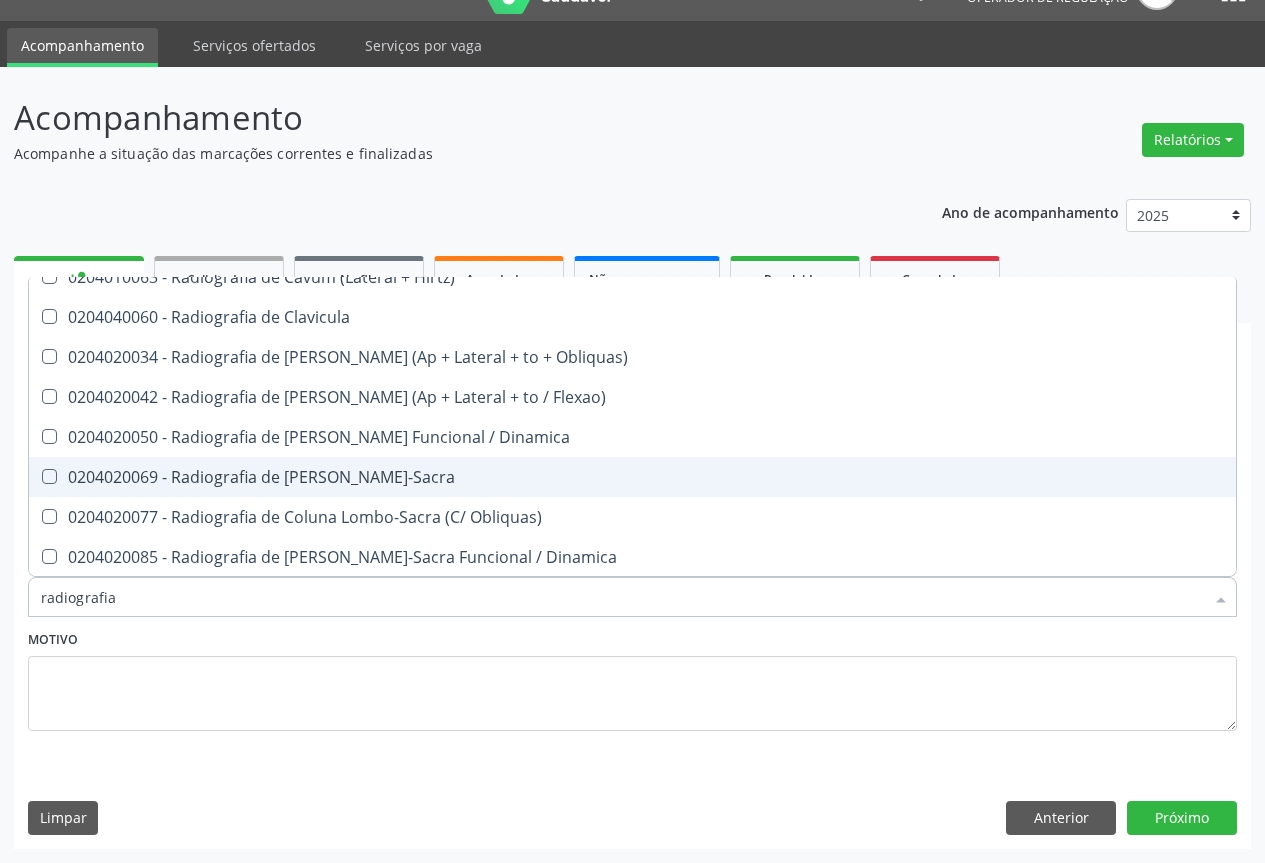 click on "0204020069 - Radiografia de [PERSON_NAME]-Sacra" at bounding box center [632, 477] 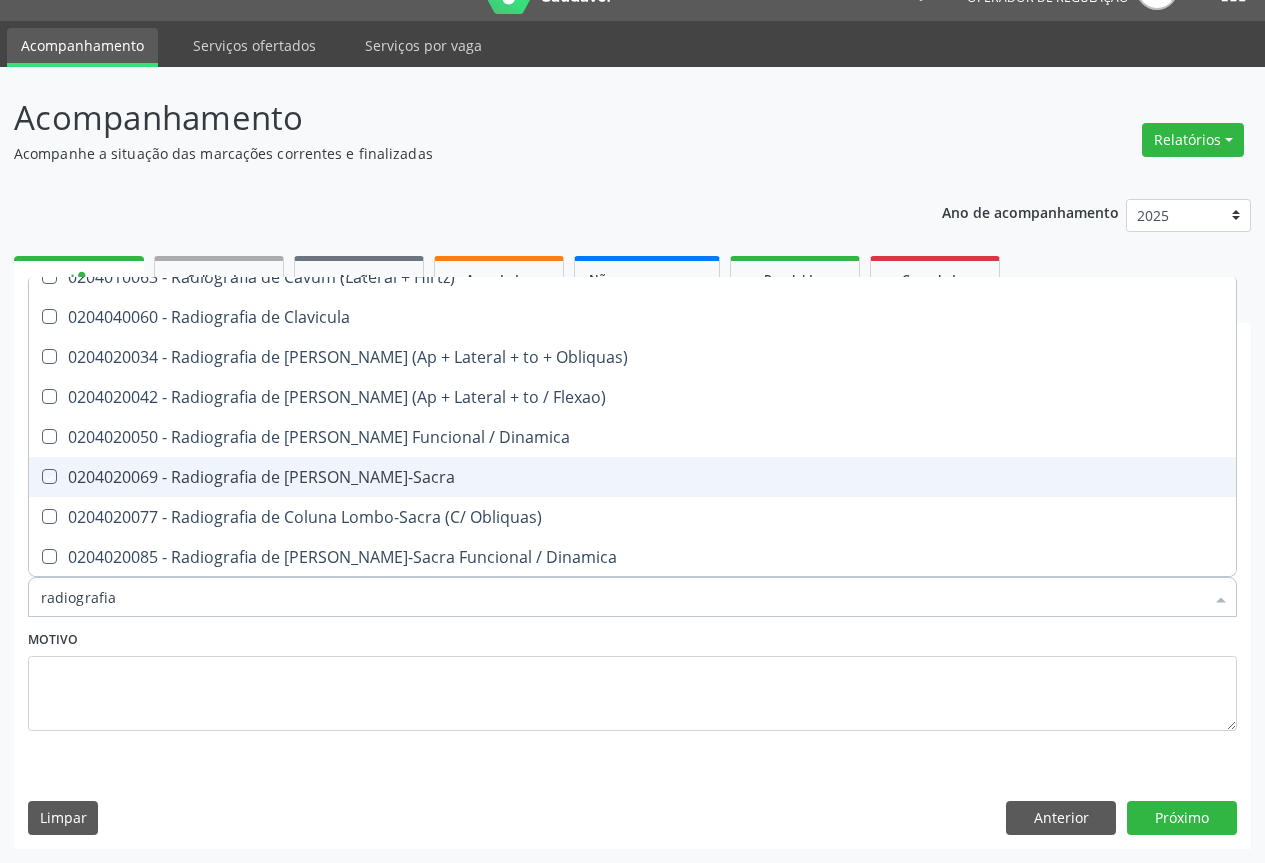 checkbox on "true" 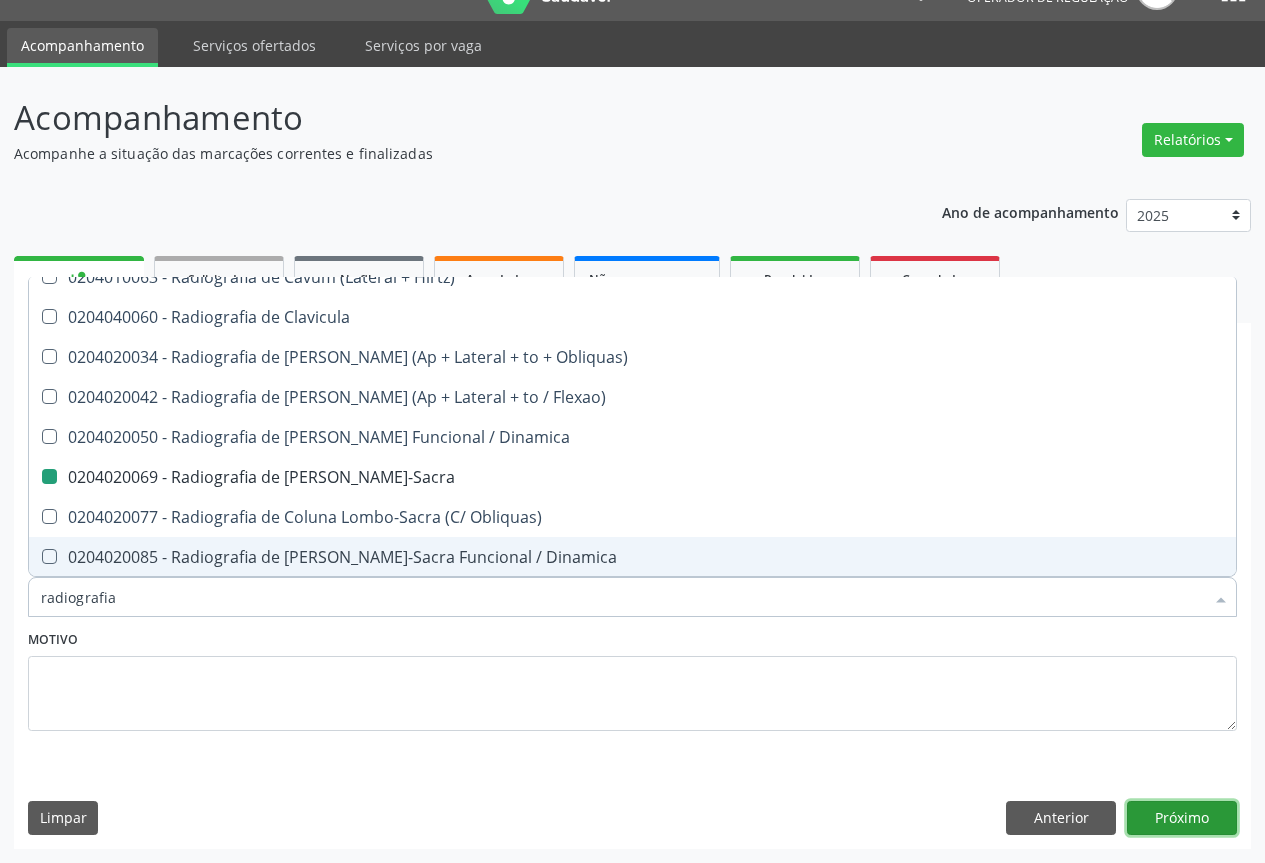 click on "Próximo" at bounding box center [1182, 818] 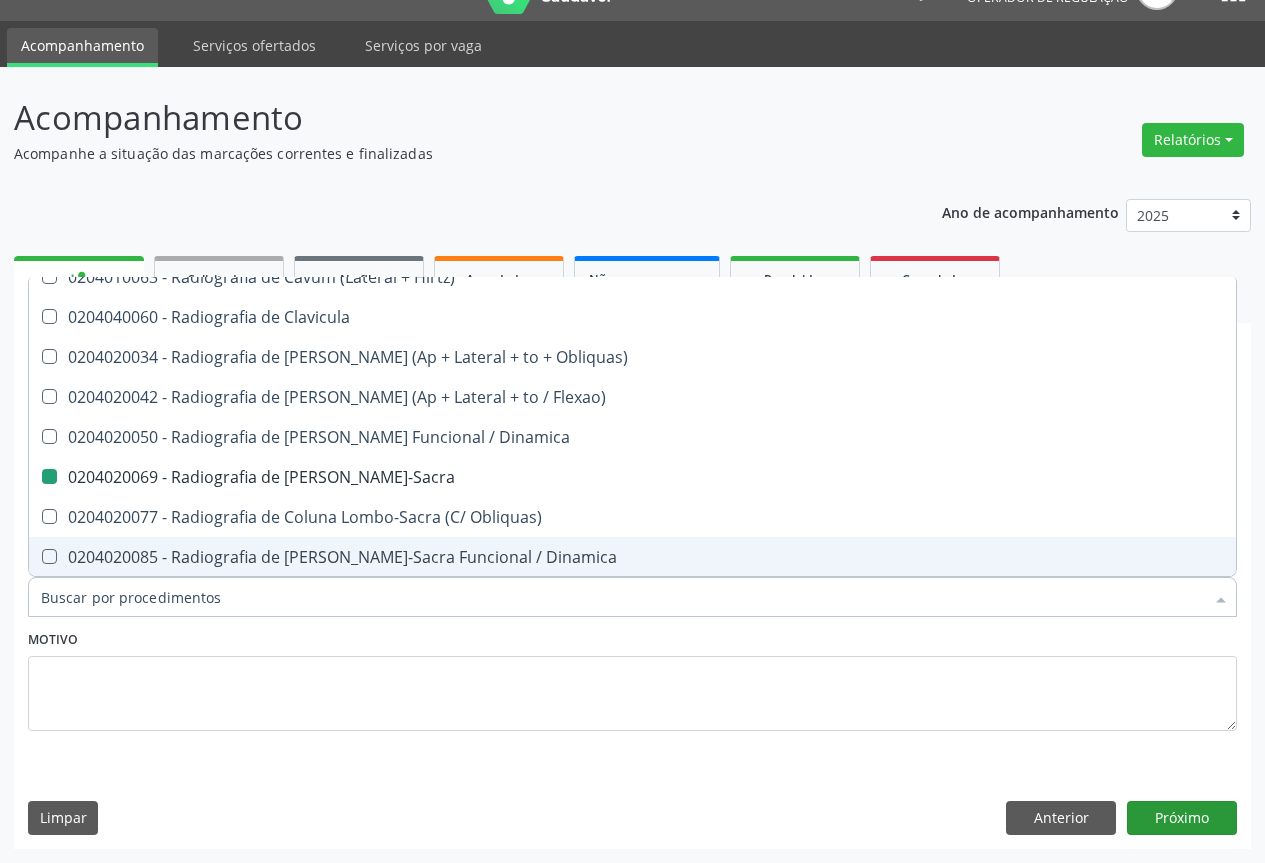 scroll, scrollTop: 7, scrollLeft: 0, axis: vertical 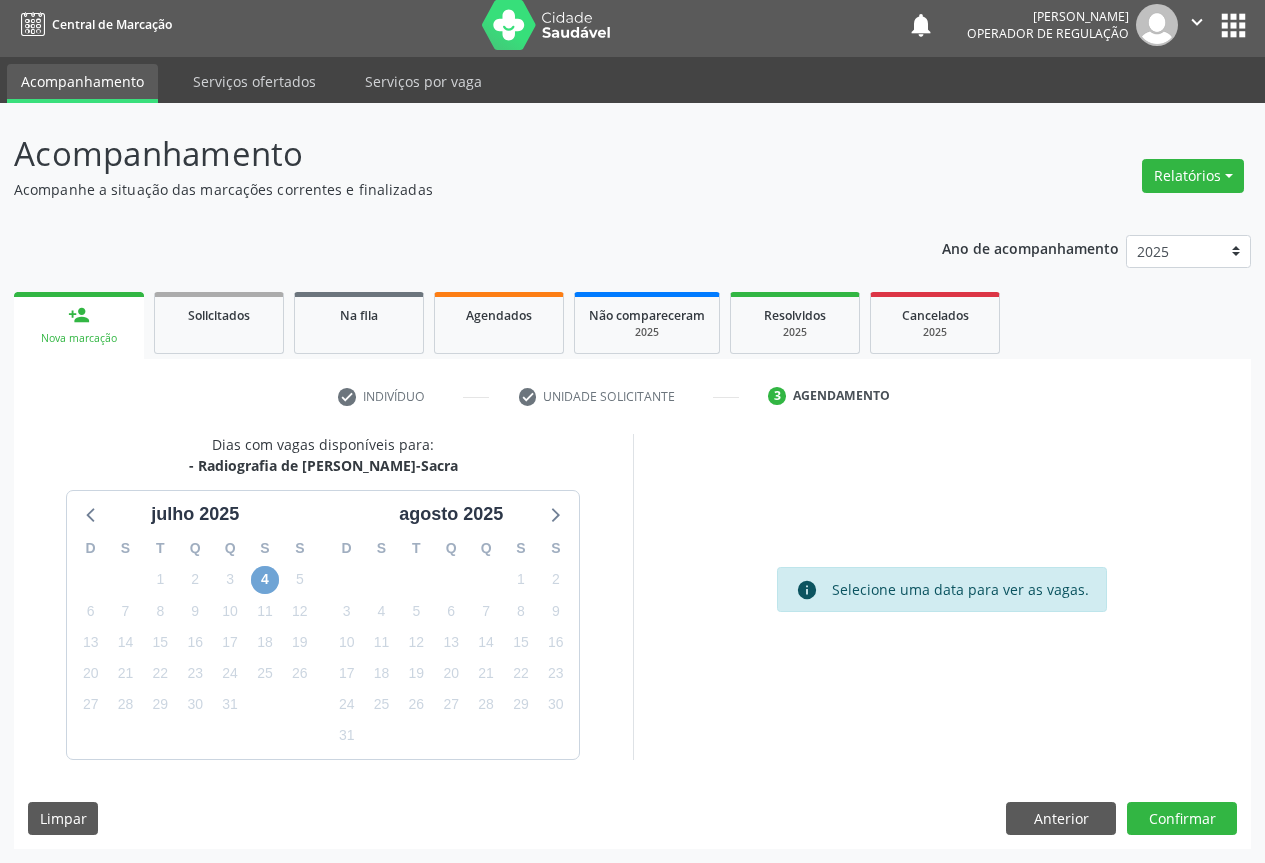 click on "4" at bounding box center (265, 580) 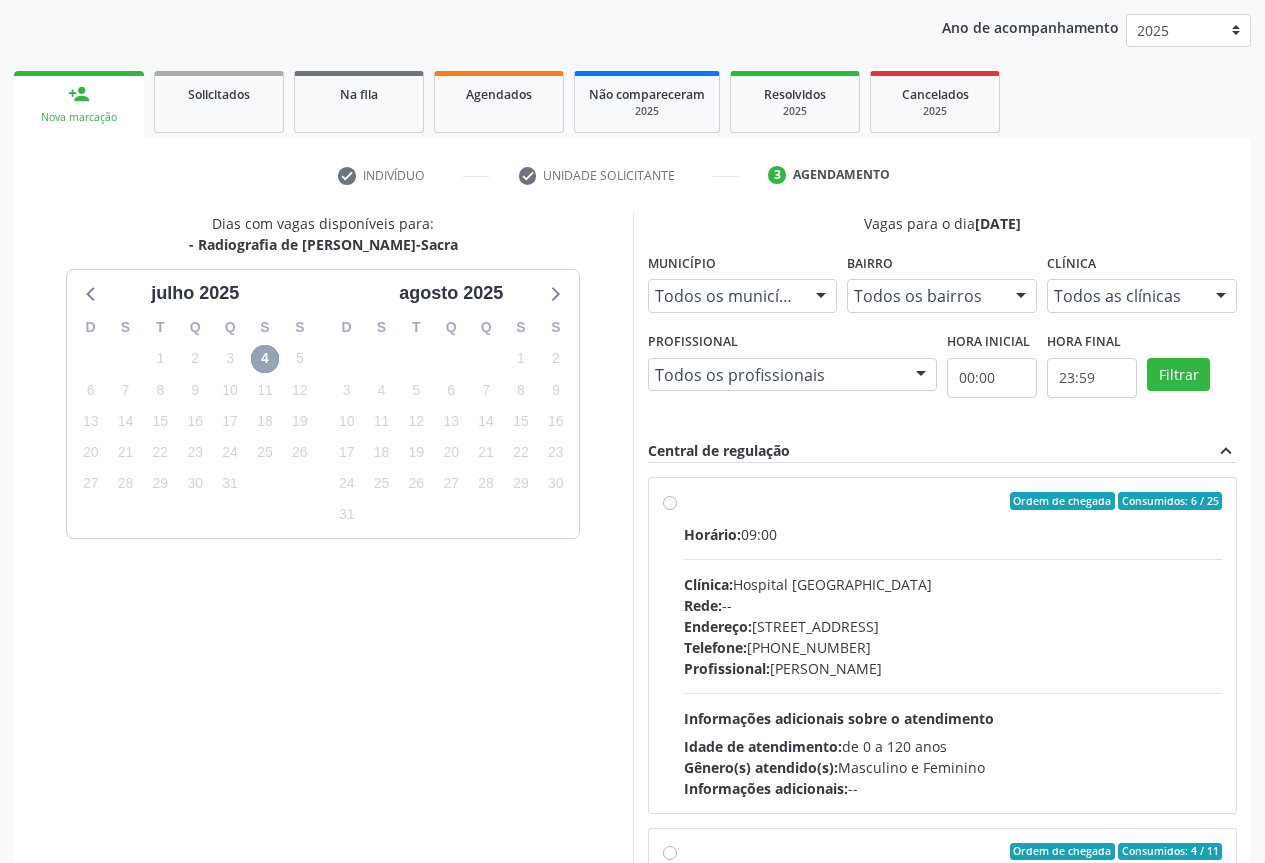 scroll, scrollTop: 297, scrollLeft: 0, axis: vertical 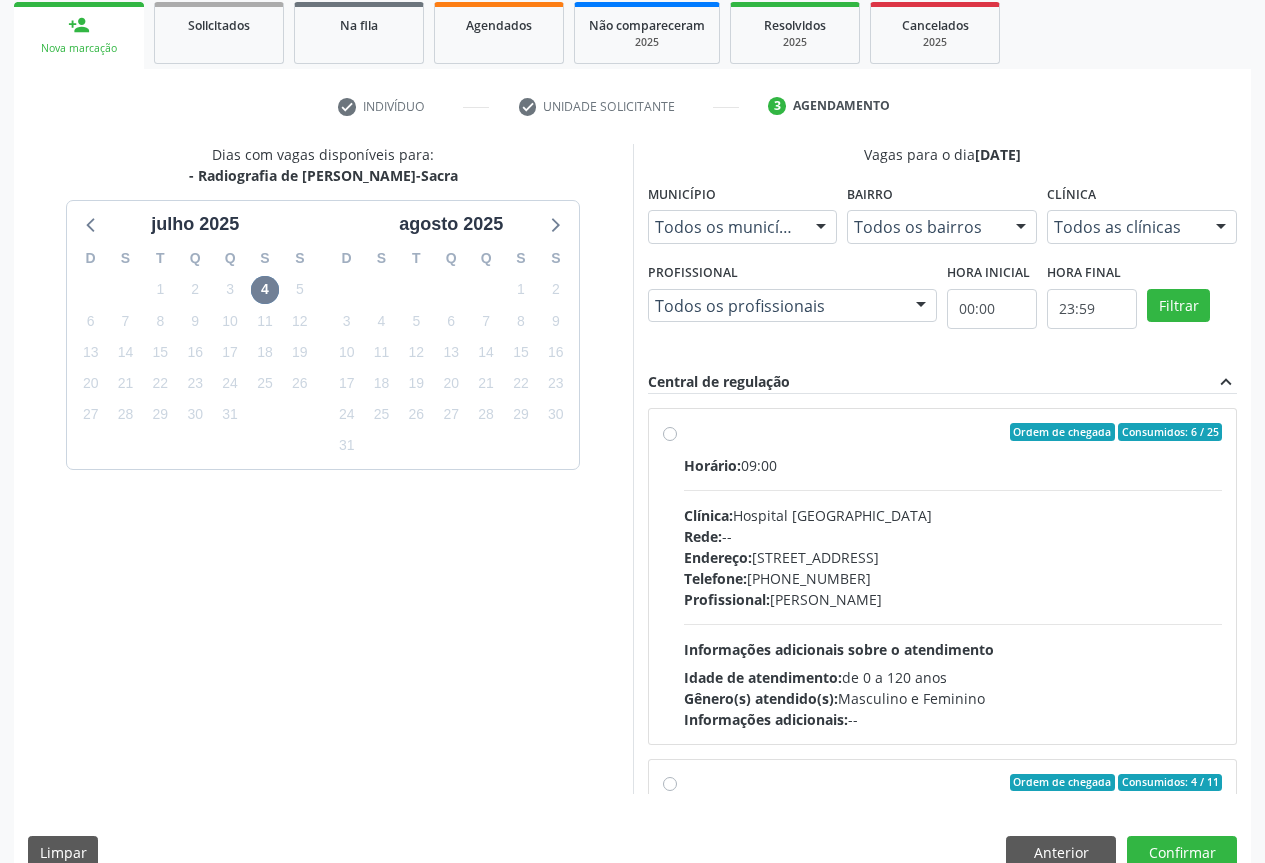 click on "Ordem de chegada
Consumidos: 6 / 25
Horário:   09:00
Clínica:  Hospital [GEOGRAPHIC_DATA]
Rede:
--
Endereço:   [STREET_ADDRESS]
Telefone:   [PHONE_NUMBER]
Profissional:
[PERSON_NAME]
Informações adicionais sobre o atendimento
Idade de atendimento:
de 0 a 120 anos
Gênero(s) atendido(s):
Masculino e Feminino
Informações adicionais:
--" at bounding box center [953, 576] 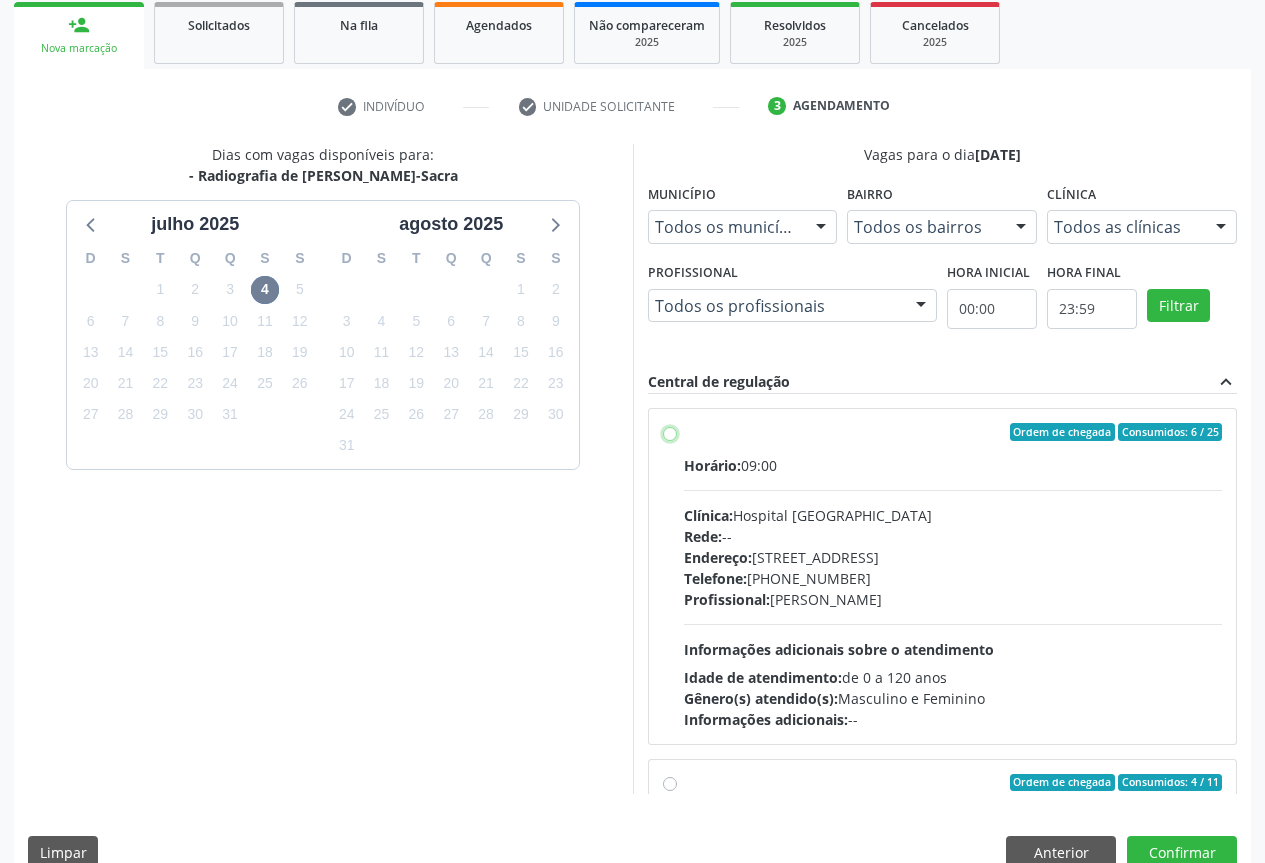 click on "Ordem de chegada
Consumidos: 6 / 25
Horário:   09:00
Clínica:  Hospital [GEOGRAPHIC_DATA]
Rede:
--
Endereço:   [STREET_ADDRESS]
Telefone:   [PHONE_NUMBER]
Profissional:
[PERSON_NAME]
Informações adicionais sobre o atendimento
Idade de atendimento:
de 0 a 120 anos
Gênero(s) atendido(s):
Masculino e Feminino
Informações adicionais:
--" at bounding box center (670, 432) 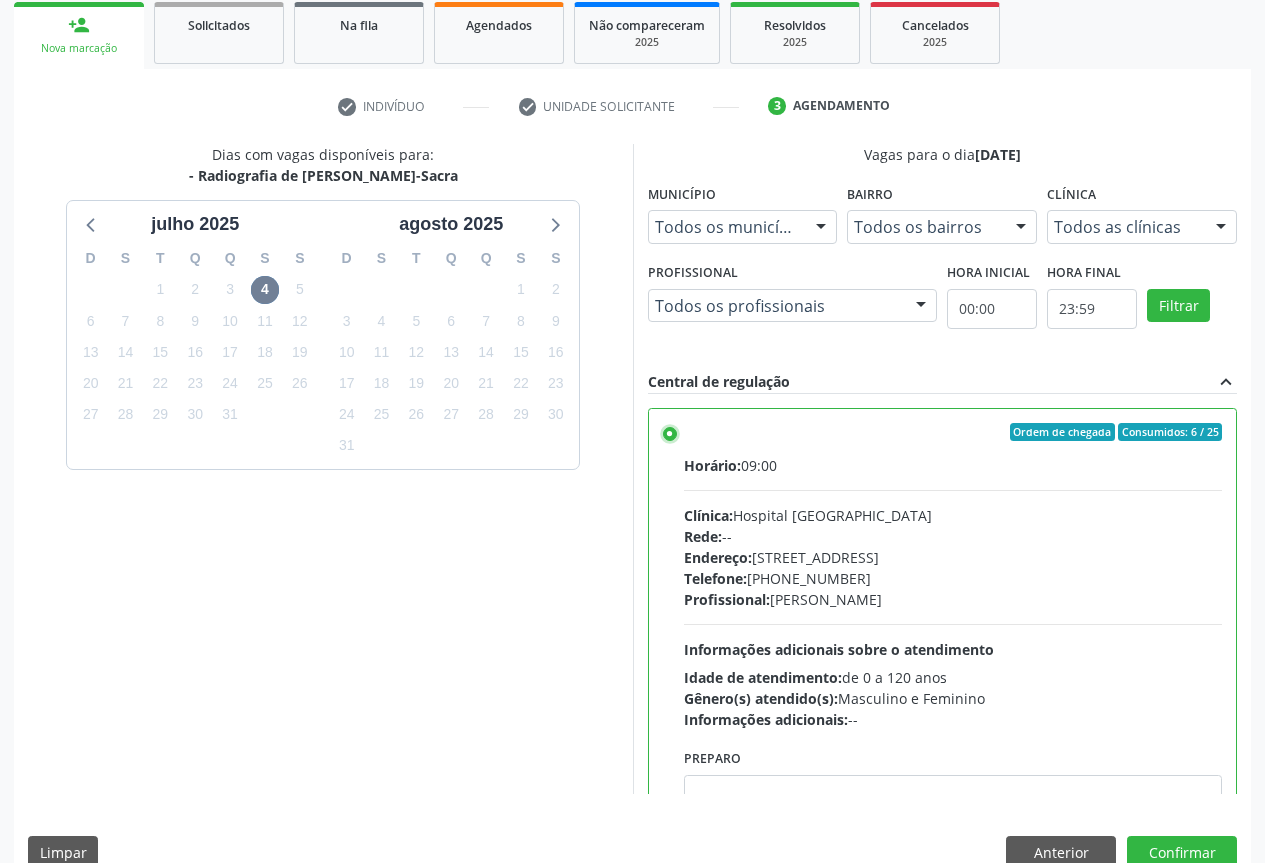 scroll, scrollTop: 332, scrollLeft: 0, axis: vertical 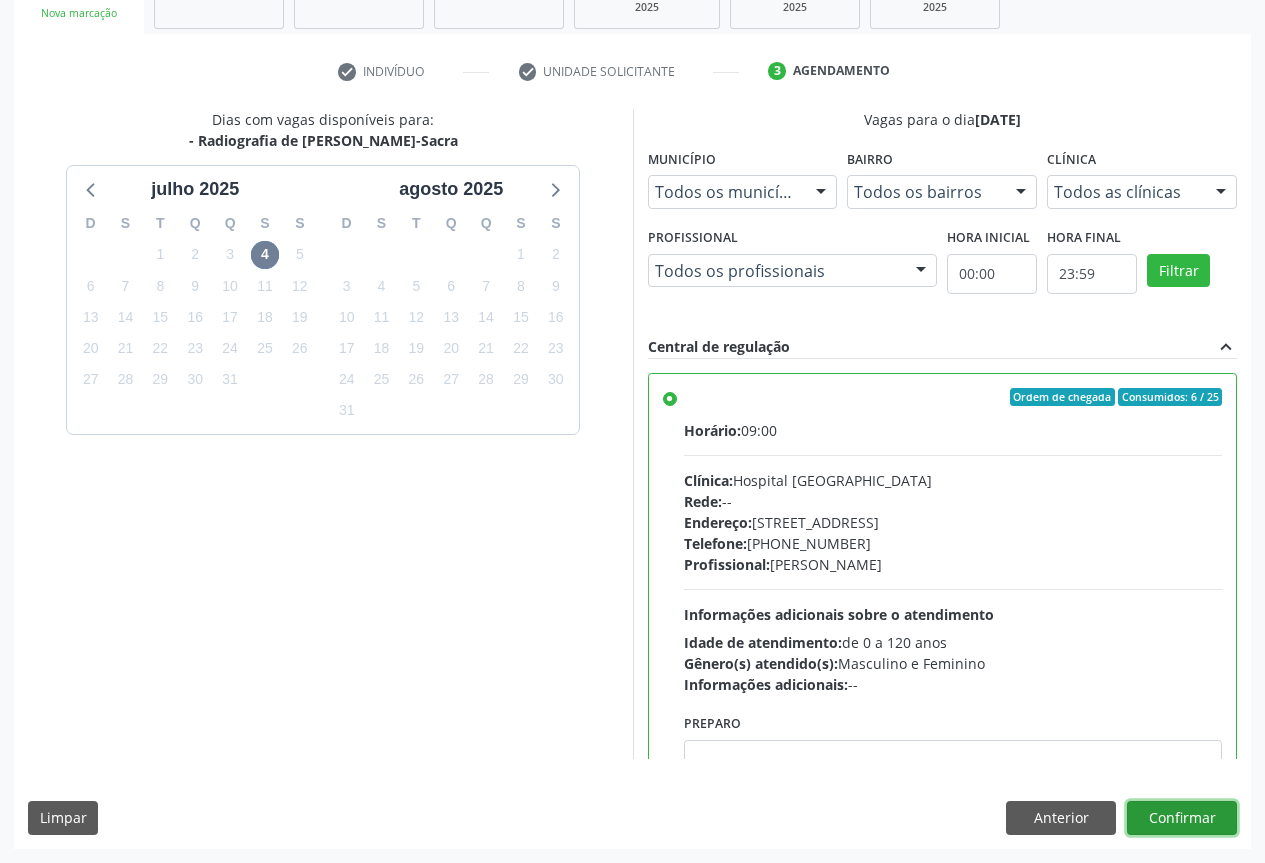 click on "Confirmar" at bounding box center (1182, 818) 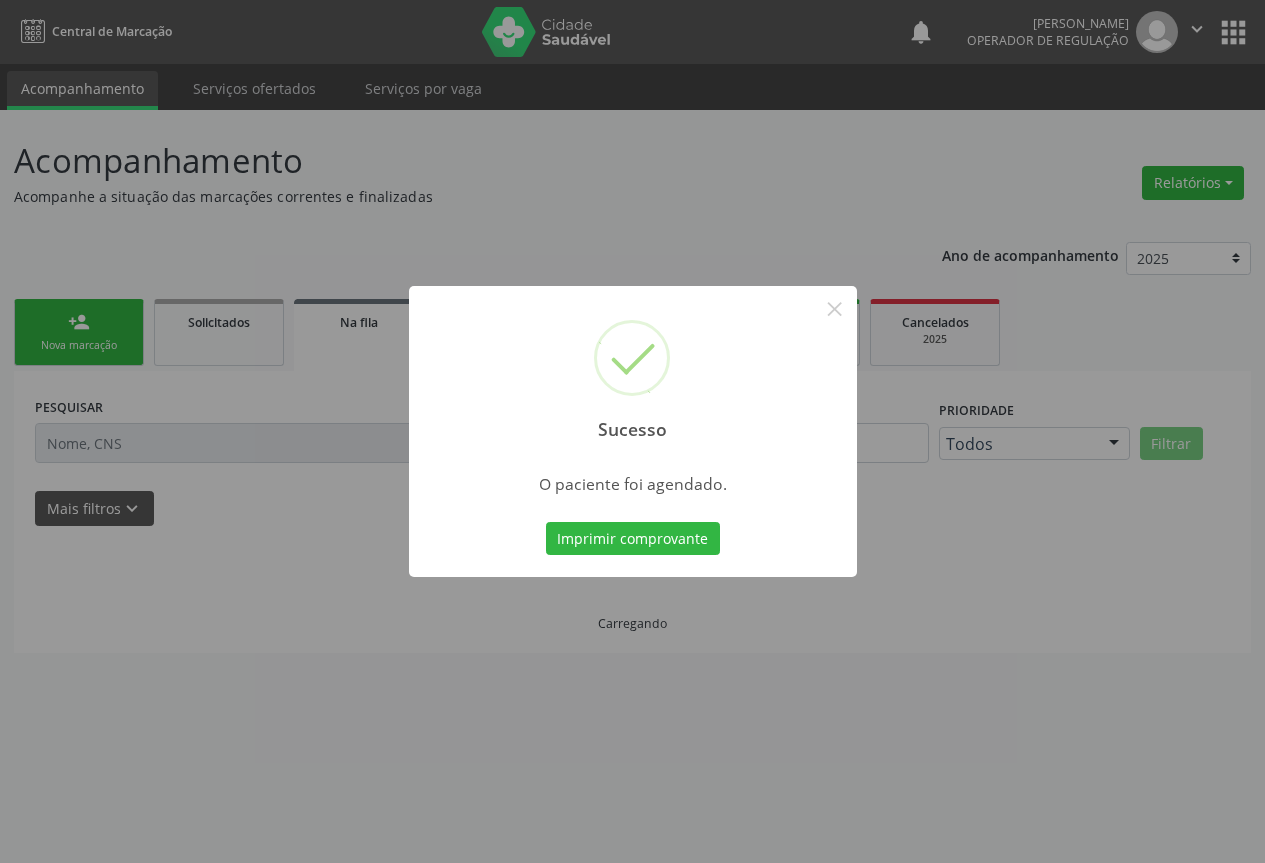 scroll, scrollTop: 0, scrollLeft: 0, axis: both 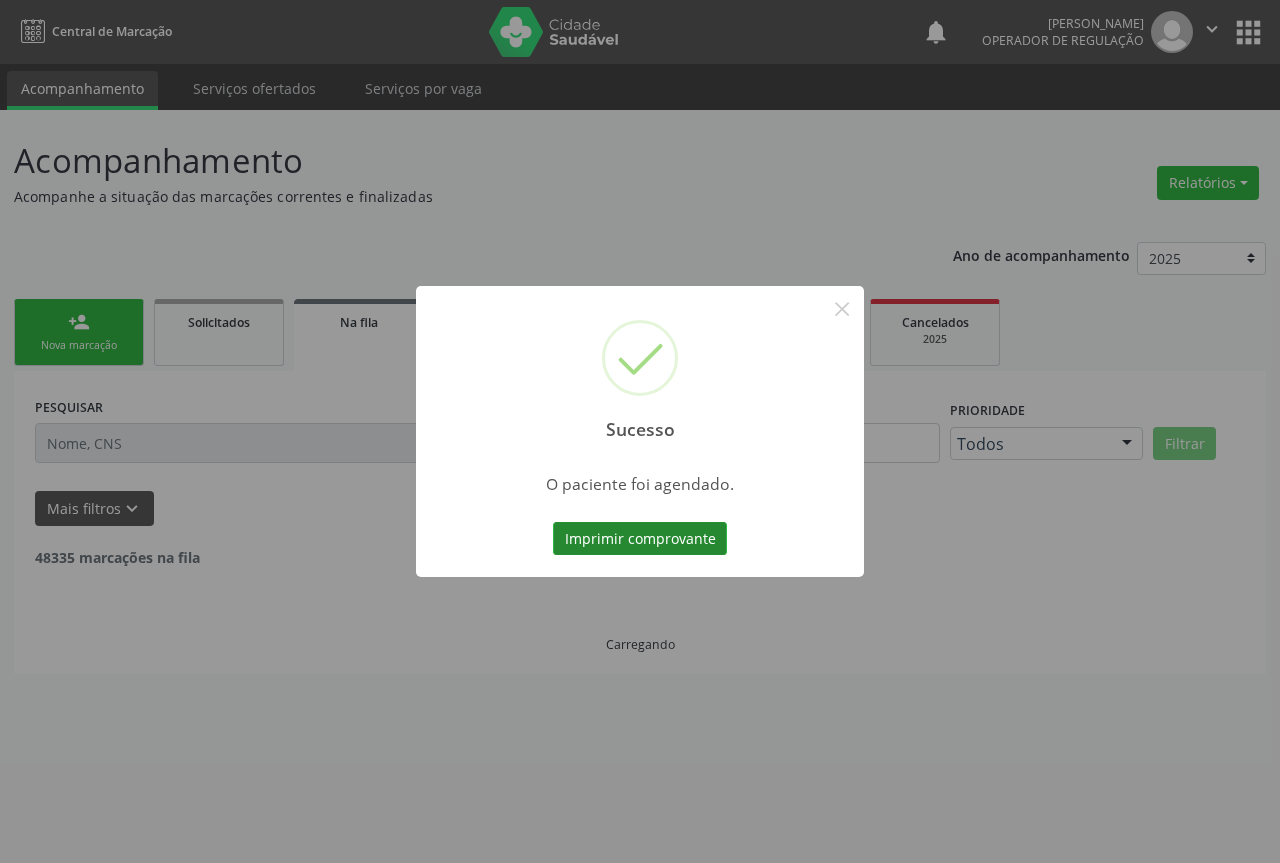 click on "Imprimir comprovante" at bounding box center (640, 539) 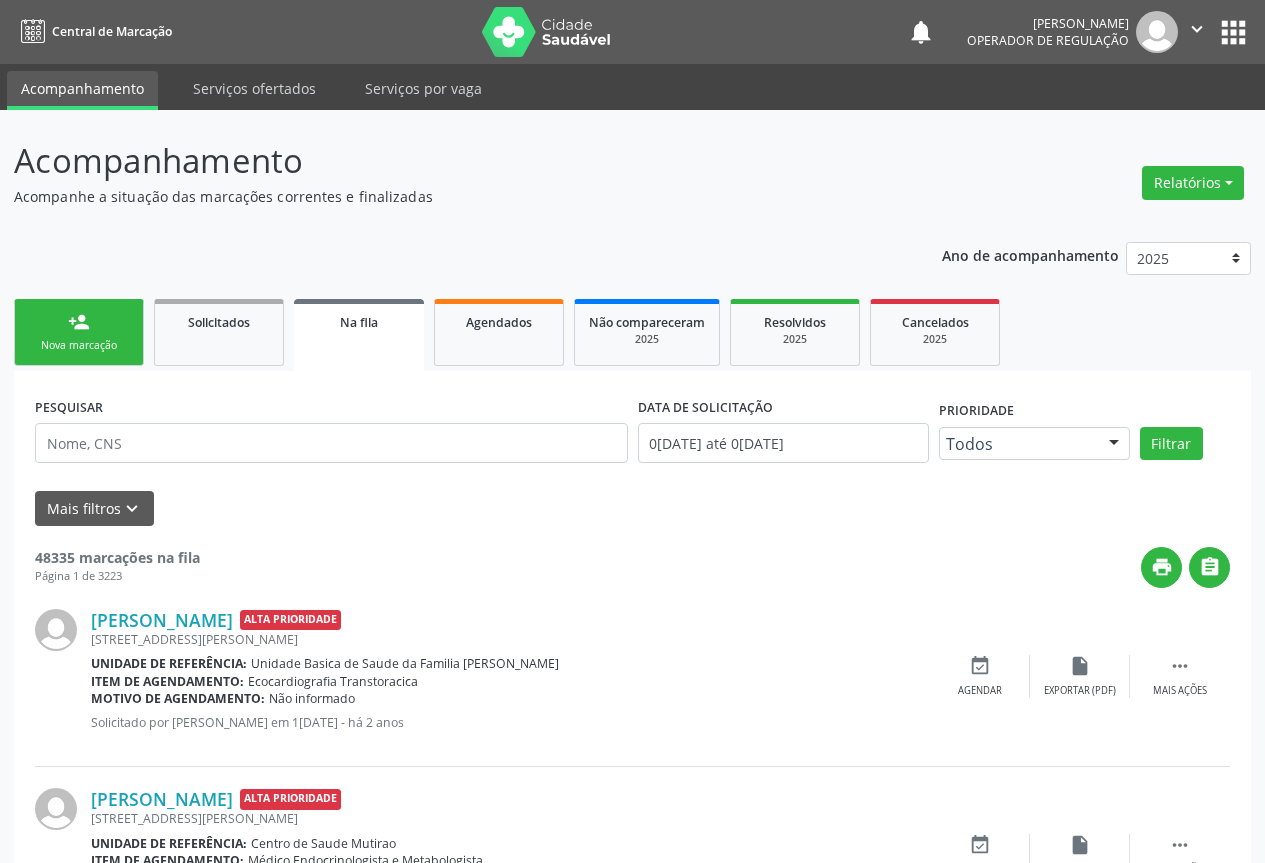 click on "person_add
Nova marcação" at bounding box center [79, 332] 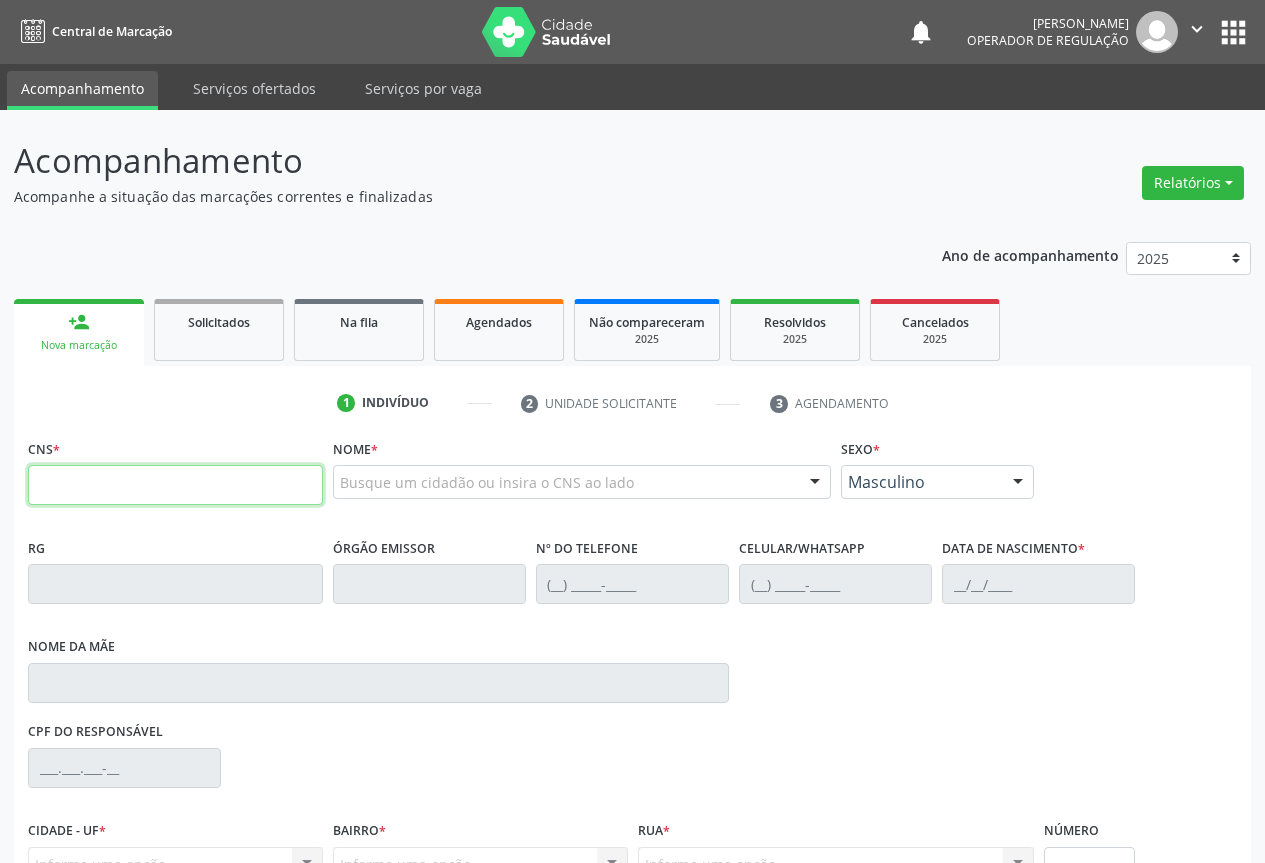 click at bounding box center [175, 485] 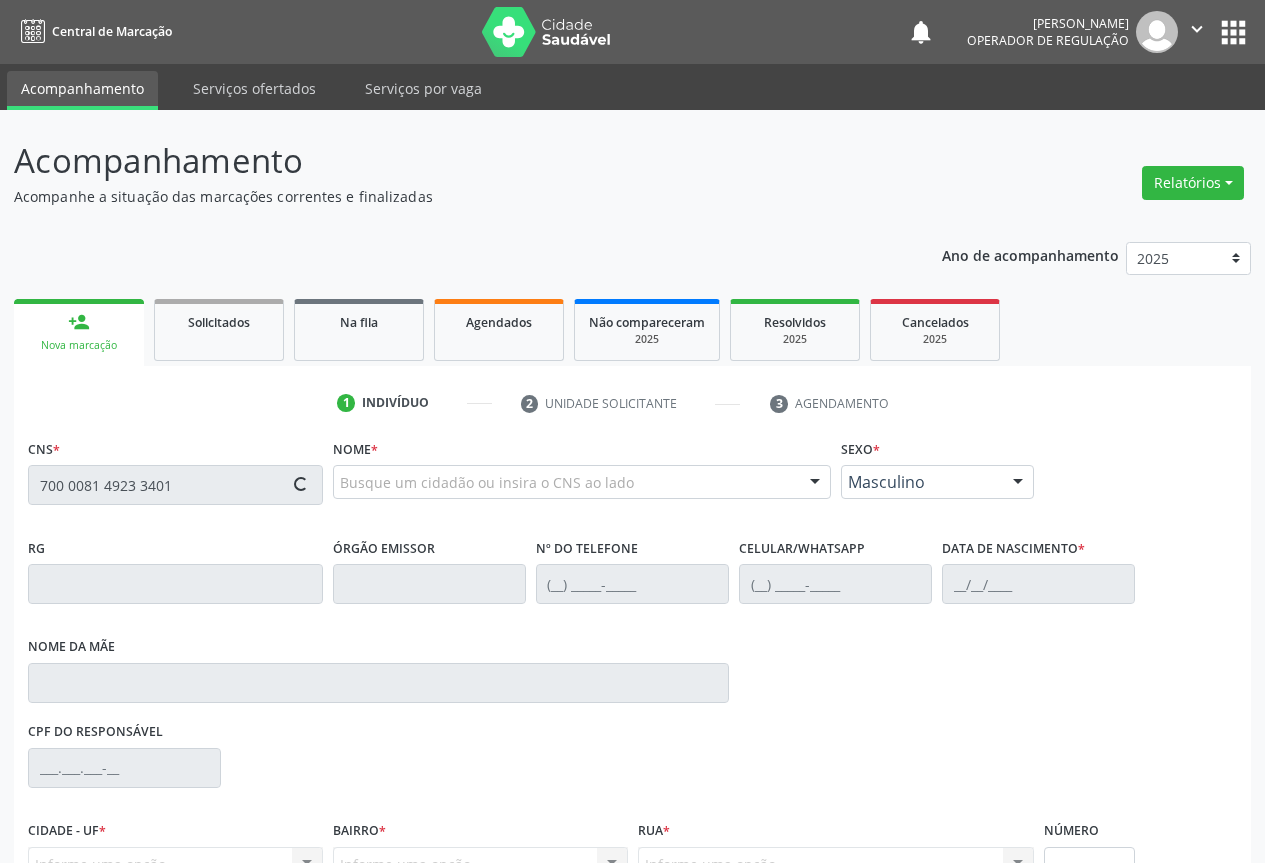 type on "700 0081 4923 3401" 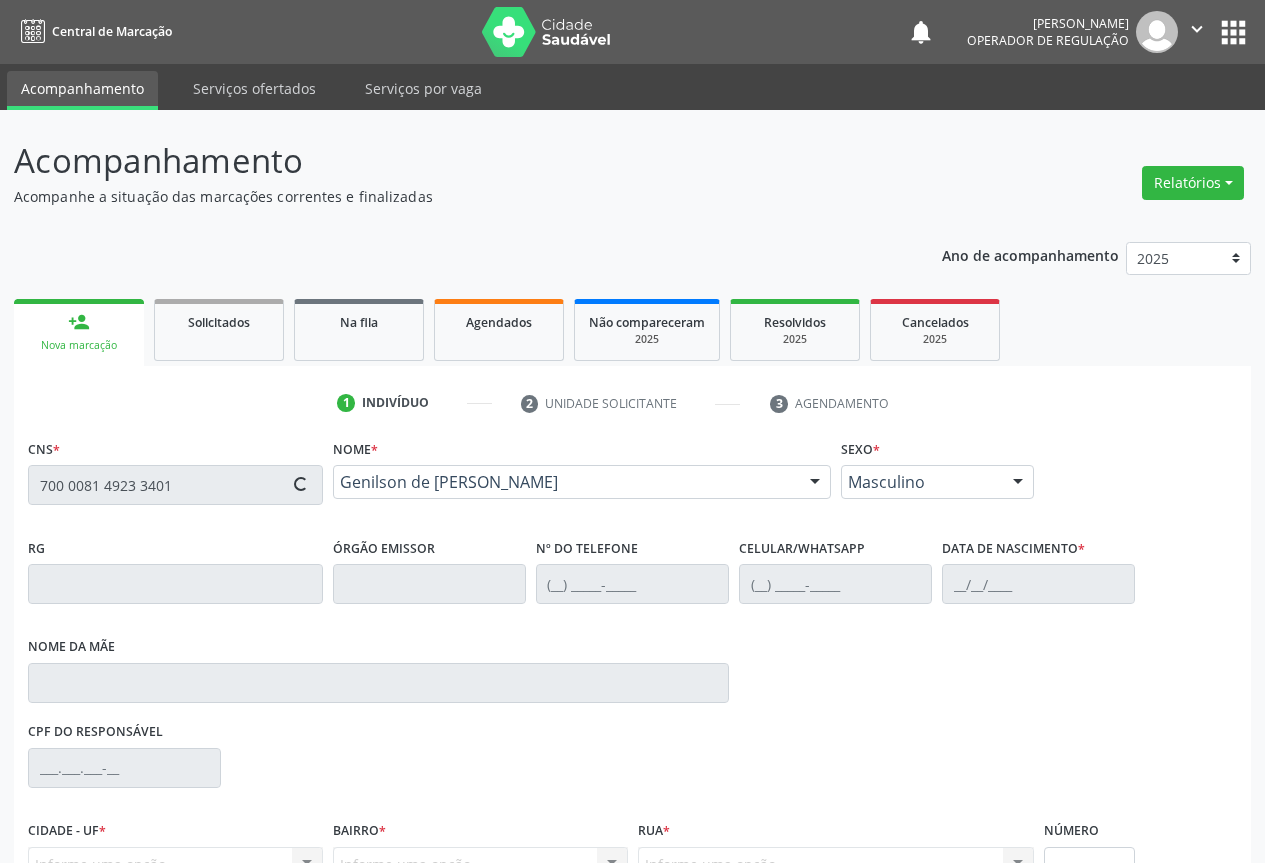 type on "1343541760" 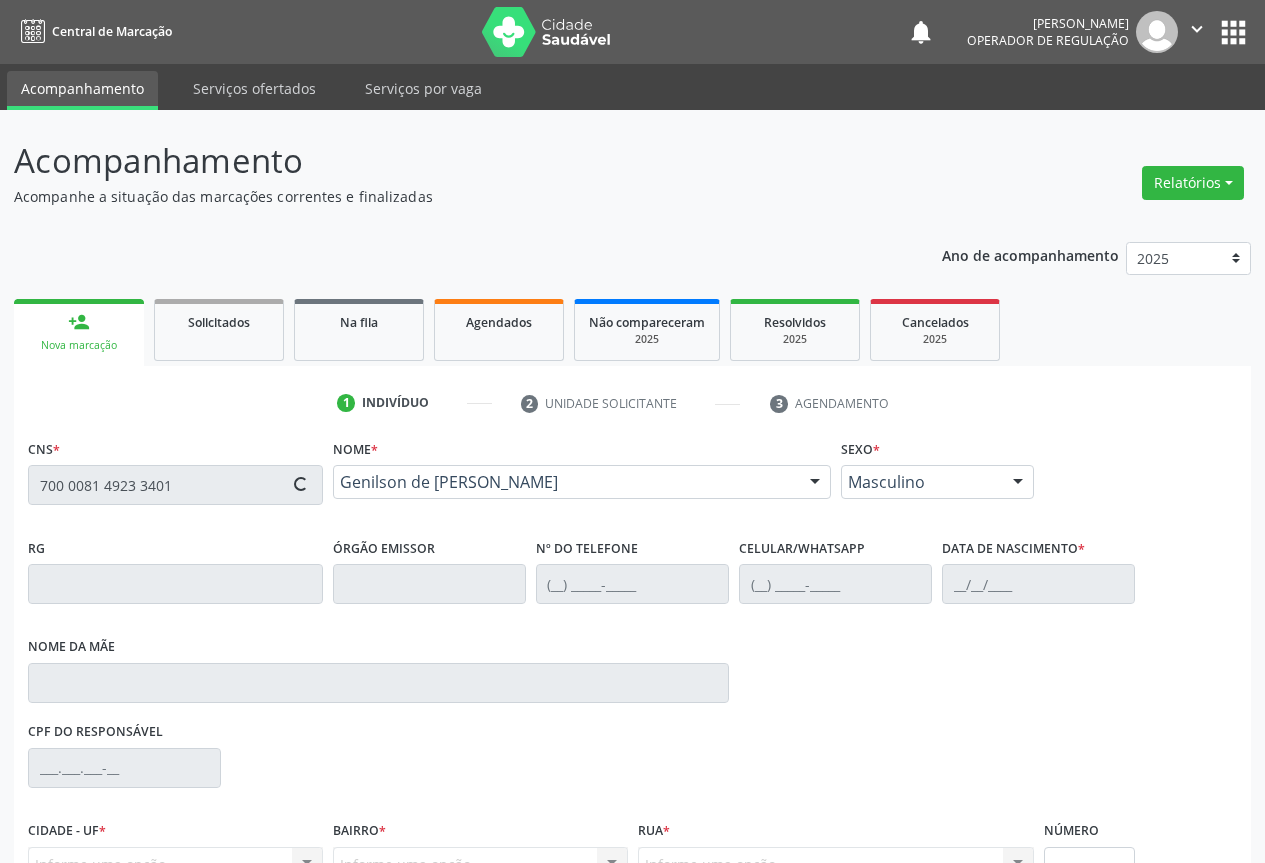 type on "[PHONE_NUMBER]" 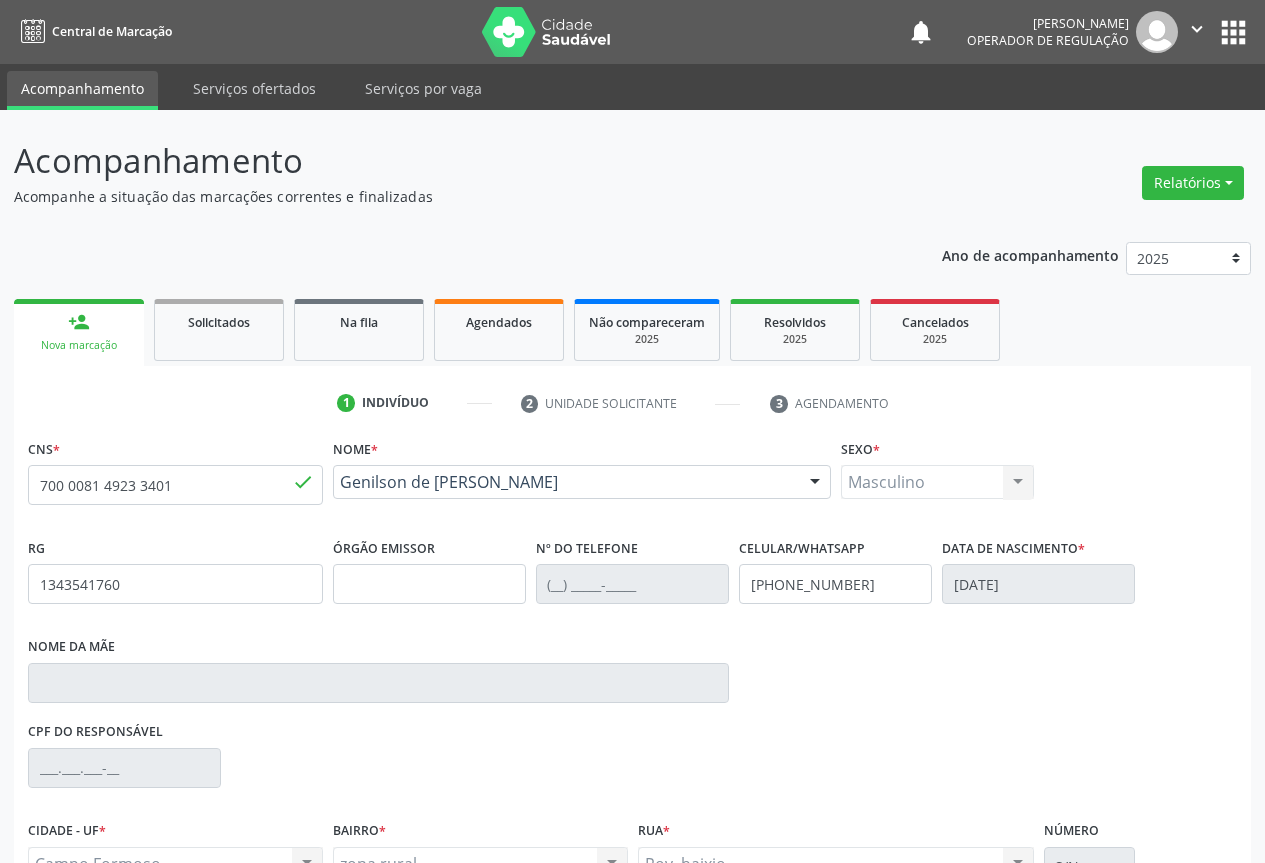 scroll, scrollTop: 207, scrollLeft: 0, axis: vertical 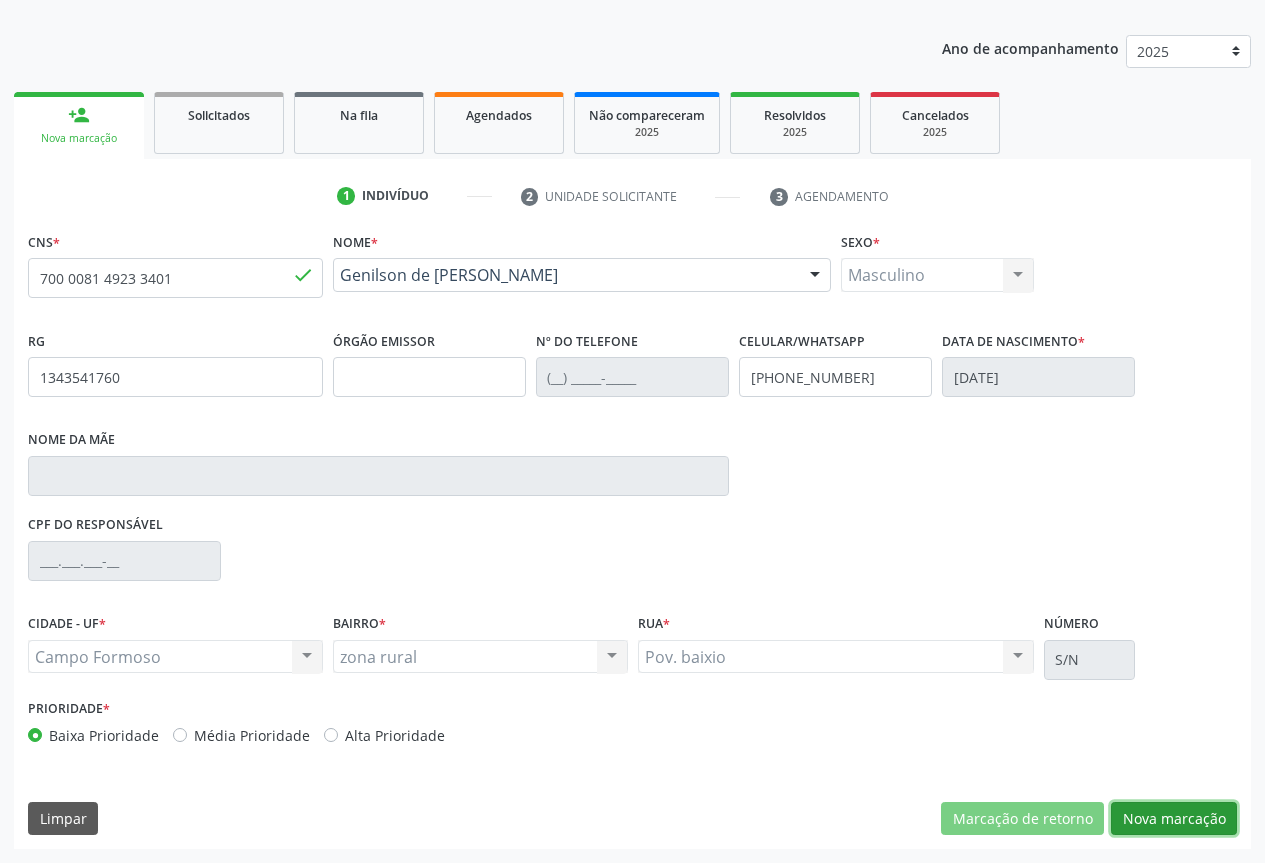 click on "Nova marcação" at bounding box center [1174, 819] 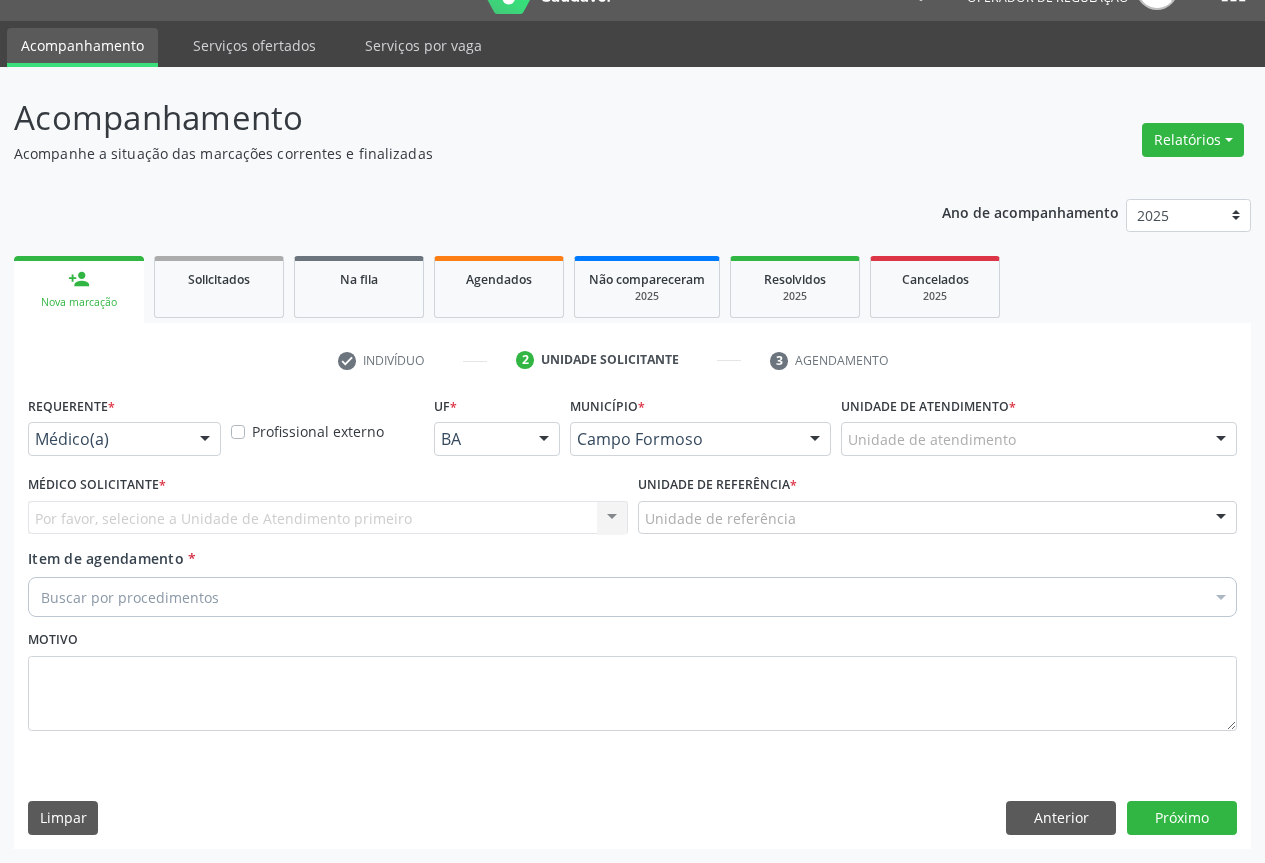 scroll, scrollTop: 43, scrollLeft: 0, axis: vertical 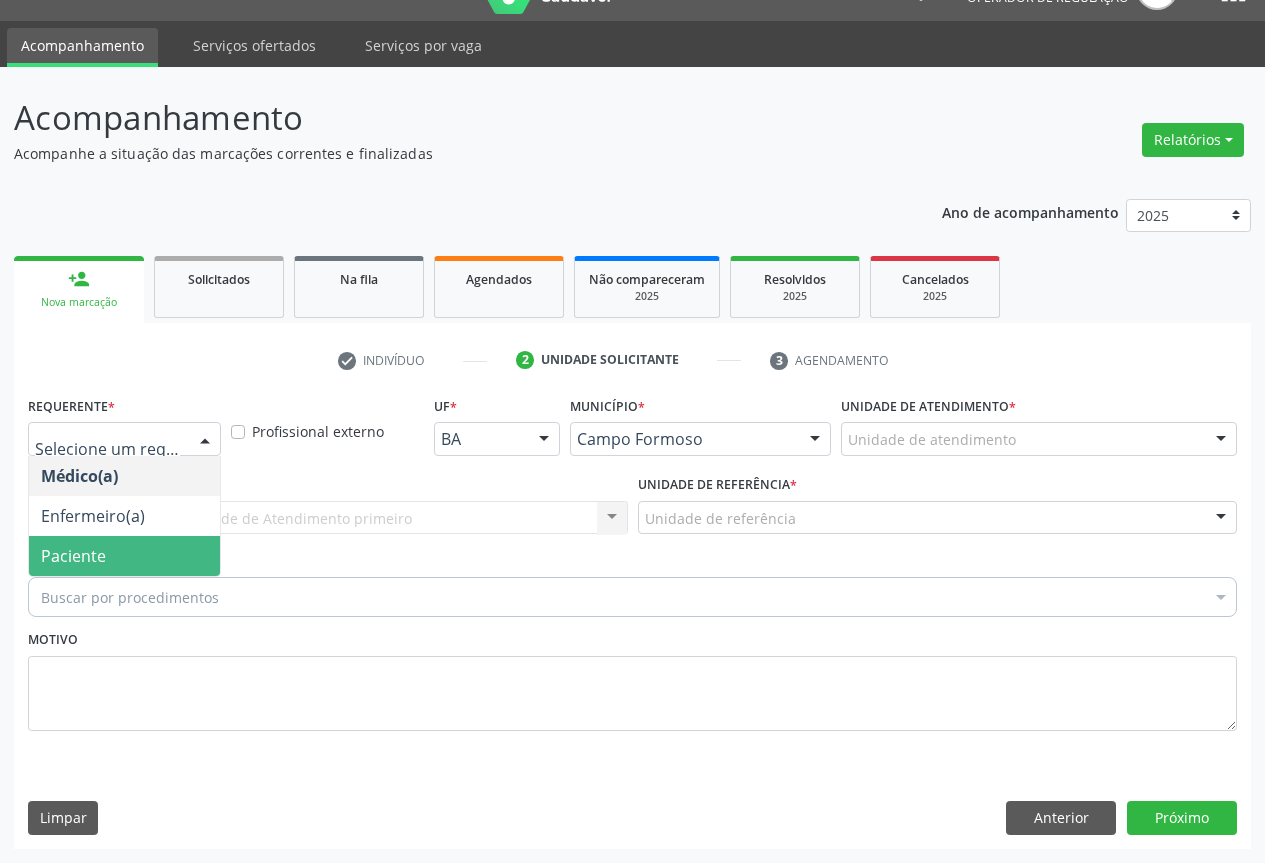 click on "Paciente" at bounding box center [73, 556] 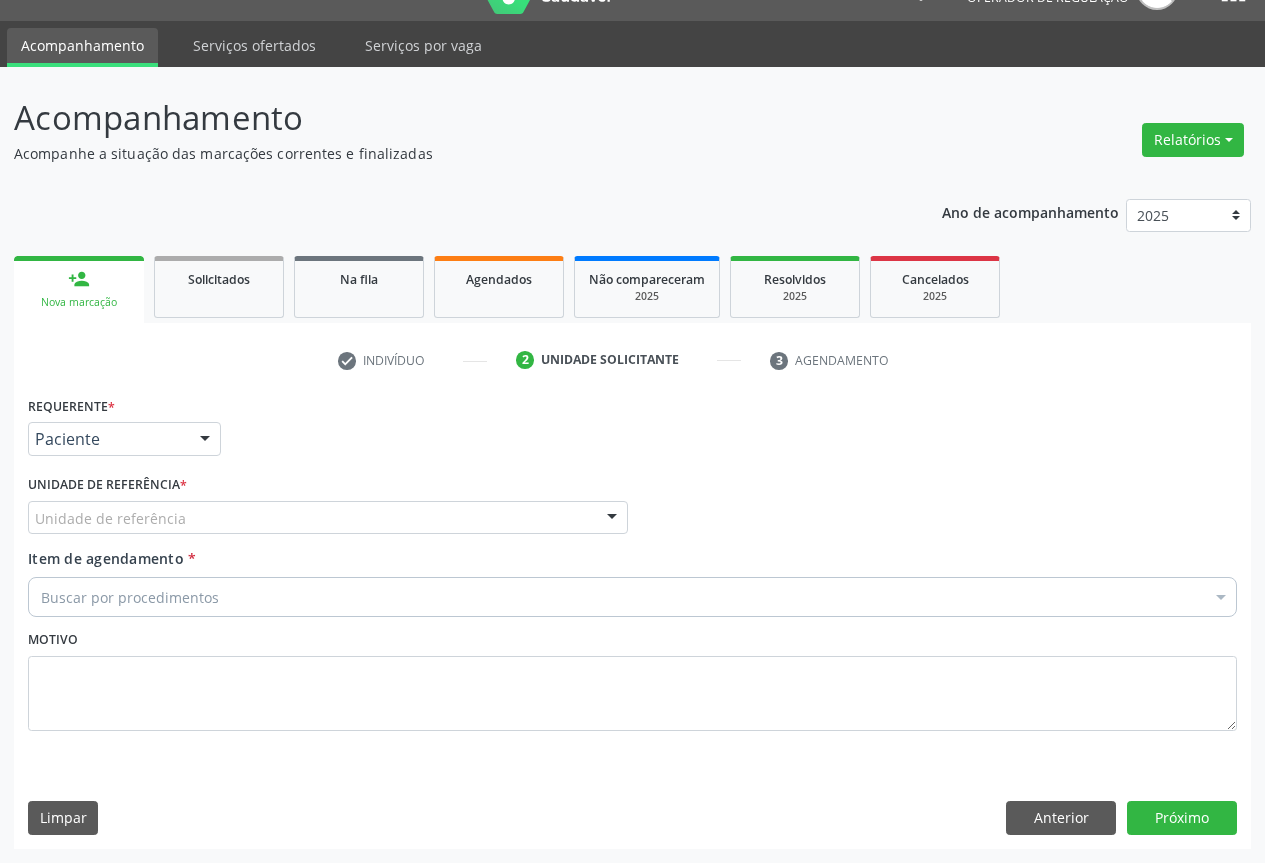 click at bounding box center [612, 519] 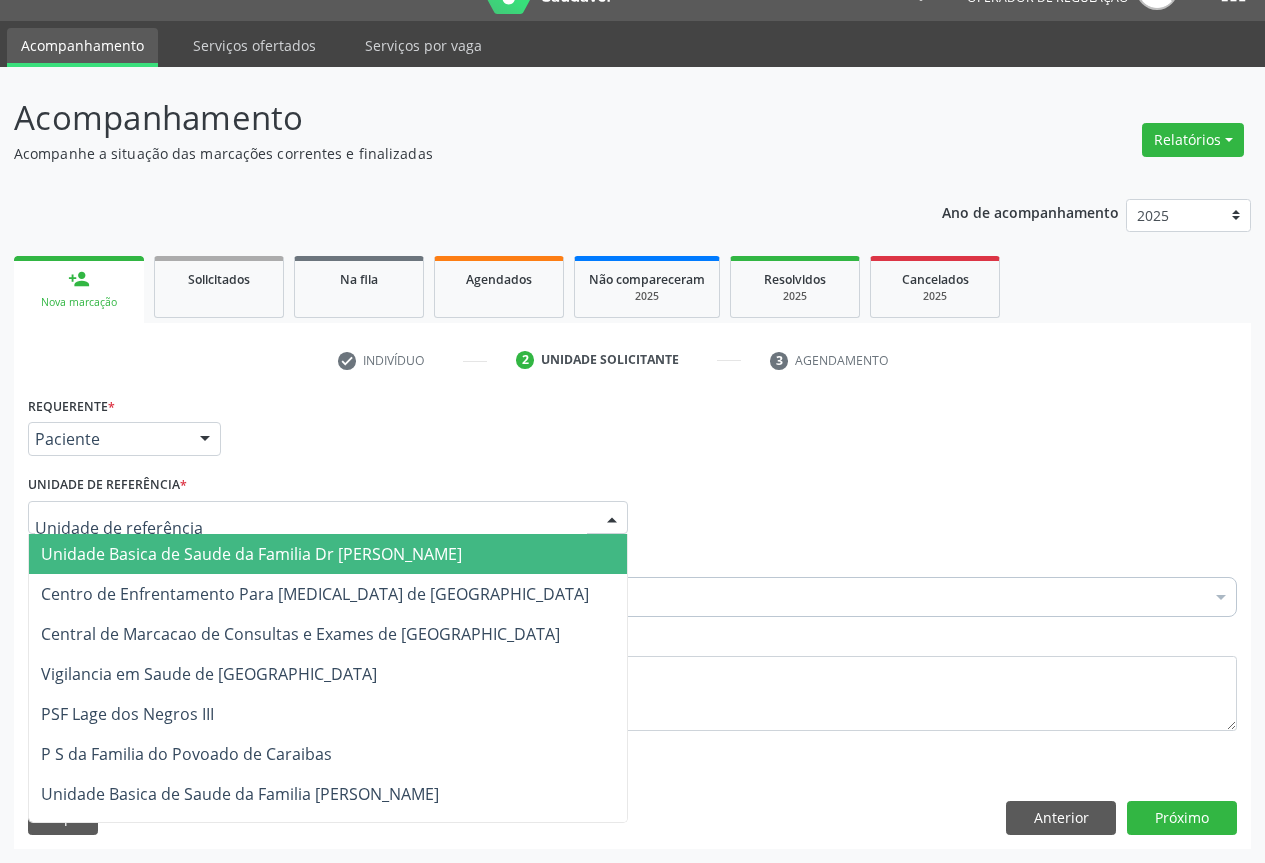 drag, startPoint x: 415, startPoint y: 546, endPoint x: 353, endPoint y: 568, distance: 65.78754 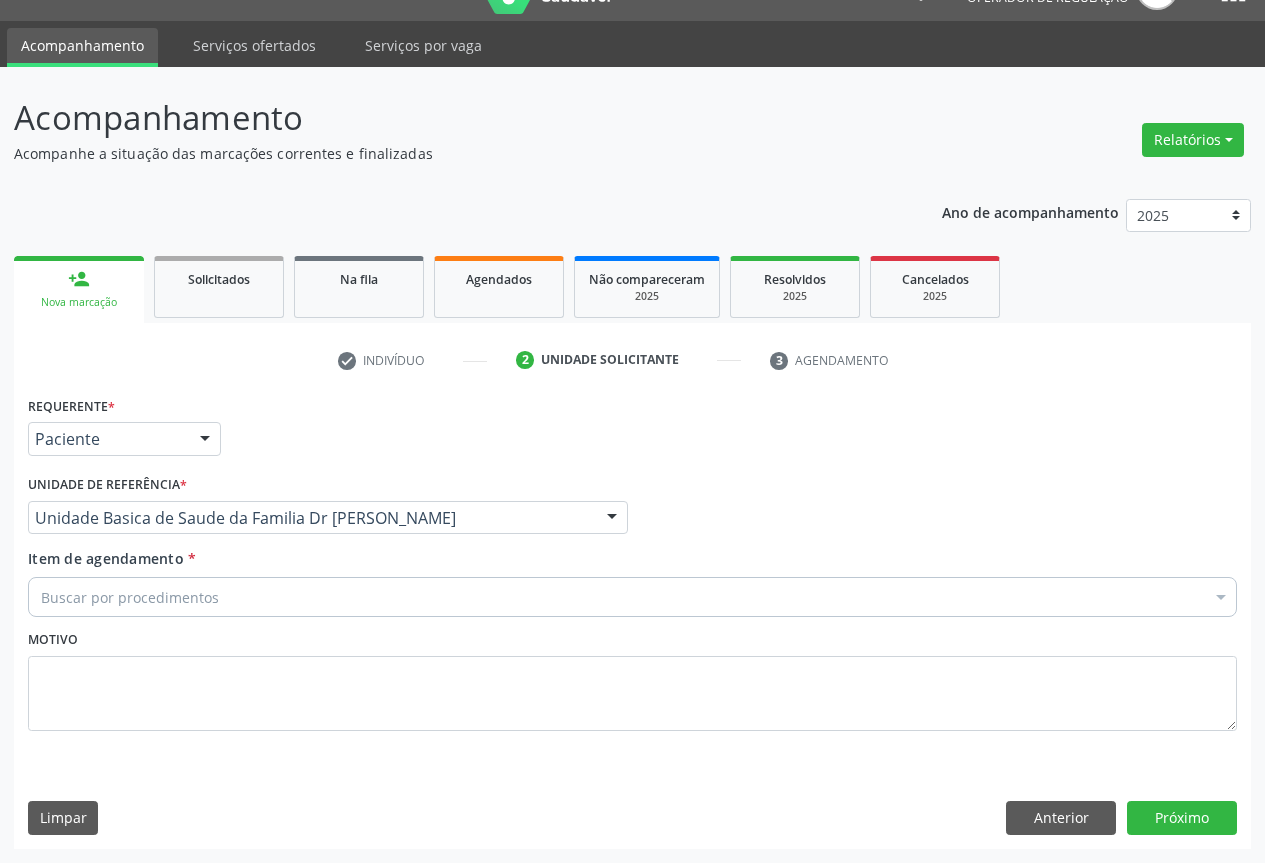 click on "Buscar por procedimentos" at bounding box center (632, 597) 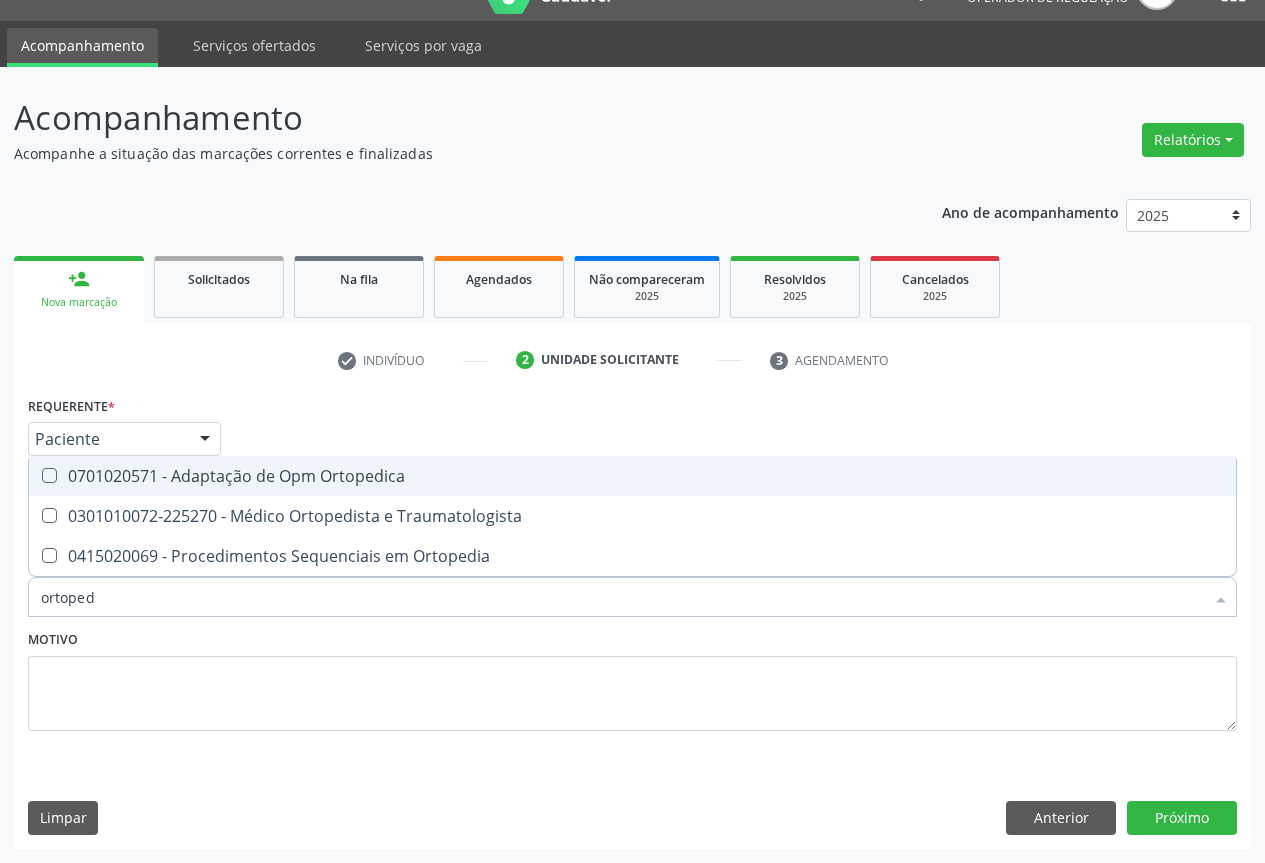 type on "ortopedi" 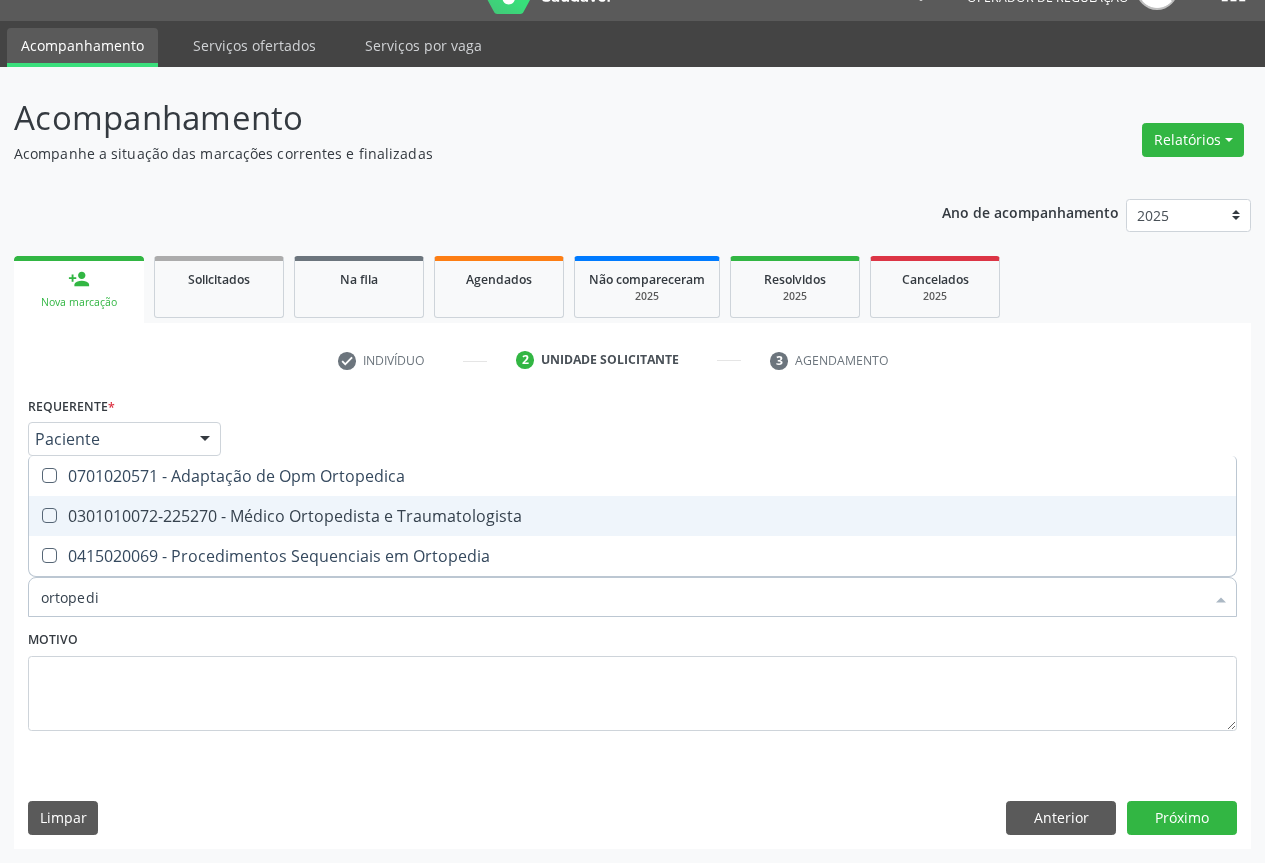 click on "0301010072-225270 - Médico Ortopedista e Traumatologista" at bounding box center (632, 516) 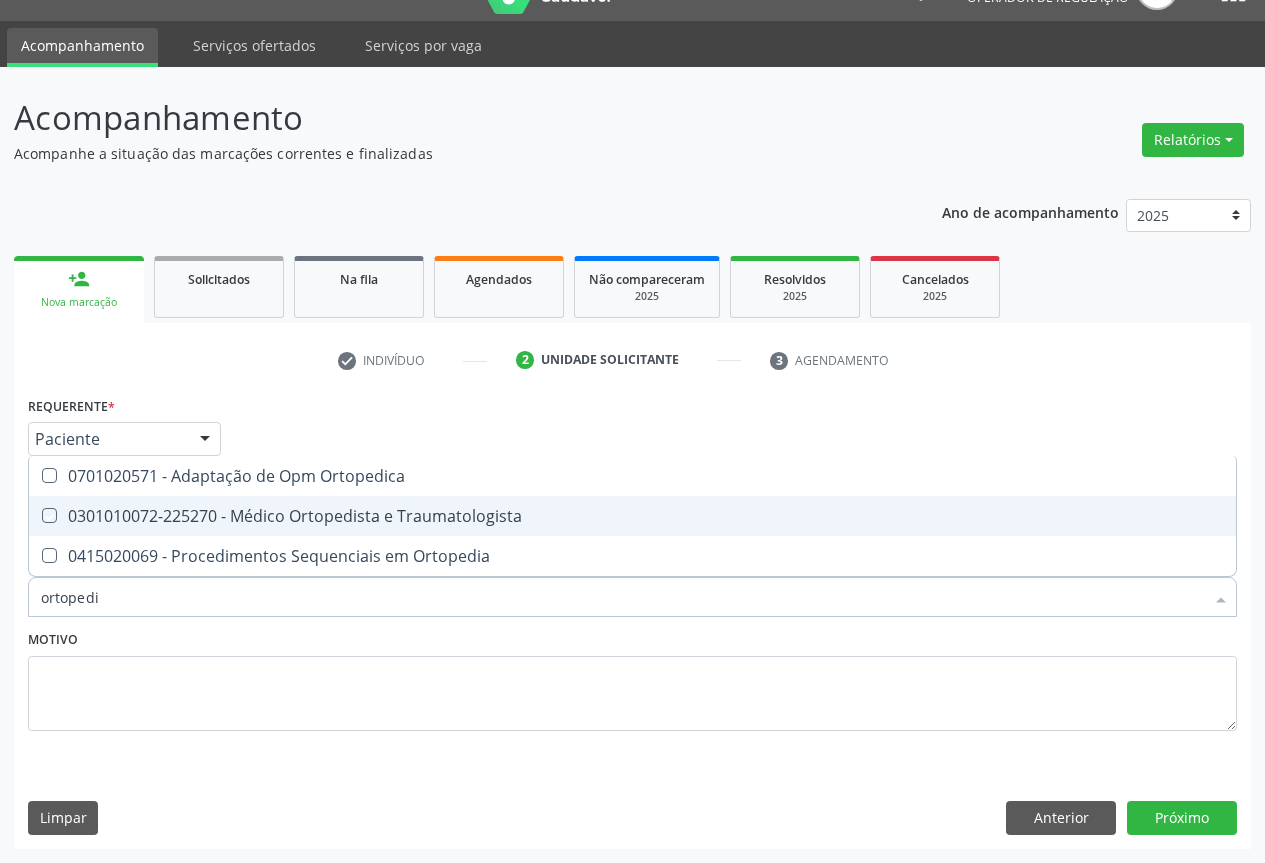 checkbox on "true" 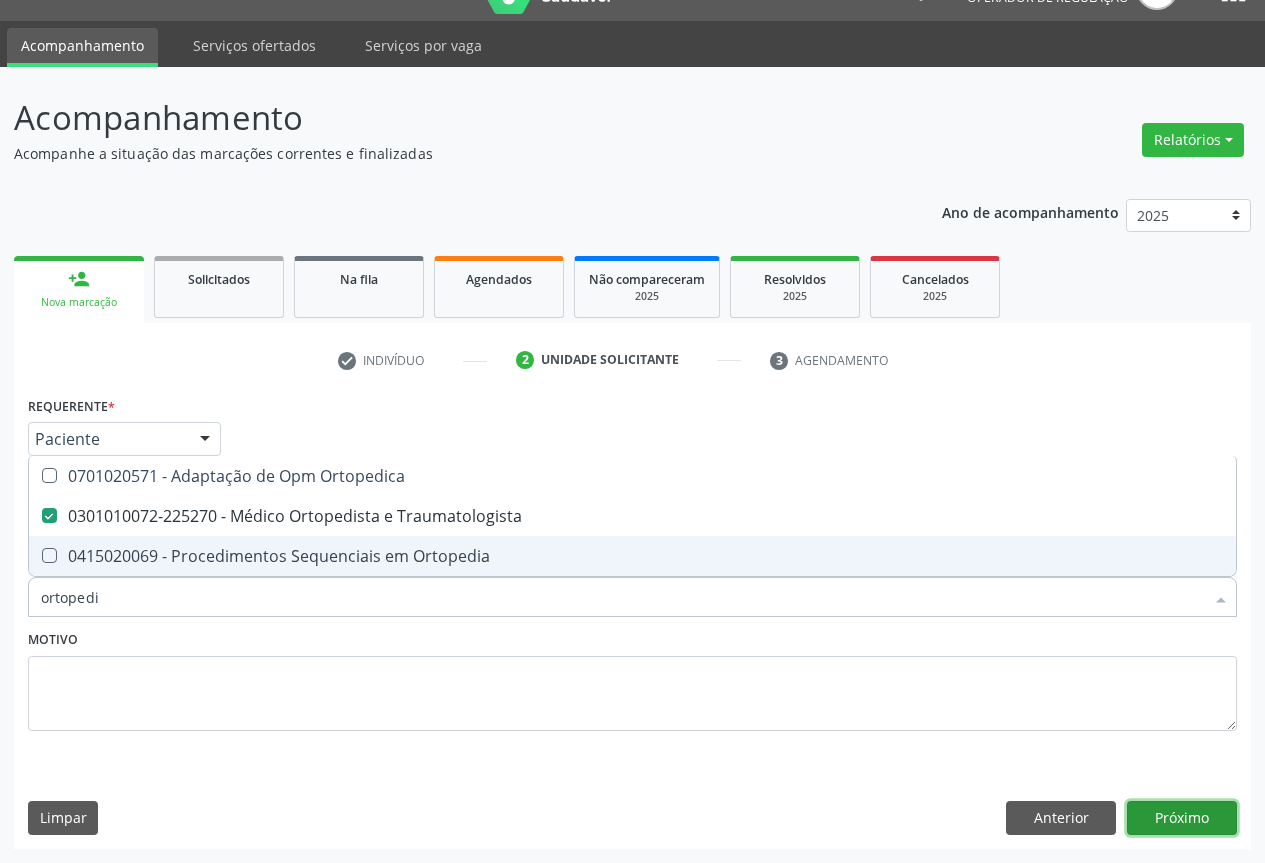click on "Próximo" at bounding box center (1182, 818) 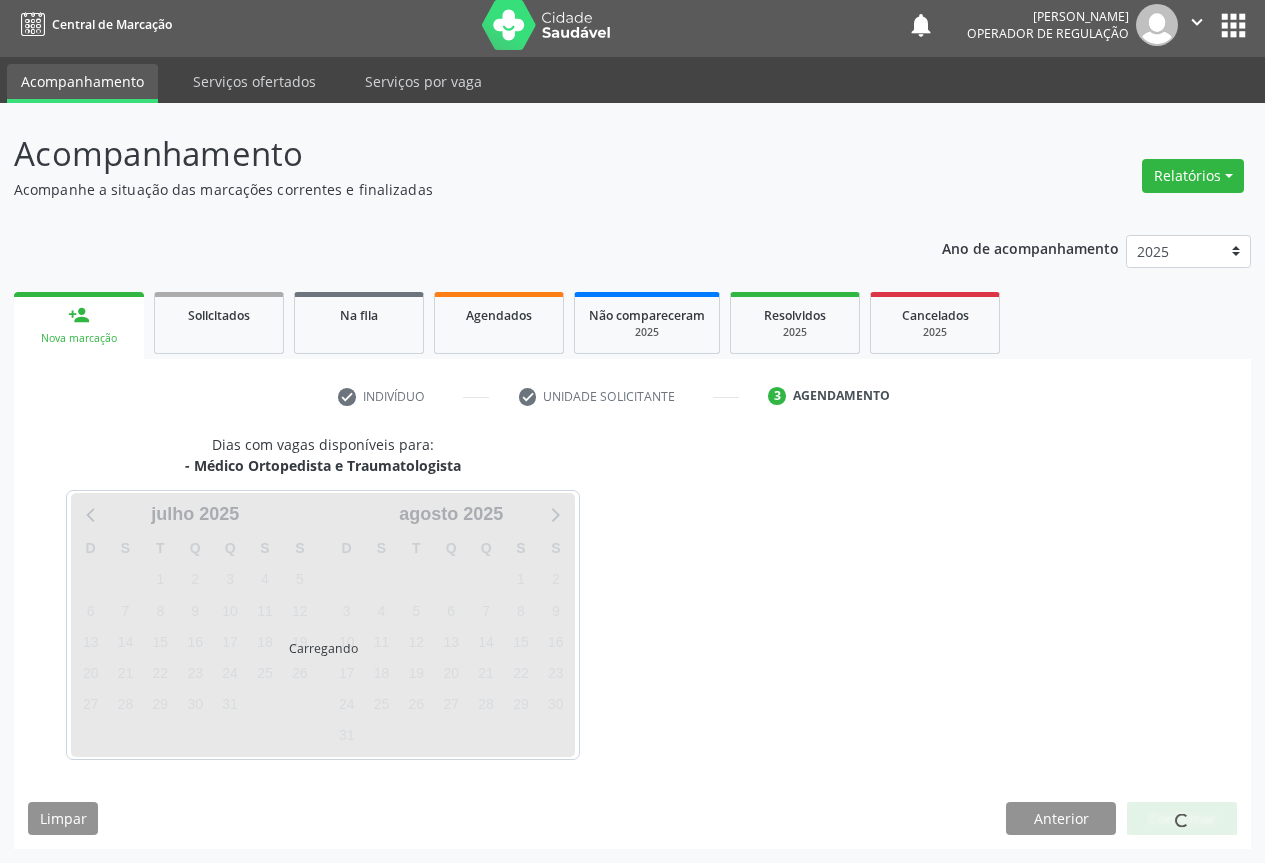 scroll, scrollTop: 7, scrollLeft: 0, axis: vertical 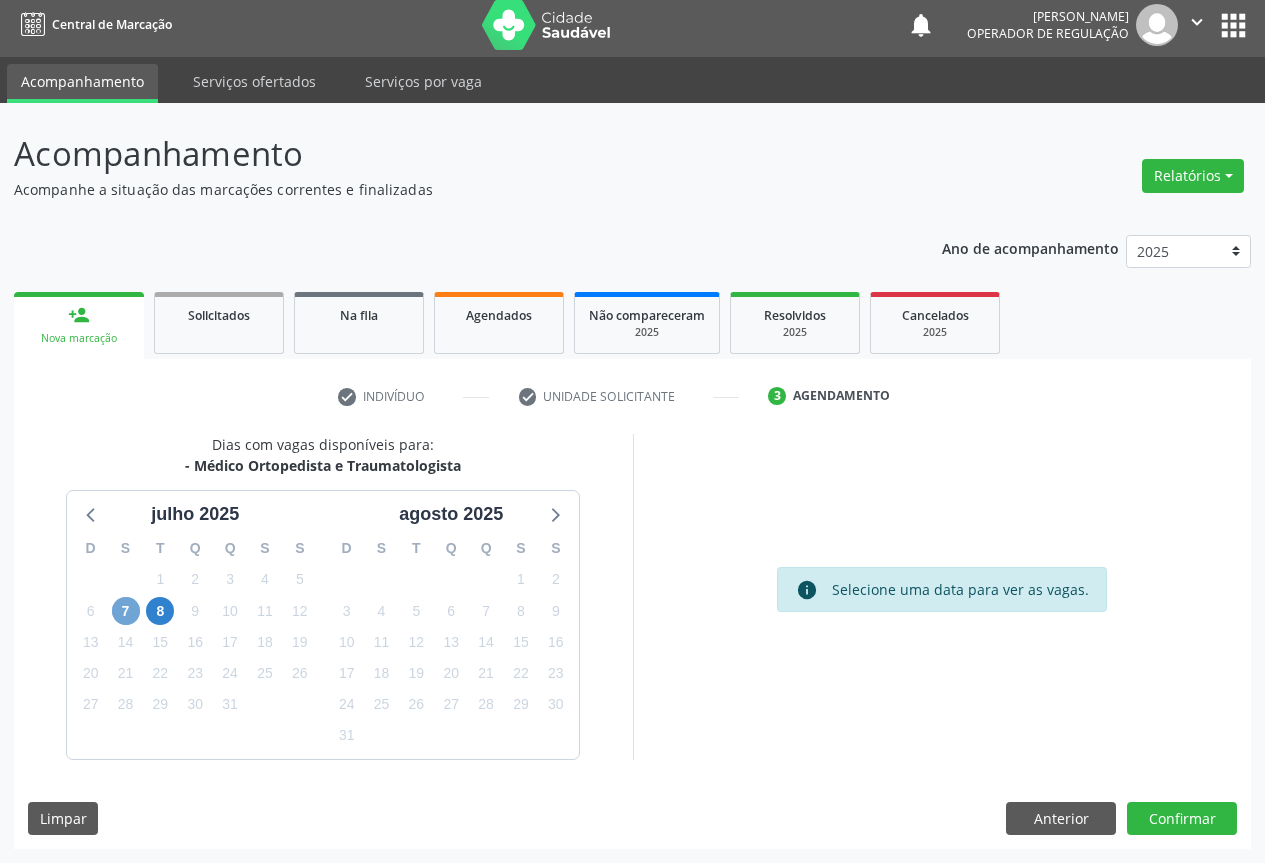 click on "7" at bounding box center (126, 611) 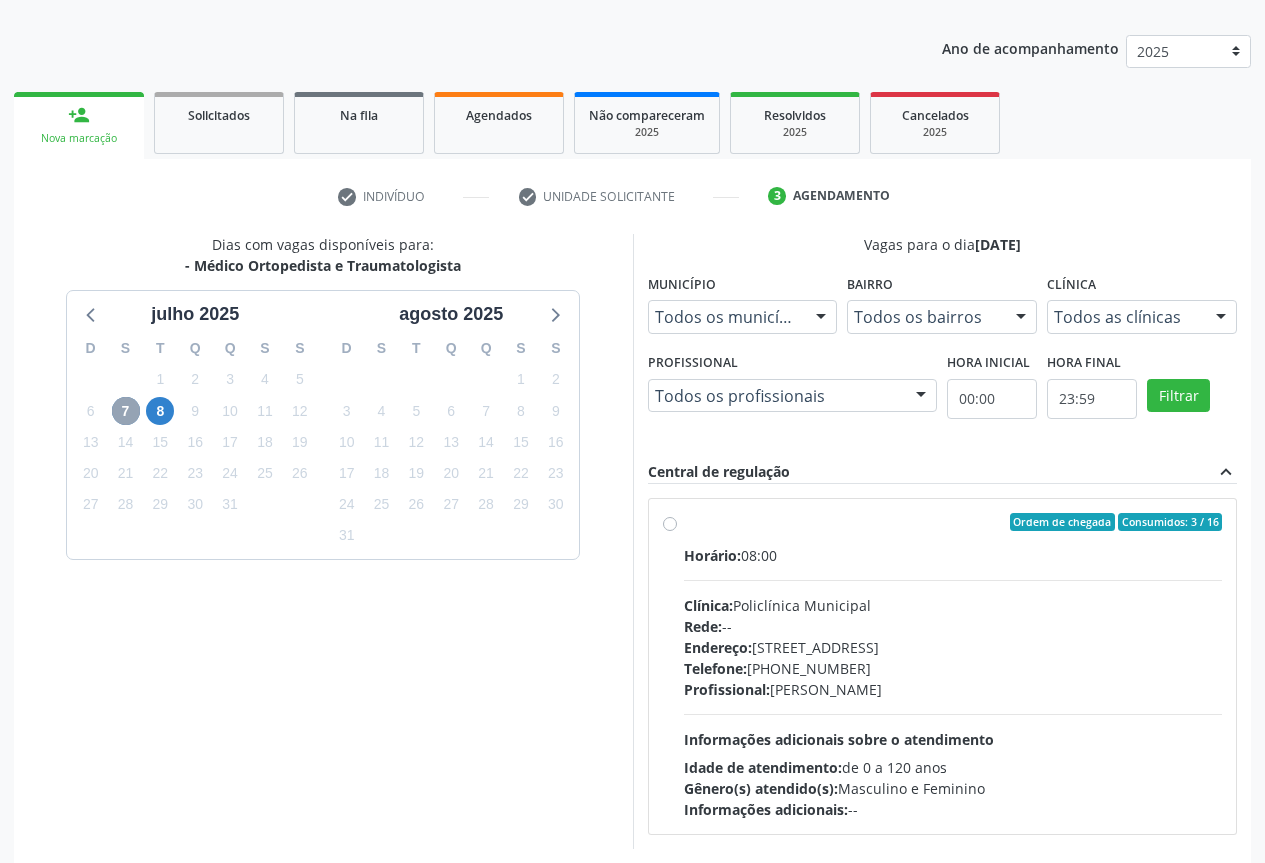 scroll, scrollTop: 296, scrollLeft: 0, axis: vertical 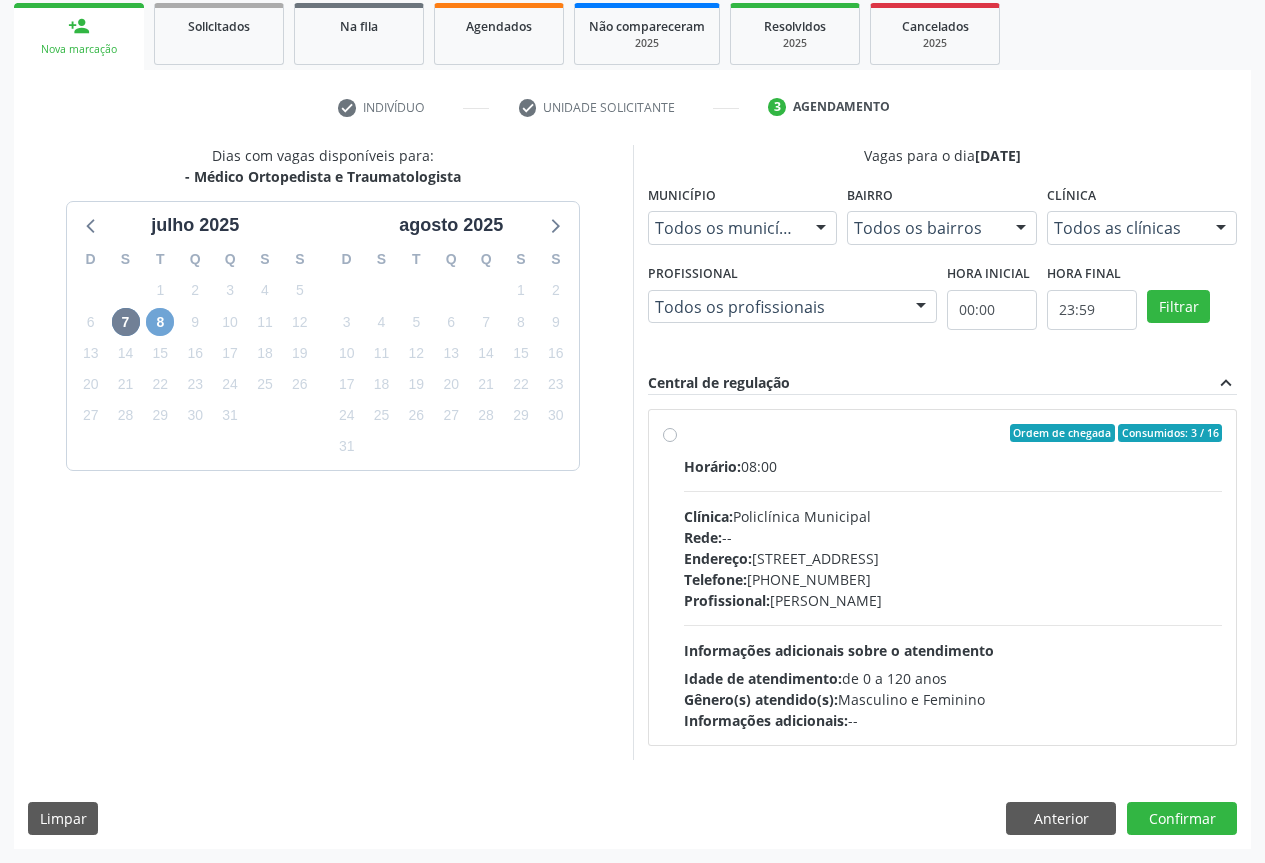 click on "8" at bounding box center [160, 322] 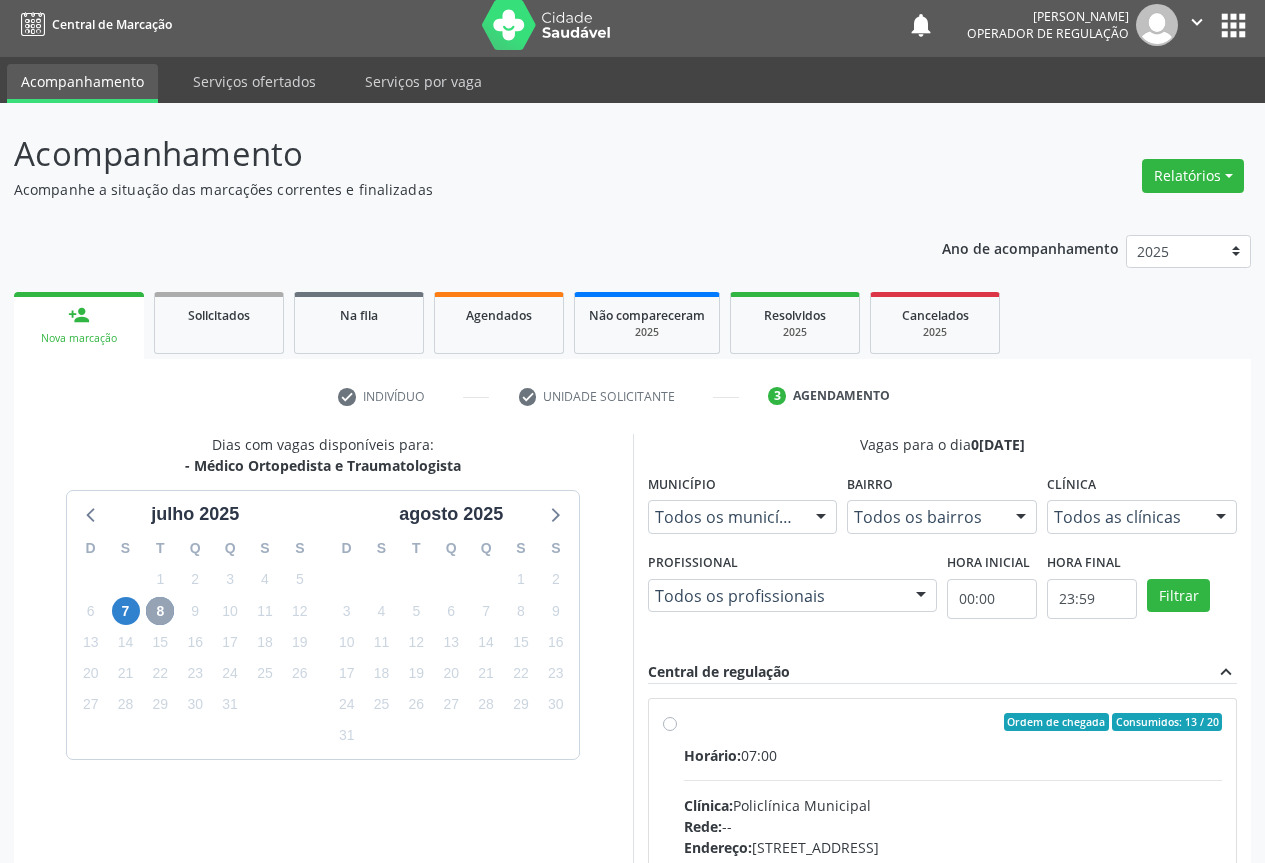 scroll, scrollTop: 296, scrollLeft: 0, axis: vertical 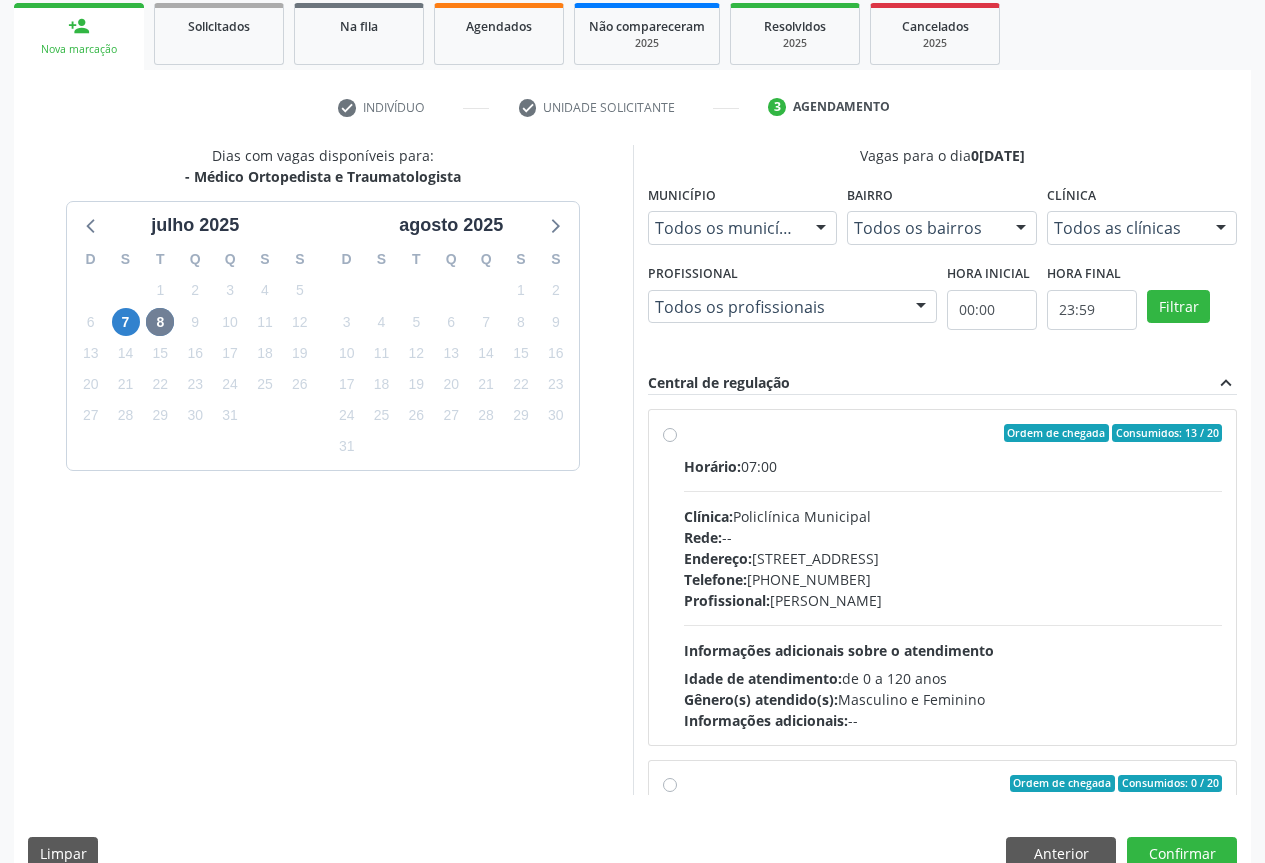 click on "Ordem de chegada
Consumidos: 13 / 20
Horário:   07:00
Clínica:  Policlínica Municipal
Rede:
--
Endereço:   [STREET_ADDRESS]
Telefone:   [PHONE_NUMBER]
Profissional:
[PERSON_NAME]
Informações adicionais sobre o atendimento
Idade de atendimento:
de 0 a 120 anos
Gênero(s) atendido(s):
Masculino e Feminino
Informações adicionais:
--" at bounding box center [953, 577] 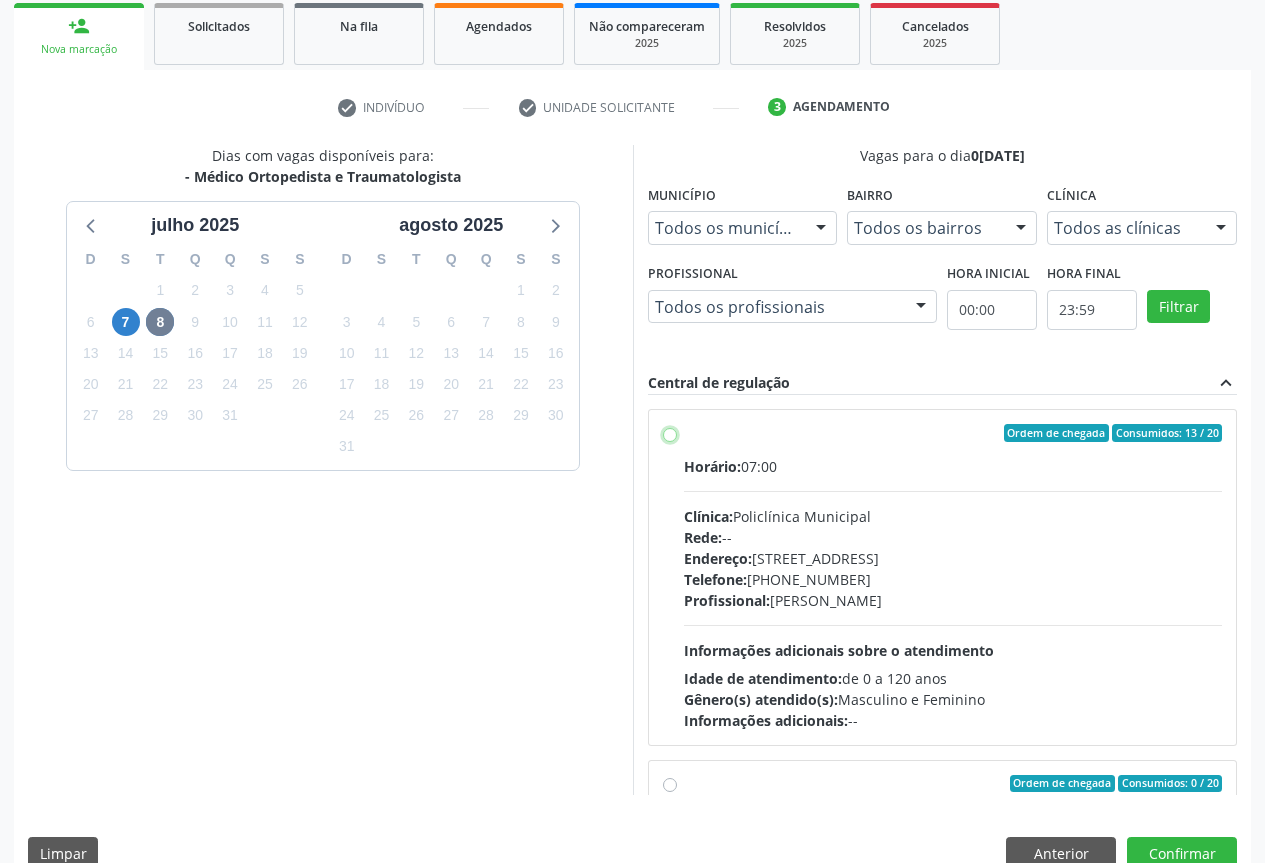 click on "Ordem de chegada
Consumidos: 13 / 20
Horário:   07:00
Clínica:  Policlínica Municipal
Rede:
--
Endereço:   [STREET_ADDRESS]
Telefone:   [PHONE_NUMBER]
Profissional:
[PERSON_NAME]
Informações adicionais sobre o atendimento
Idade de atendimento:
de 0 a 120 anos
Gênero(s) atendido(s):
Masculino e Feminino
Informações adicionais:
--" at bounding box center (670, 433) 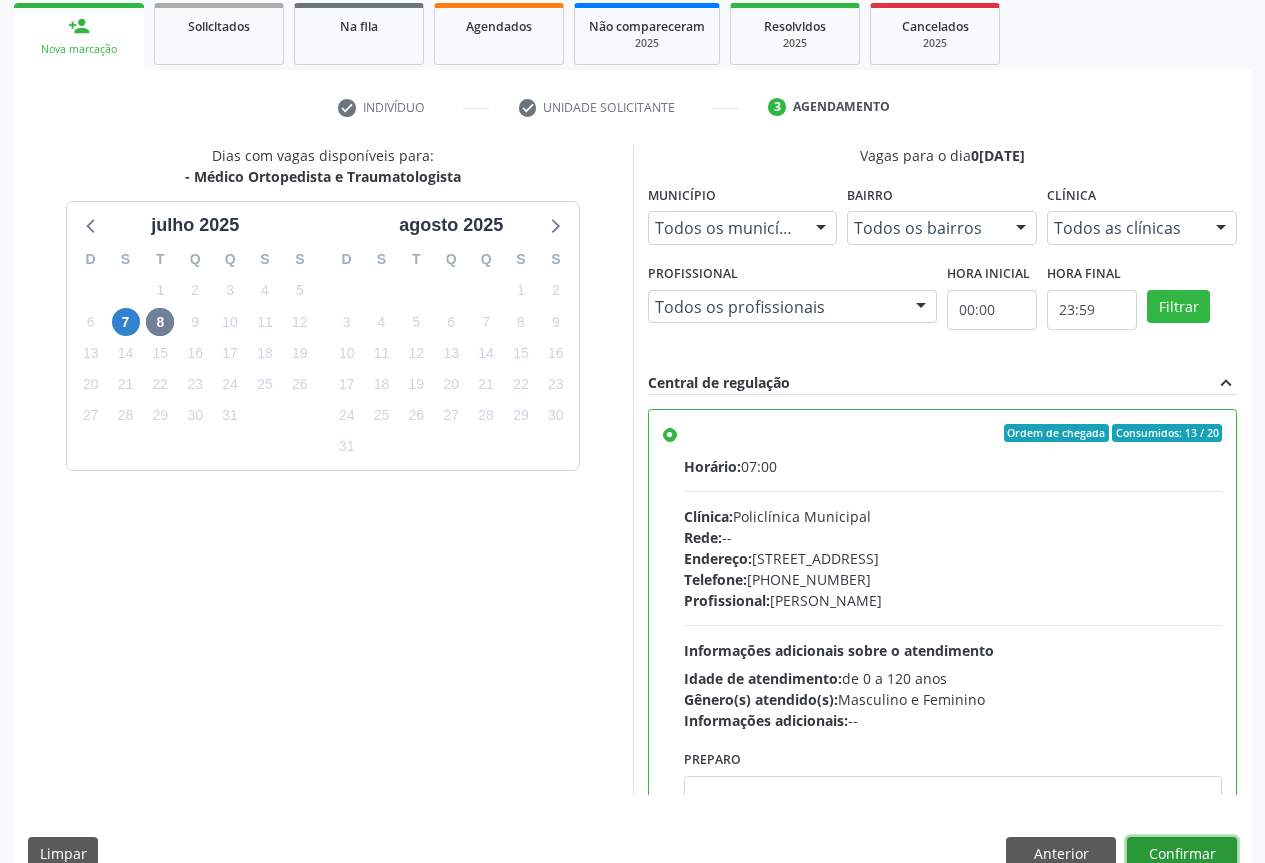 click on "Confirmar" at bounding box center (1182, 854) 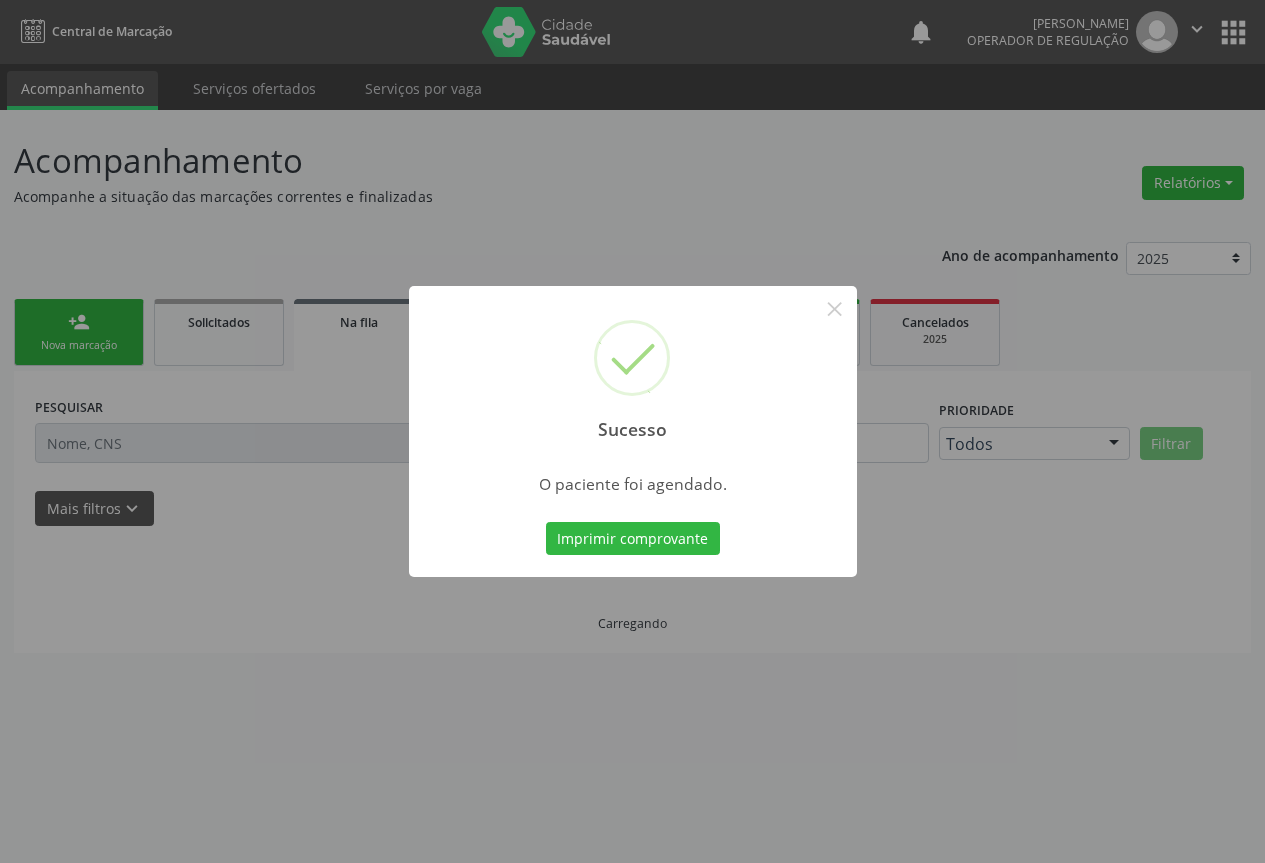 scroll, scrollTop: 0, scrollLeft: 0, axis: both 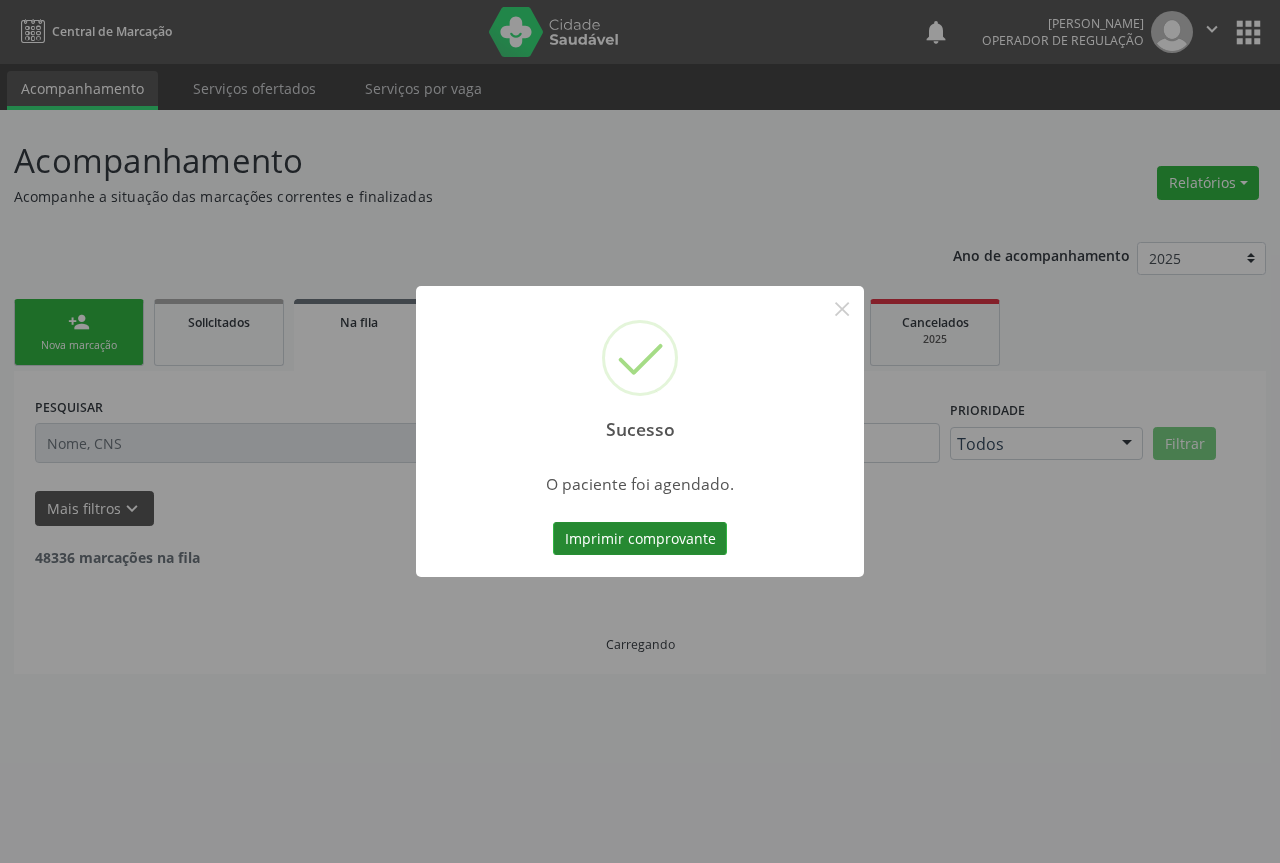 click on "Imprimir comprovante" at bounding box center [640, 539] 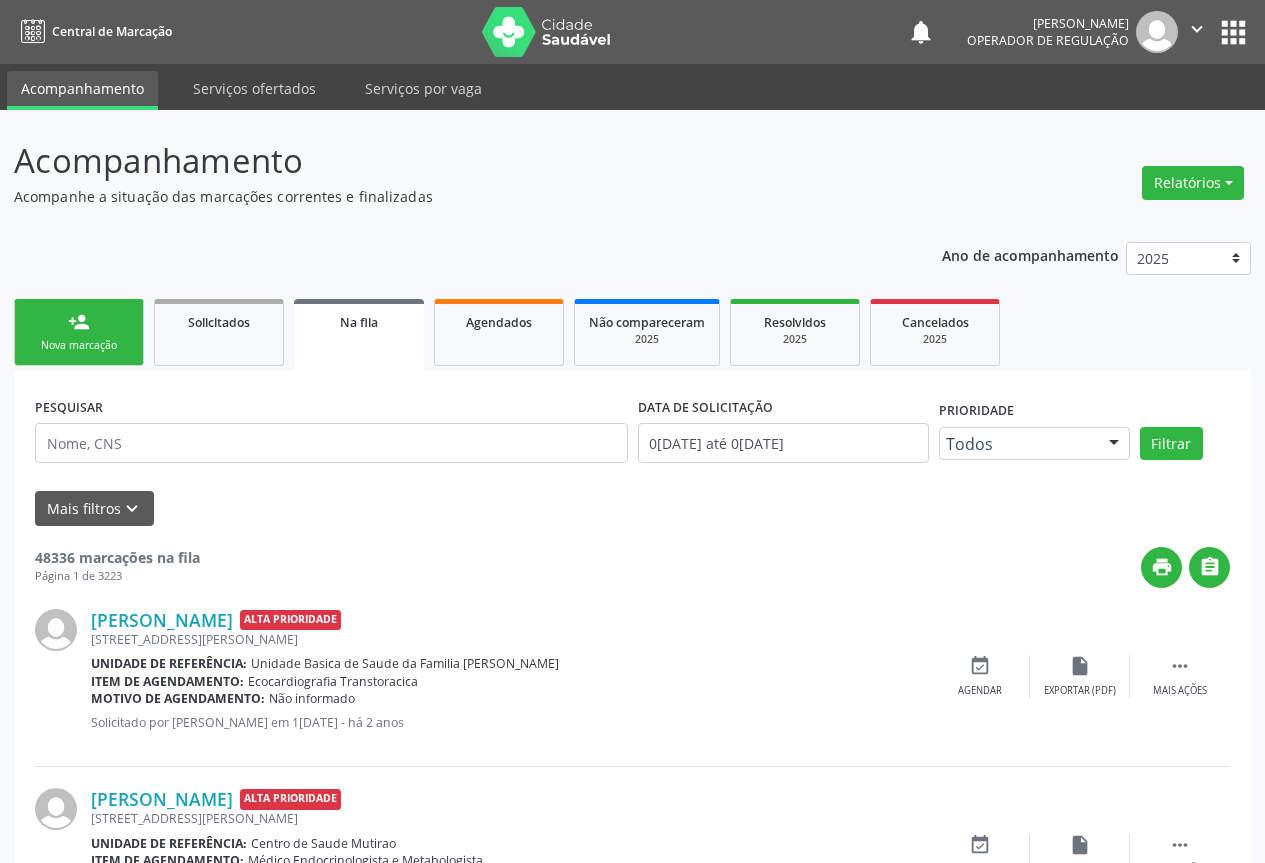 click on "Nova marcação" at bounding box center [79, 345] 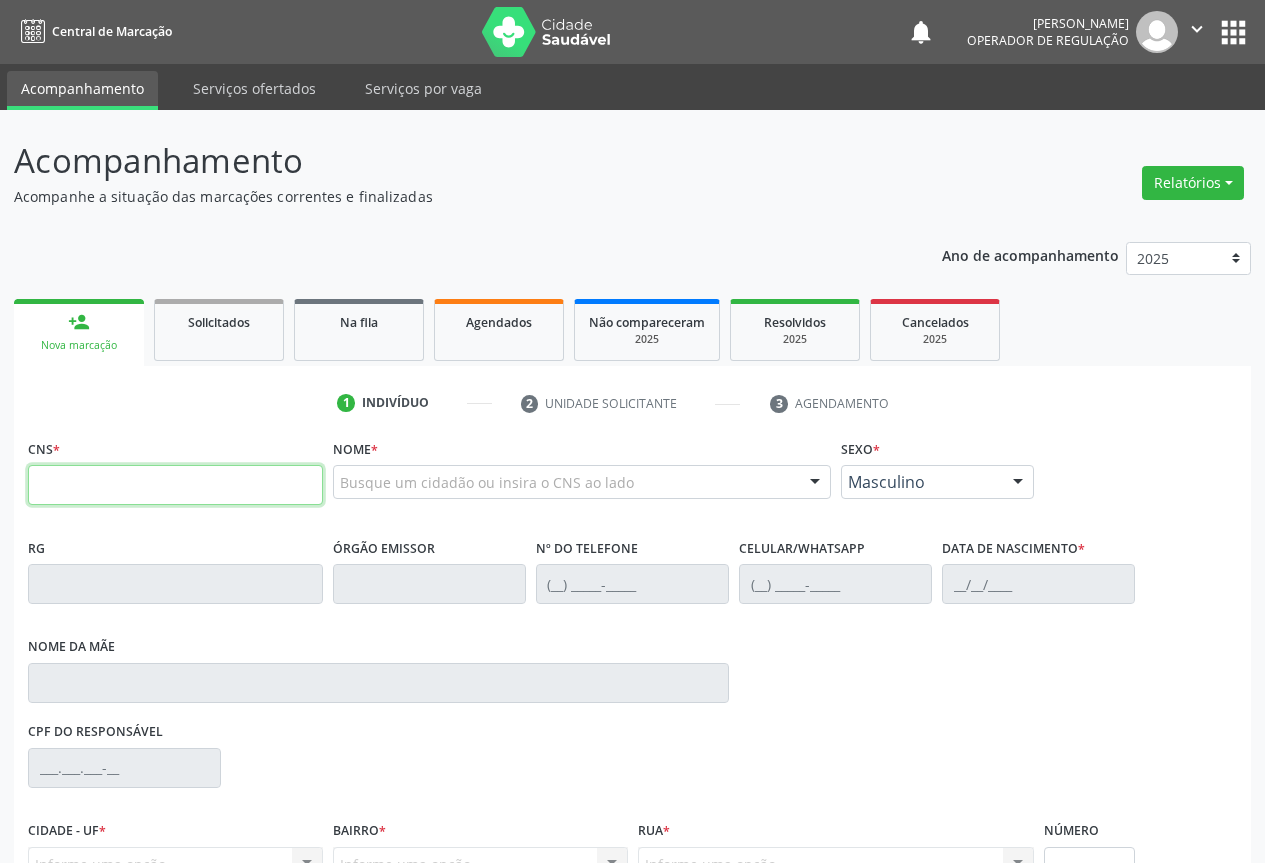 click at bounding box center [175, 485] 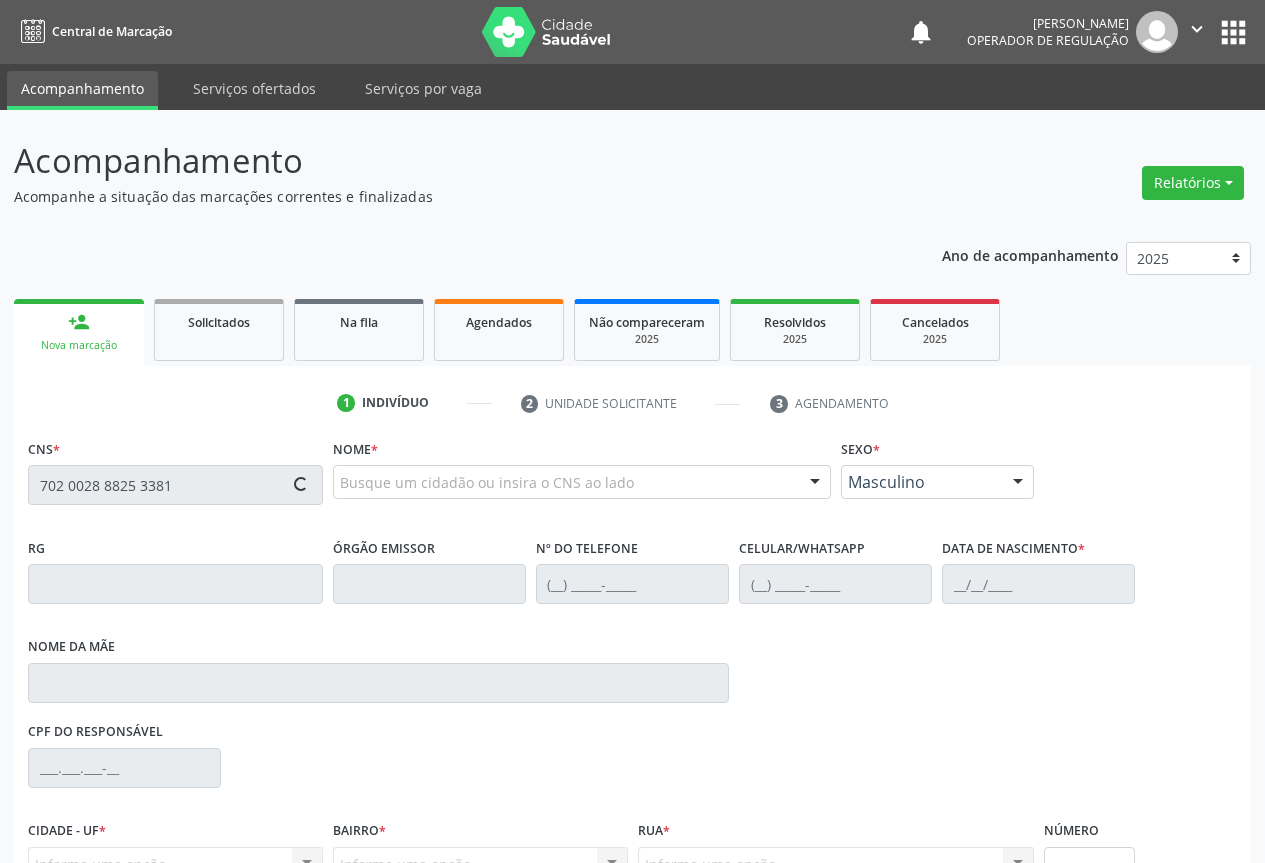 type on "702 0028 8825 3381" 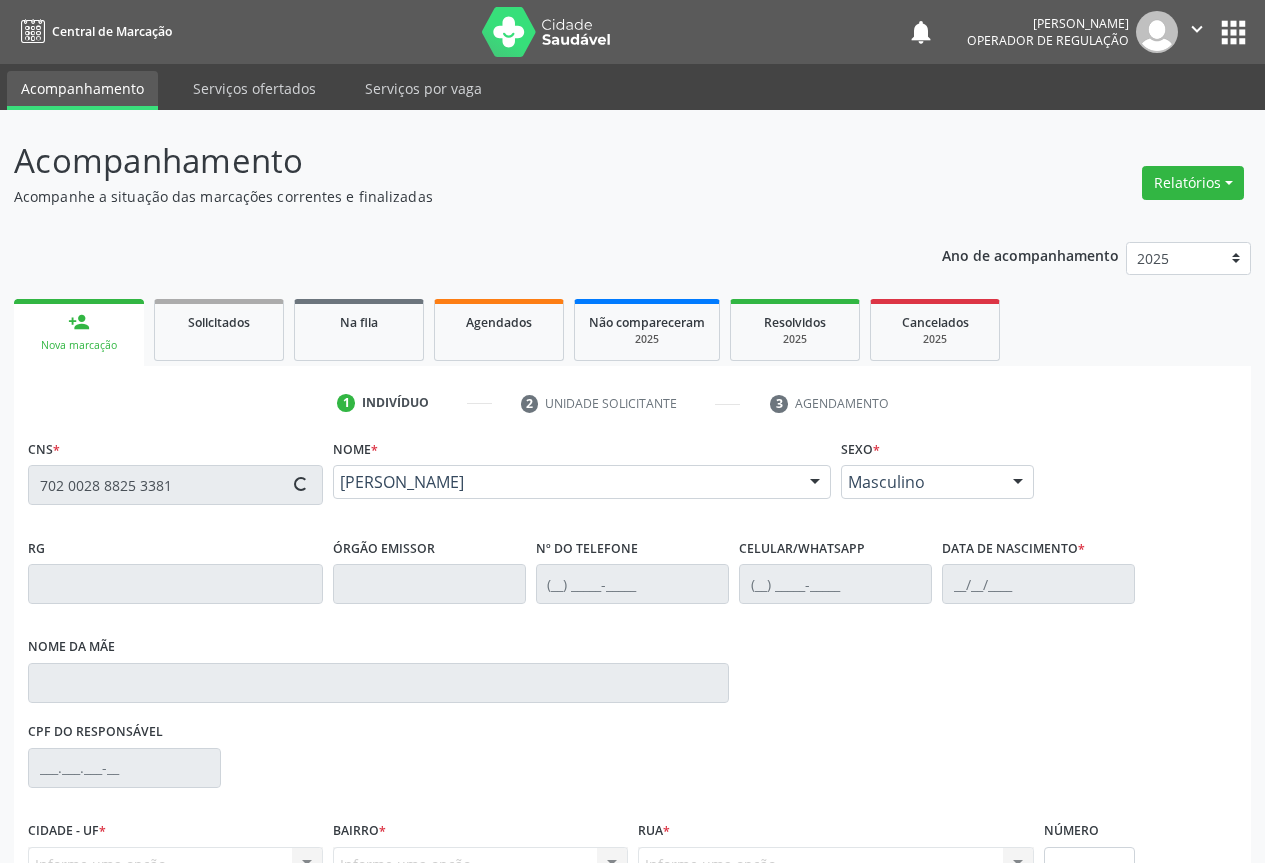 type on "0834559650" 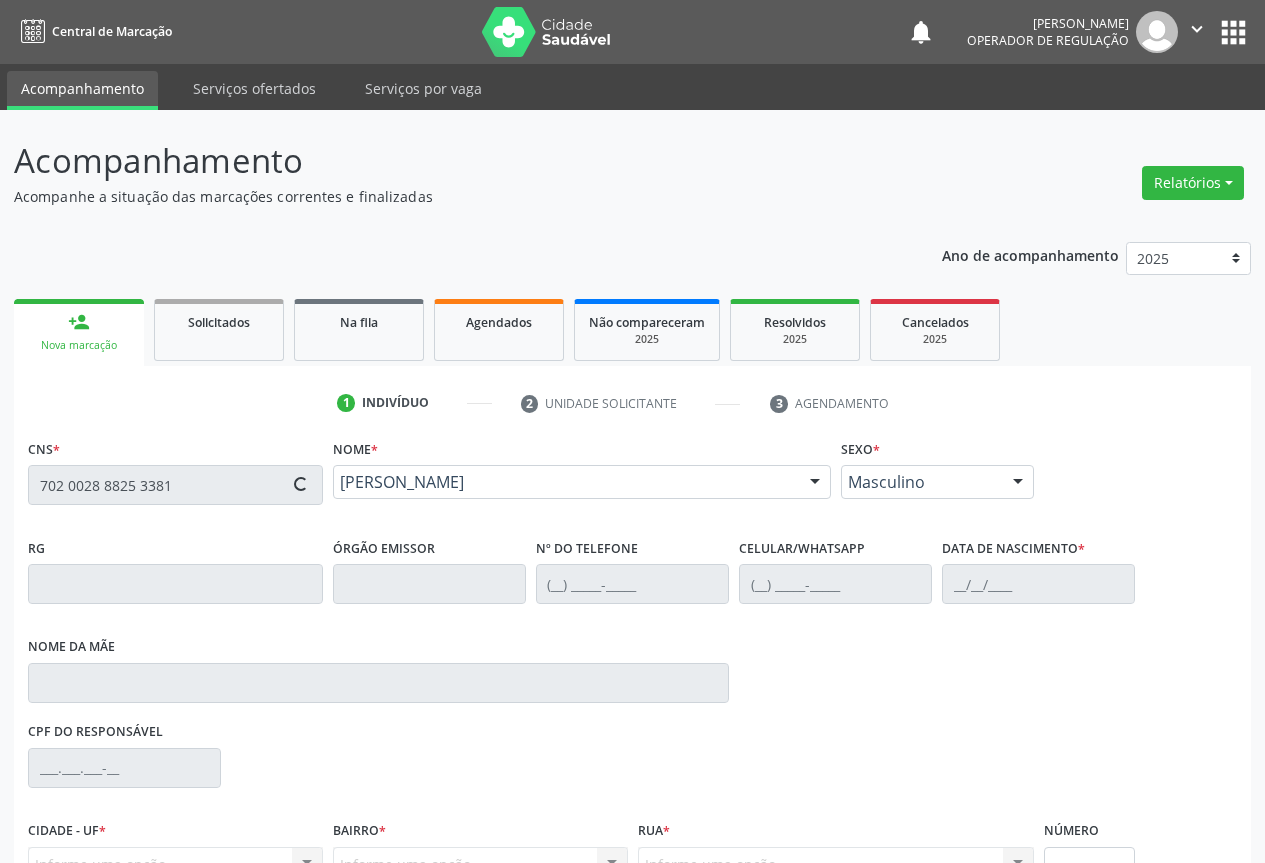 type on "[PHONE_NUMBER]" 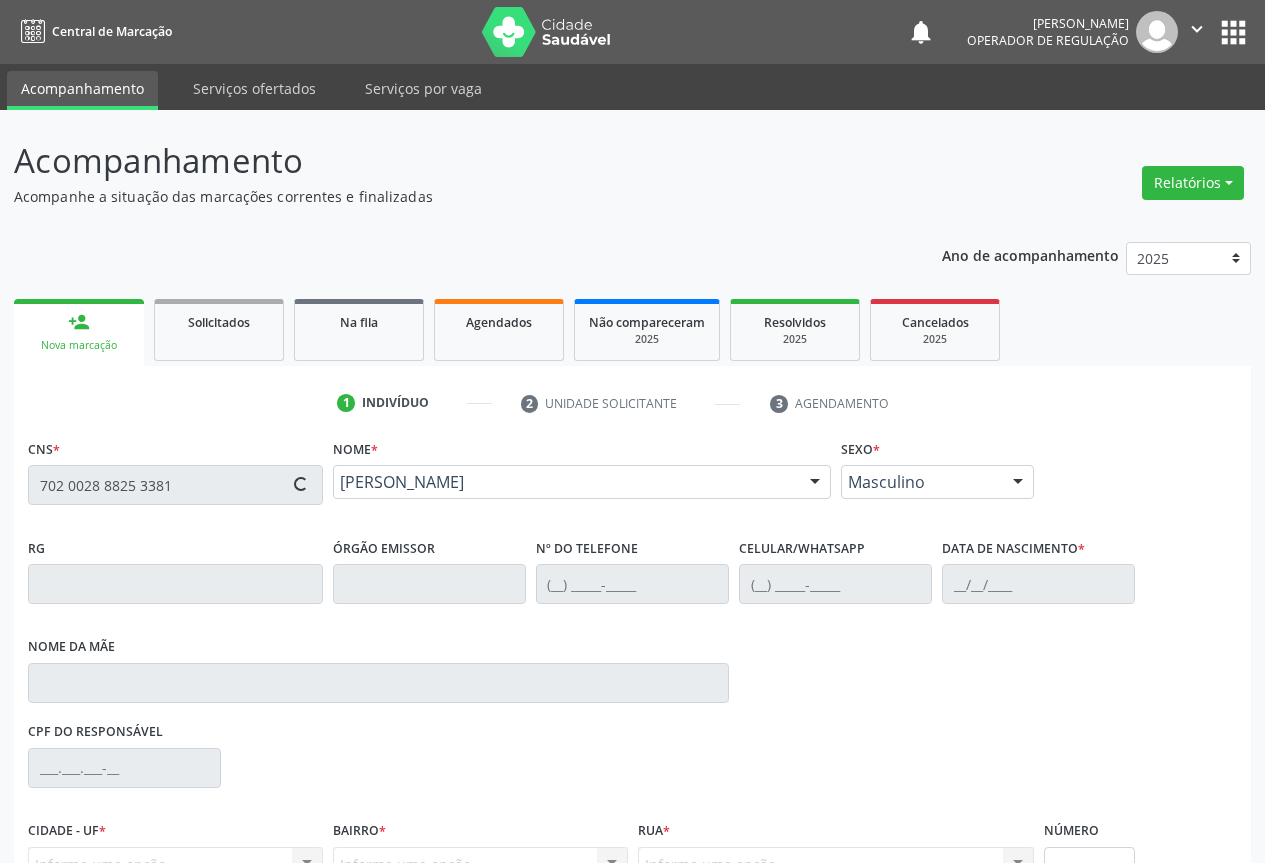 type on "[PHONE_NUMBER]" 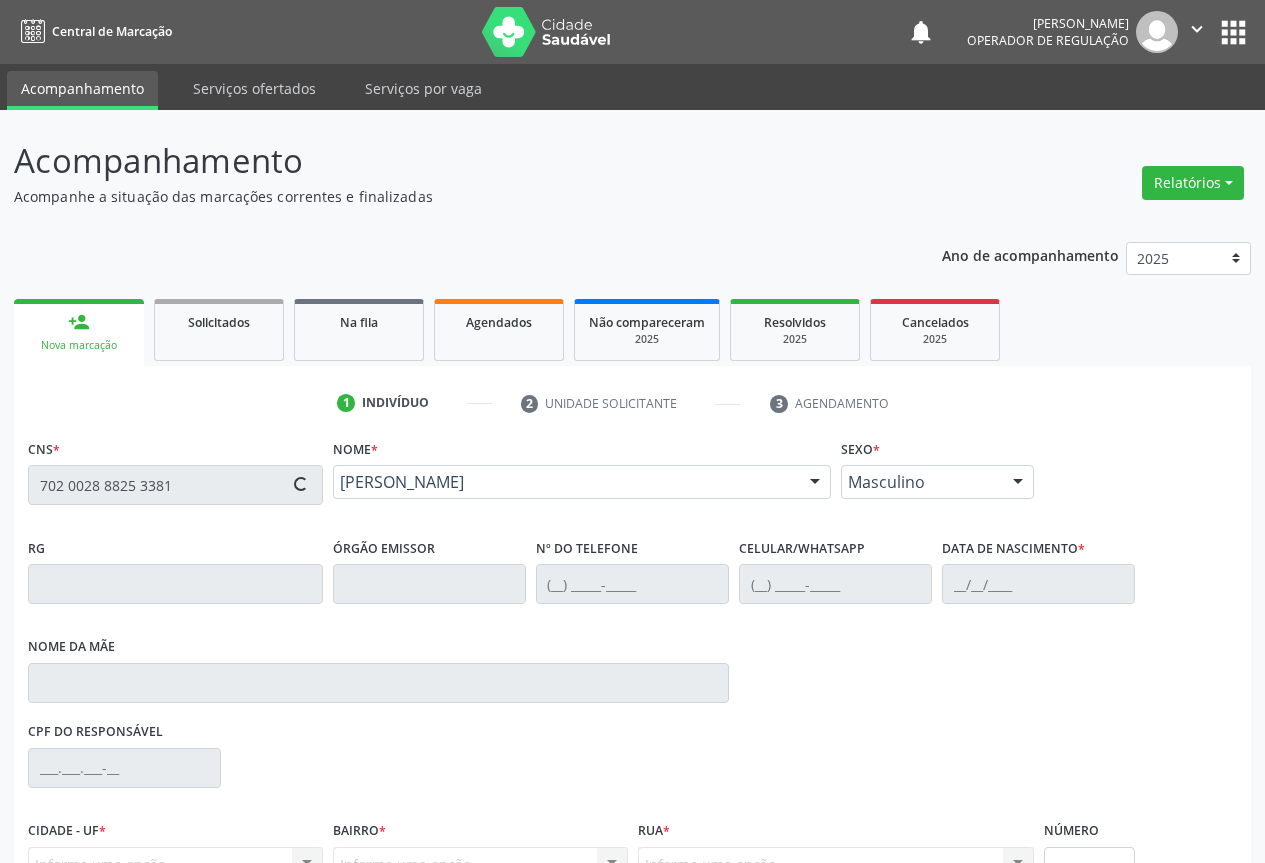 type on "S/N" 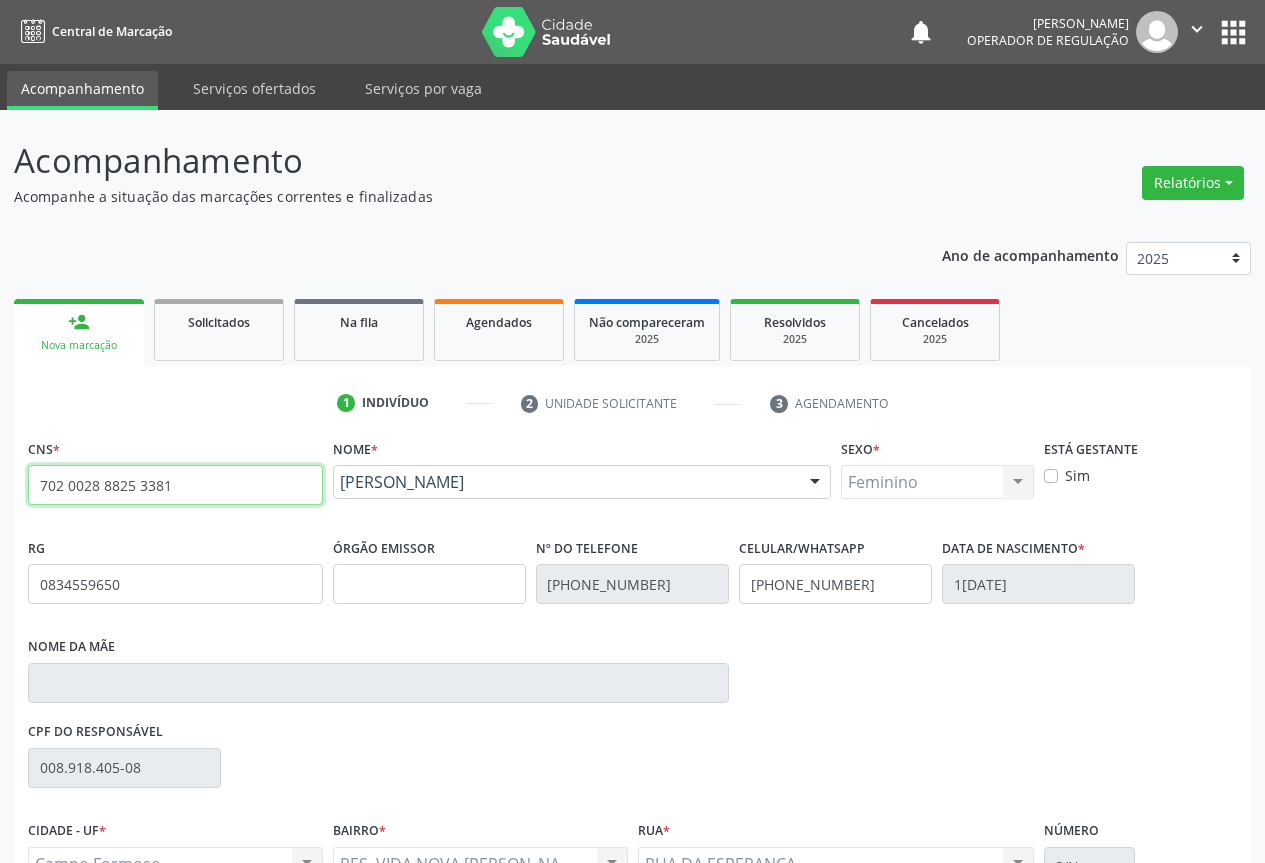 drag, startPoint x: 182, startPoint y: 483, endPoint x: 23, endPoint y: 534, distance: 166.97903 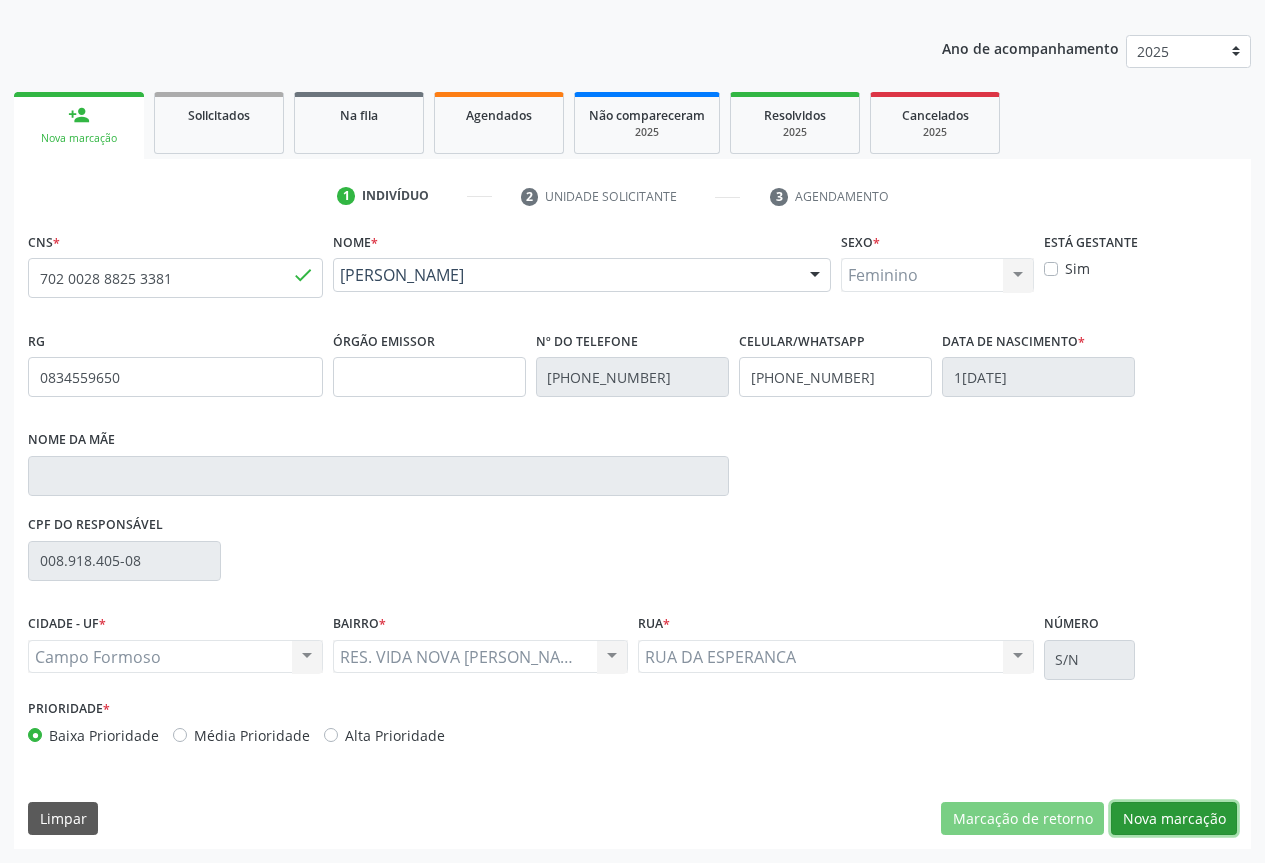 click on "Nova marcação" at bounding box center [1174, 819] 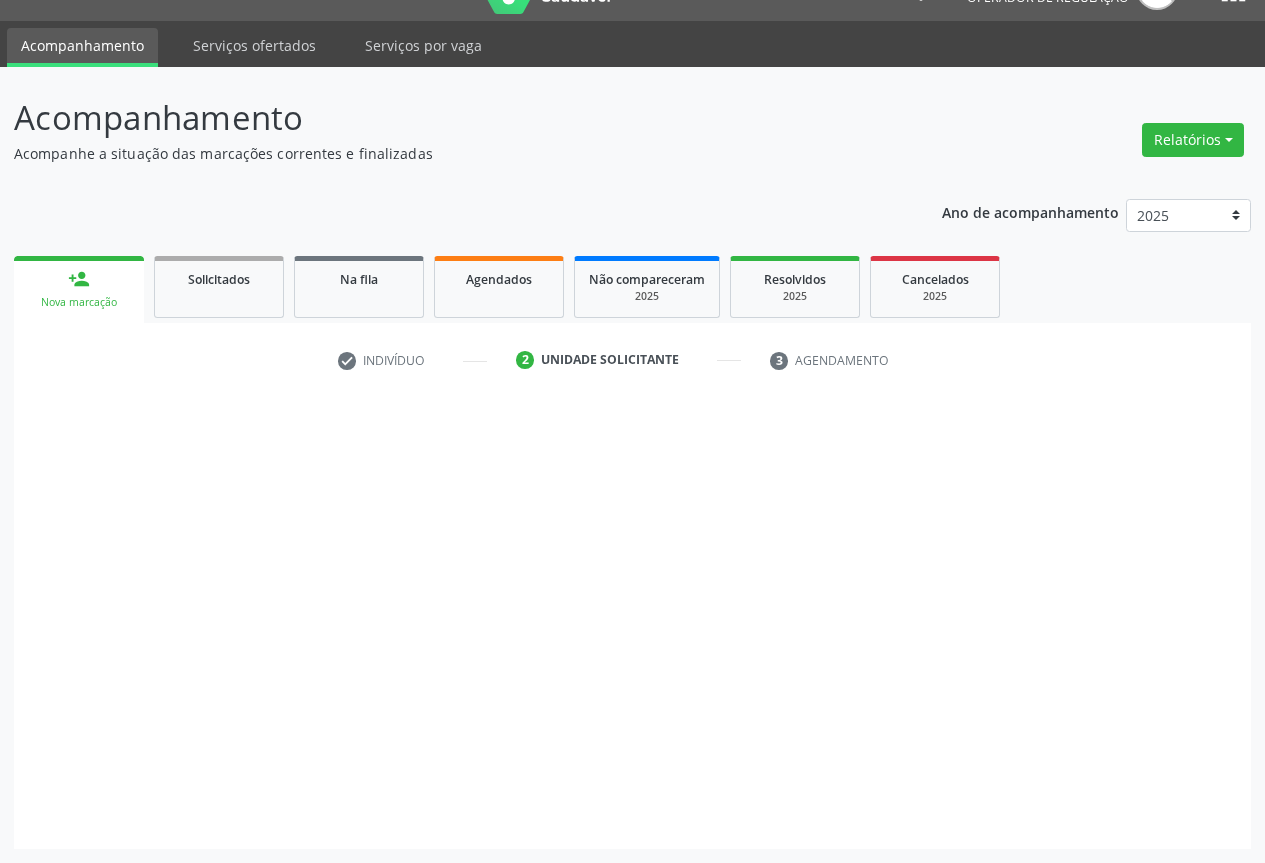 scroll, scrollTop: 43, scrollLeft: 0, axis: vertical 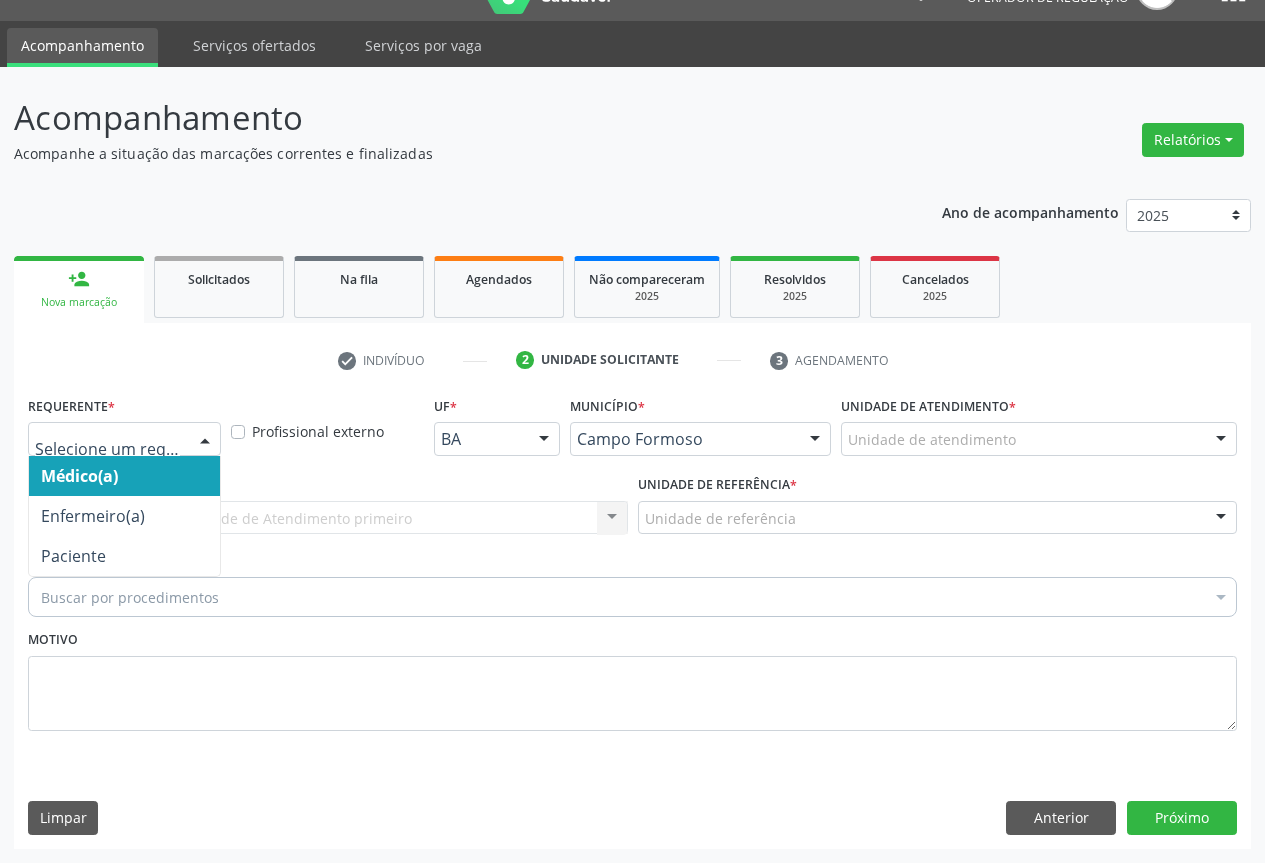 click at bounding box center [205, 440] 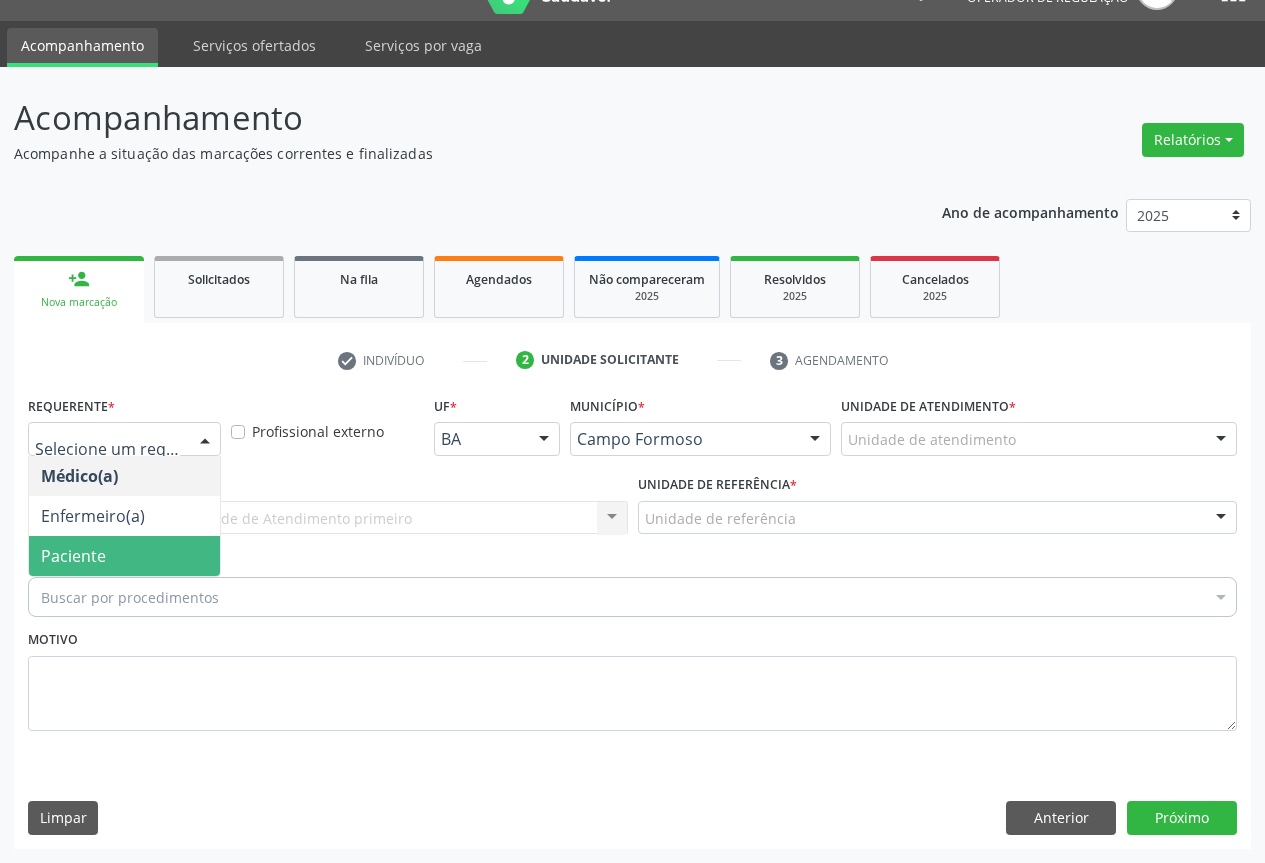 click on "Paciente" at bounding box center (124, 556) 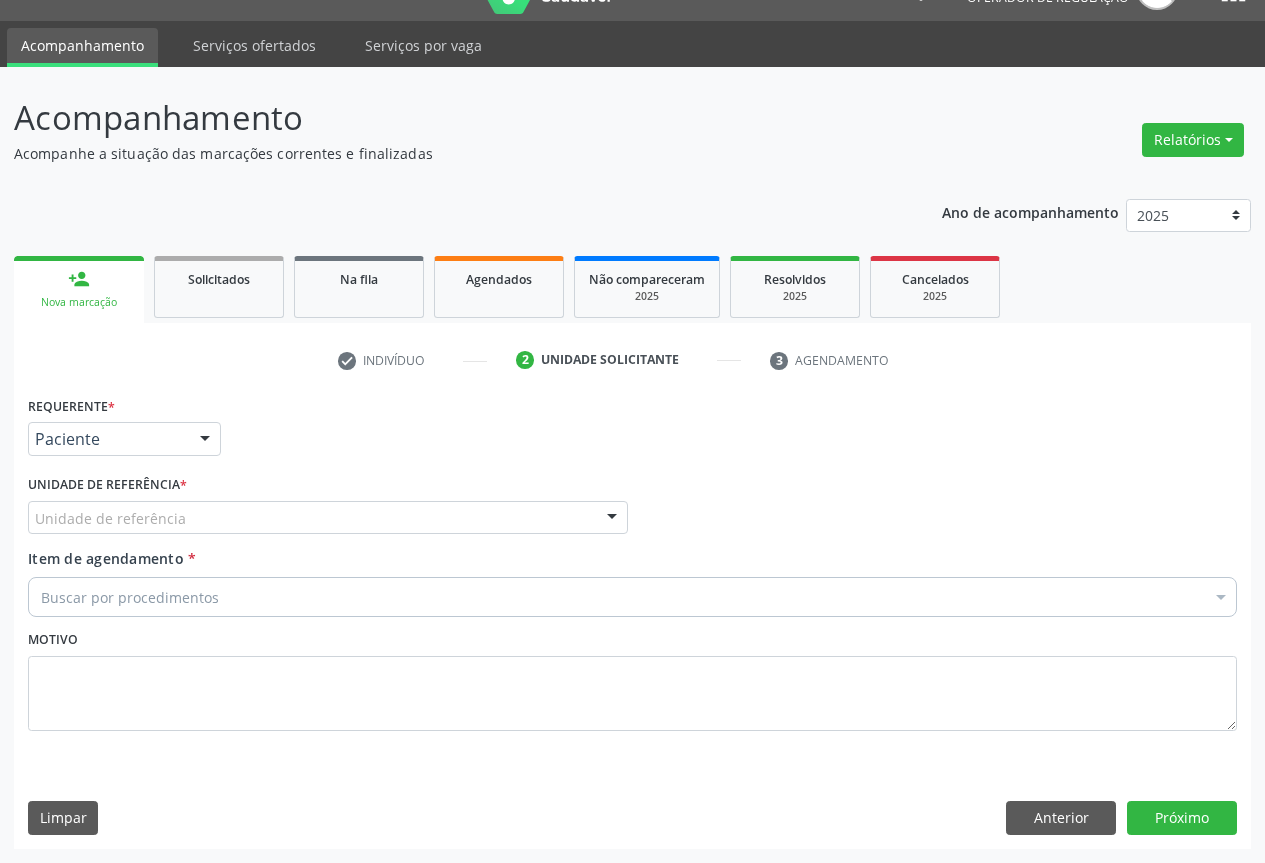 click at bounding box center [612, 519] 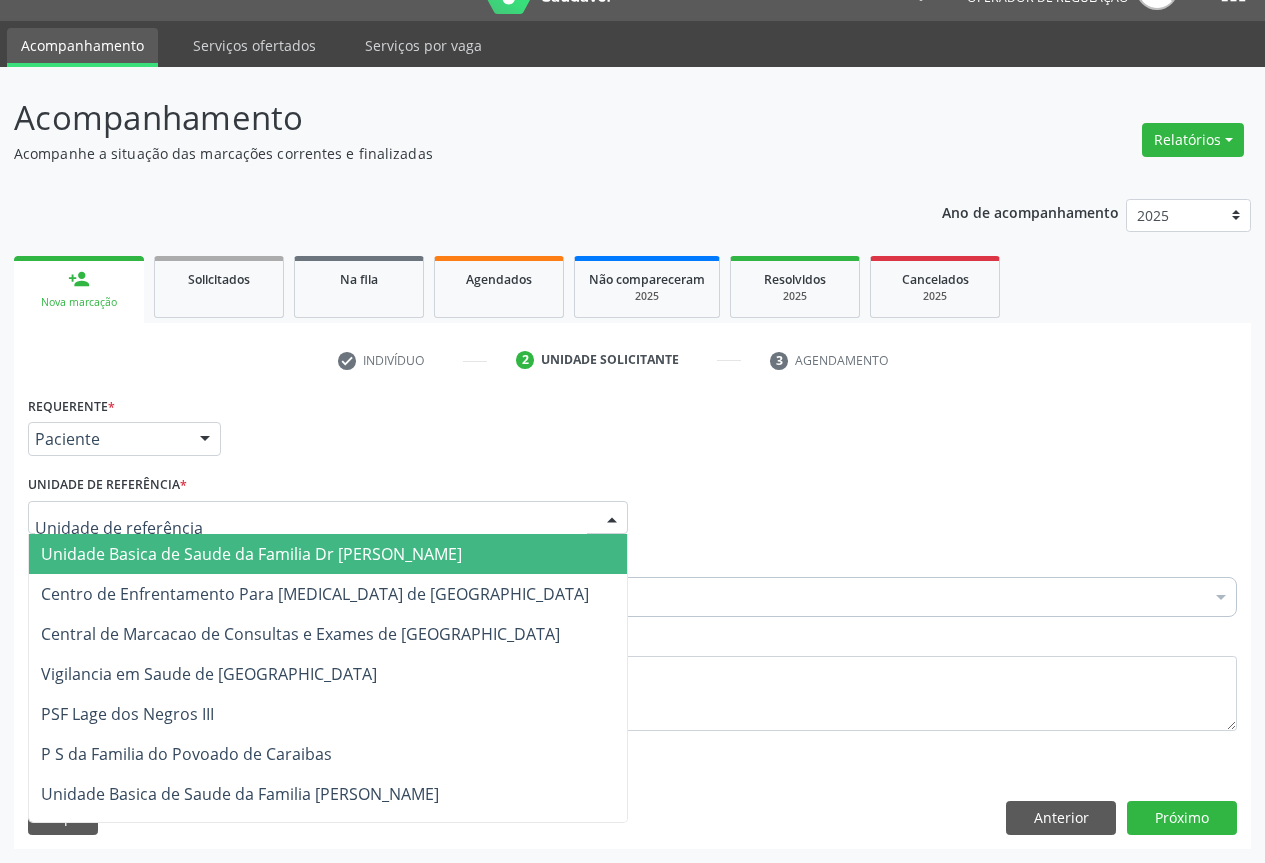 click on "Unidade Basica de Saude da Familia Dr [PERSON_NAME]" at bounding box center (328, 554) 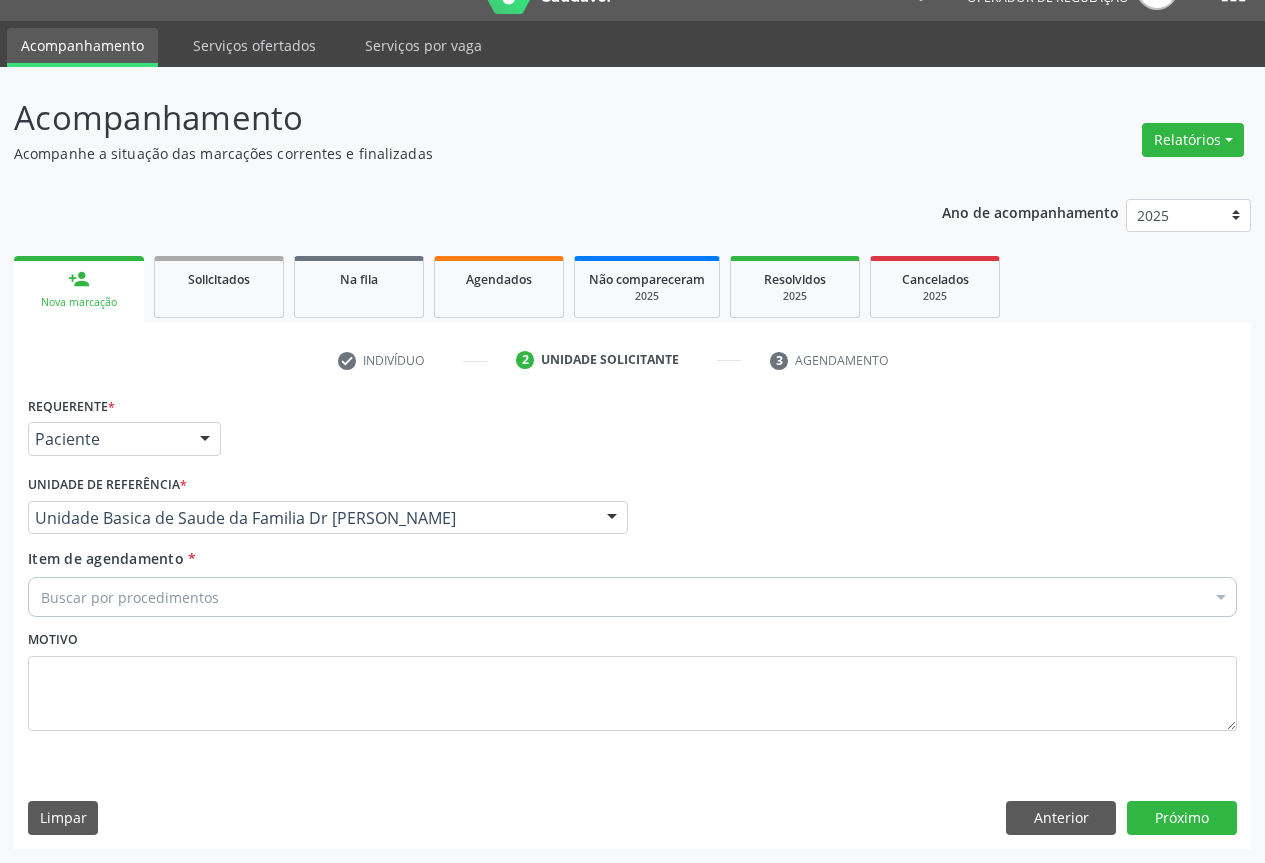 click on "Item de agendamento
*
Buscar por procedimentos
Selecionar todos
0202040089 - 3X Pesquisa de Larvas Nas Fezes
0604320140 - Abatacepte 125 Mg Injetável (Por Seringa Preenchida)
0604320124 - Abatacepte 250 Mg Injetável (Por Frasco Ampola).
0603050018 - Abciximabe
0406010013 - Abertura de Comunicacao Inter-Atrial
0406010021 - Abertura de Estenose Aortica Valvar
0406011265 - Abertura de Estenose Aortica Valvar (Criança e Adolescente)
0406010030 - Abertura de Estenose Pulmonar Valvar
0406011273 - Abertura de Estenose Pulmonar Valvar (Criança e Adolescente)
0301080011 - Abordagem Cognitiva Comportamental do Fumante (Por Atendimento / Paciente)
0307020010 - Acesso A Polpa Dentaria e Medicacao (Por Dente)
0604660030 - Acetazolamida 250 Mg (Por Comprimido)" at bounding box center (632, 586) 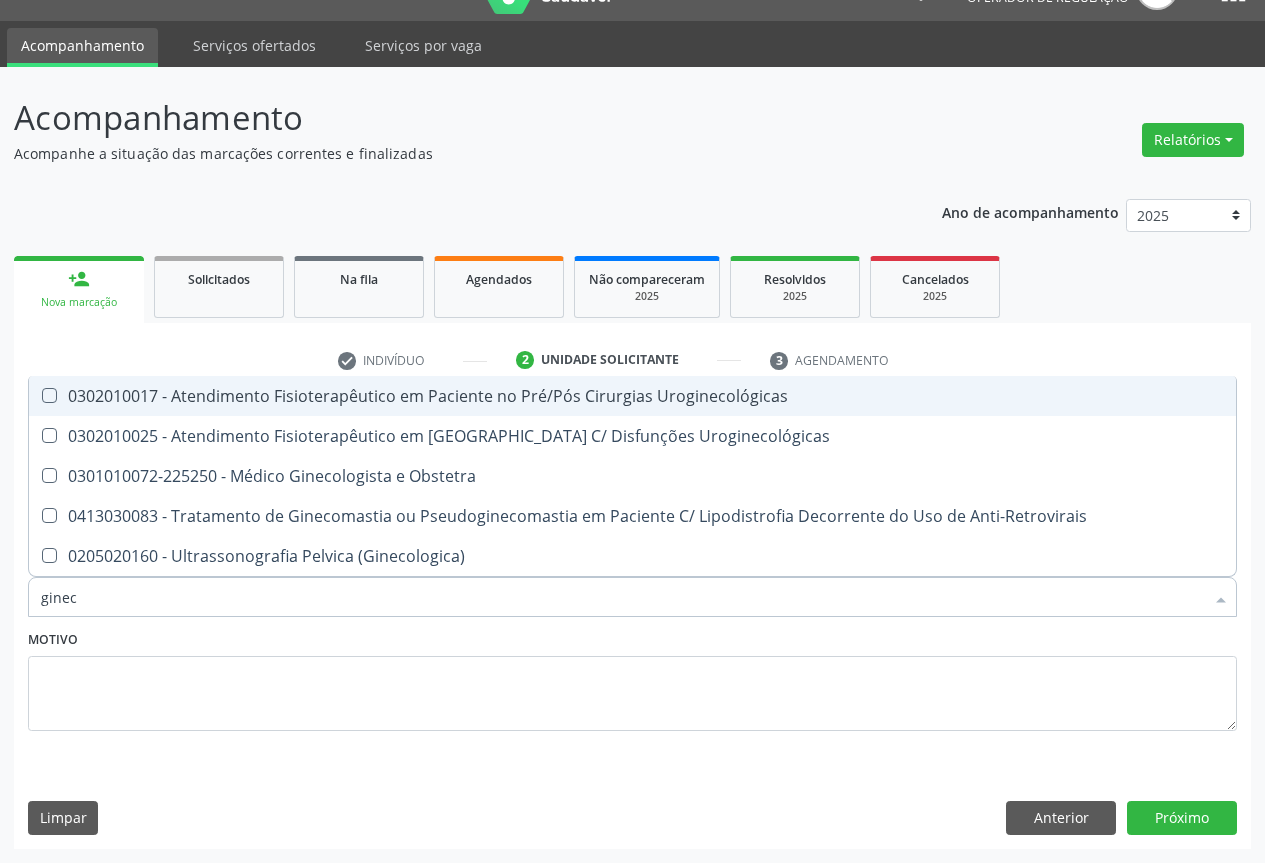 type on "gineco" 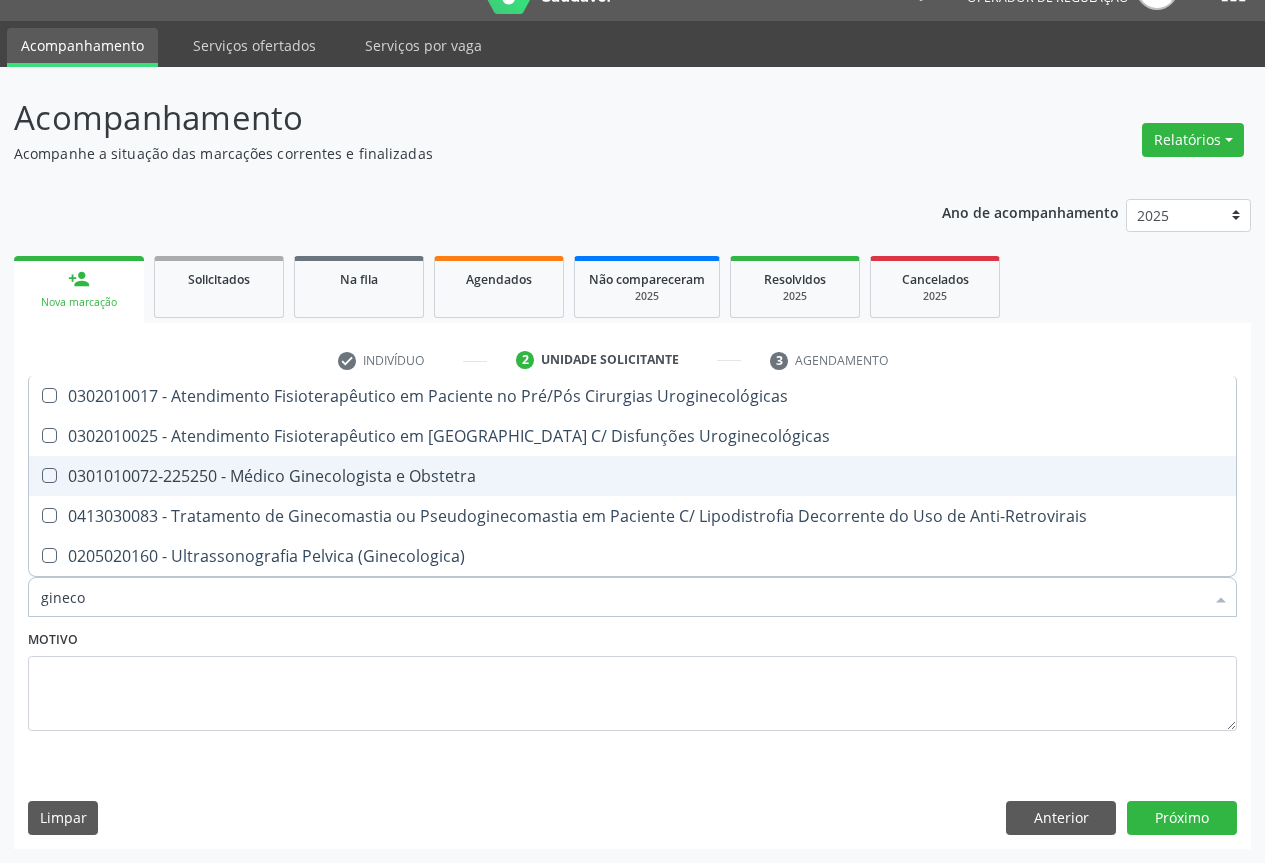 click on "0301010072-225250 - Médico Ginecologista e Obstetra" at bounding box center [632, 476] 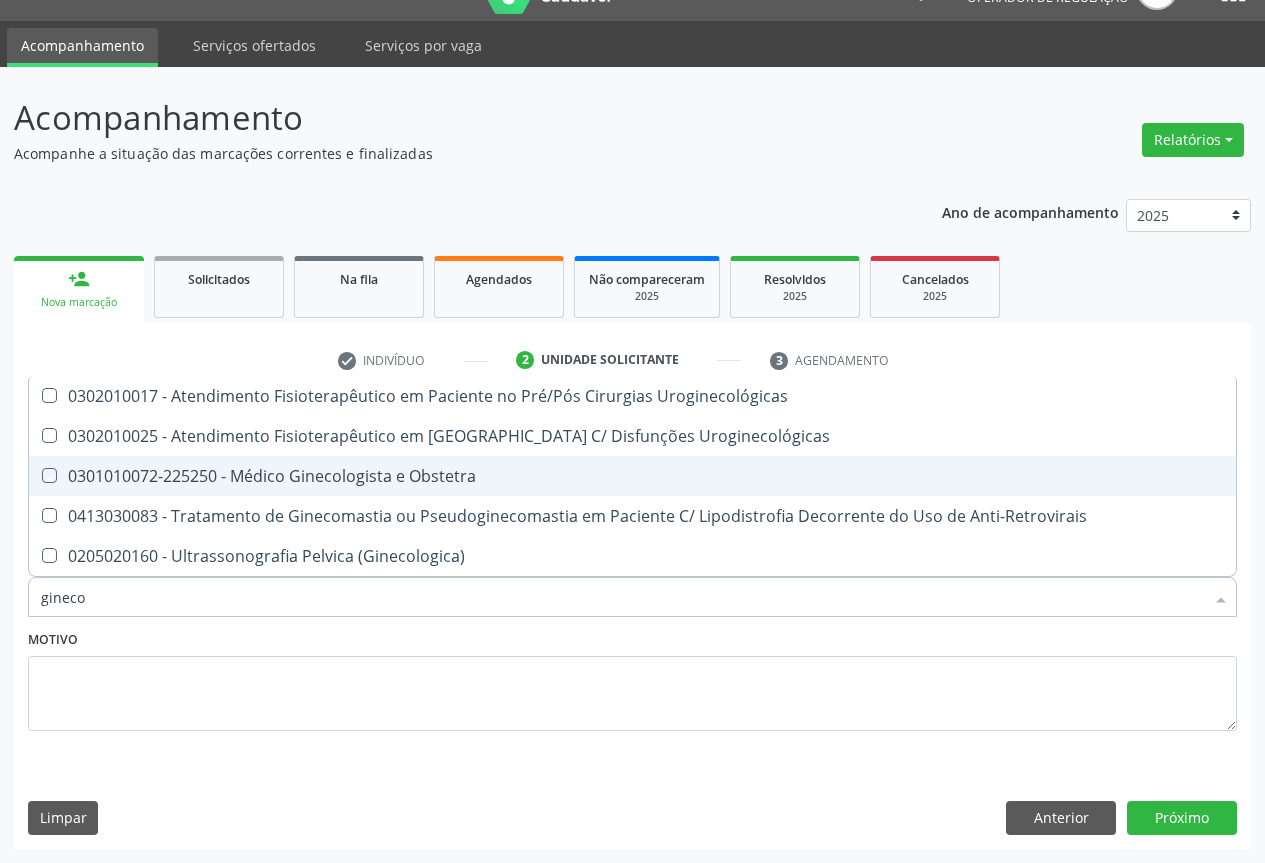 checkbox on "true" 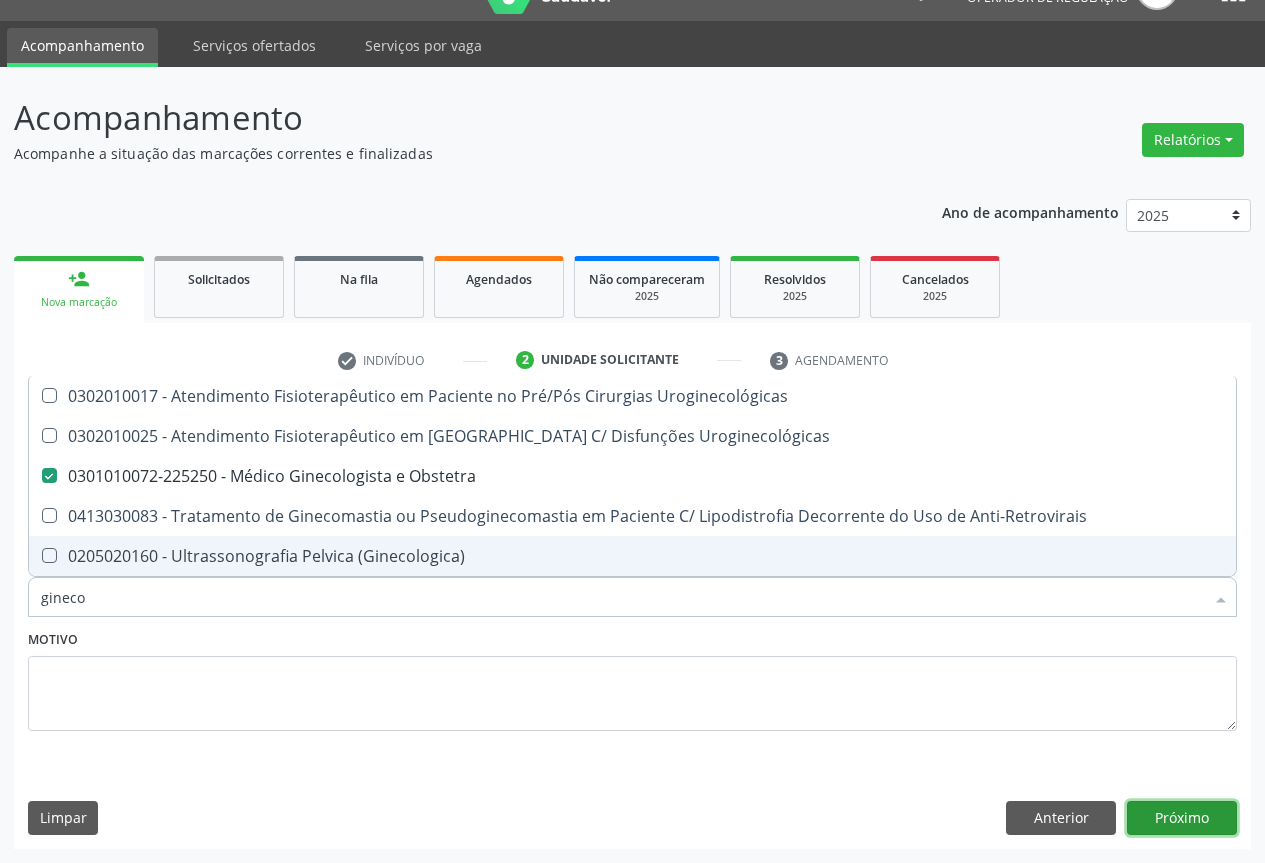 click on "Próximo" at bounding box center (1182, 818) 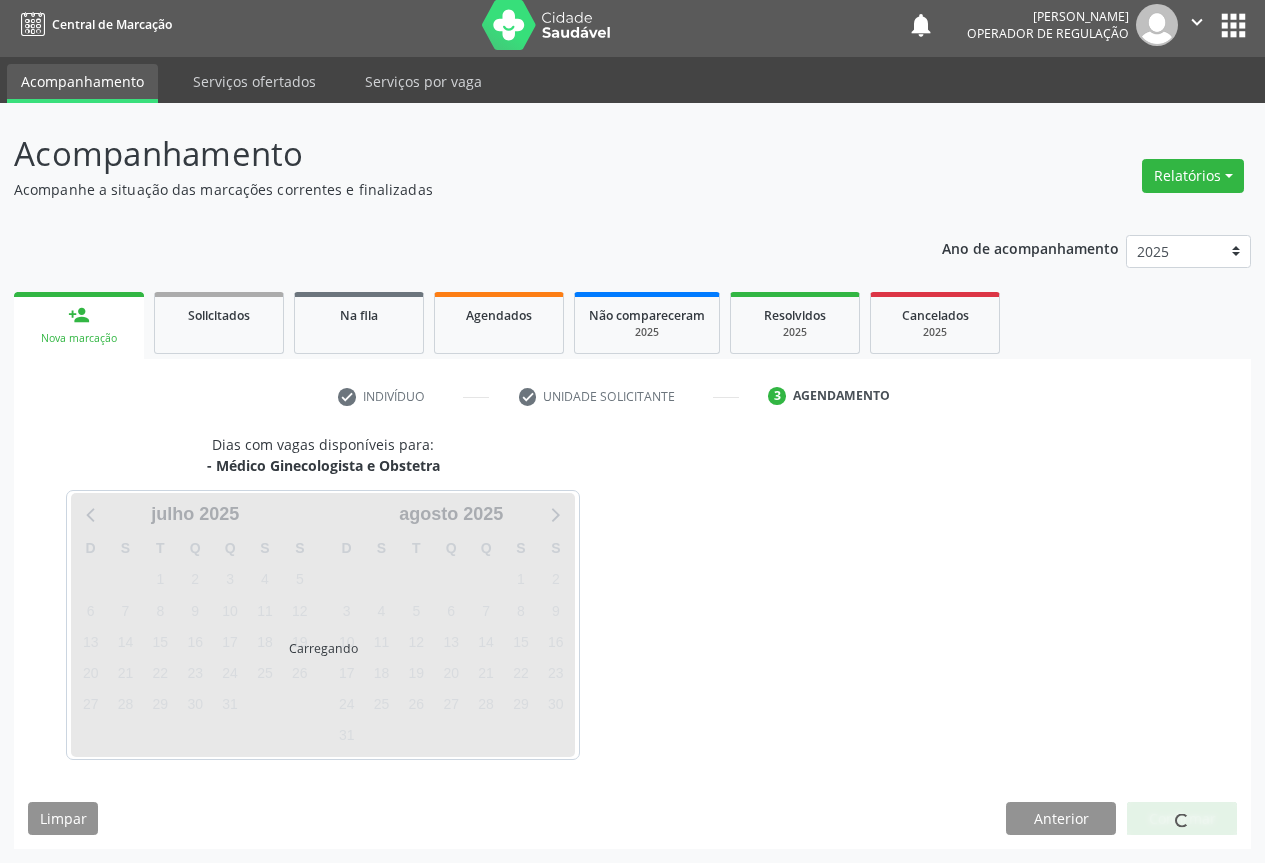 scroll, scrollTop: 7, scrollLeft: 0, axis: vertical 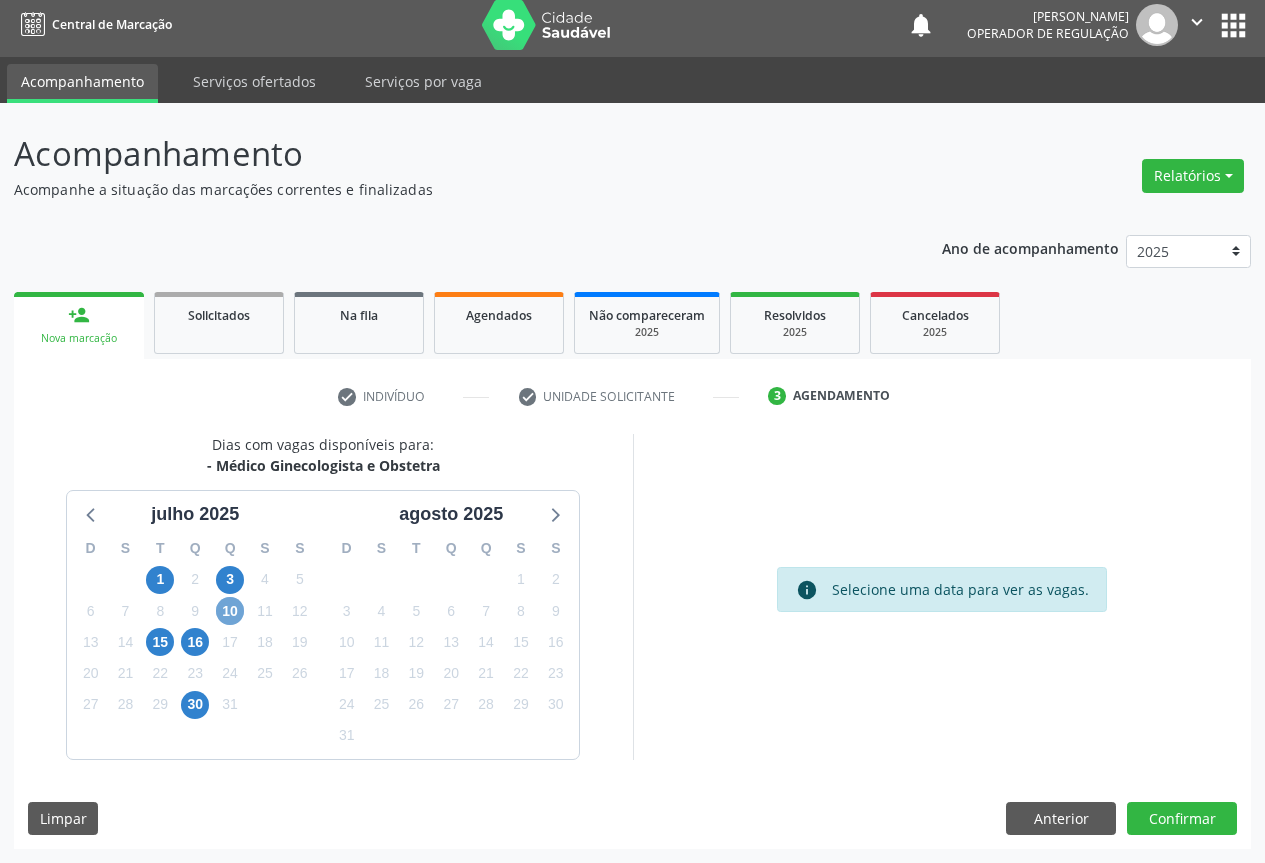 click on "10" at bounding box center [230, 611] 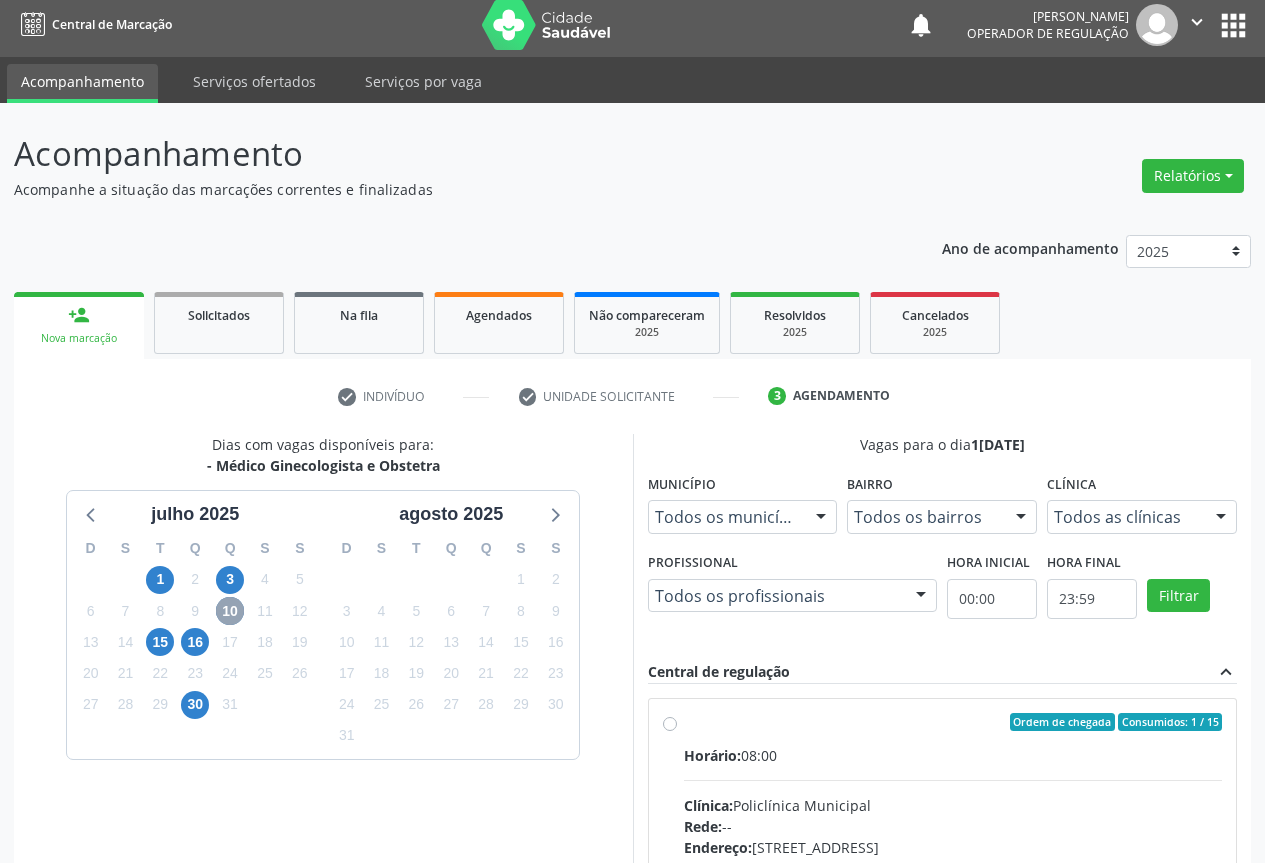 scroll, scrollTop: 307, scrollLeft: 0, axis: vertical 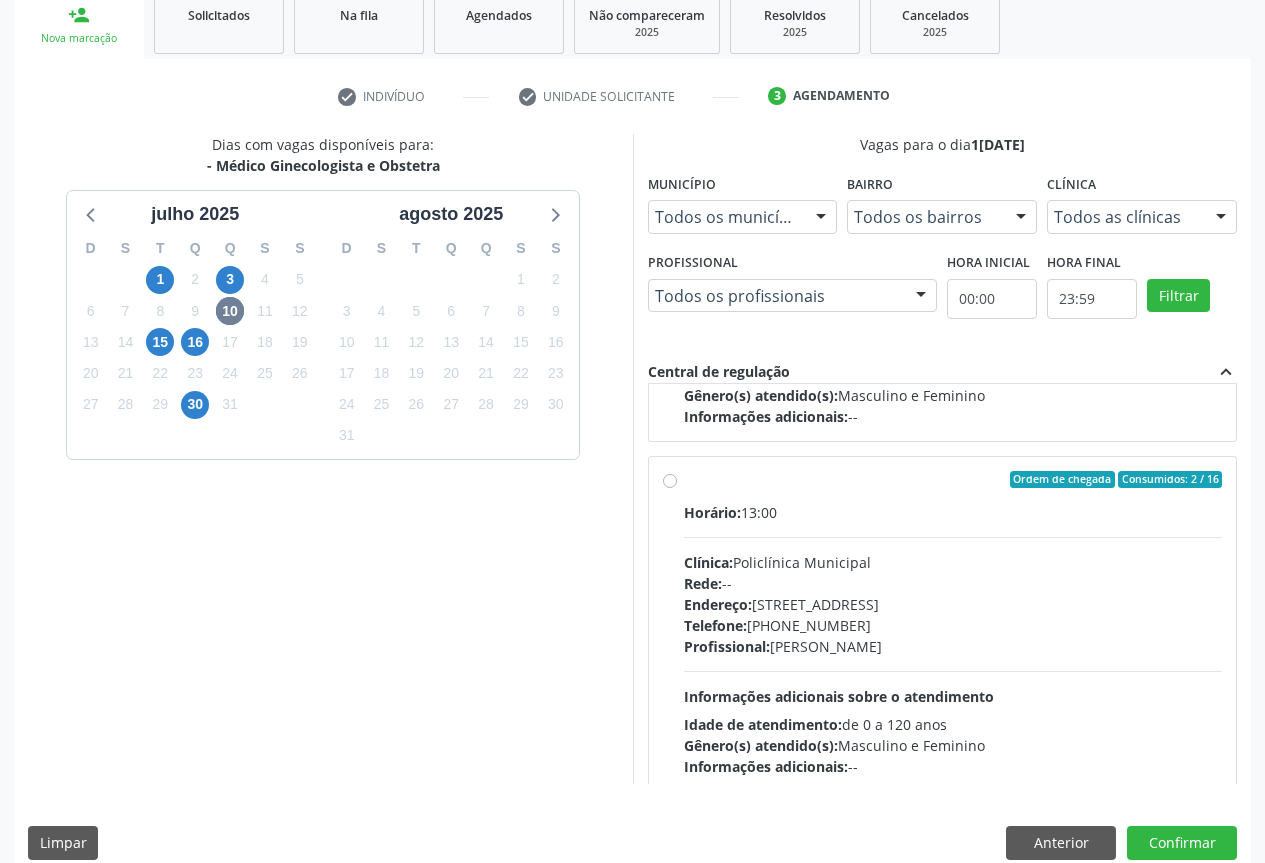 click on "Ordem de chegada
Consumidos: 2 / 16
Horário:   13:00
Clínica:  Policlínica Municipal
Rede:
--
[GEOGRAPHIC_DATA]:   [STREET_ADDRESS]
Telefone:   [PHONE_NUMBER]
Profissional:
[PERSON_NAME]
Informações adicionais sobre o atendimento
Idade de atendimento:
de 0 a 120 anos
Gênero(s) atendido(s):
Masculino e Feminino
Informações adicionais:
--" at bounding box center (953, 624) 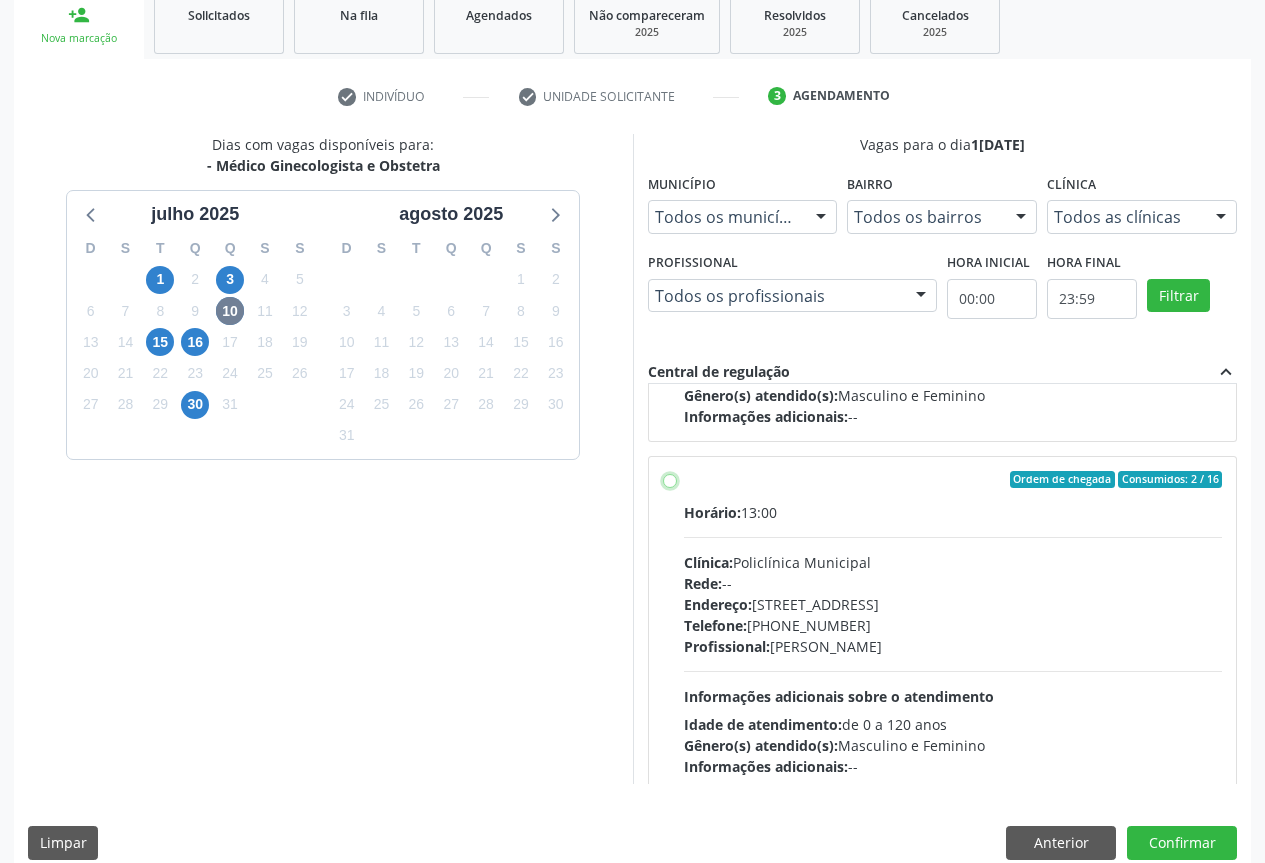 click on "Ordem de chegada
Consumidos: 2 / 16
Horário:   13:00
Clínica:  Policlínica Municipal
Rede:
--
[GEOGRAPHIC_DATA]:   [STREET_ADDRESS]
Telefone:   [PHONE_NUMBER]
Profissional:
[PERSON_NAME]
Informações adicionais sobre o atendimento
Idade de atendimento:
de 0 a 120 anos
Gênero(s) atendido(s):
Masculino e Feminino
Informações adicionais:
--" at bounding box center (670, 480) 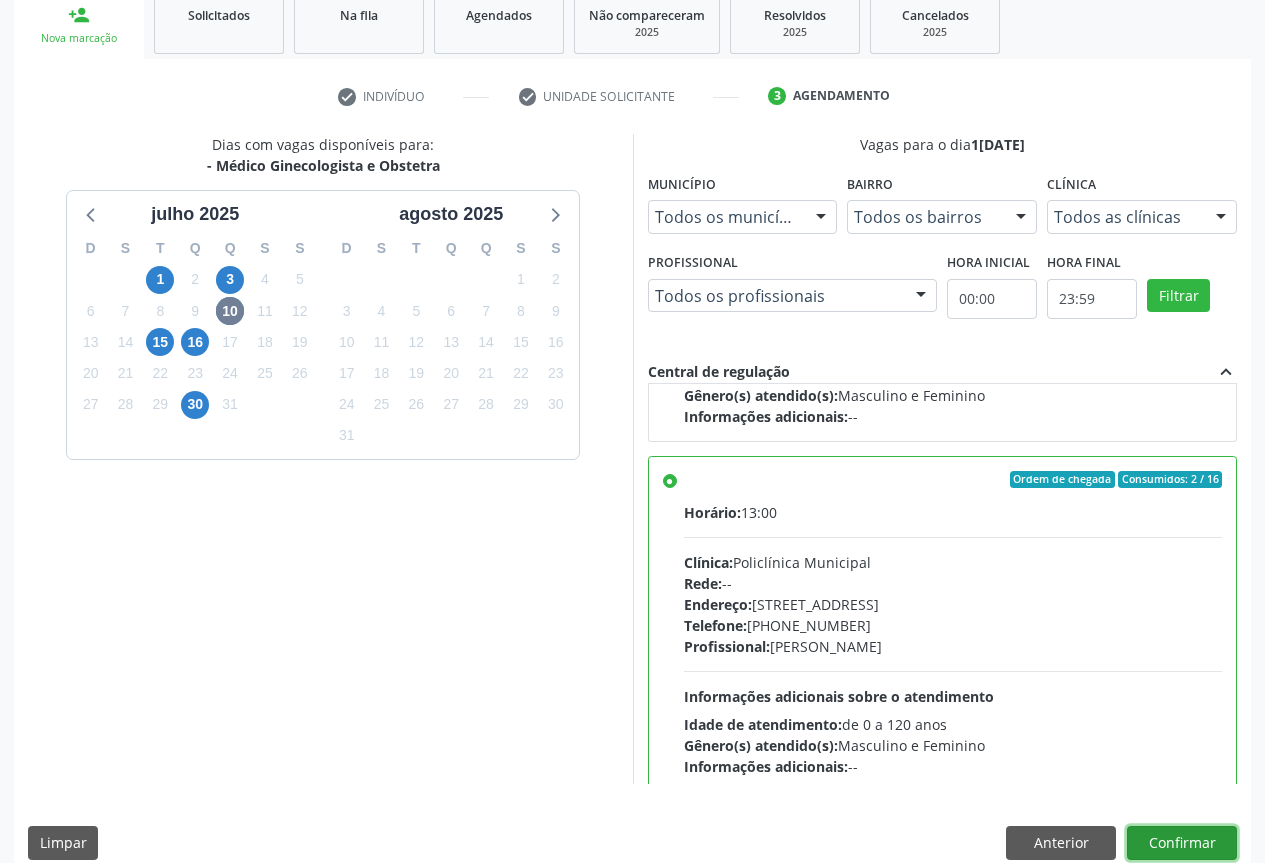 click on "Confirmar" at bounding box center (1182, 843) 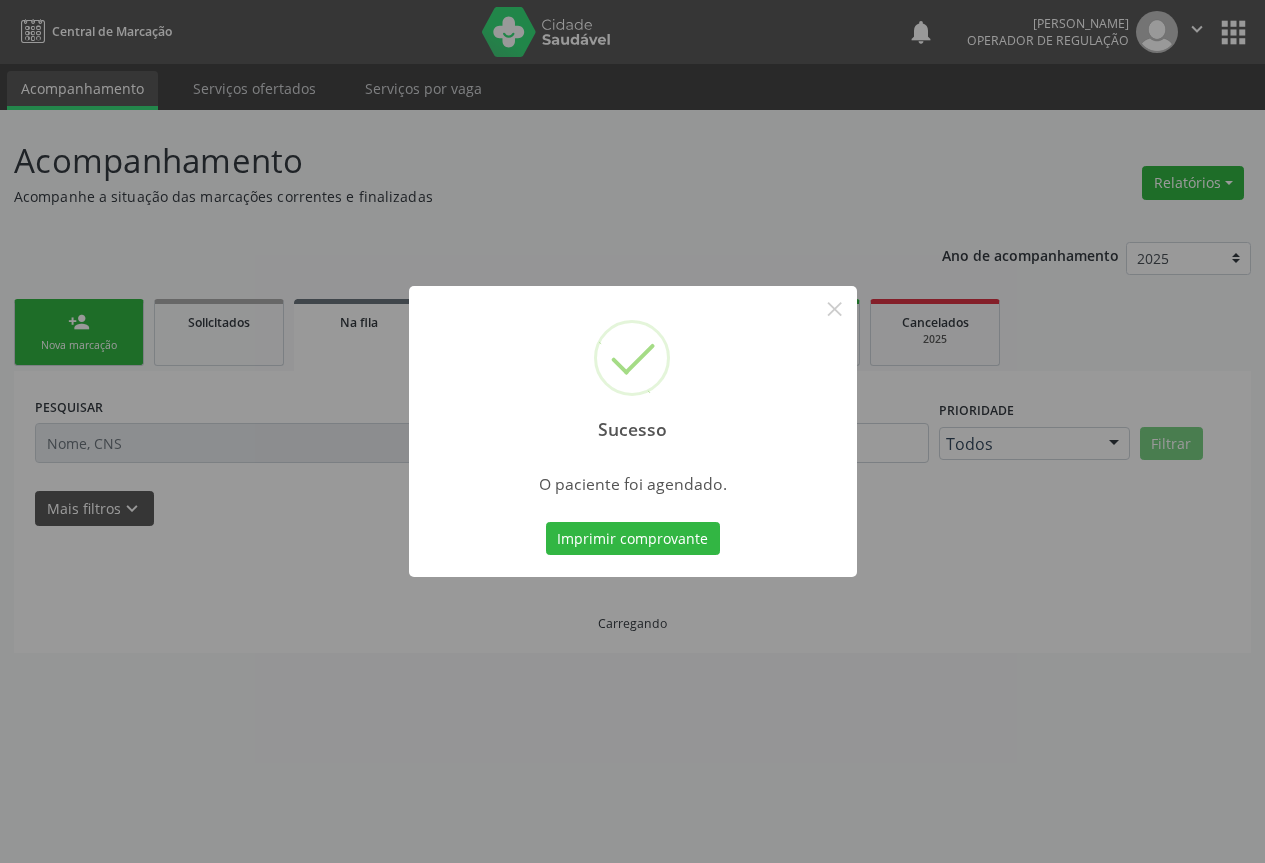scroll, scrollTop: 0, scrollLeft: 0, axis: both 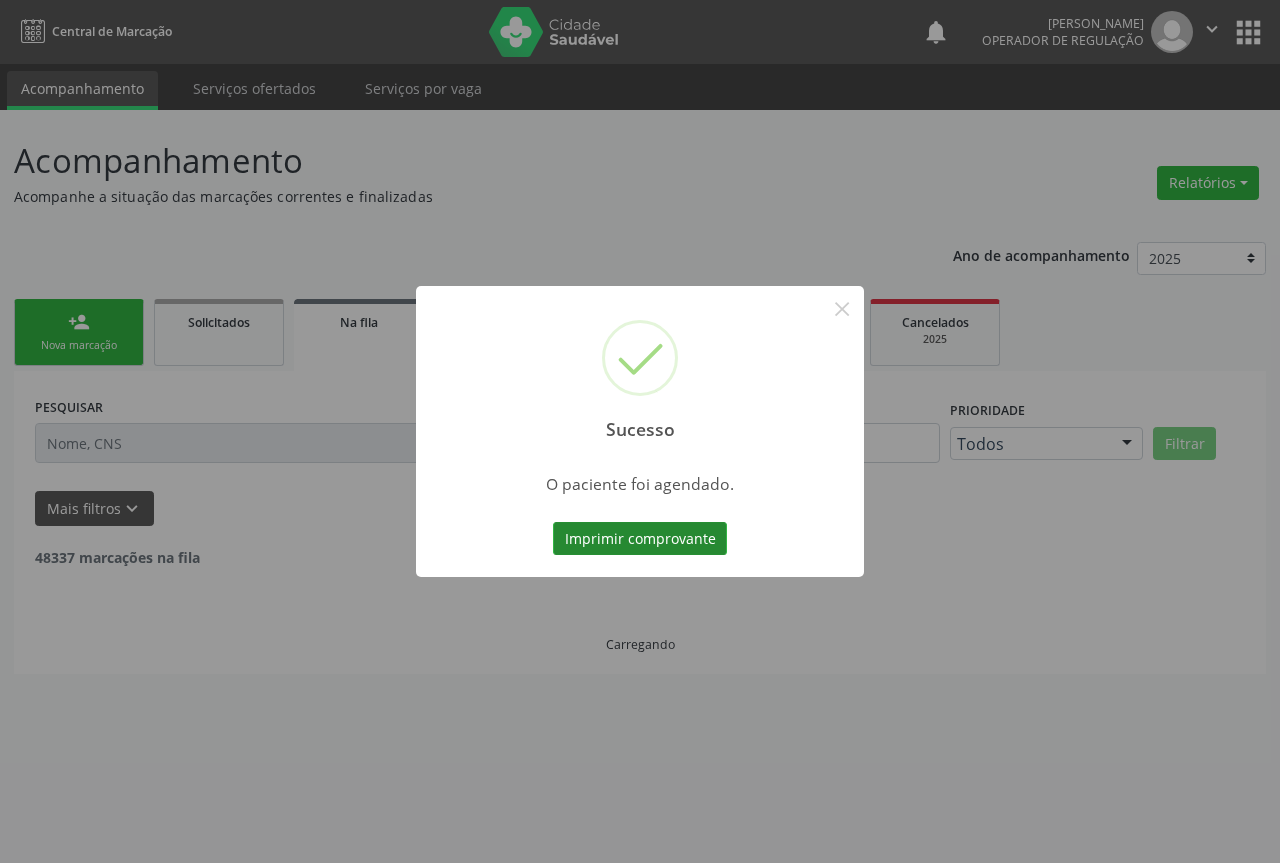click on "Imprimir comprovante" at bounding box center (640, 539) 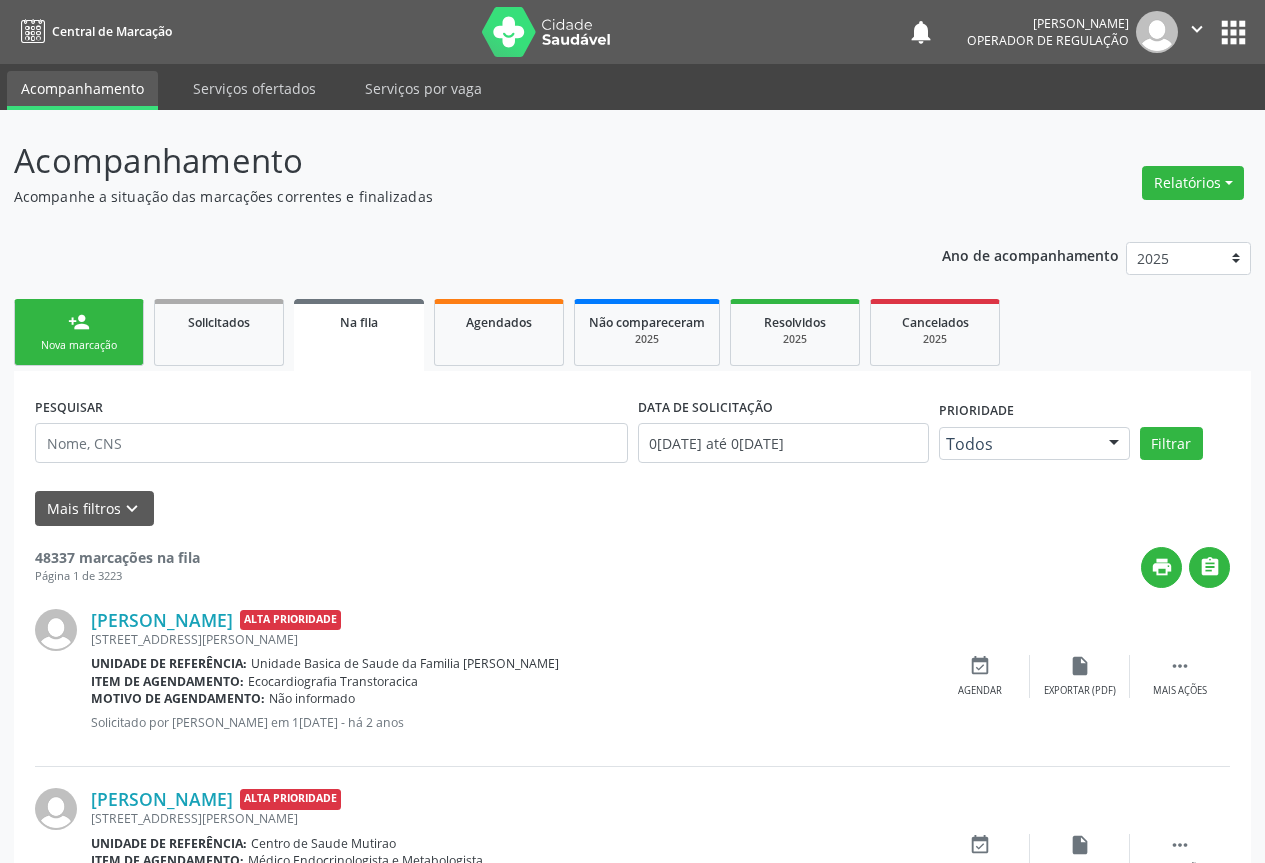 click on "person_add" at bounding box center (79, 322) 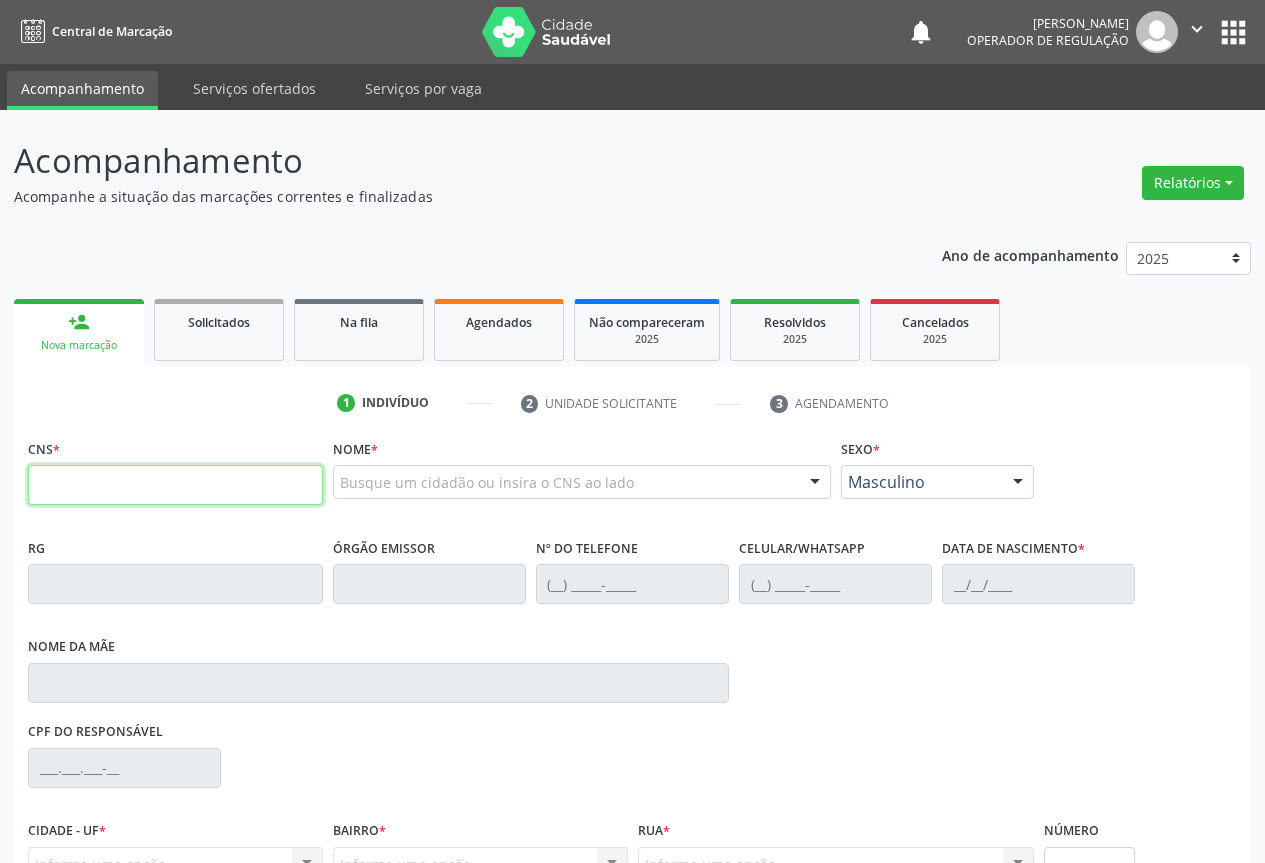 click at bounding box center [175, 485] 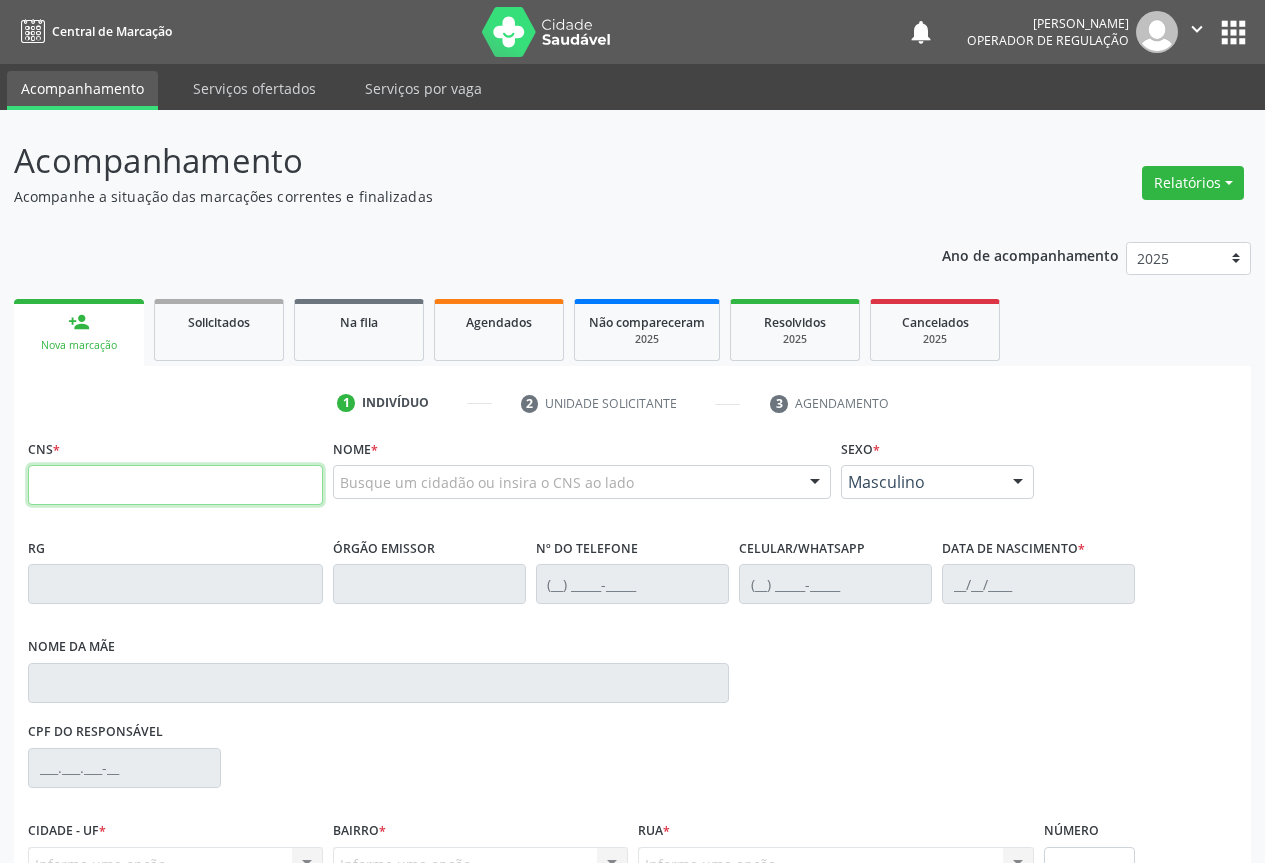 paste on "702 0028 8825 3381" 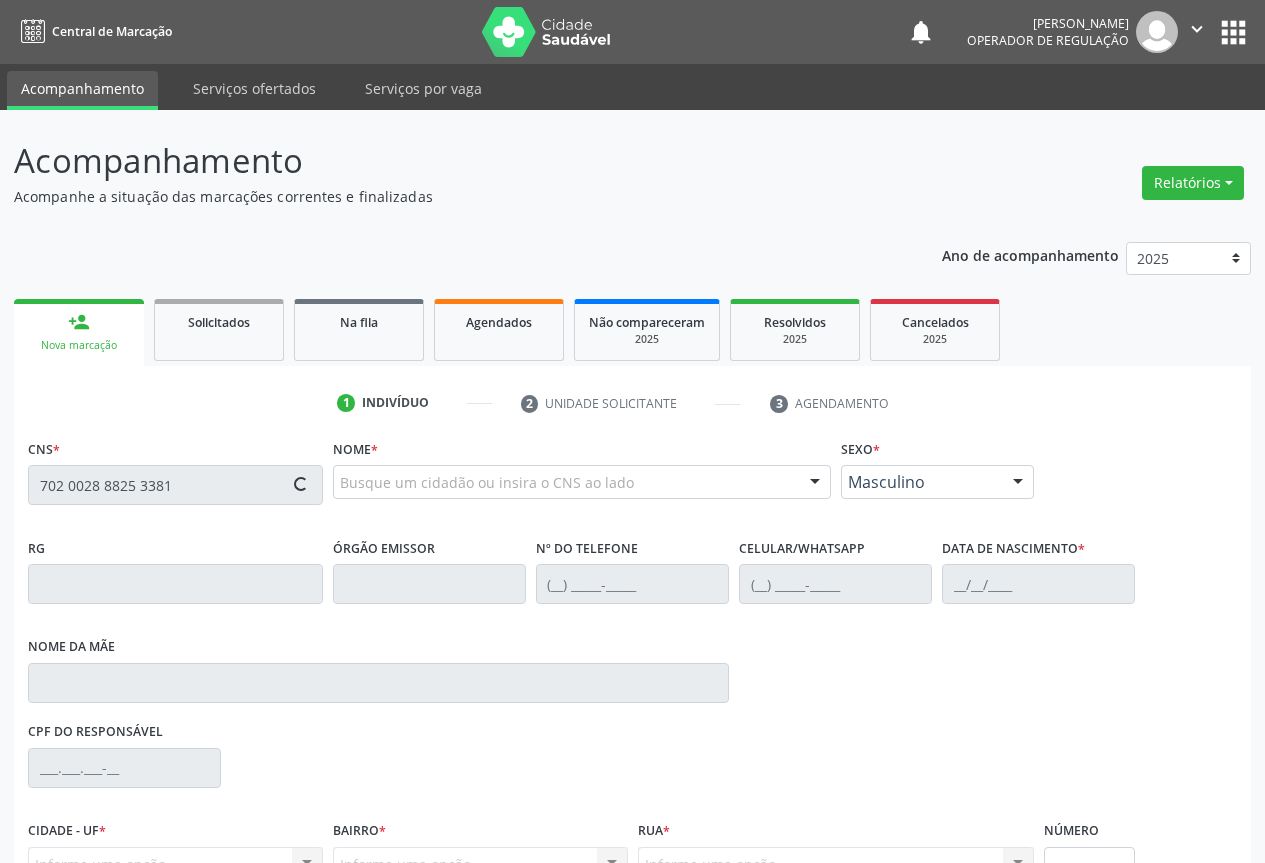 type on "702 0028 8825 3381" 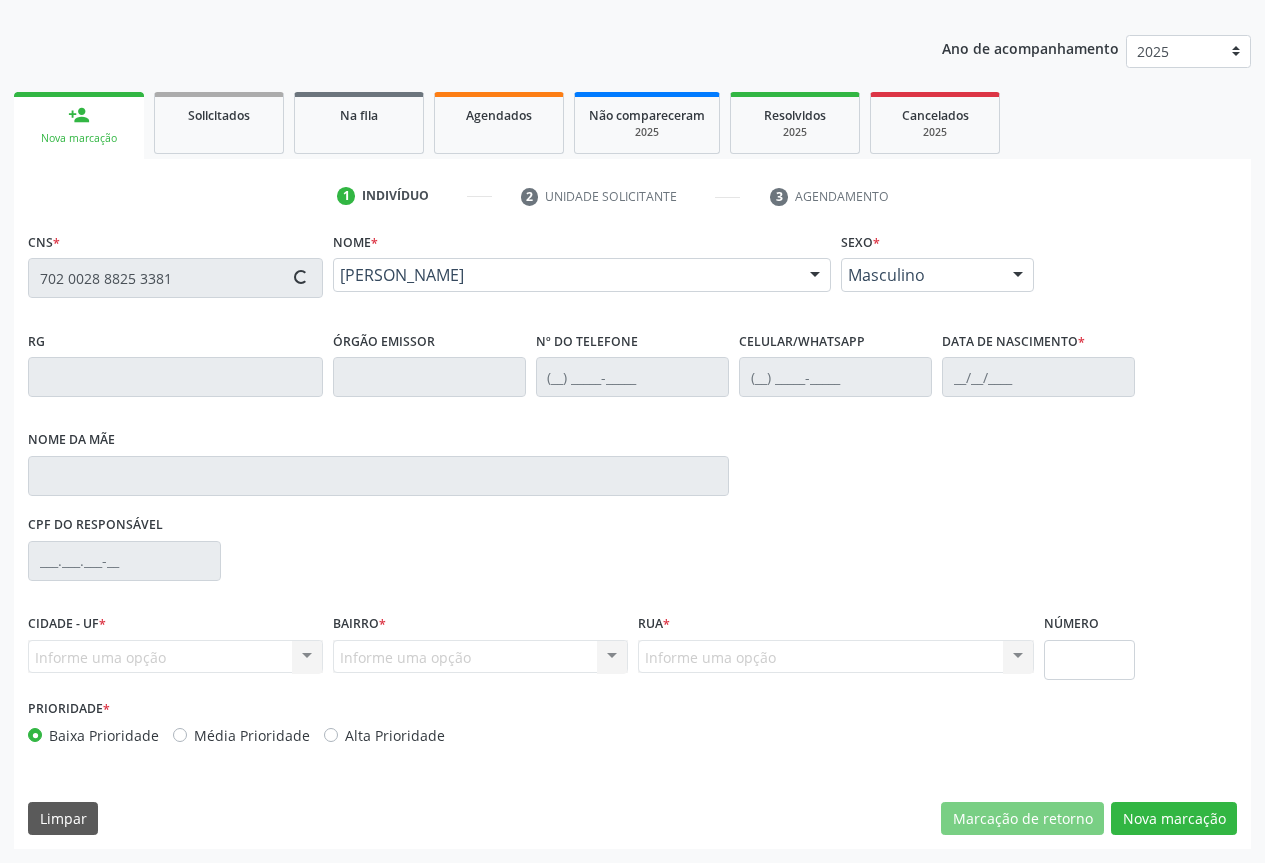 type on "0834559650" 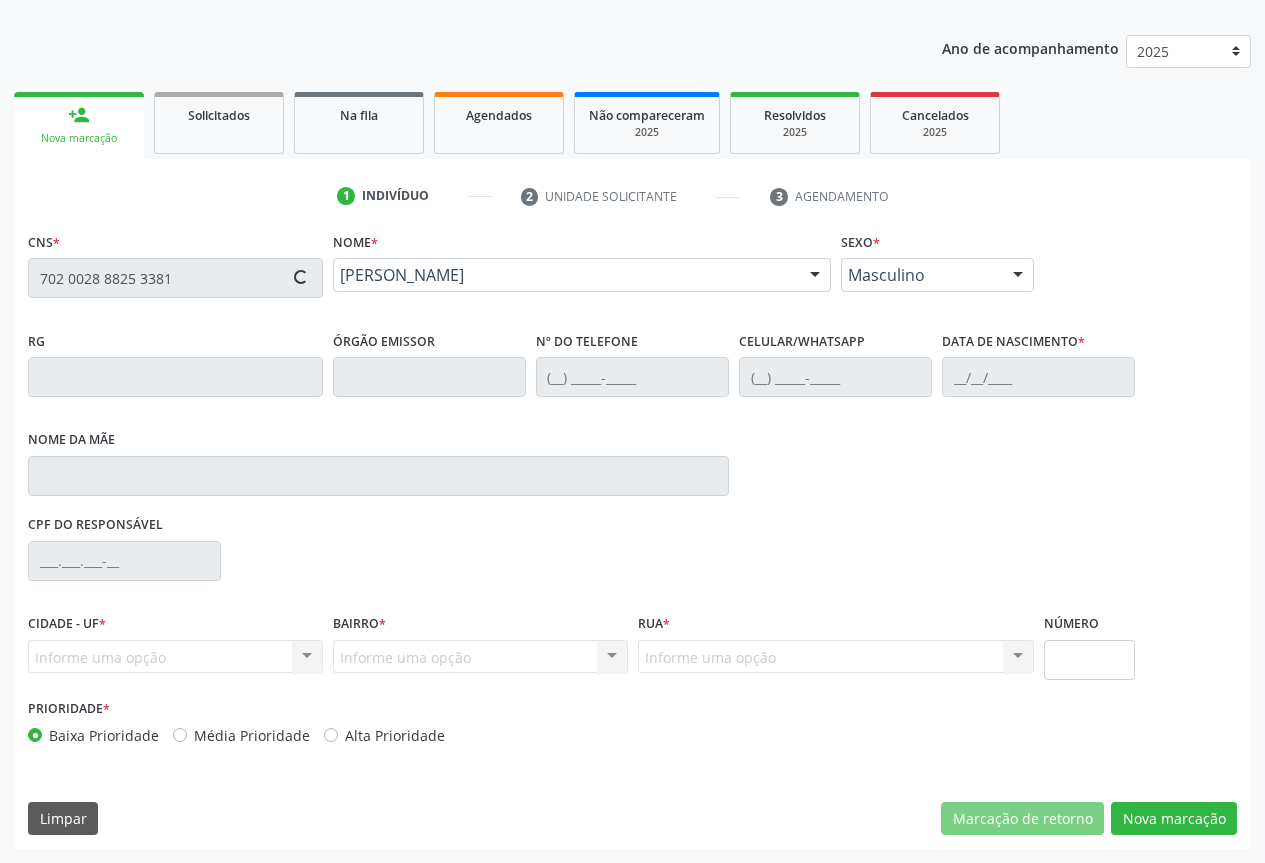 type on "[PHONE_NUMBER]" 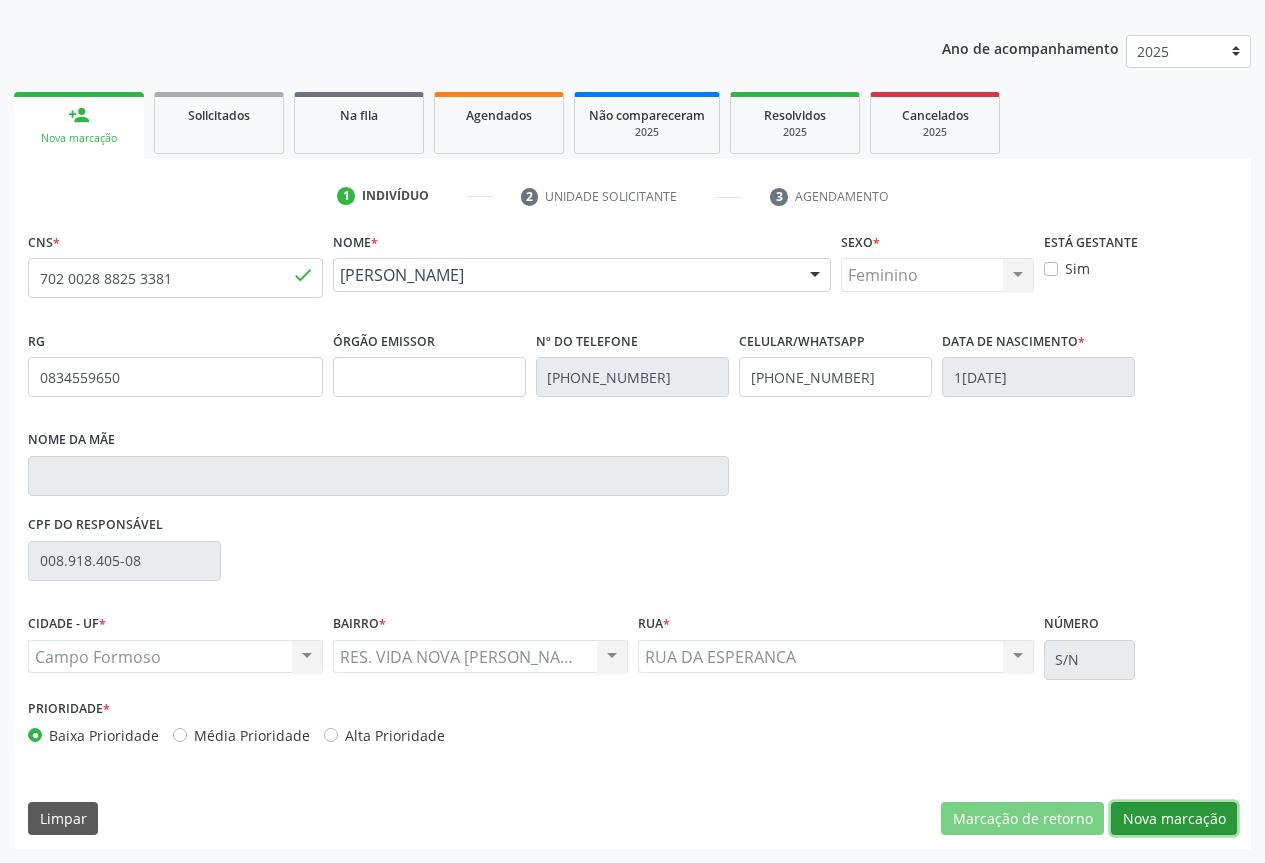 drag, startPoint x: 1139, startPoint y: 820, endPoint x: 704, endPoint y: 642, distance: 470.00958 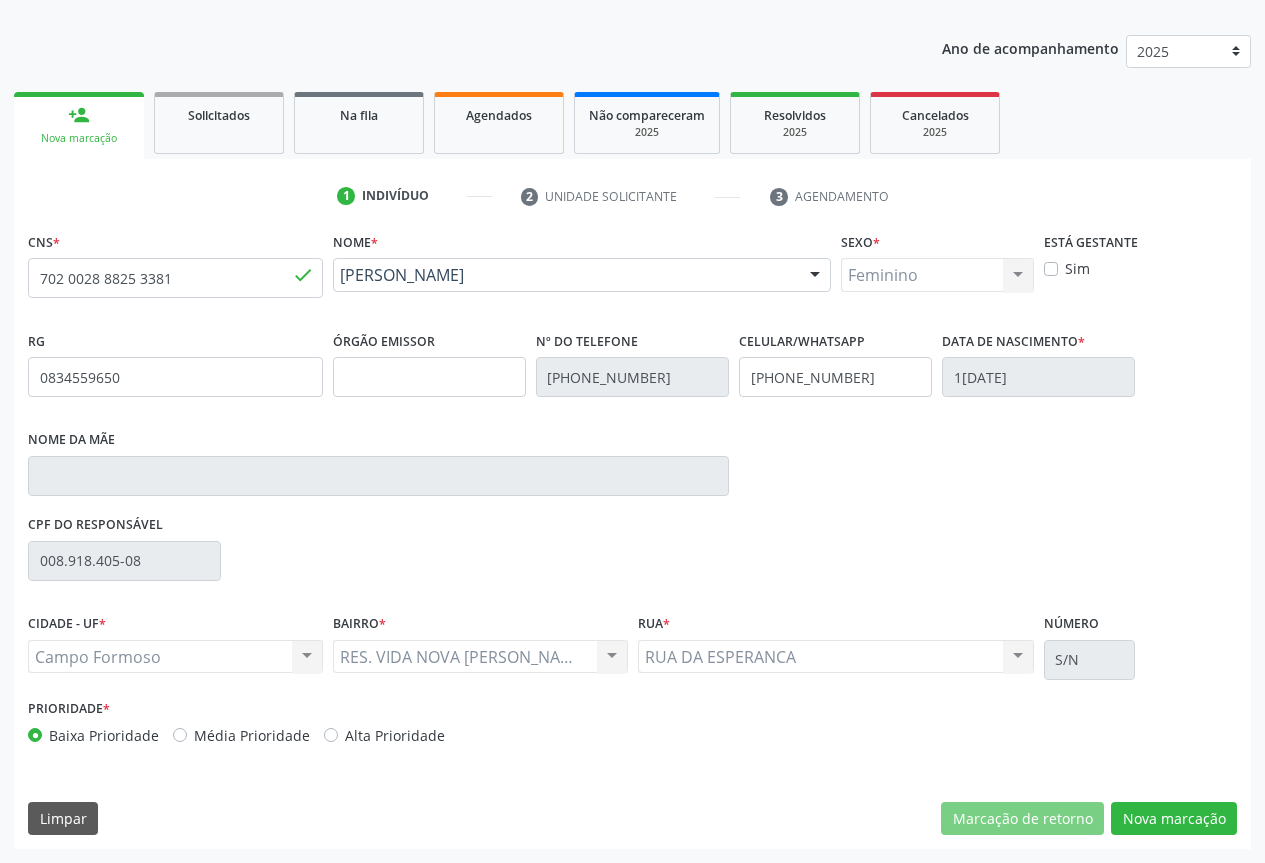 scroll, scrollTop: 43, scrollLeft: 0, axis: vertical 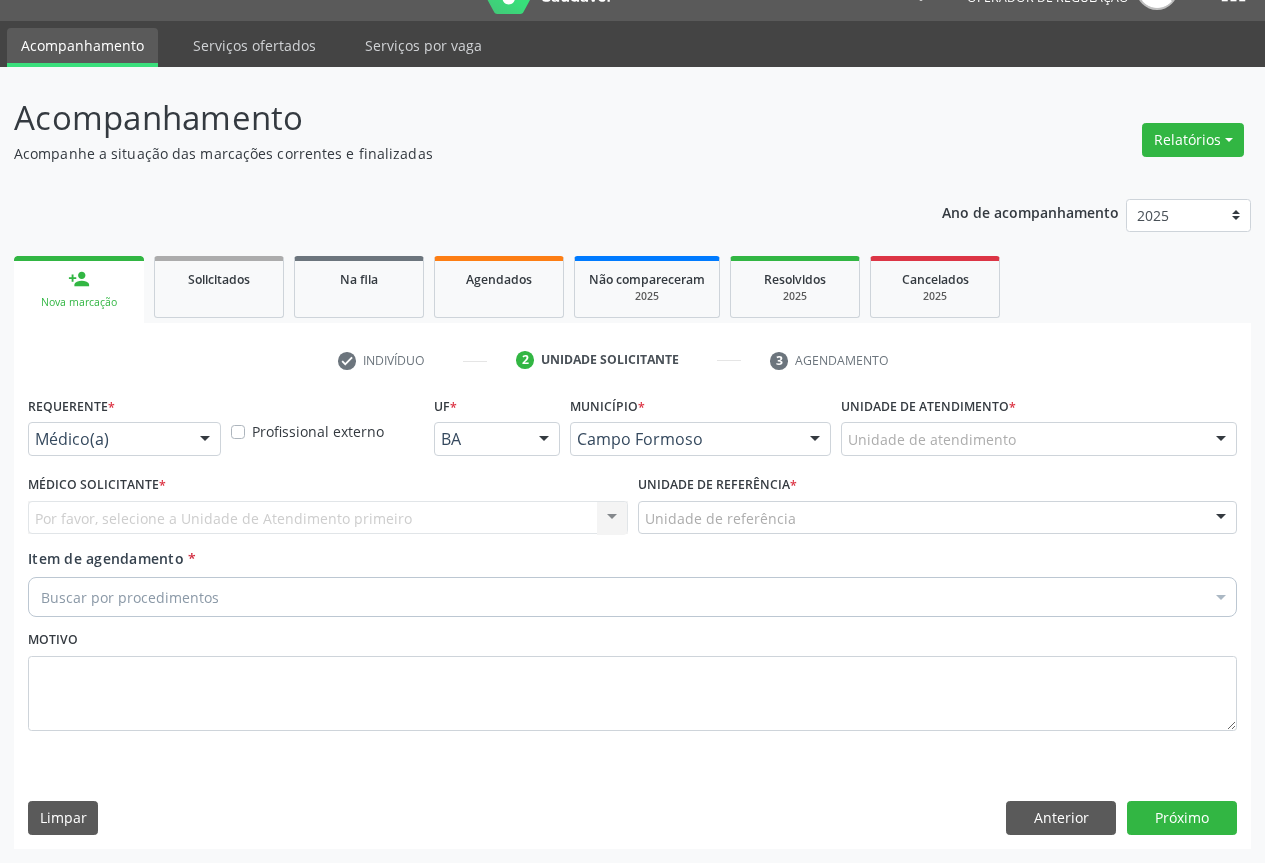 click at bounding box center [205, 440] 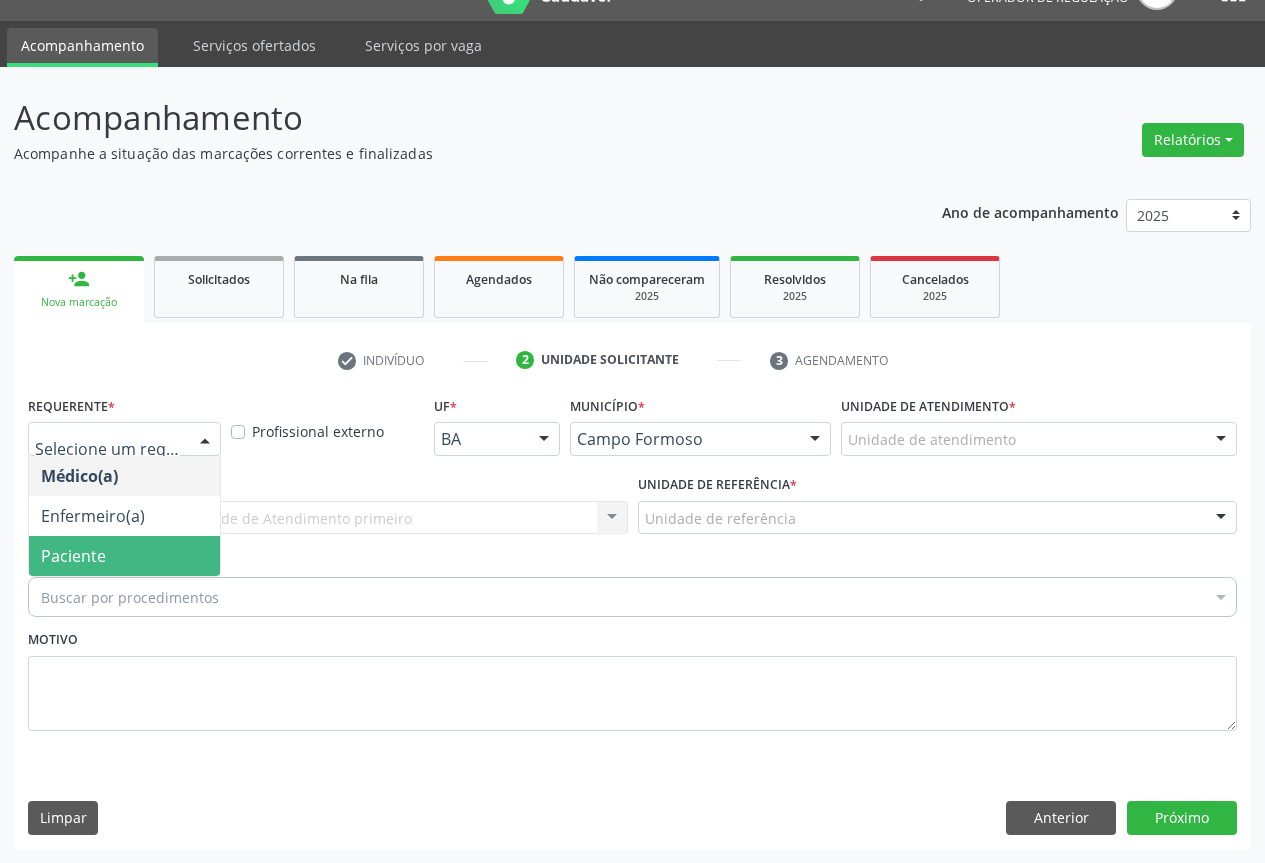 click on "Paciente" at bounding box center [124, 556] 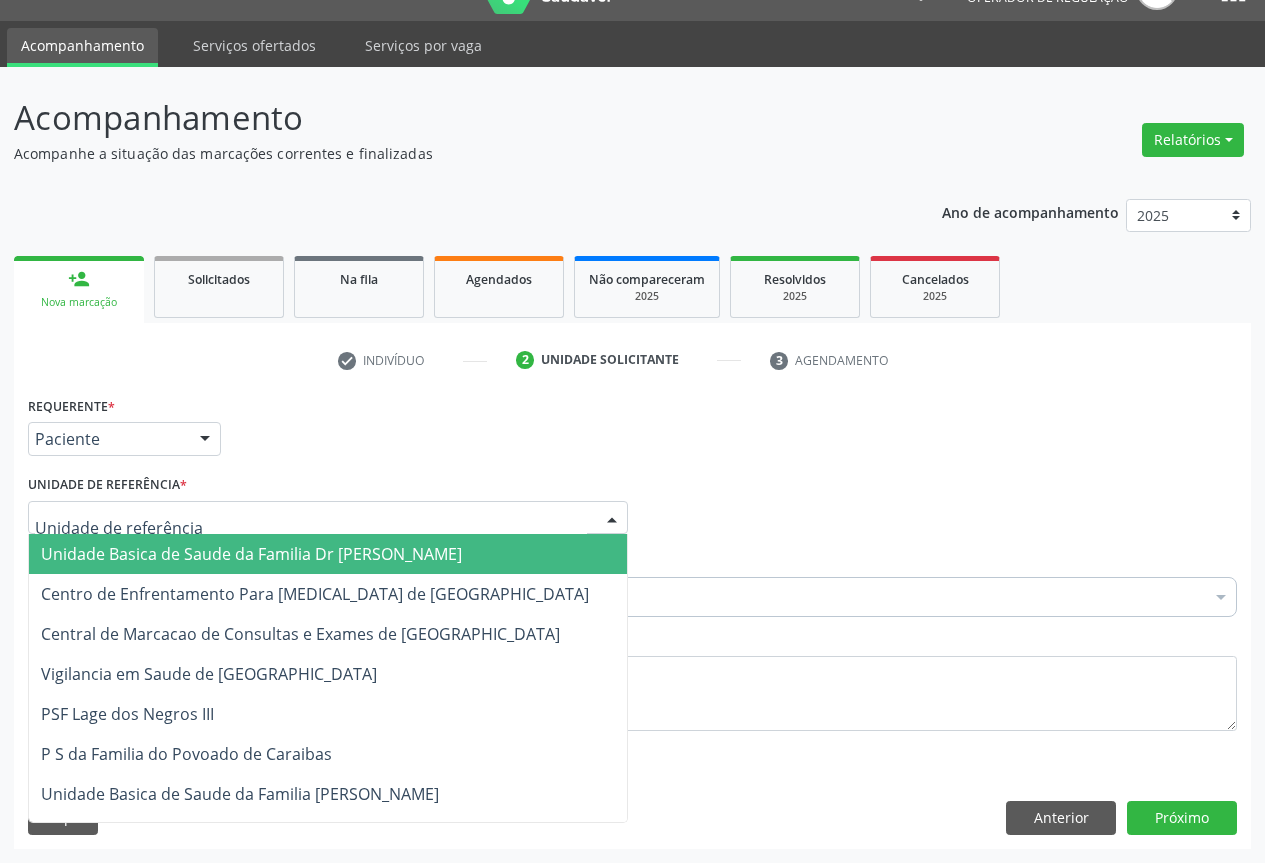 click at bounding box center (612, 519) 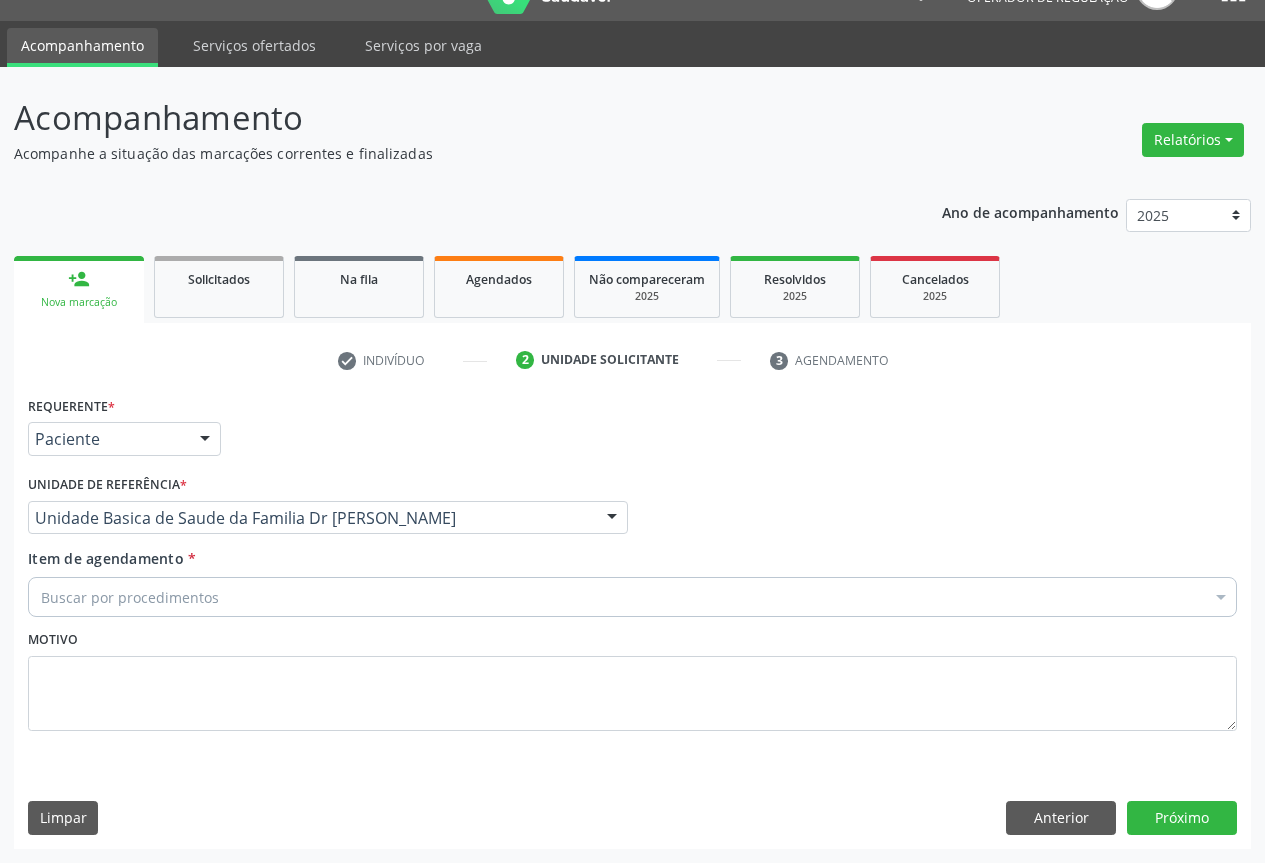 click on "Buscar por procedimentos" at bounding box center [632, 597] 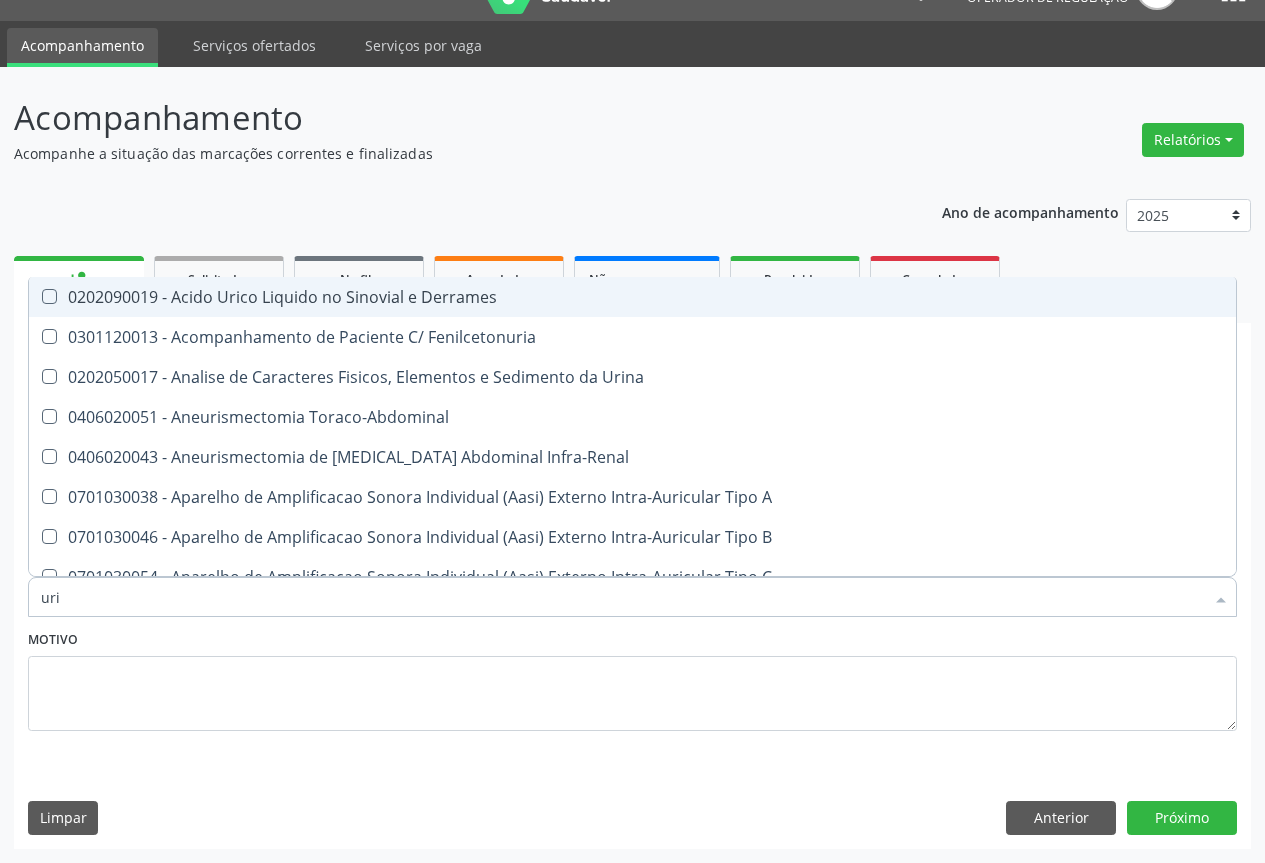 type on "urin" 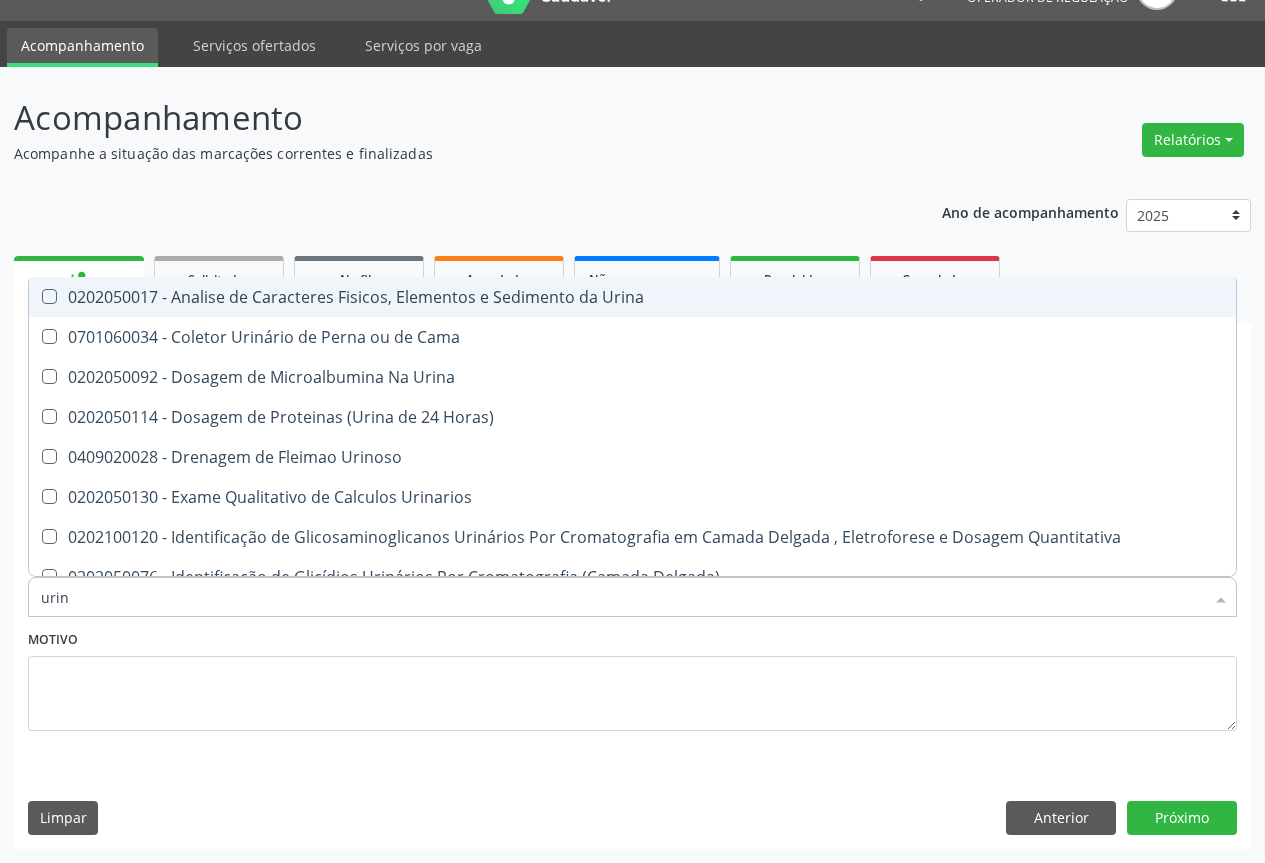 click on "0202050017 - Analise de Caracteres Fisicos, Elementos e Sedimento da Urina" at bounding box center (632, 297) 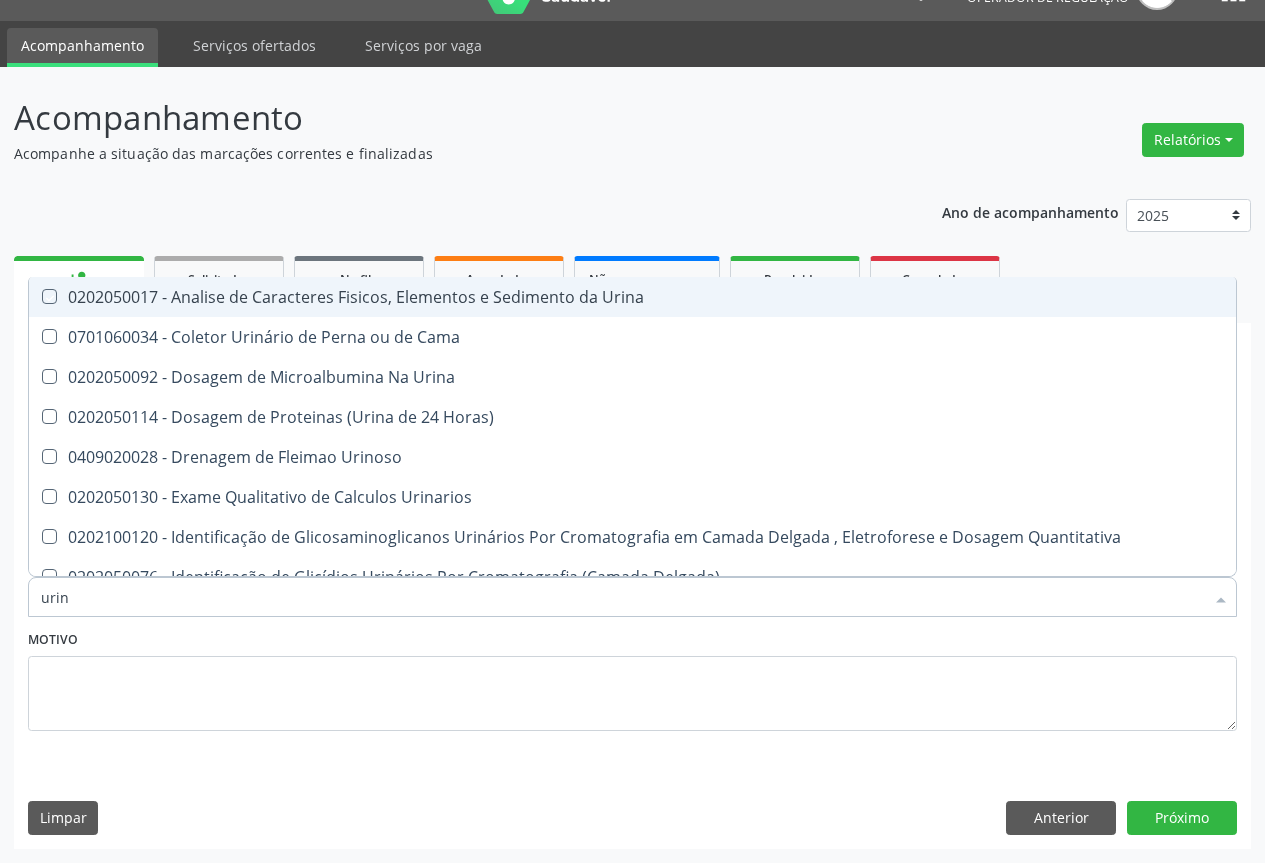 checkbox on "true" 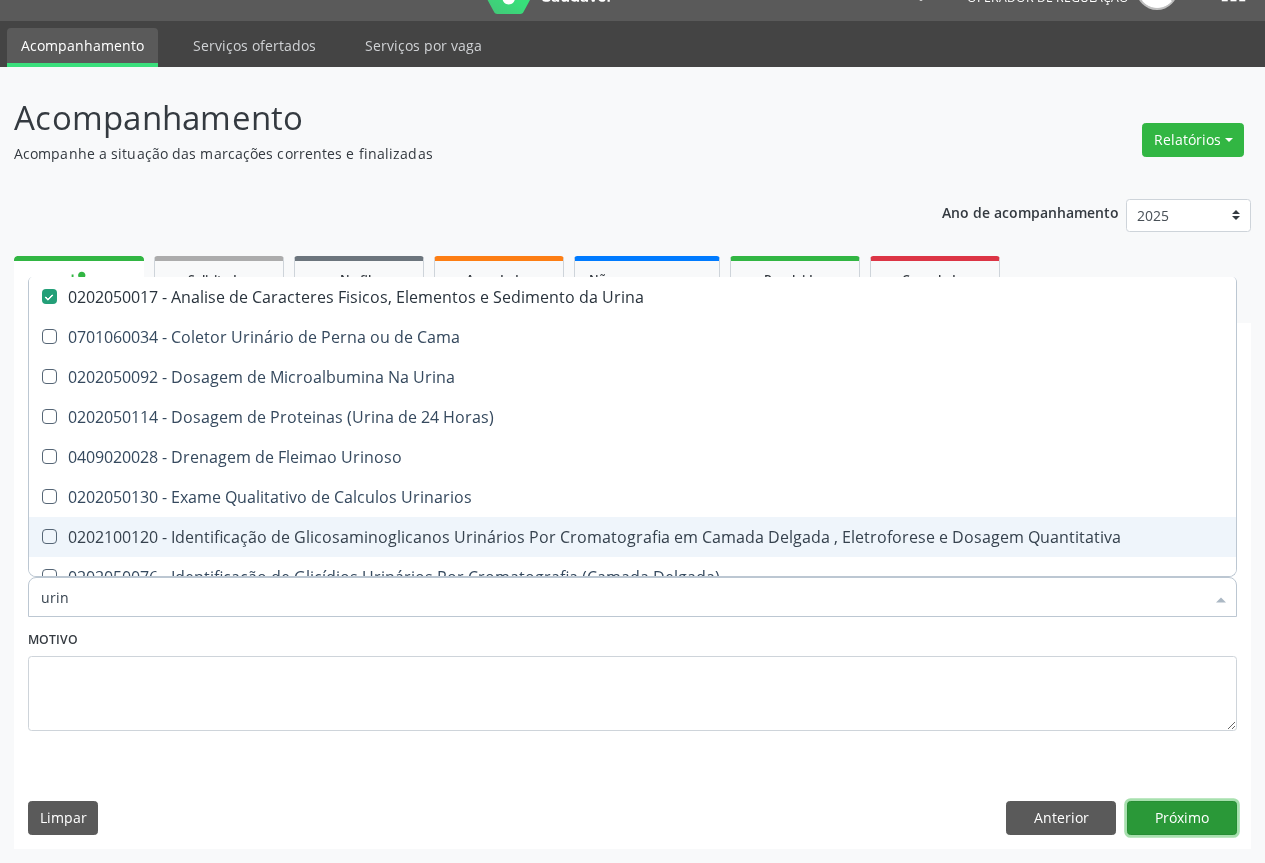 click on "Próximo" at bounding box center (1182, 818) 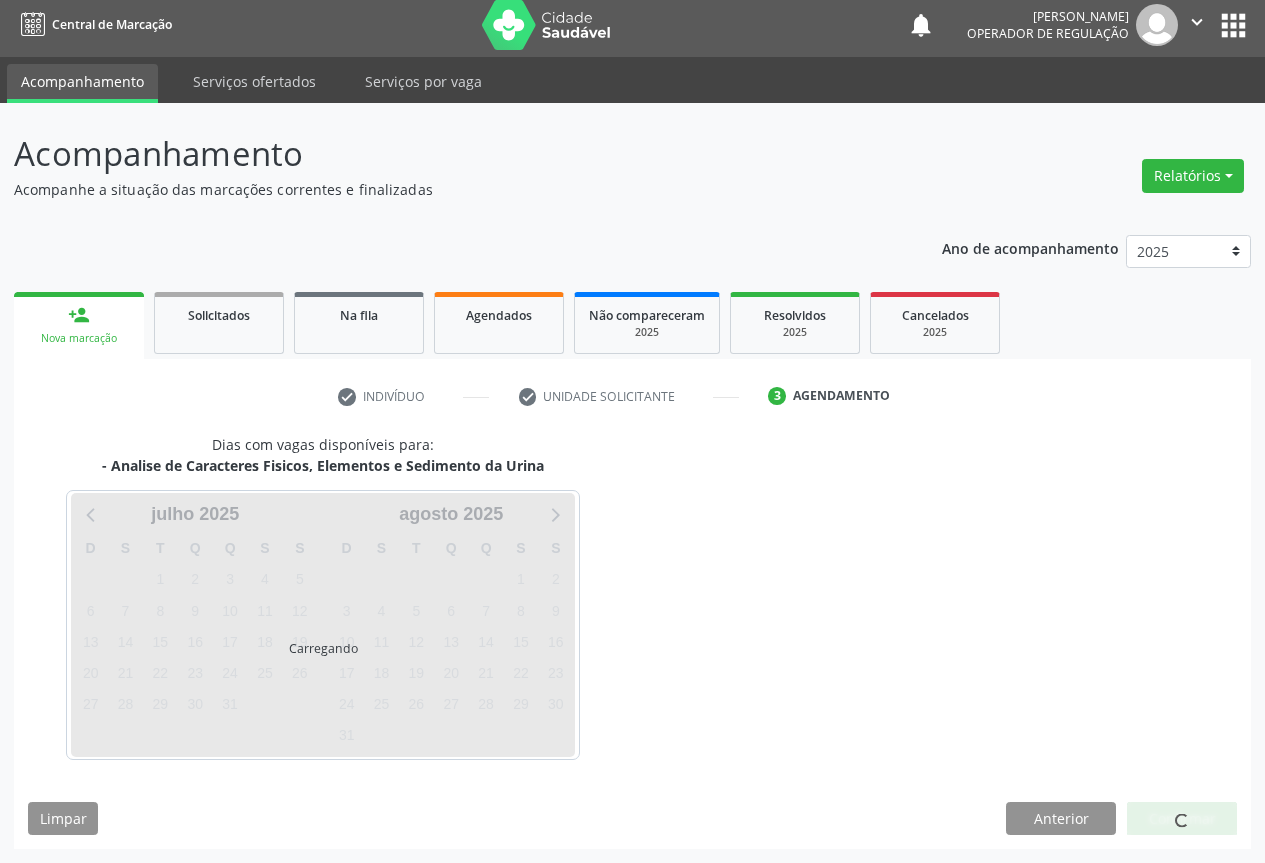 scroll, scrollTop: 7, scrollLeft: 0, axis: vertical 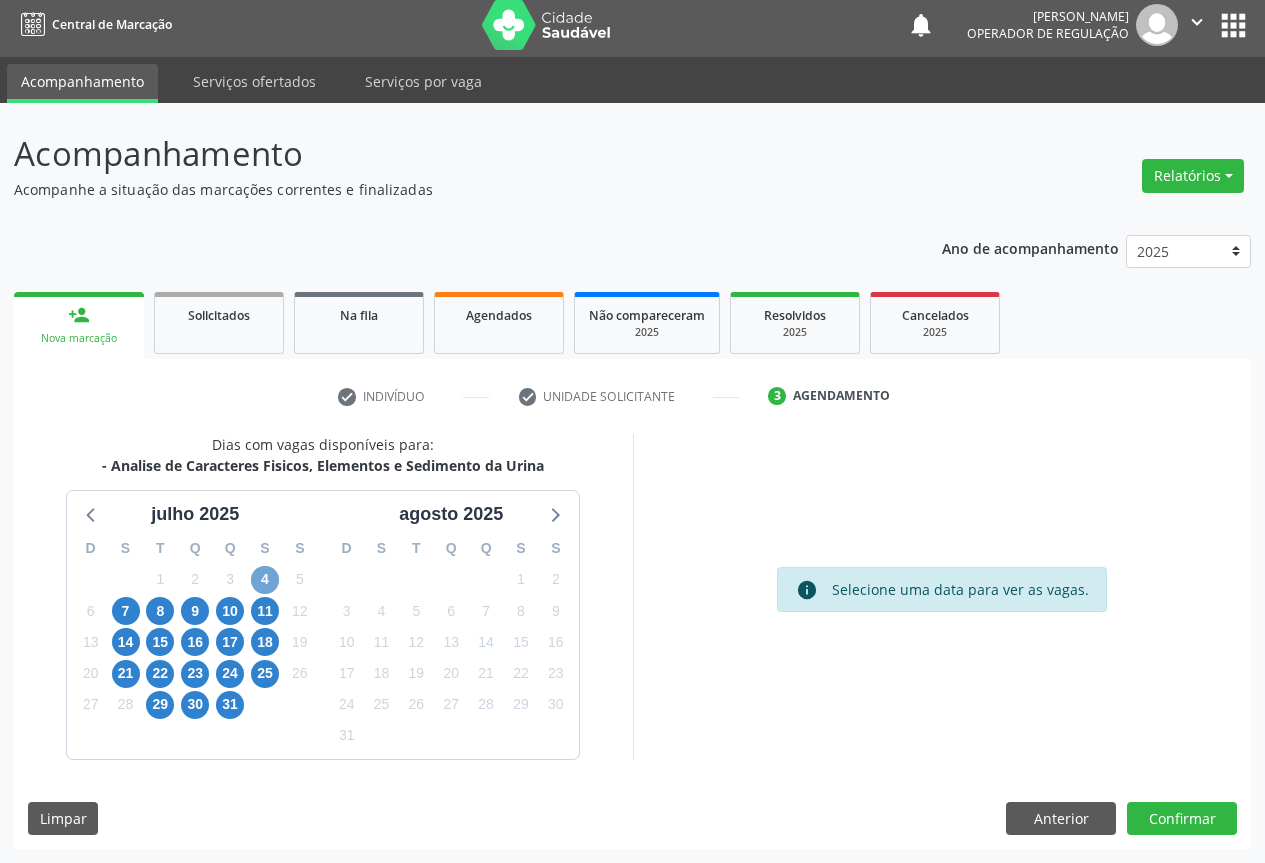click on "4" at bounding box center (265, 580) 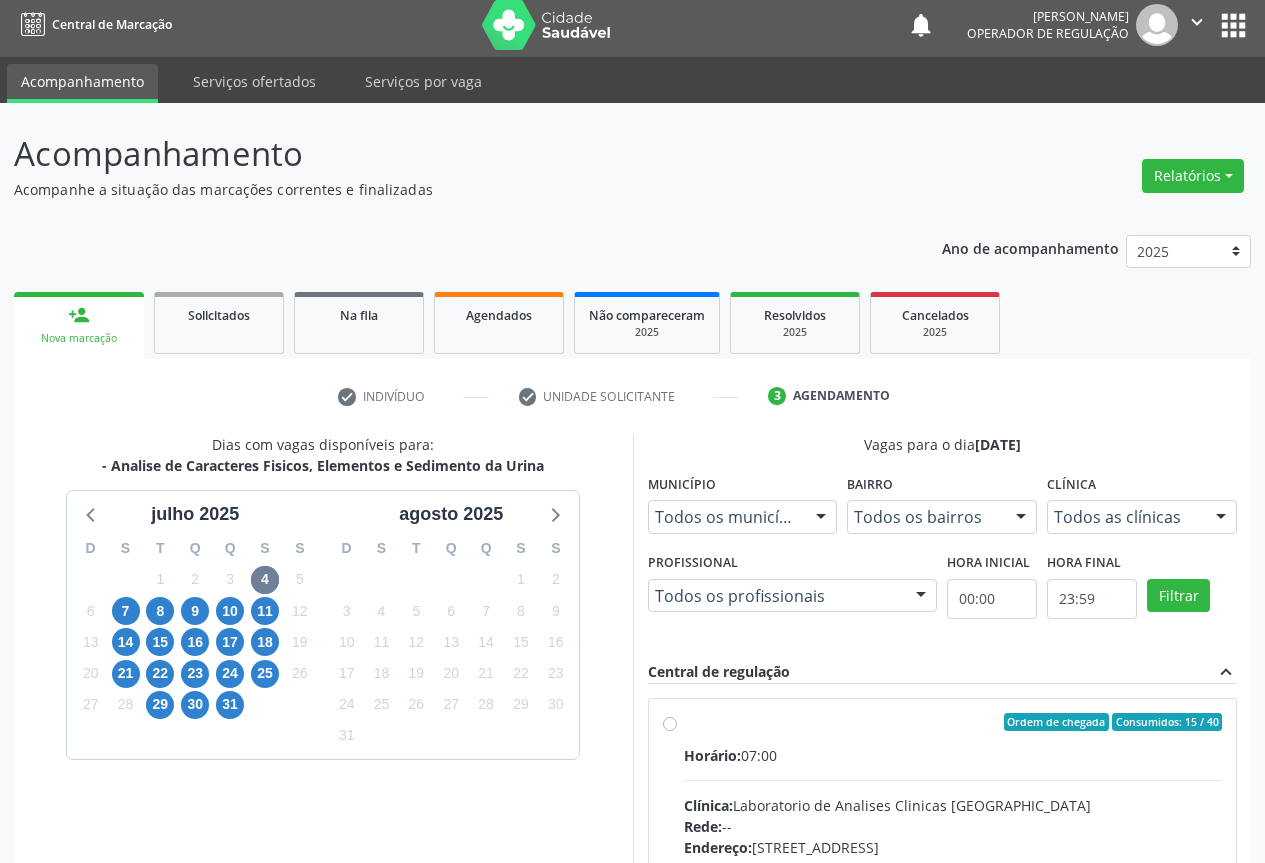 click on "Ordem de chegada
Consumidos: 15 / 40
Horário:   07:00
Clínica:  Laboratorio de Analises Clinicas [GEOGRAPHIC_DATA]
Rede:
--
Endereço:   [STREET_ADDRESS]
Telefone:   [PHONE_NUMBER]
Profissional:
--
Informações adicionais sobre o atendimento
Idade de atendimento:
Sem restrição
Gênero(s) atendido(s):
Sem restrição
Informações adicionais:
--" at bounding box center [953, 866] 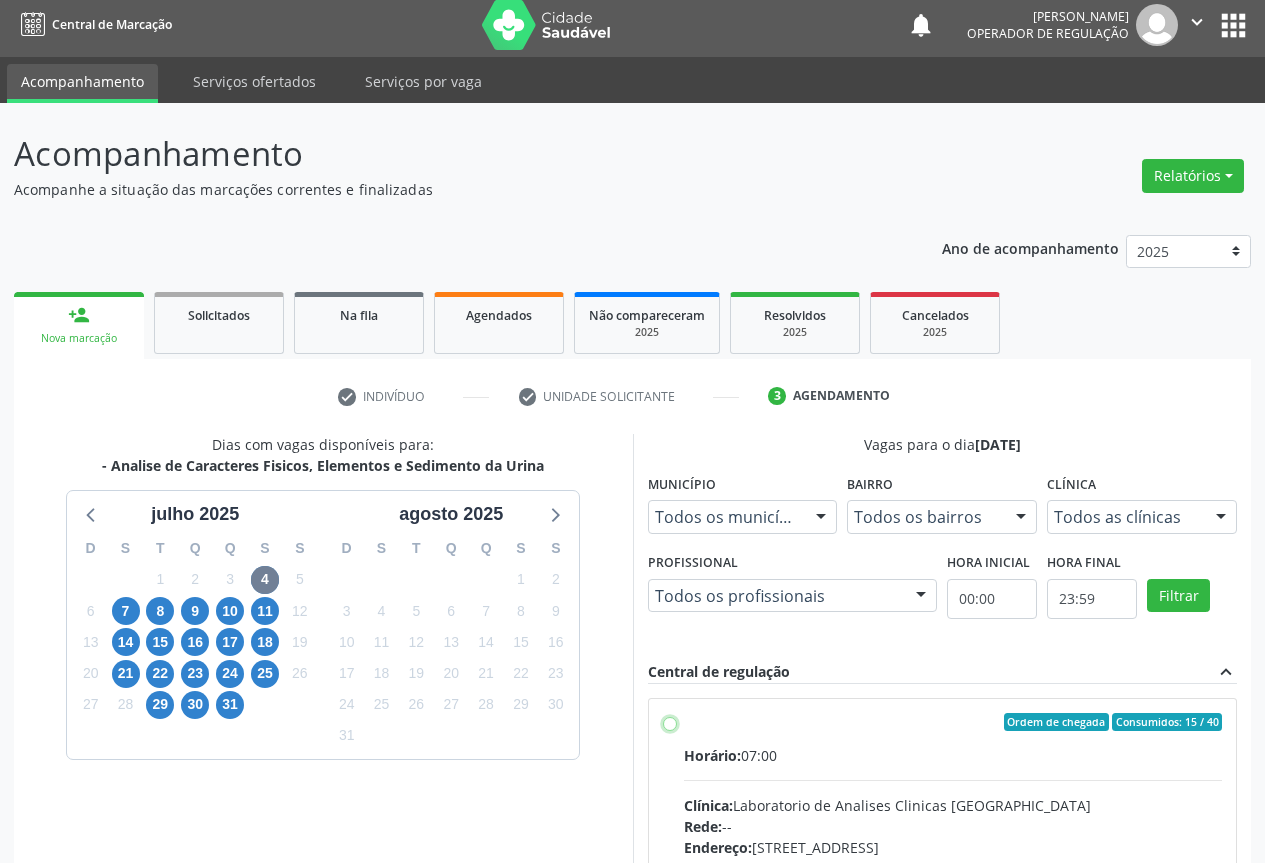 click on "Ordem de chegada
Consumidos: 15 / 40
Horário:   07:00
Clínica:  Laboratorio de Analises Clinicas [GEOGRAPHIC_DATA]
Rede:
--
Endereço:   [STREET_ADDRESS]
Telefone:   [PHONE_NUMBER]
Profissional:
--
Informações adicionais sobre o atendimento
Idade de atendimento:
Sem restrição
Gênero(s) atendido(s):
Sem restrição
Informações adicionais:
--" at bounding box center [670, 722] 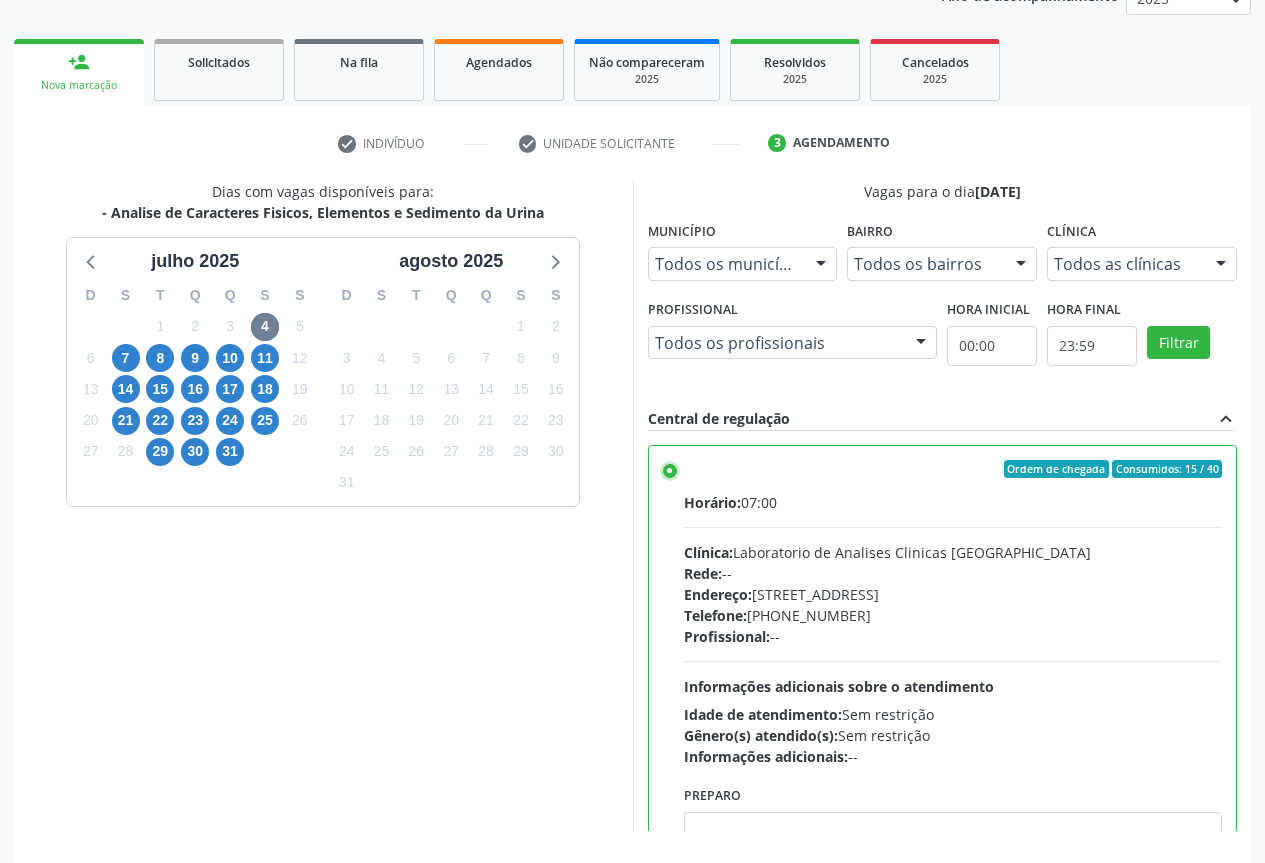 scroll, scrollTop: 332, scrollLeft: 0, axis: vertical 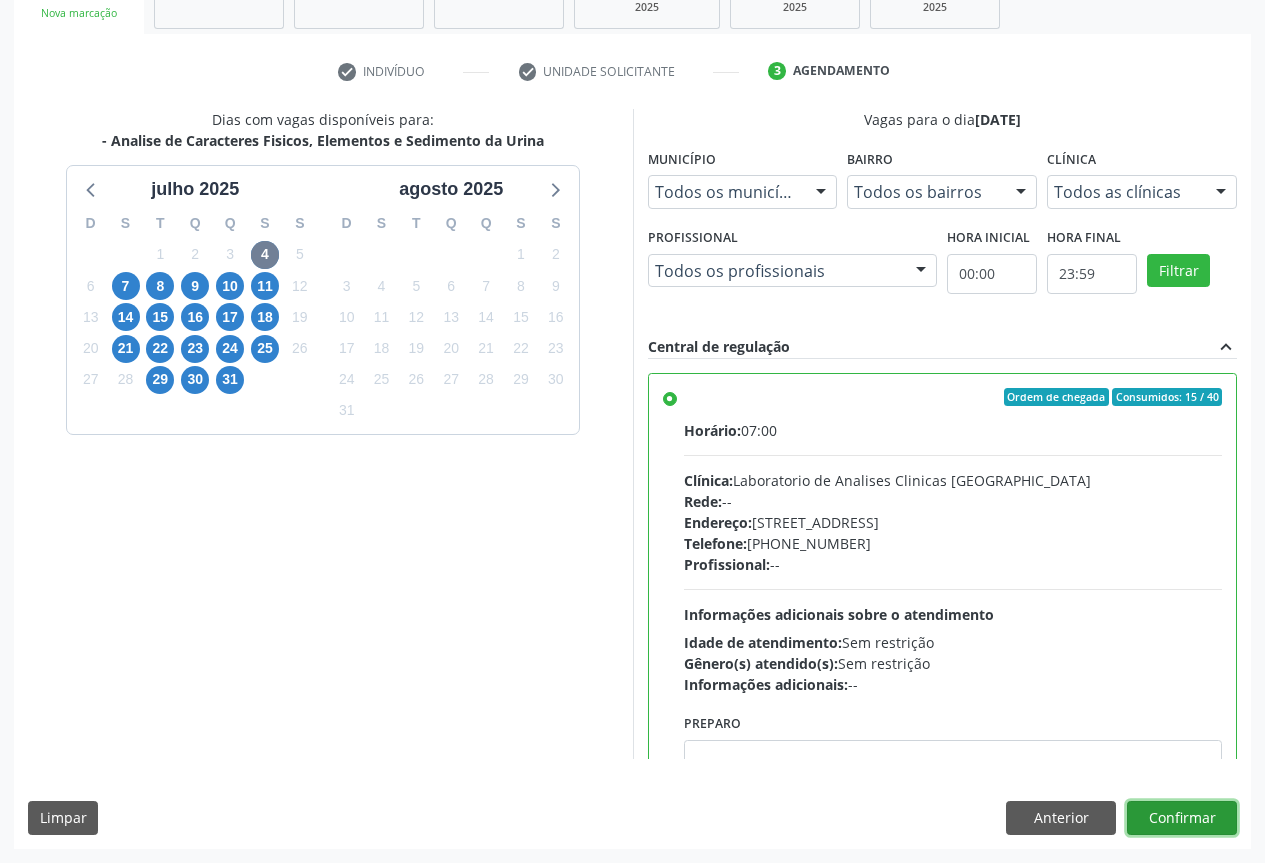 click on "Confirmar" at bounding box center (1182, 818) 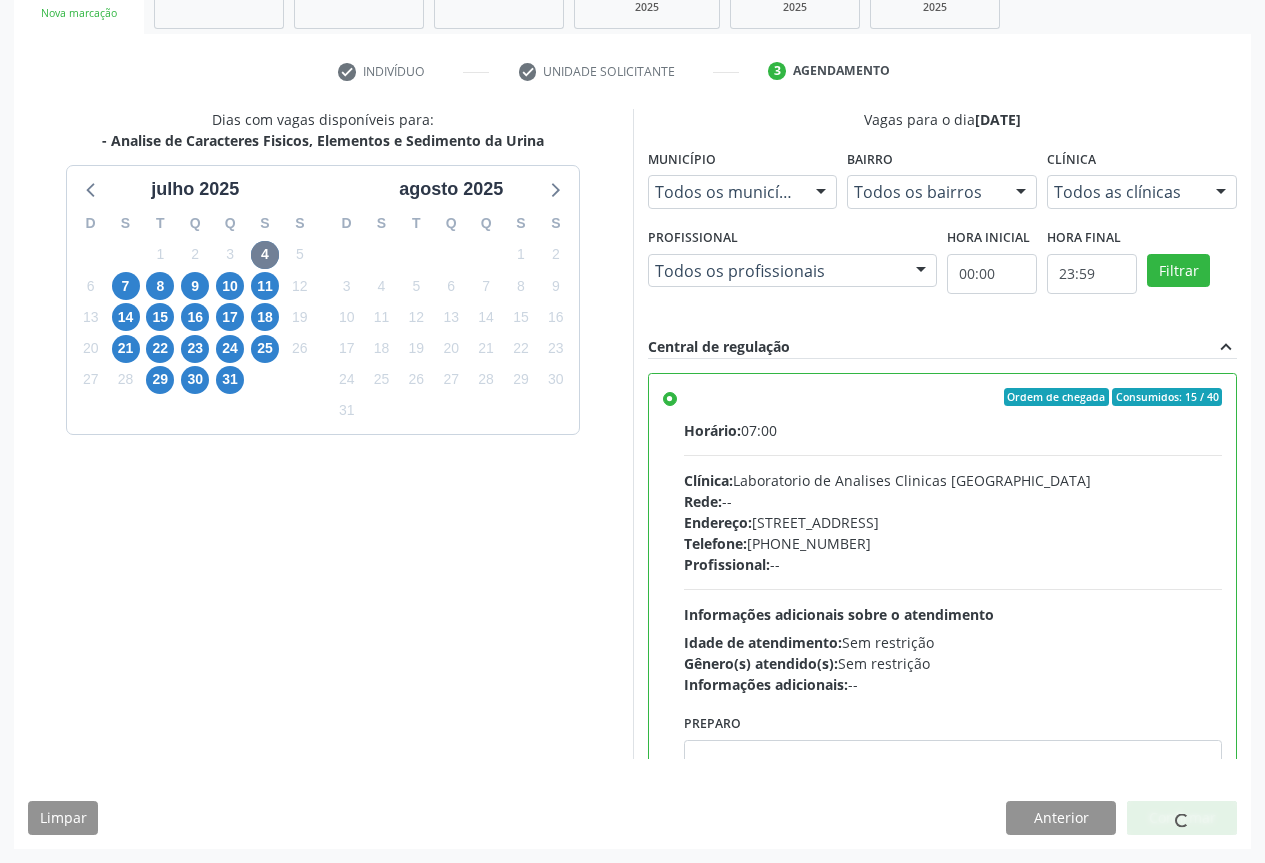scroll, scrollTop: 0, scrollLeft: 0, axis: both 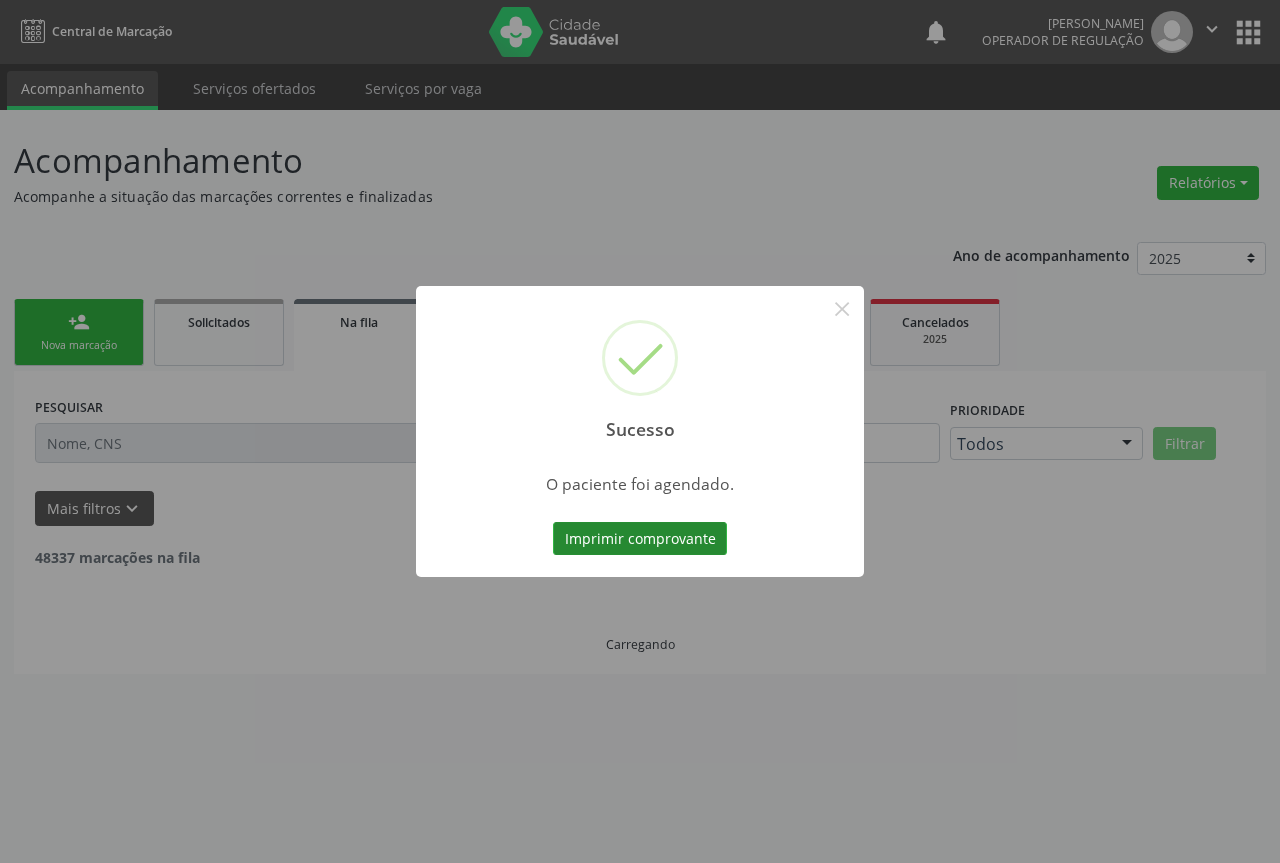 click on "Imprimir comprovante" at bounding box center [640, 539] 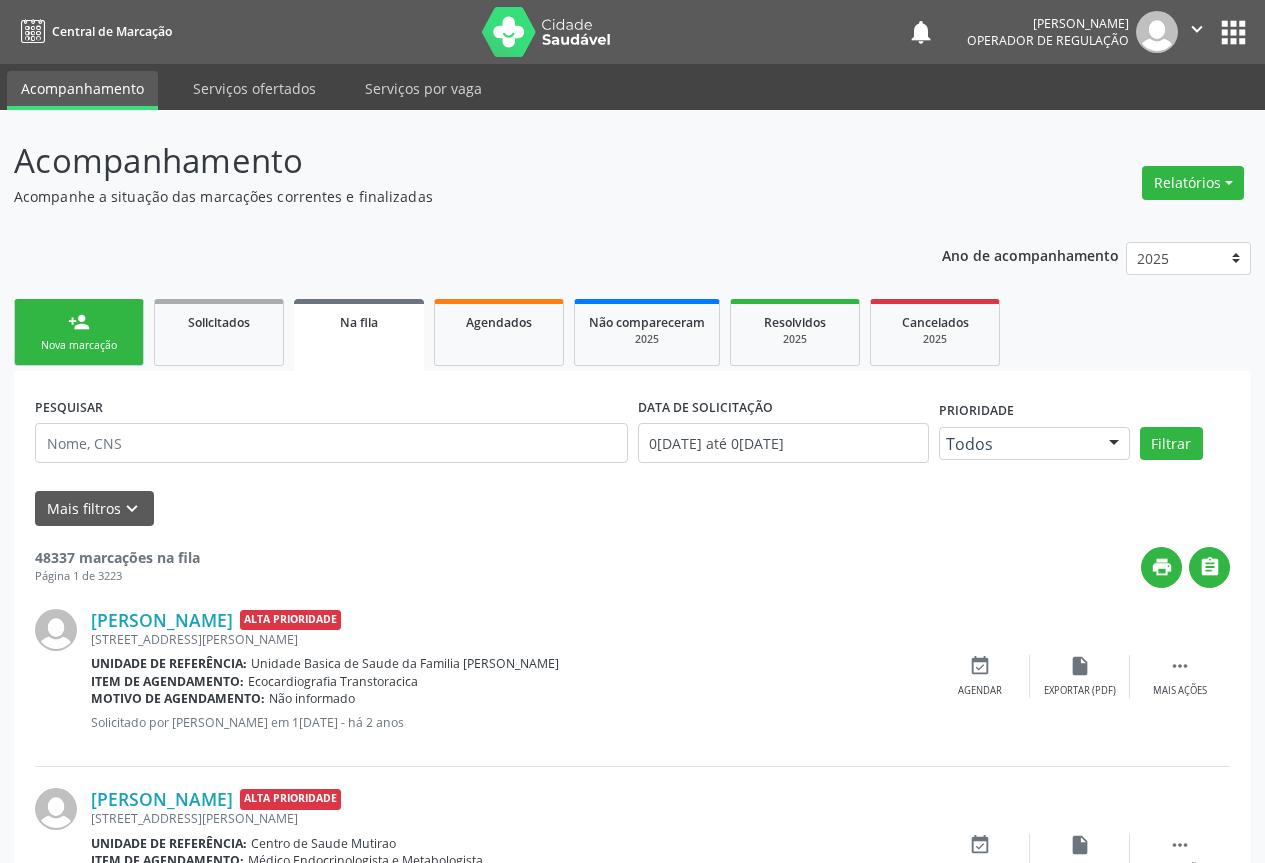 click on "person_add
Nova marcação" at bounding box center [79, 332] 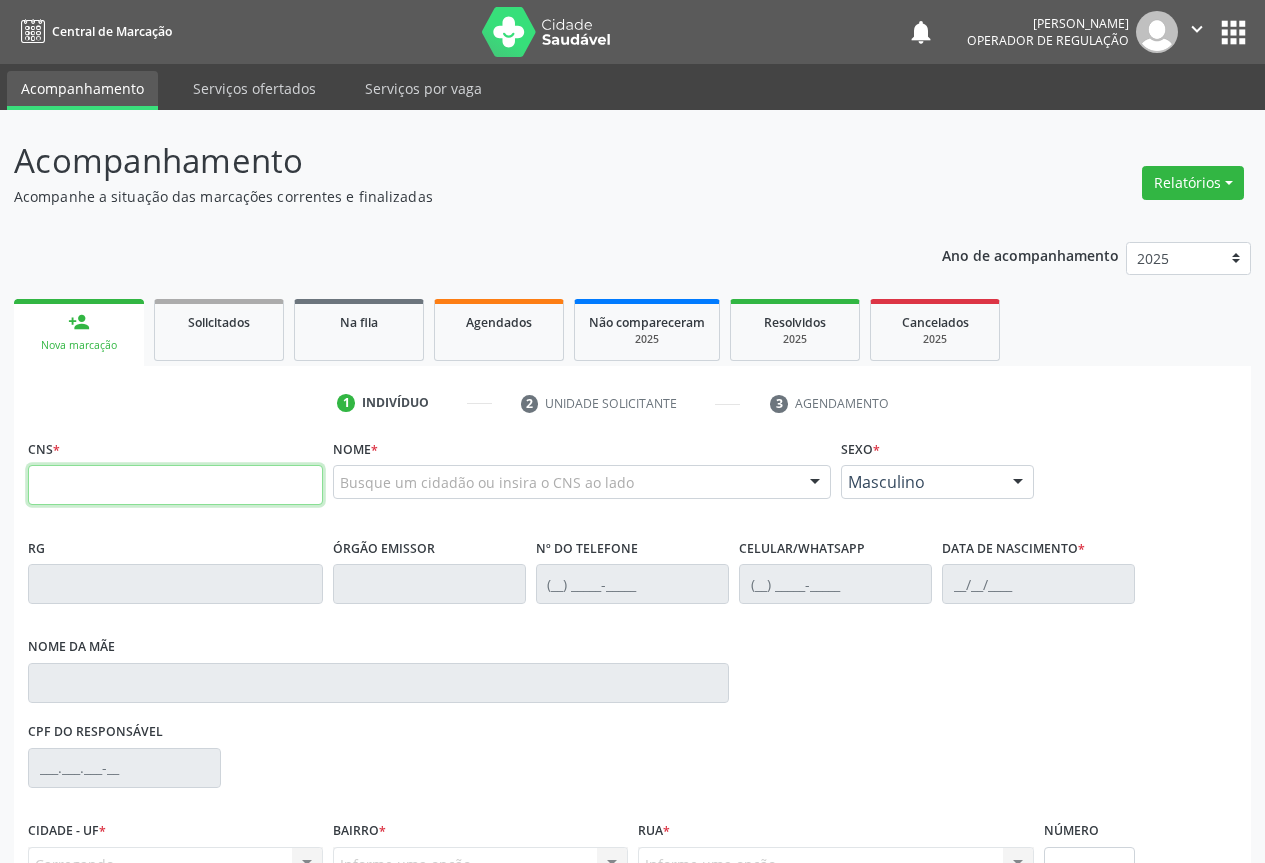 click at bounding box center (175, 485) 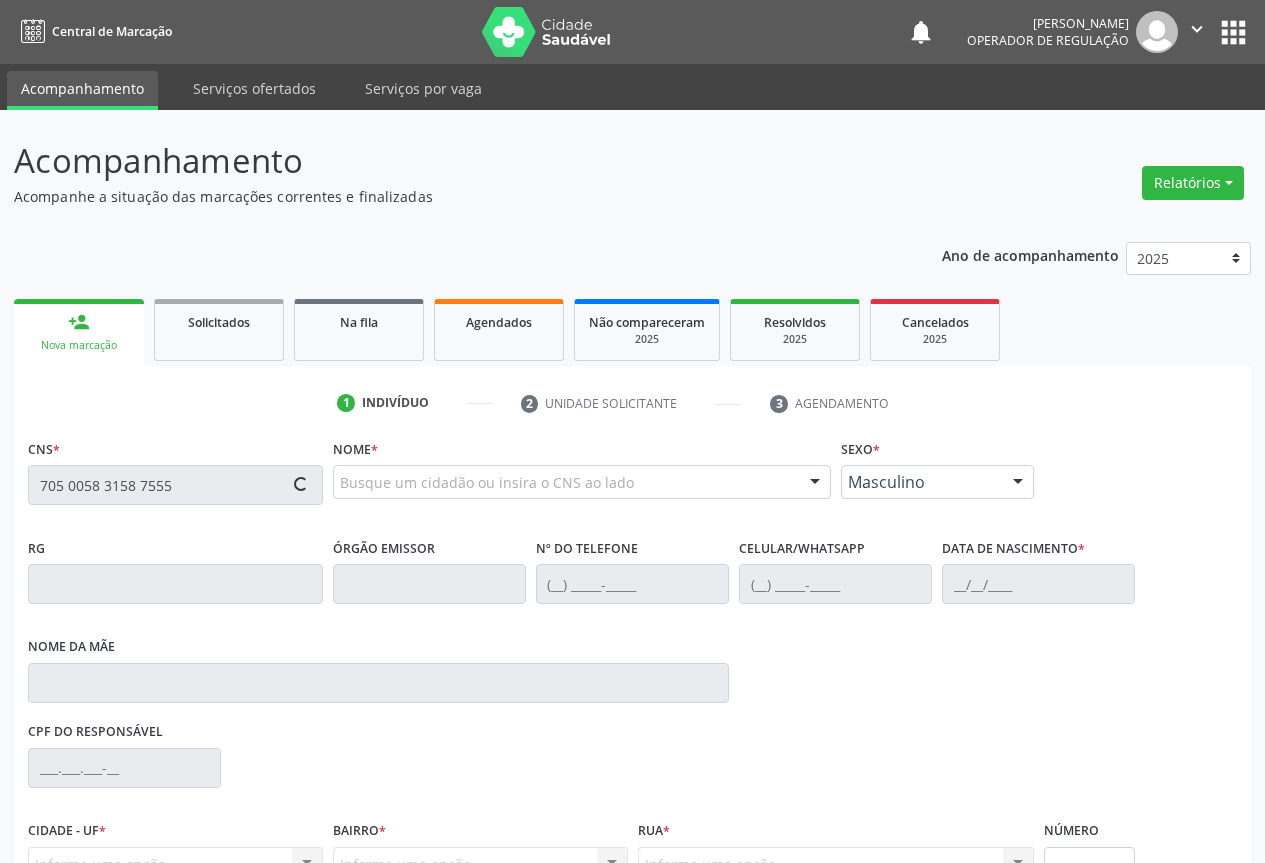 type on "705 0058 3158 7555" 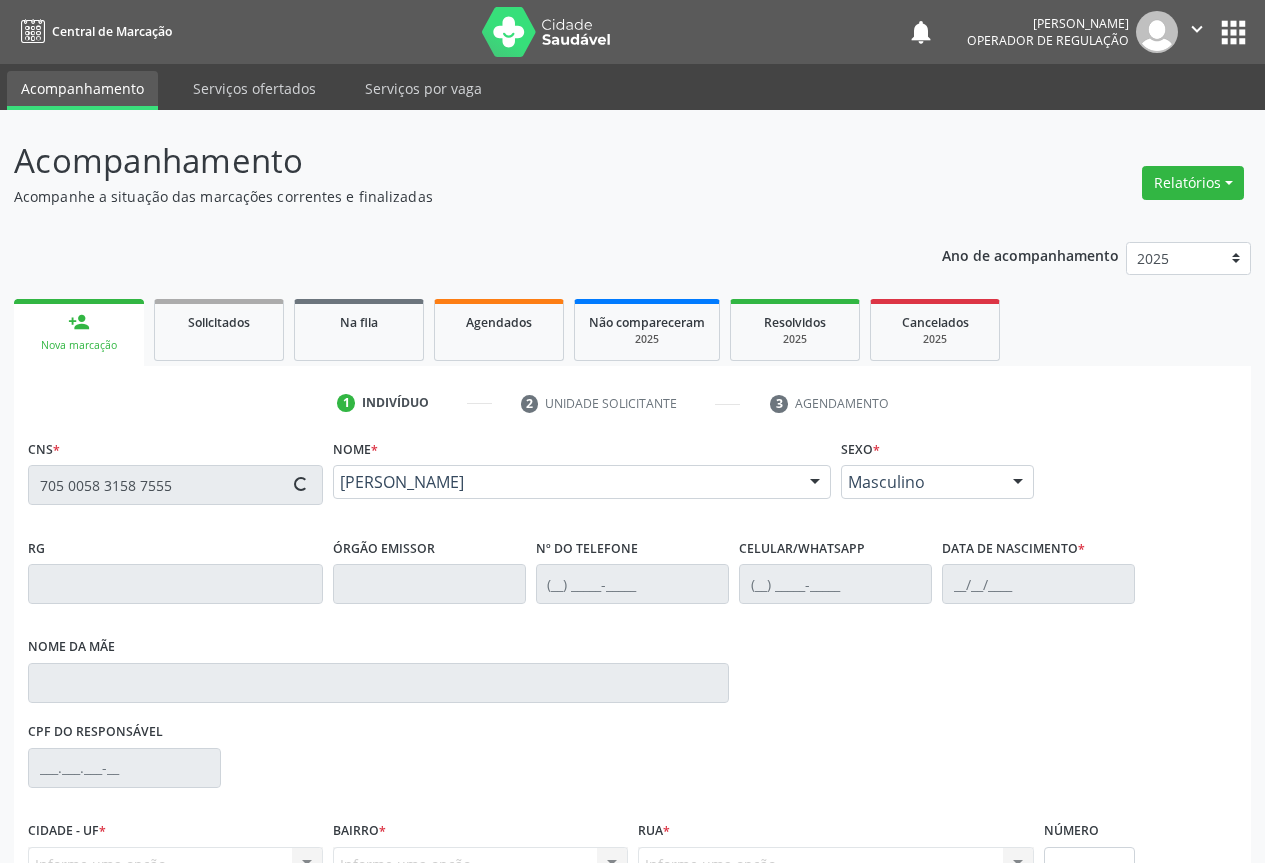 scroll, scrollTop: 207, scrollLeft: 0, axis: vertical 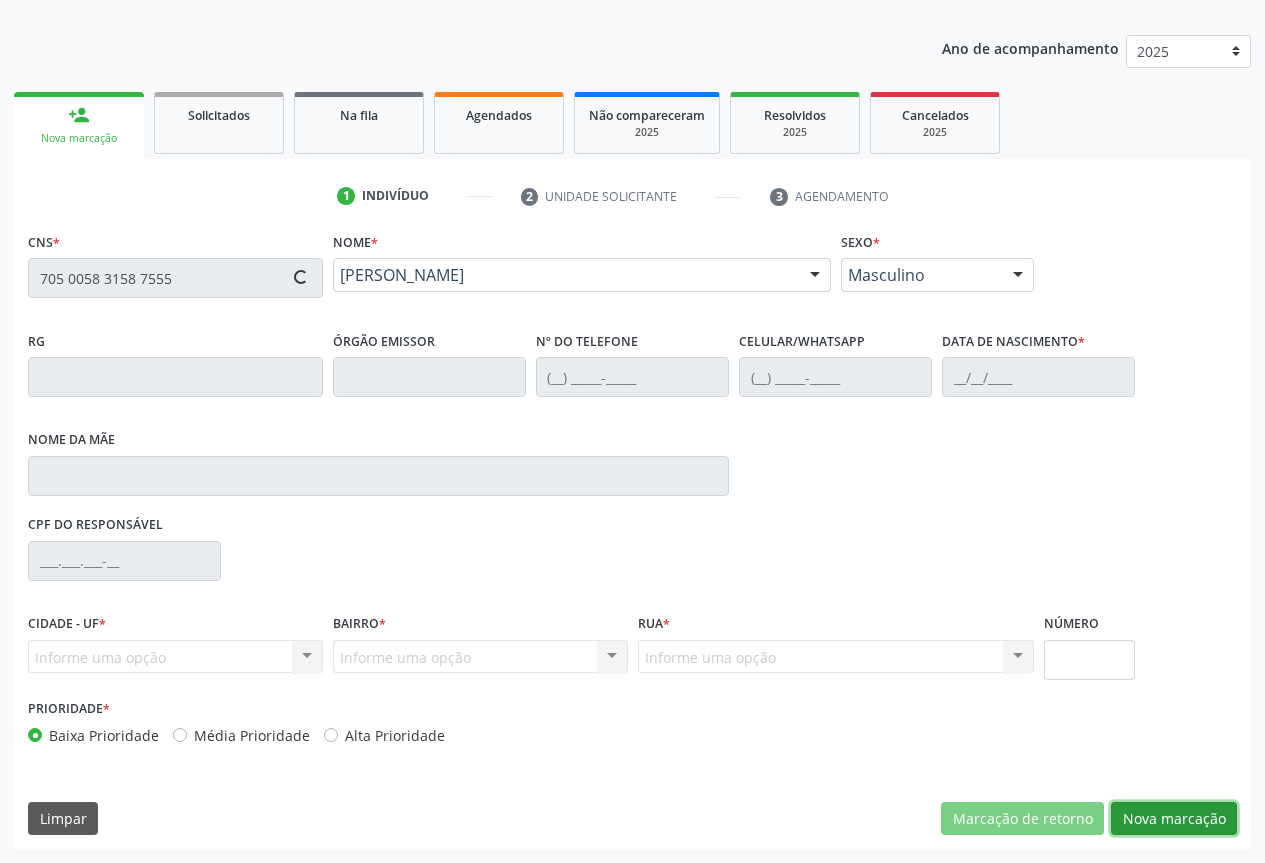 click on "Nova marcação" at bounding box center [1174, 819] 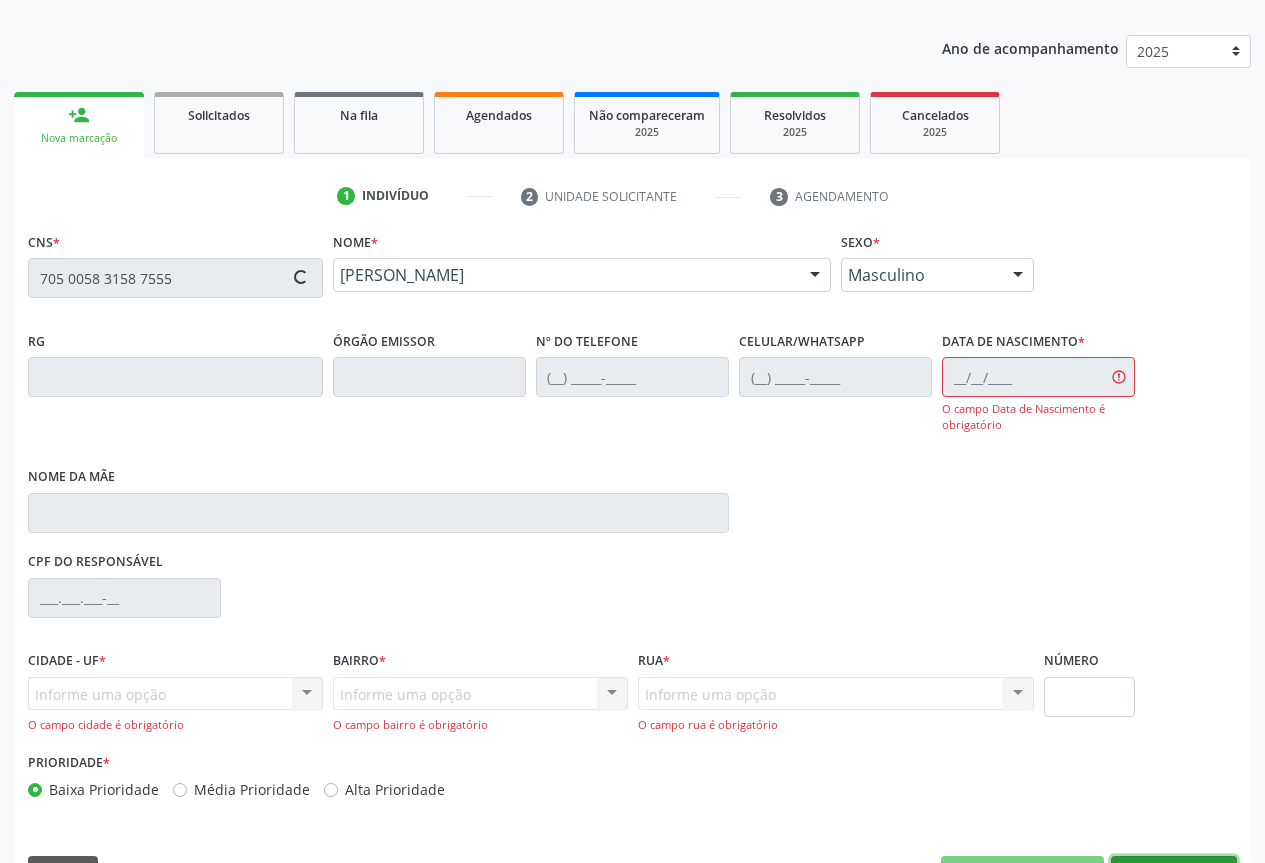 type on "[PHONE_NUMBER]" 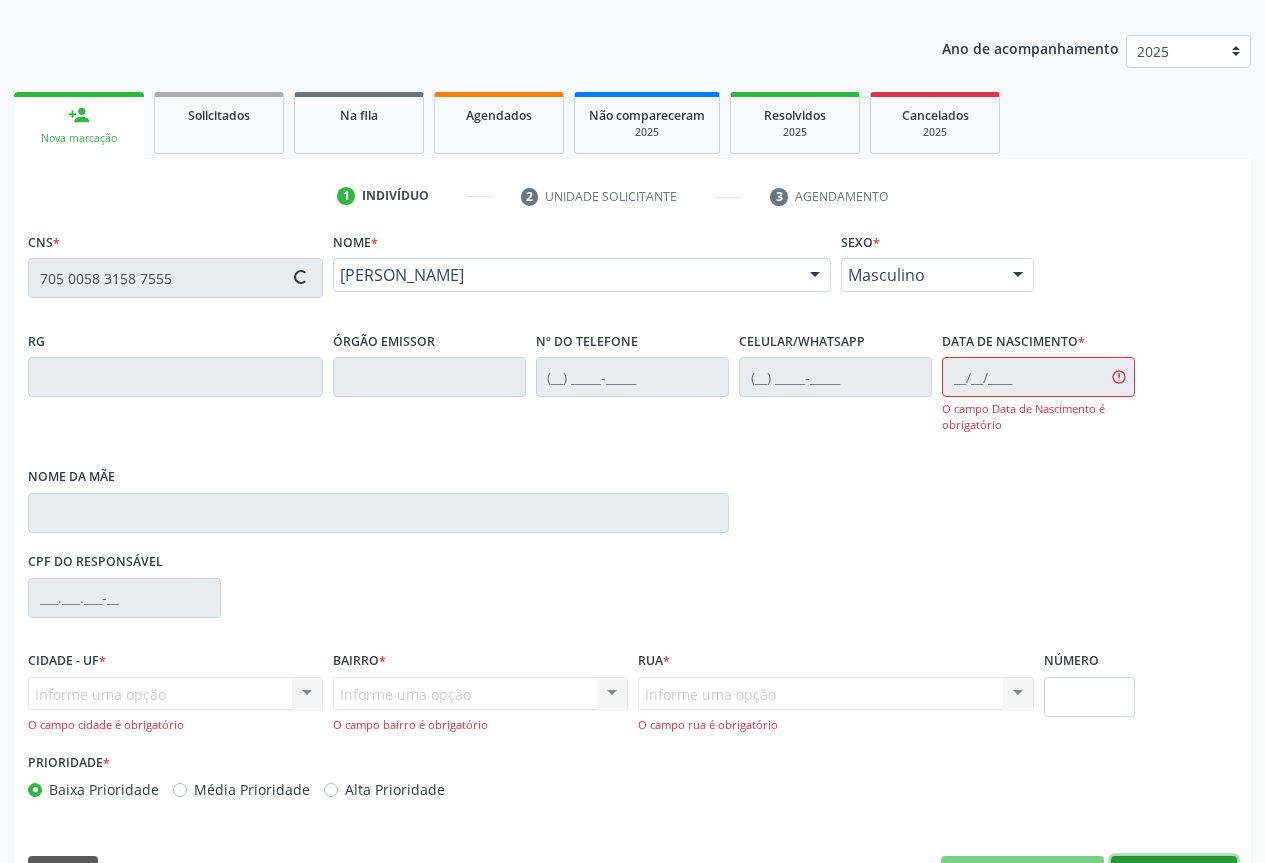type on "1[DATE]" 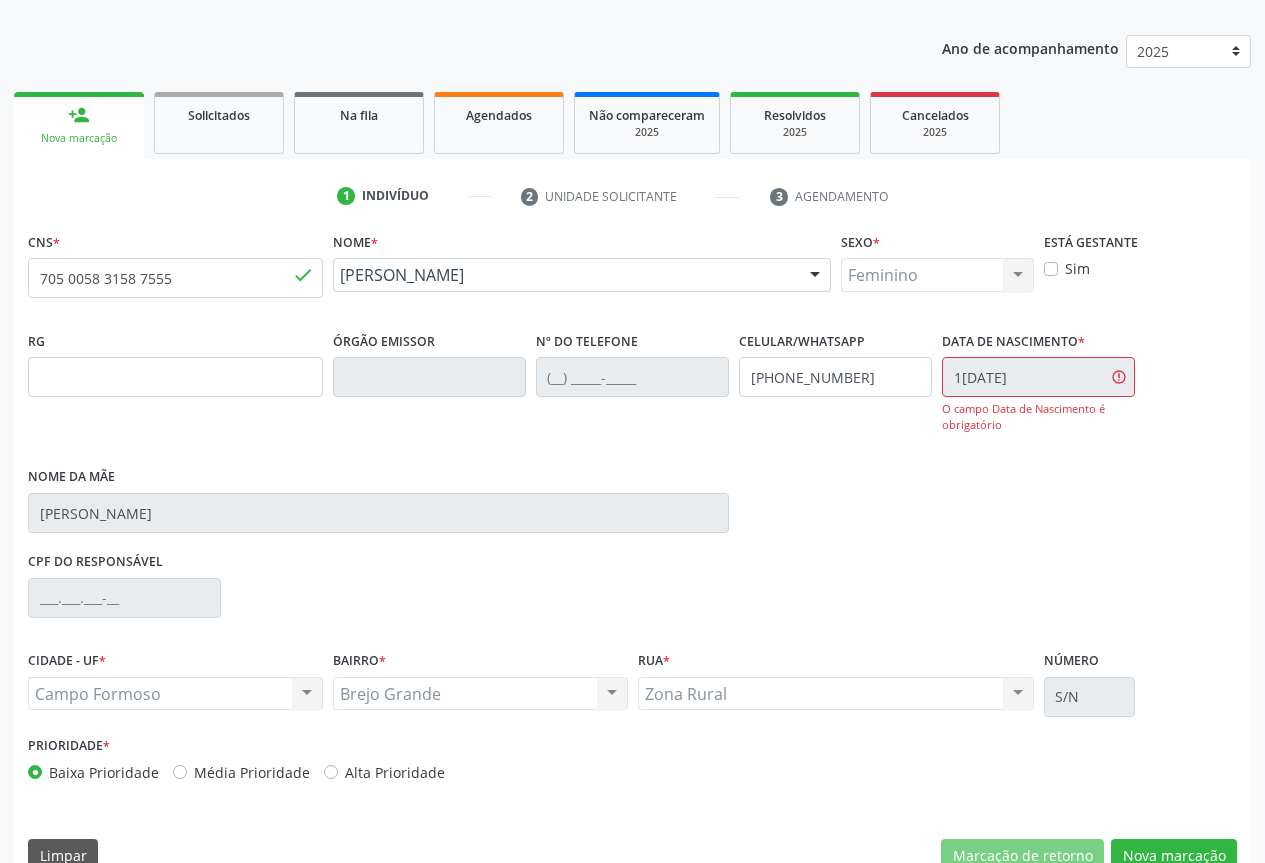click on "RG
Órgão emissor
Nº do Telefone
Celular/WhatsApp
[PHONE_NUMBER]
Data de nascimento
*
1[DATE]
O campo Data de Nascimento é obrigatório
Nome da mãe
[PERSON_NAME]" at bounding box center [632, 436] 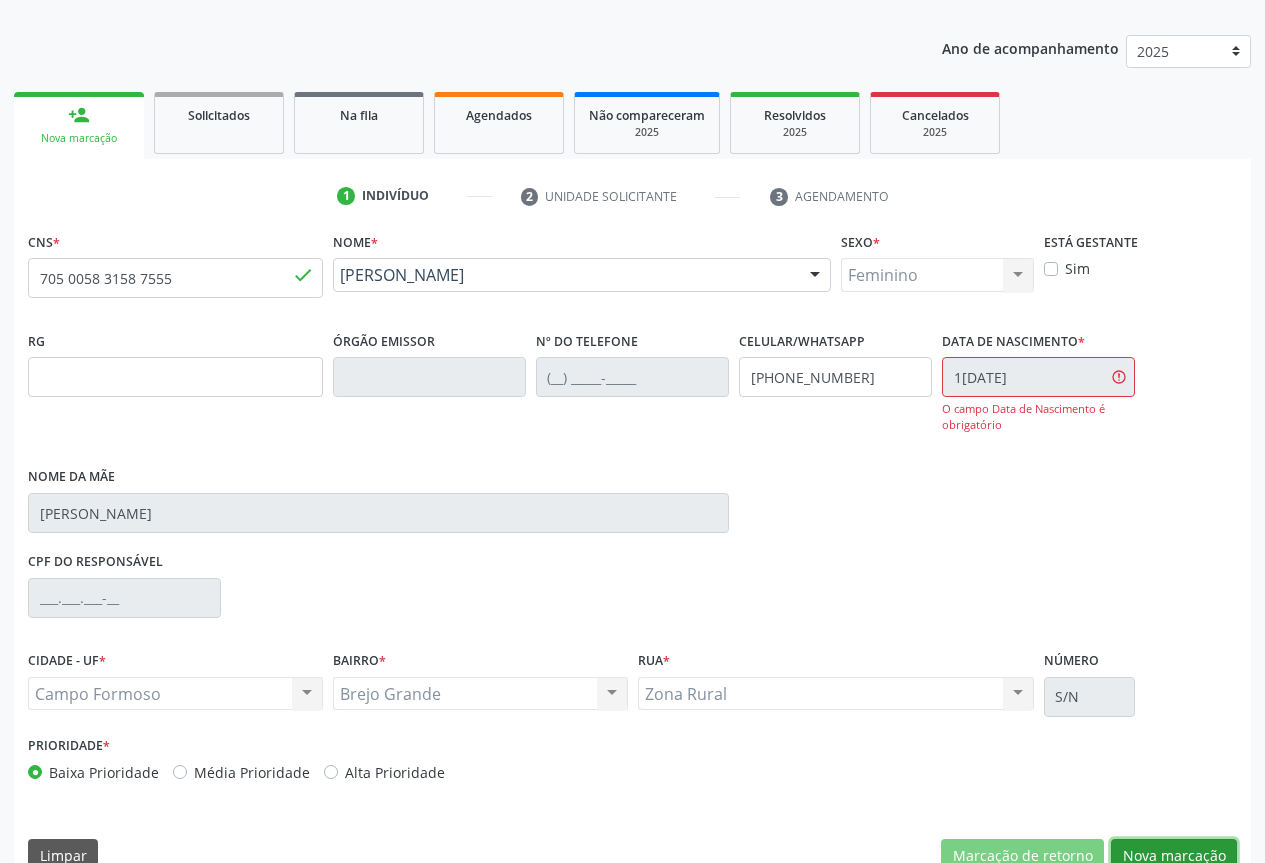 click on "Nova marcação" at bounding box center [1174, 856] 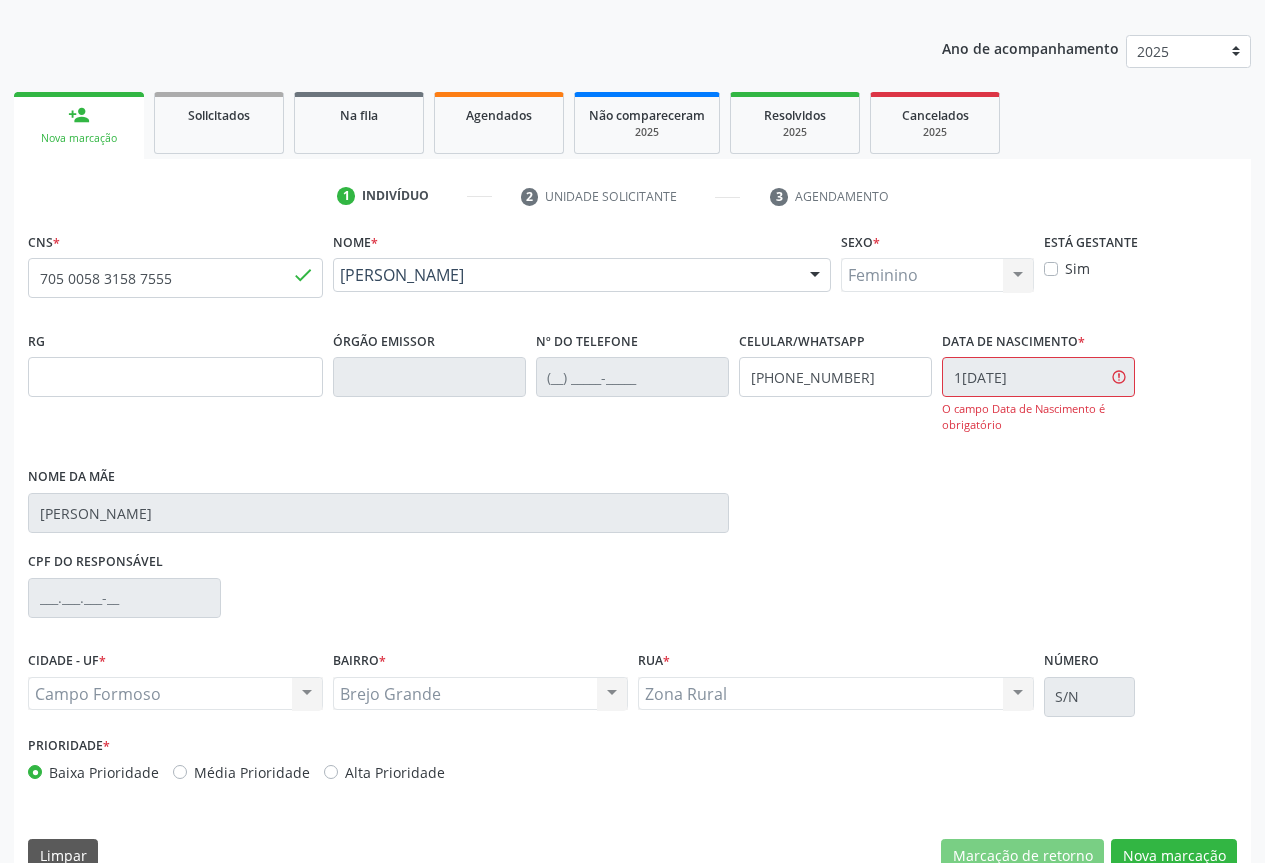 scroll, scrollTop: 43, scrollLeft: 0, axis: vertical 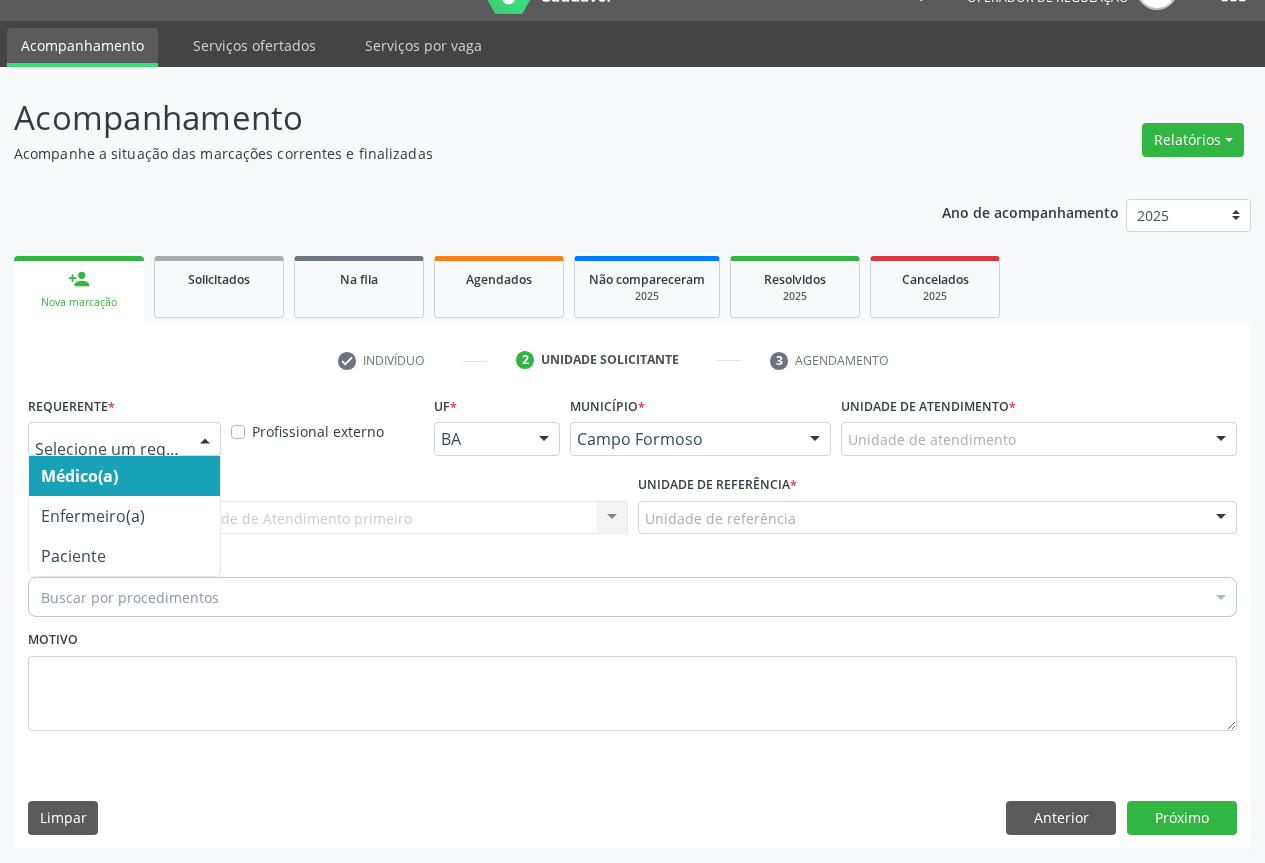 click at bounding box center [205, 440] 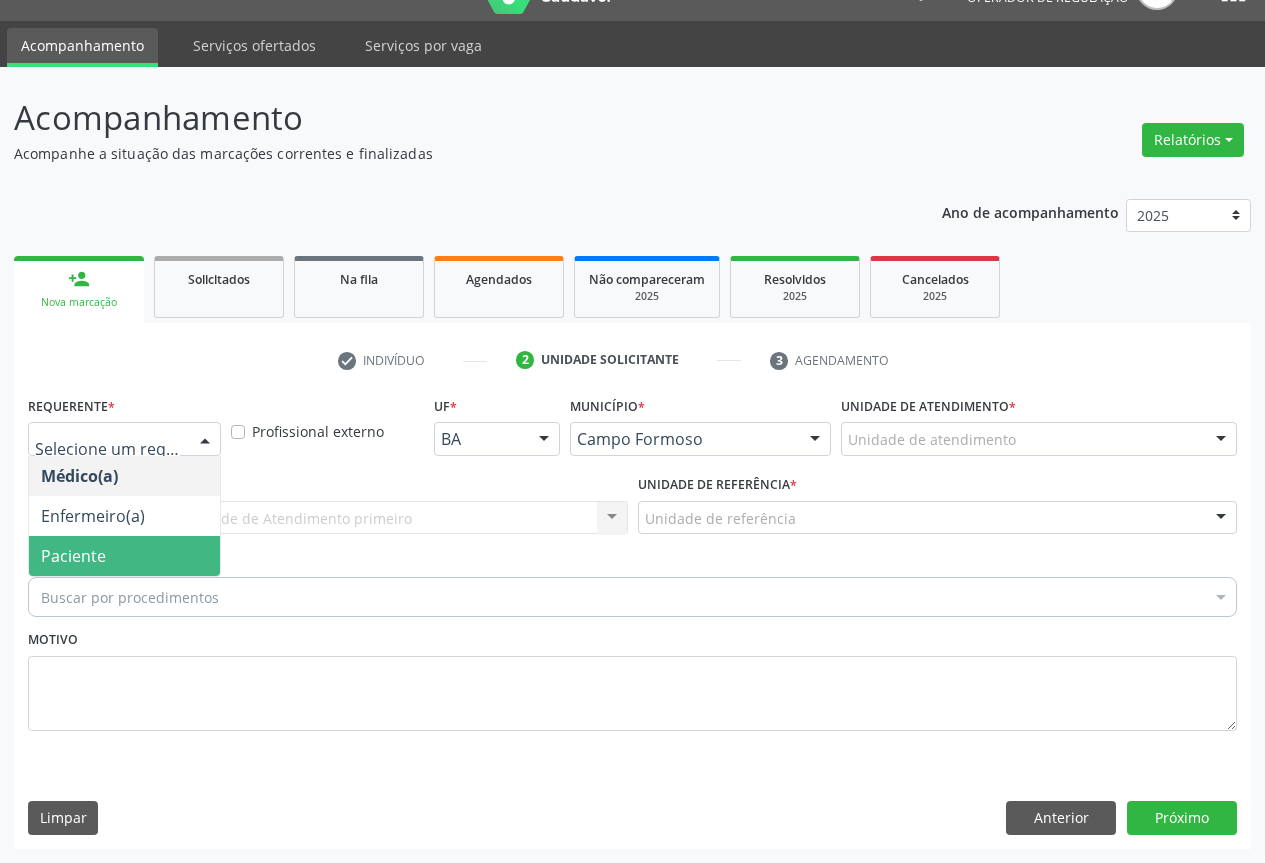 click on "Paciente" at bounding box center [73, 556] 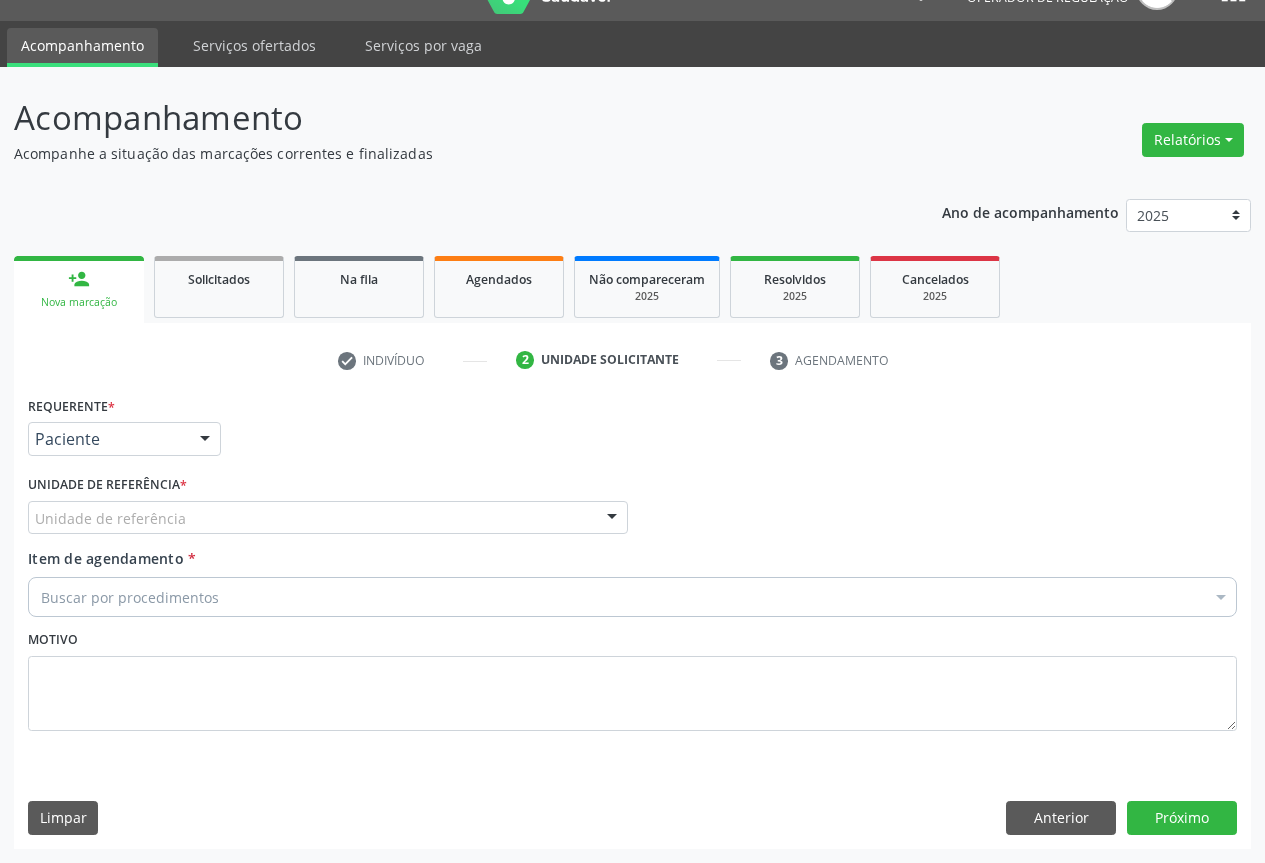 click at bounding box center [612, 519] 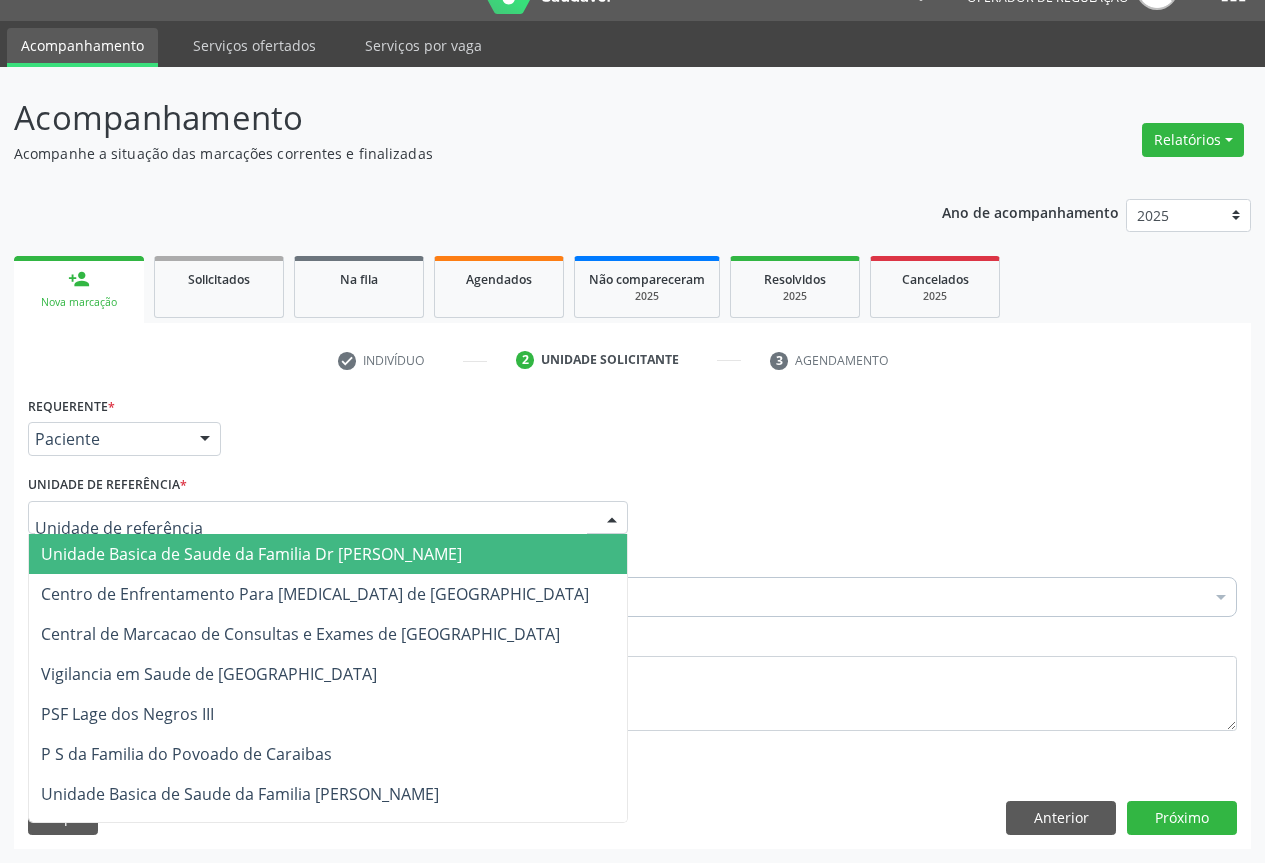 click on "Unidade Basica de Saude da Familia Dr [PERSON_NAME]" at bounding box center [328, 554] 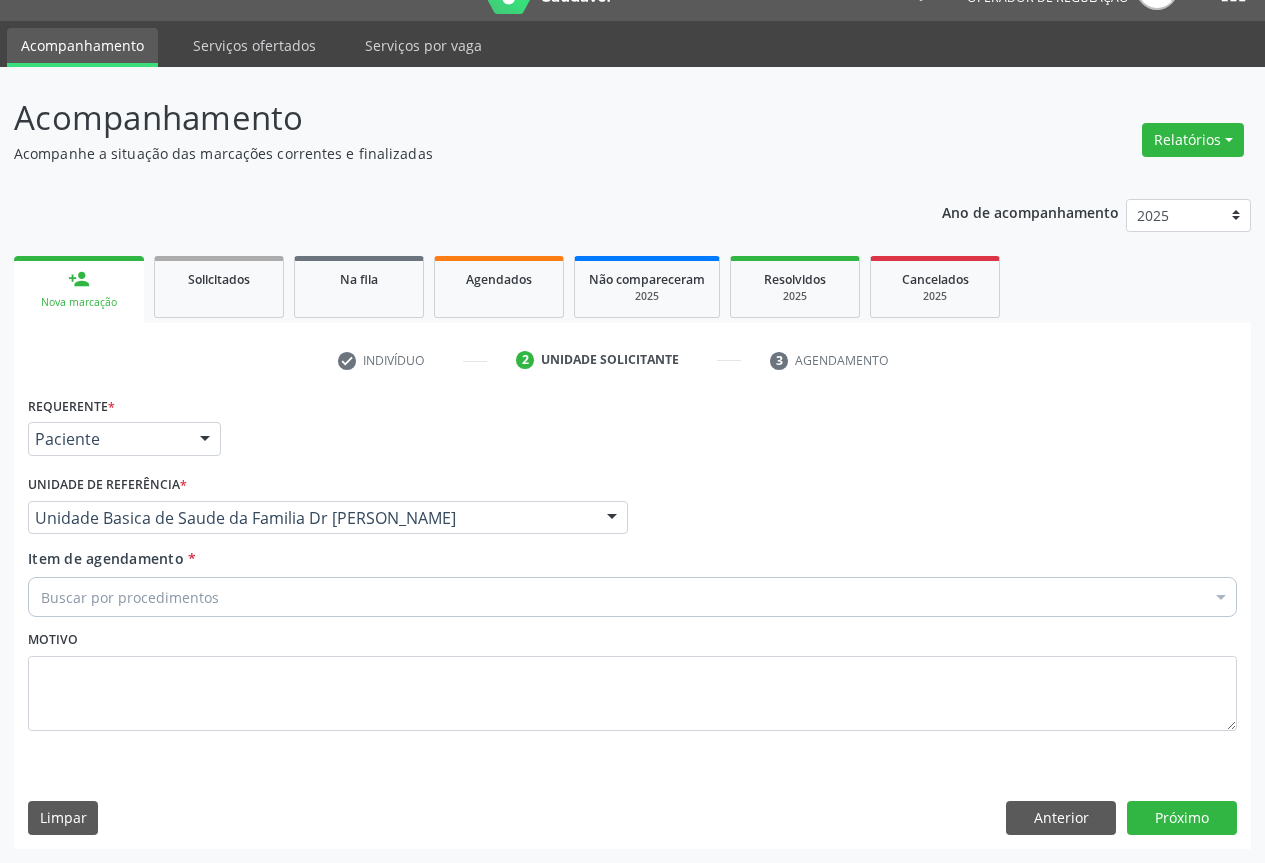 click on "Buscar por procedimentos" at bounding box center (632, 597) 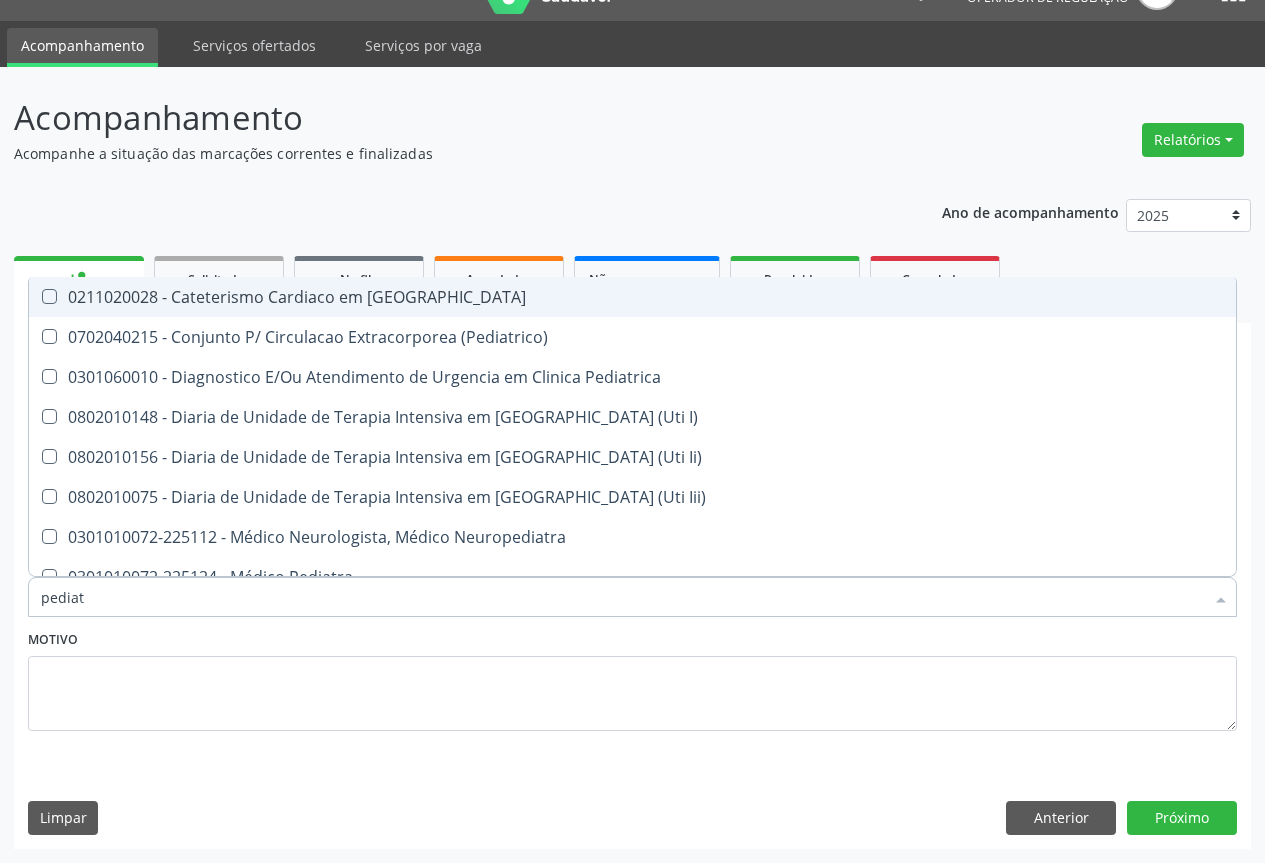 type on "pediatr" 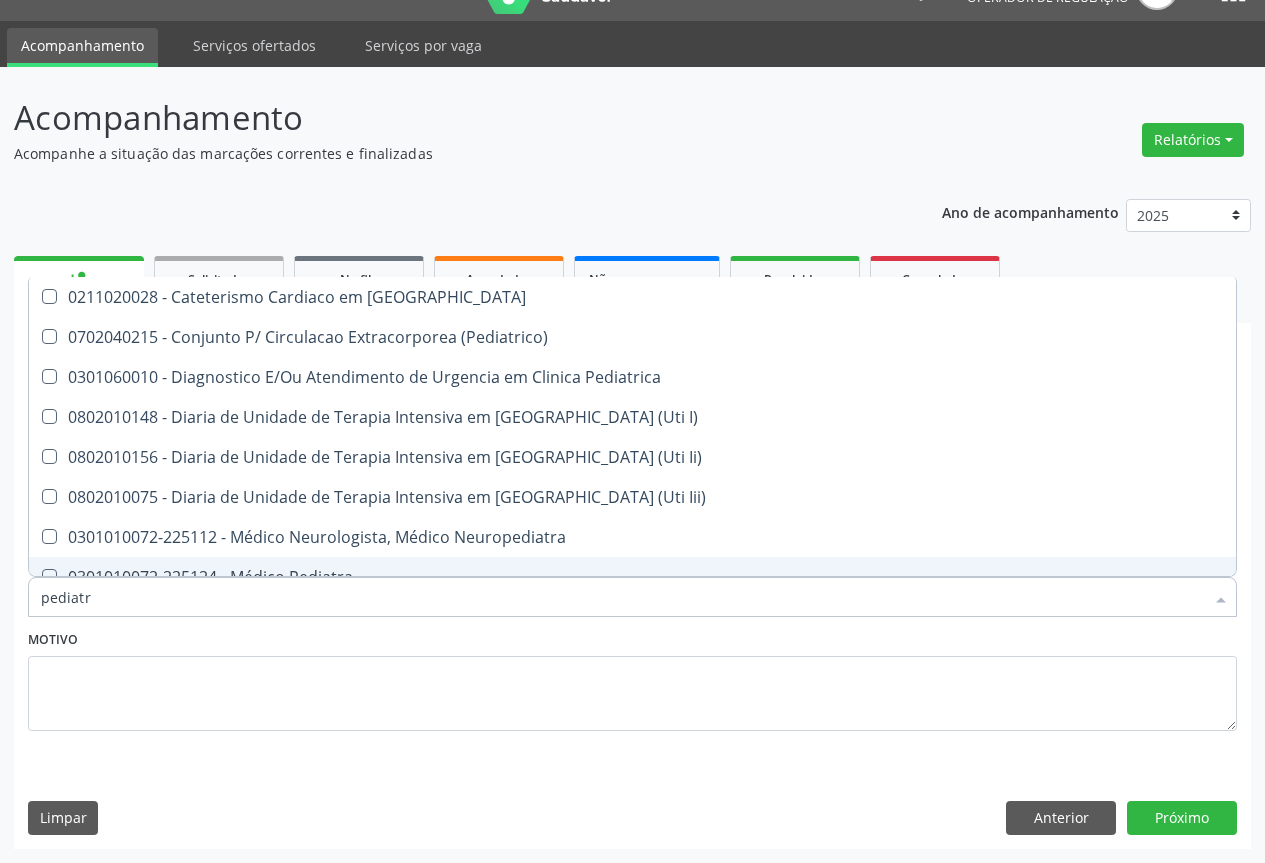 click on "0301010072-225124 - Médico Pediatra" at bounding box center [632, 577] 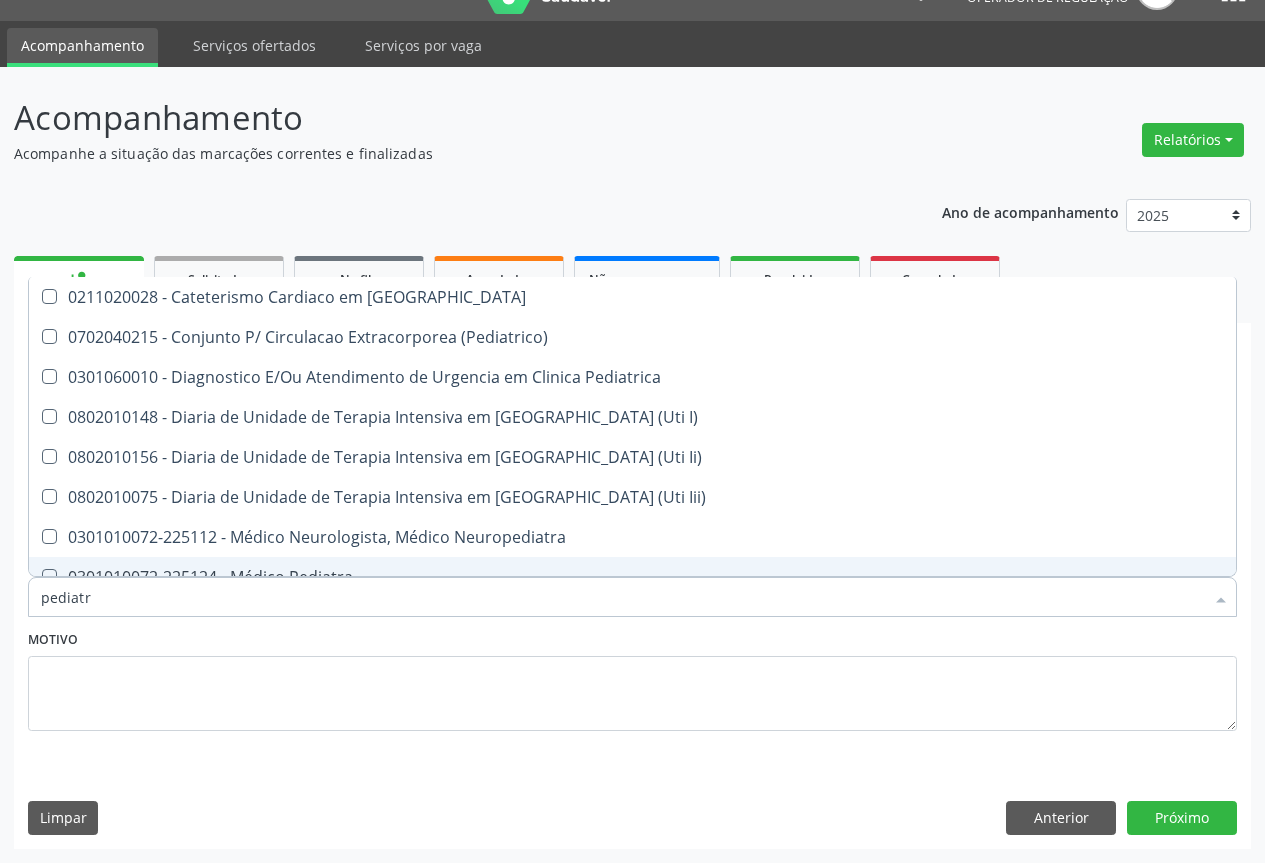 checkbox on "true" 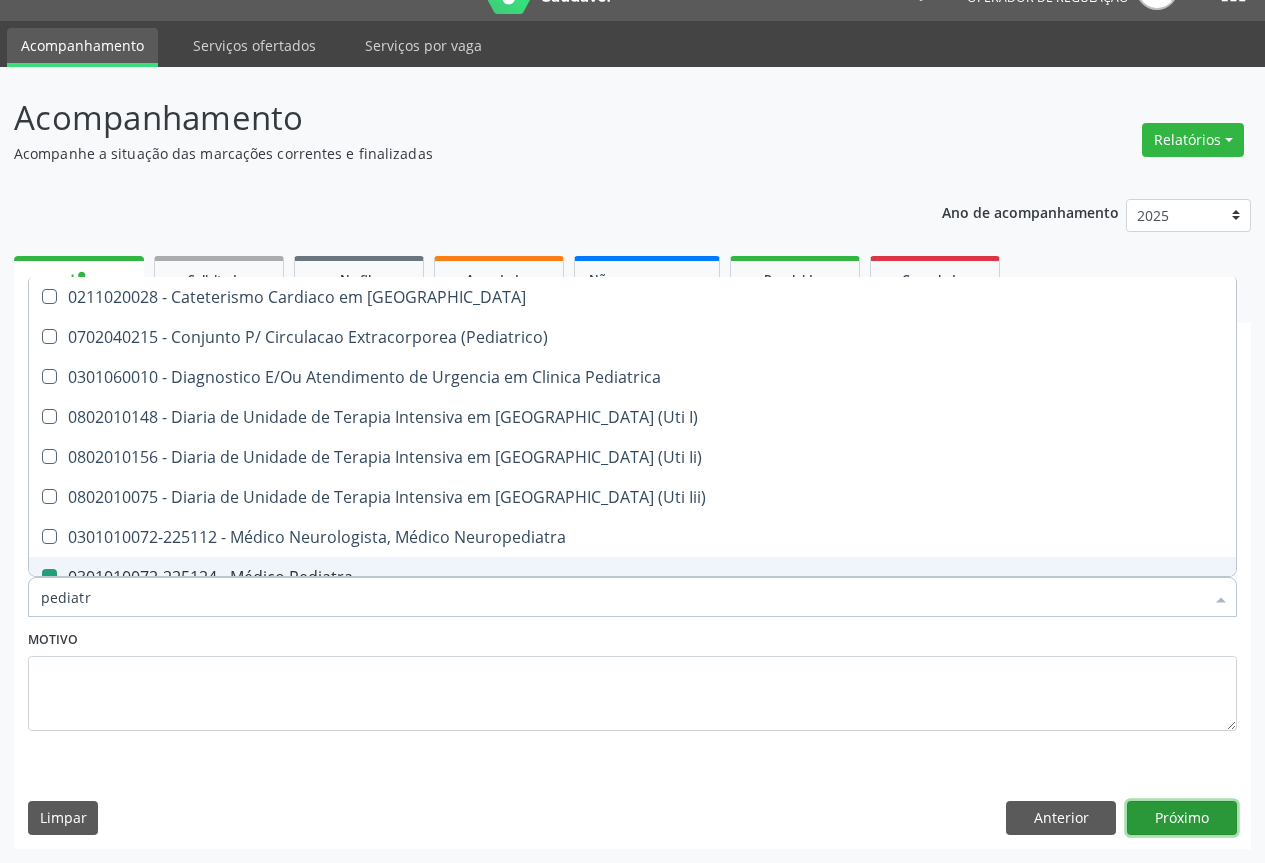 click on "Próximo" at bounding box center (1182, 818) 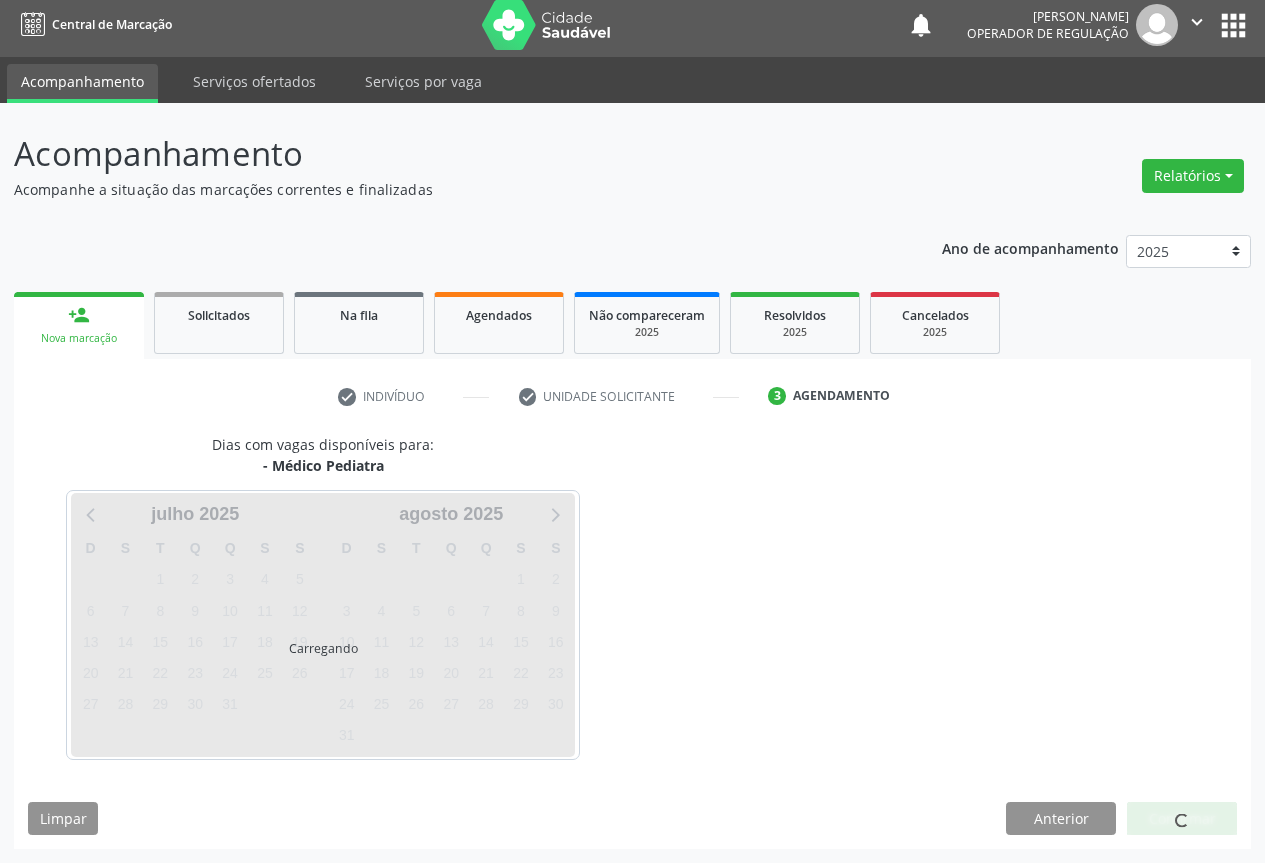 scroll, scrollTop: 7, scrollLeft: 0, axis: vertical 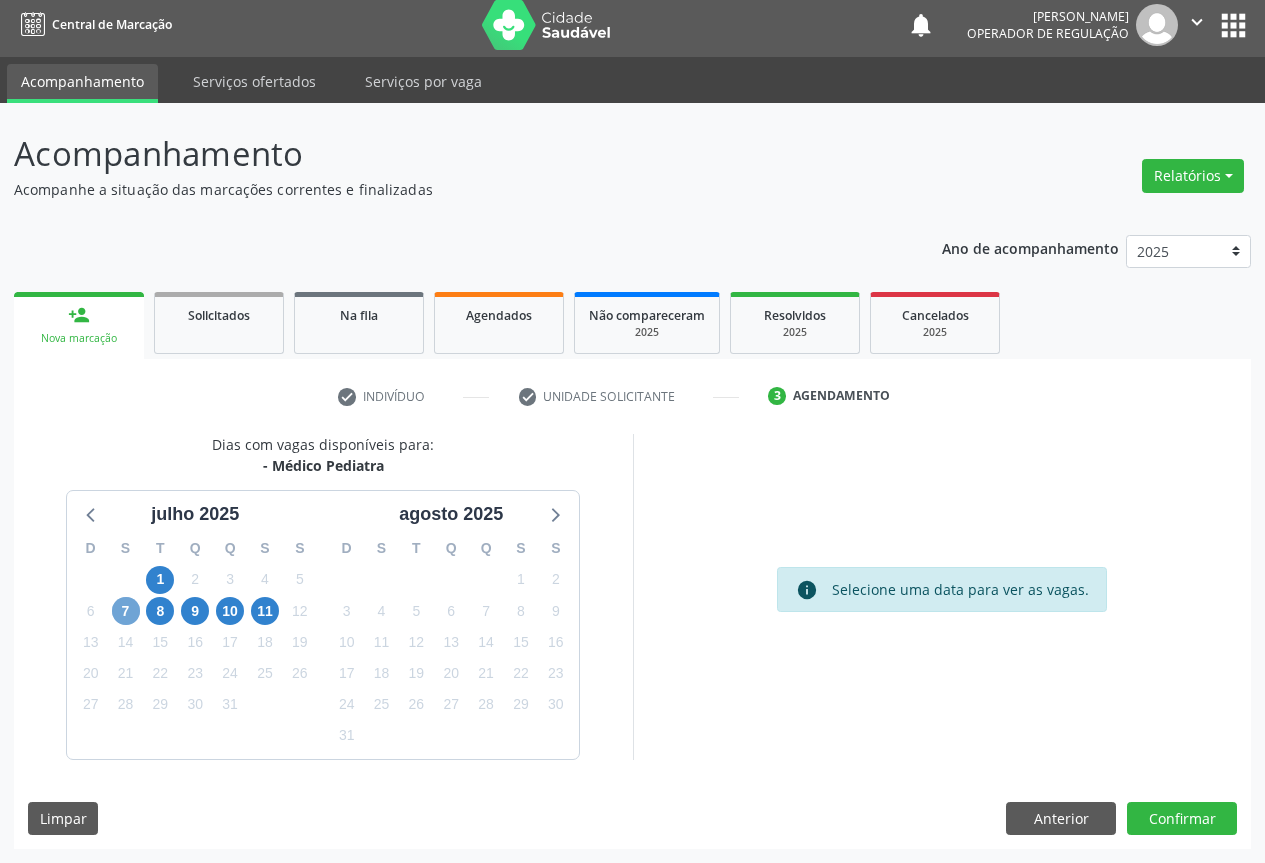 click on "7" at bounding box center (126, 611) 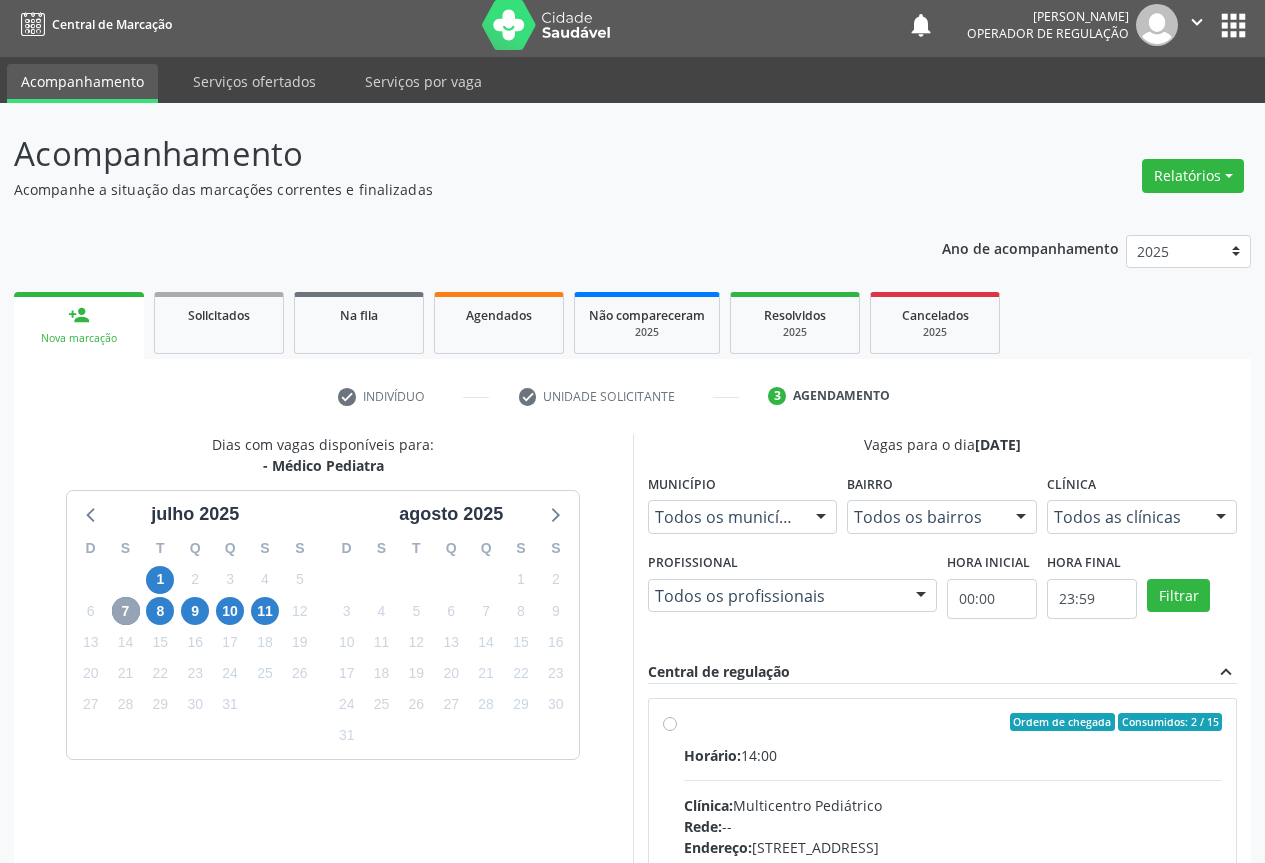 scroll, scrollTop: 296, scrollLeft: 0, axis: vertical 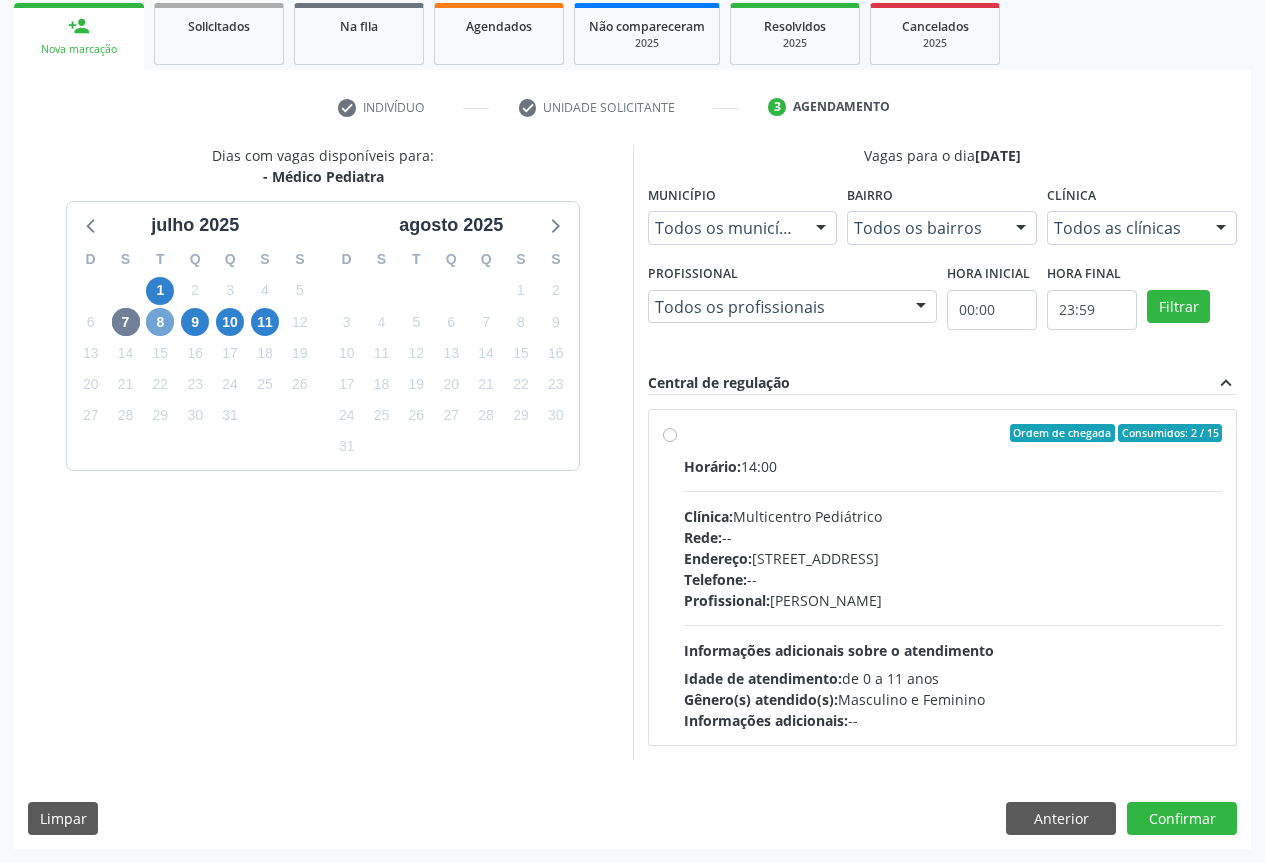 click on "8" at bounding box center (160, 322) 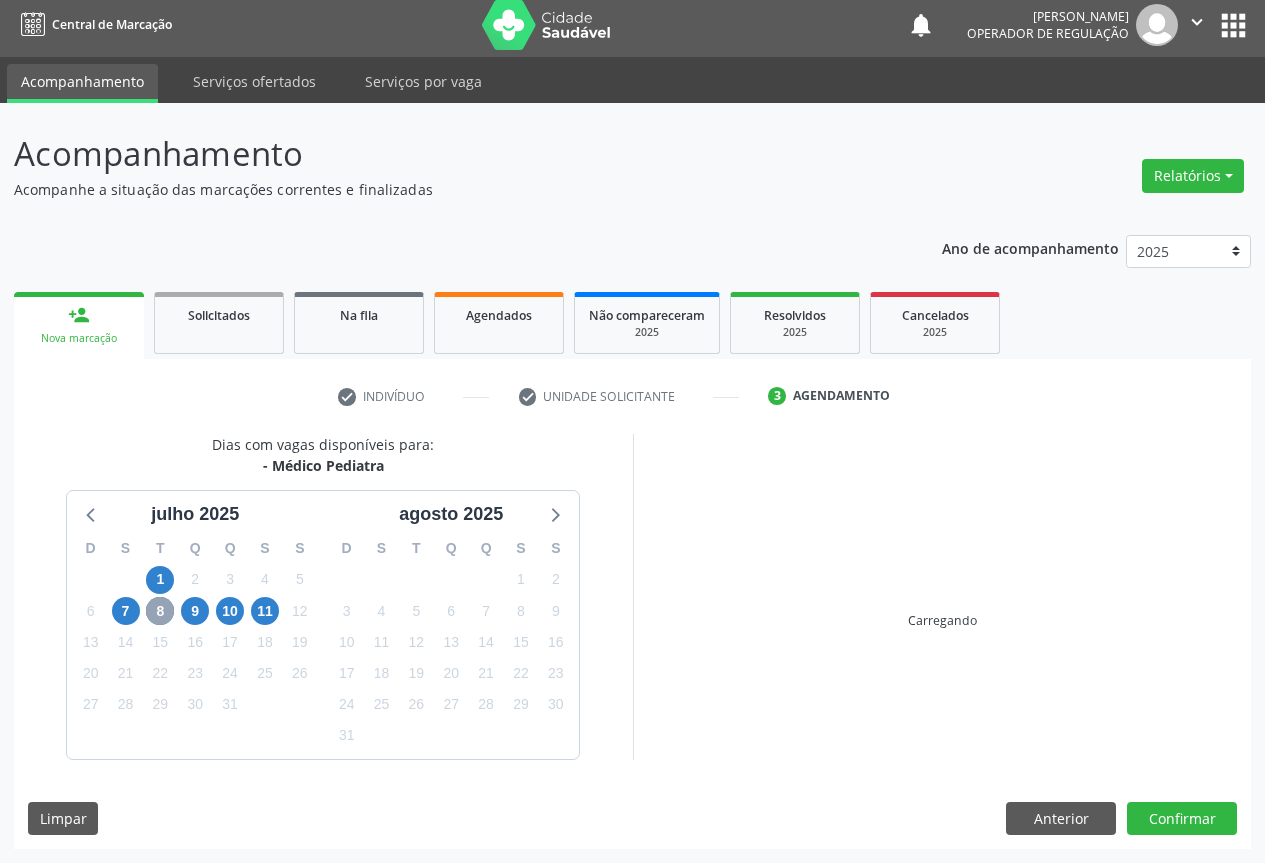 scroll, scrollTop: 296, scrollLeft: 0, axis: vertical 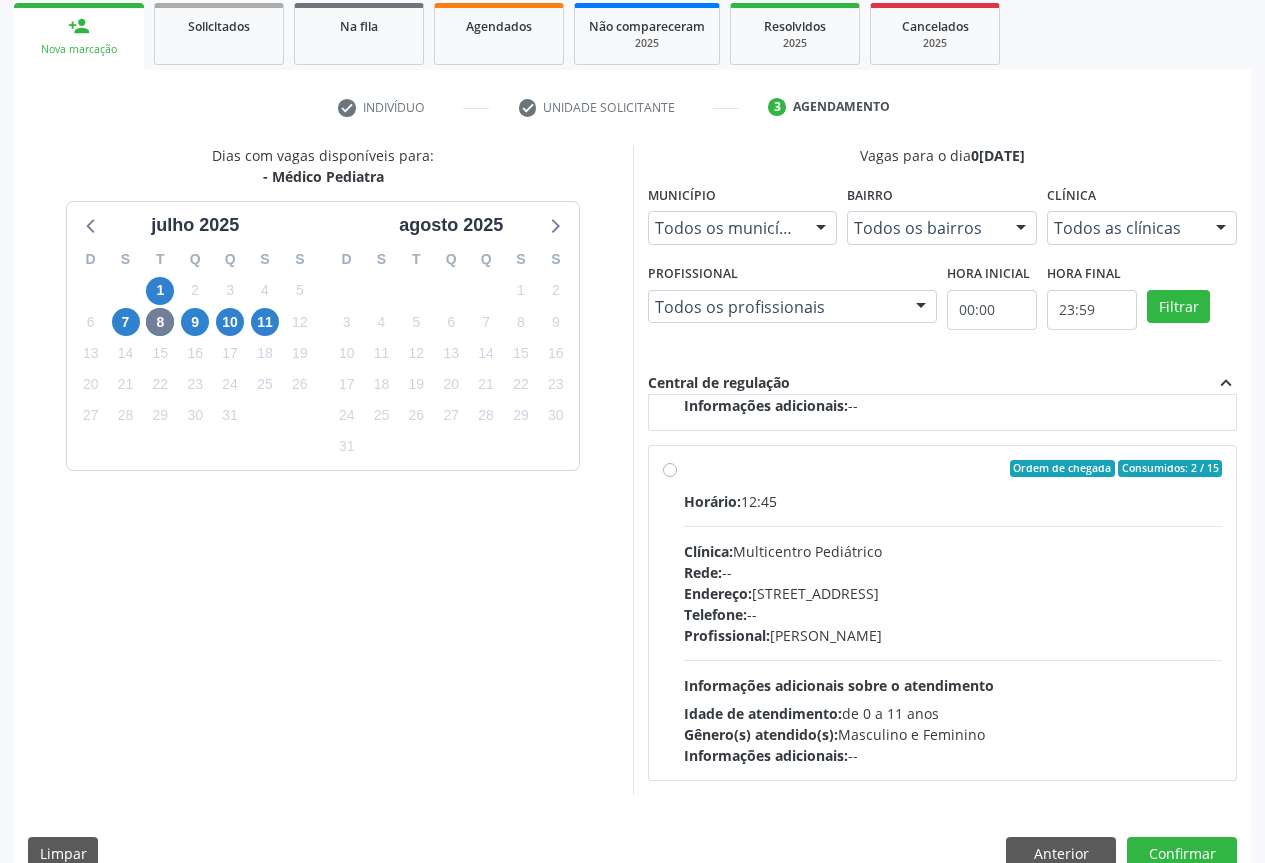 click on "Ordem de chegada
Consumidos: 2 / 15
Horário:   12:45
Clínica:  Multicentro Pediátrico
Rede:
--
Endereço:   [STREET_ADDRESS]
Telefone:   --
Profissional:
[PERSON_NAME]
Informações adicionais sobre o atendimento
Idade de atendimento:
de 0 a 11 anos
Gênero(s) atendido(s):
Masculino e Feminino
Informações adicionais:
--" at bounding box center (953, 613) 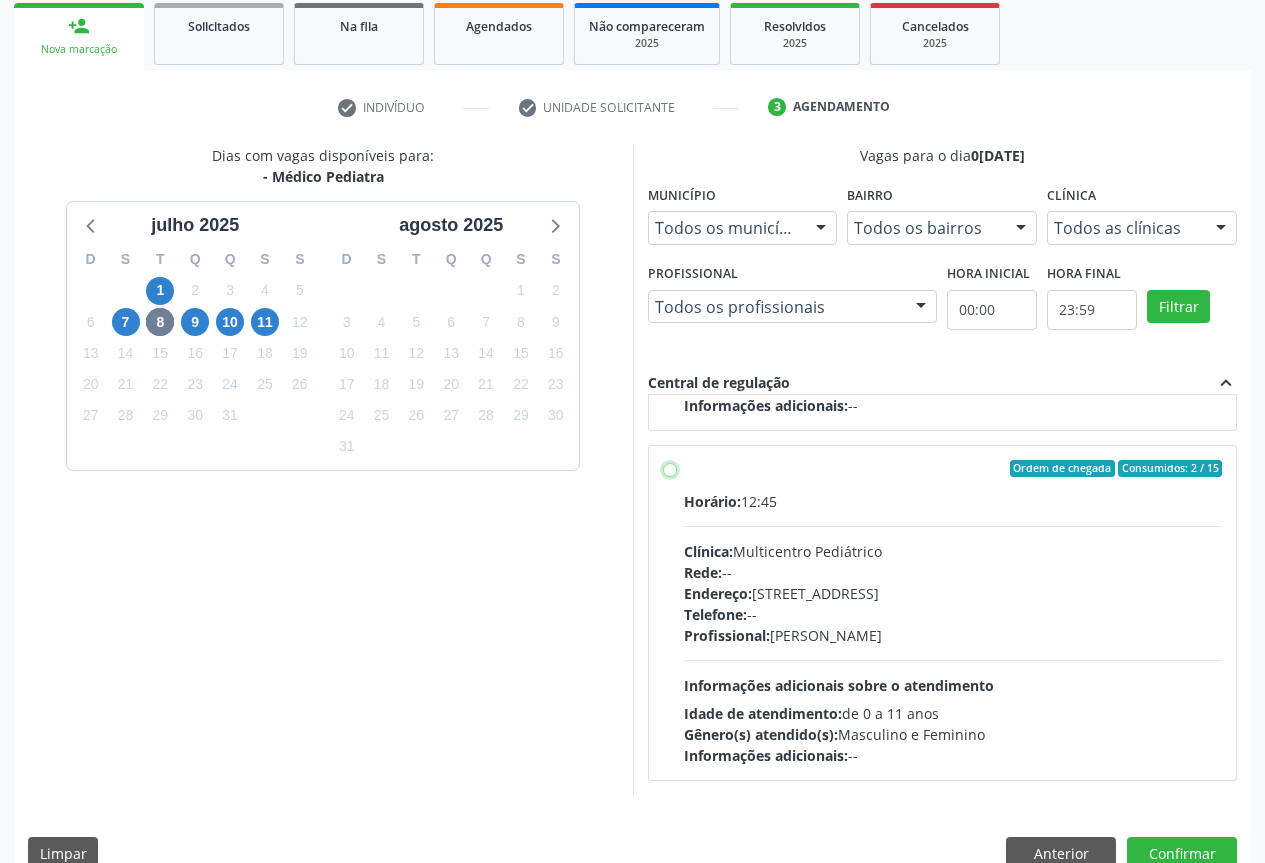 click on "Ordem de chegada
Consumidos: 2 / 15
Horário:   12:45
Clínica:  Multicentro Pediátrico
Rede:
--
Endereço:   [STREET_ADDRESS]
Telefone:   --
Profissional:
[PERSON_NAME]
Informações adicionais sobre o atendimento
Idade de atendimento:
de 0 a 11 anos
Gênero(s) atendido(s):
Masculino e Feminino
Informações adicionais:
--" at bounding box center (670, 469) 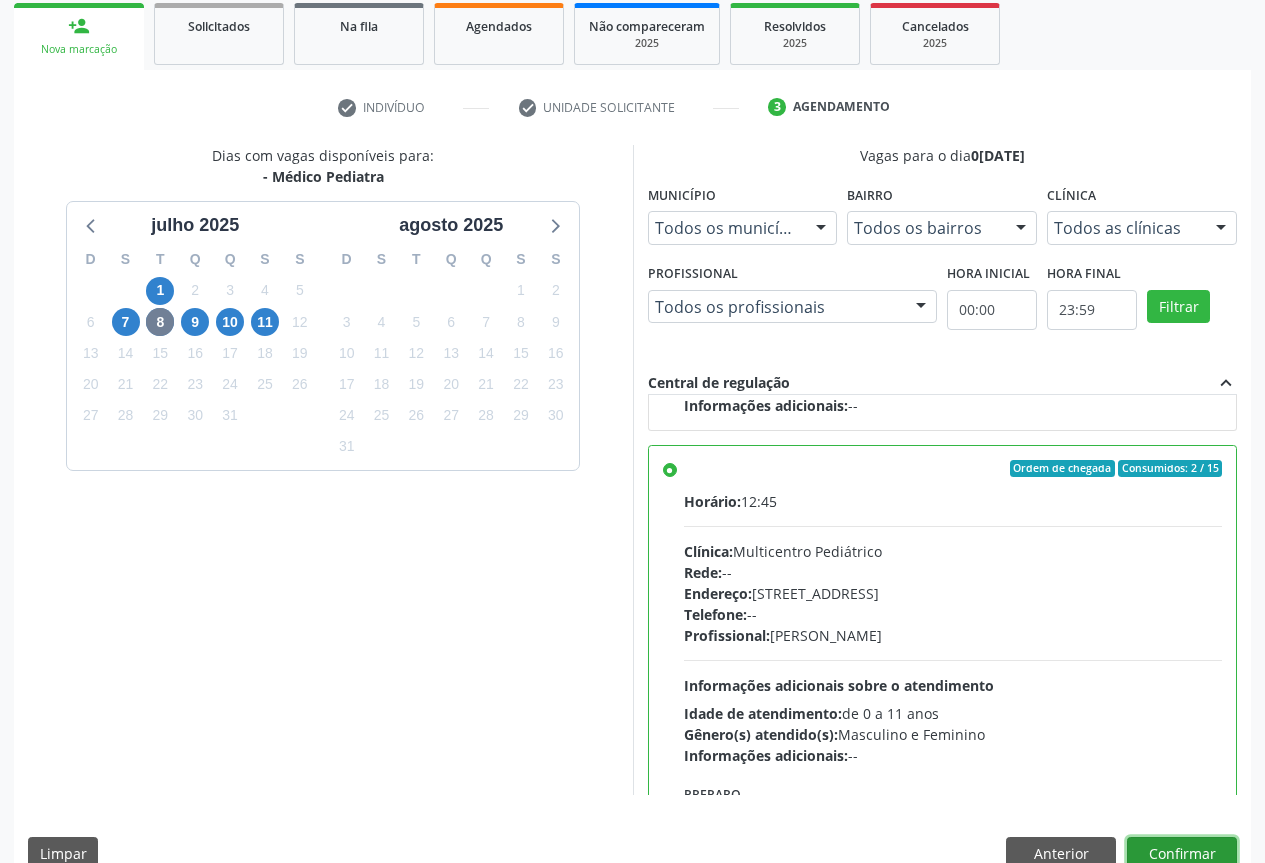click on "Confirmar" at bounding box center [1182, 854] 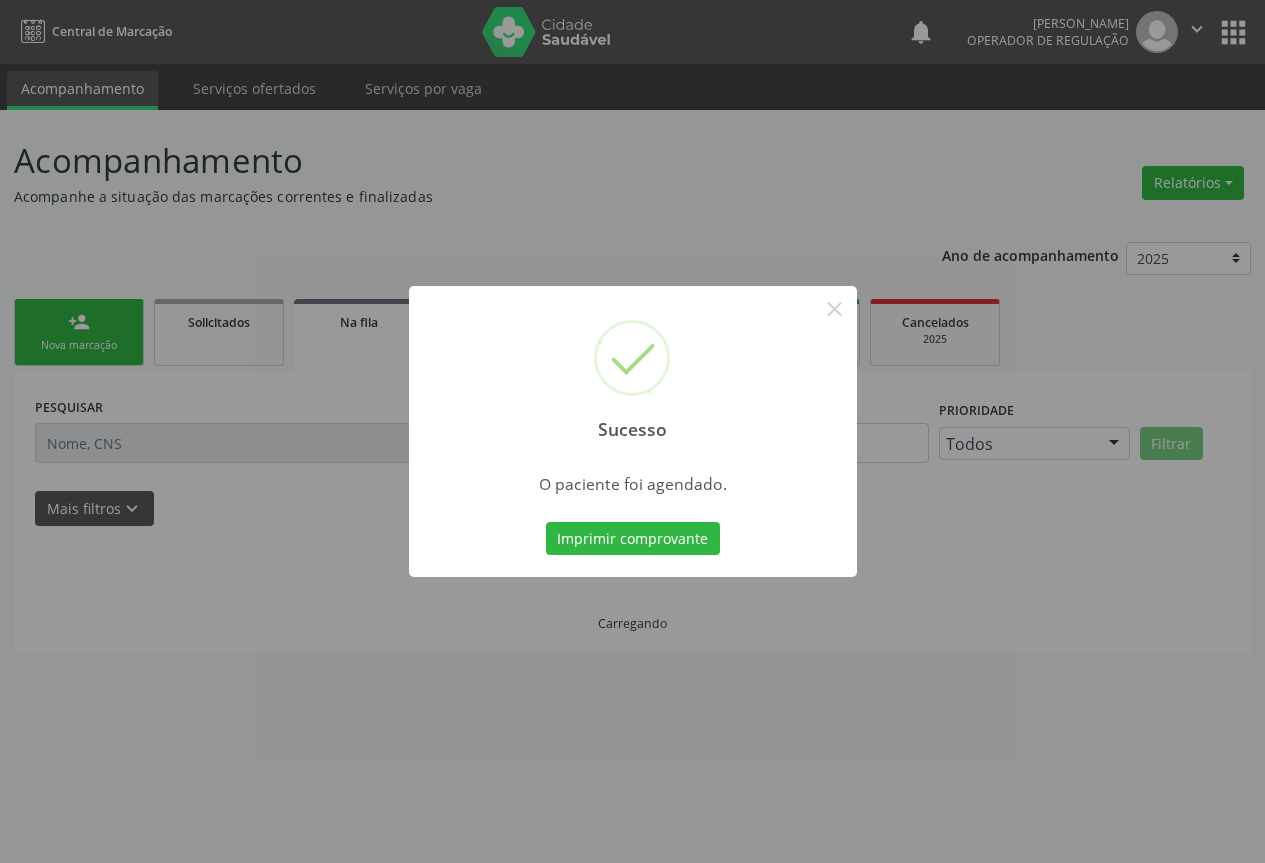 scroll, scrollTop: 0, scrollLeft: 0, axis: both 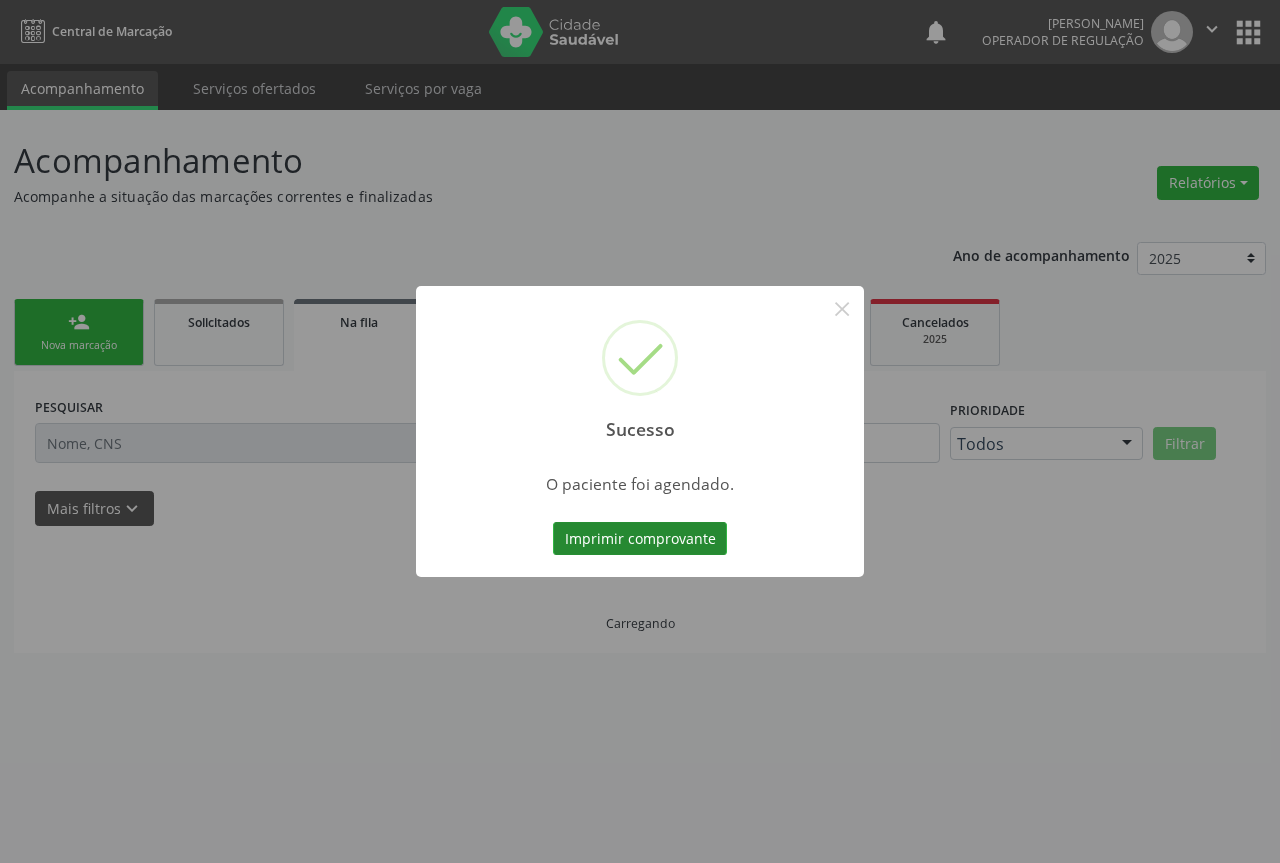 click on "Imprimir comprovante" at bounding box center [640, 539] 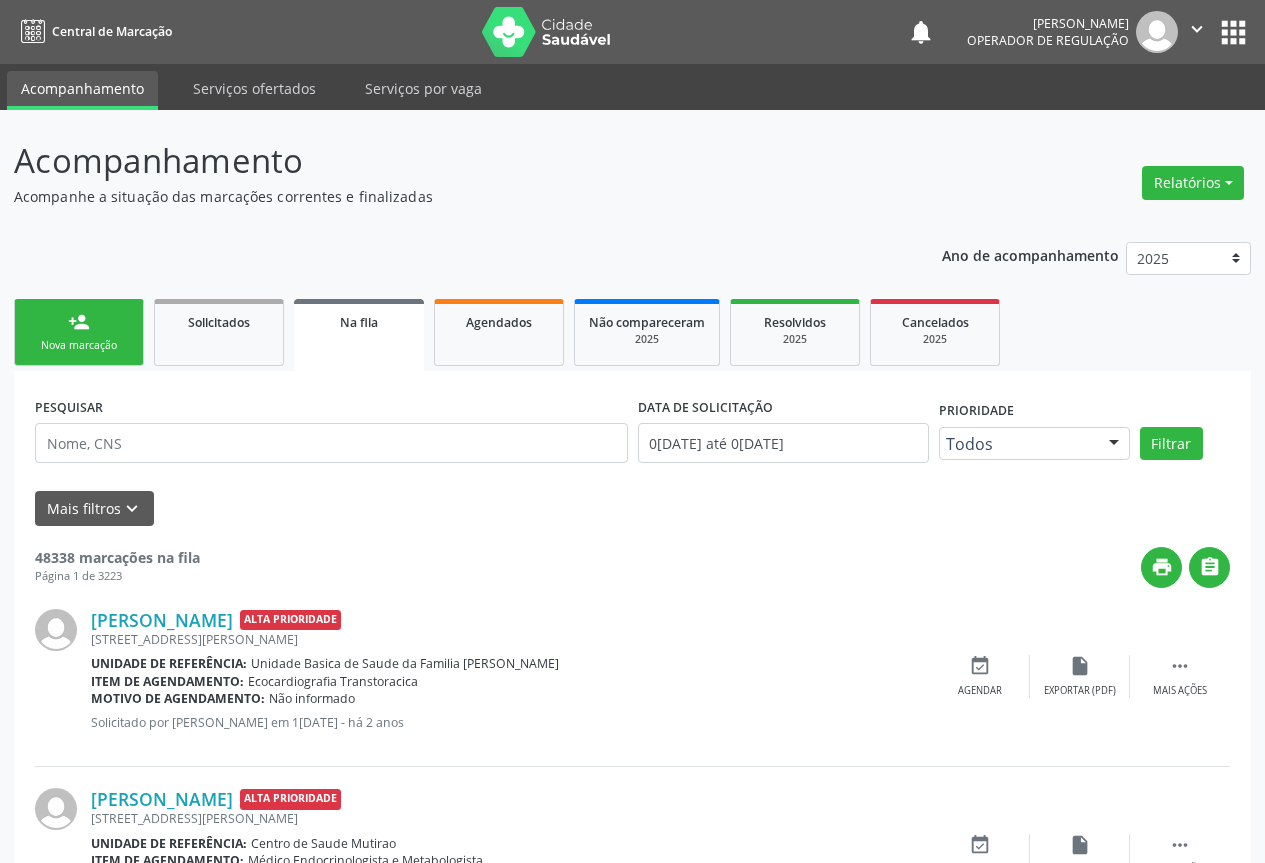 click on "person_add
Nova marcação" at bounding box center [79, 332] 